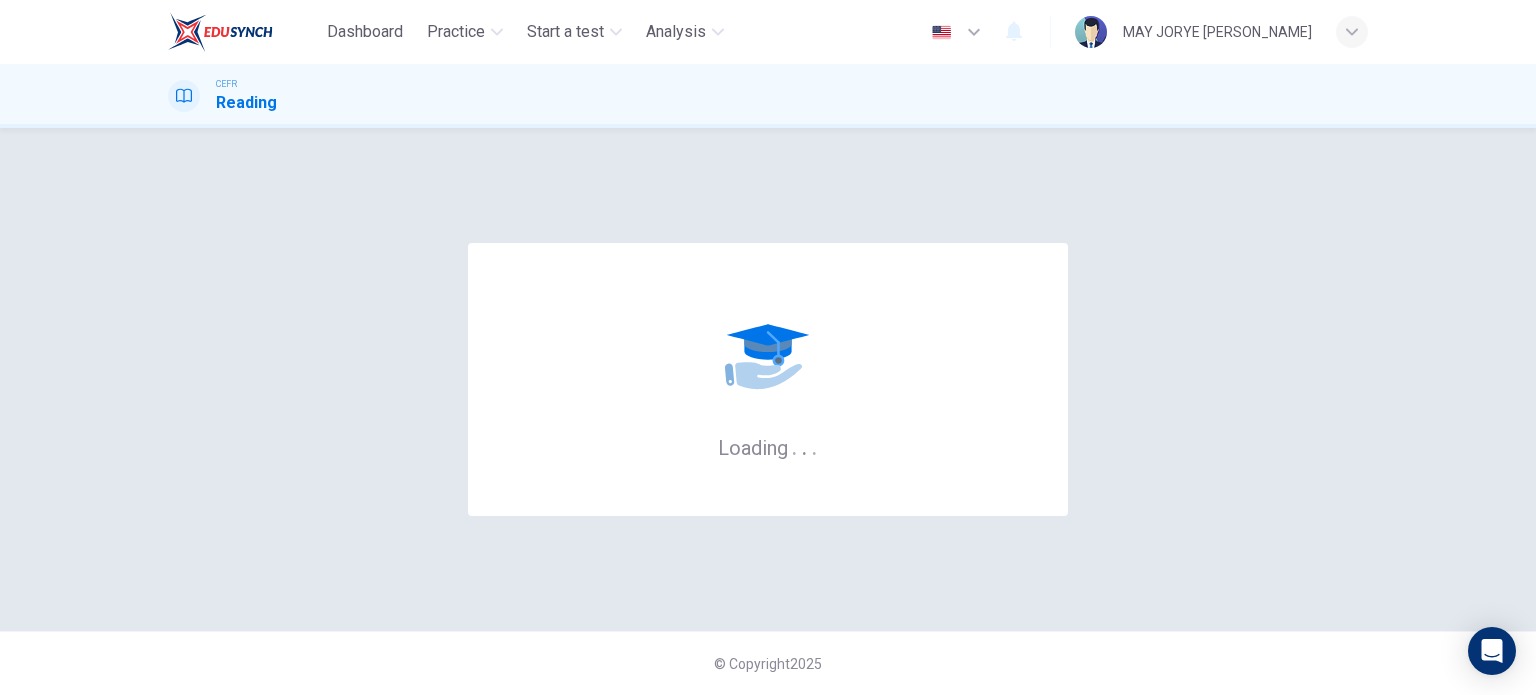 scroll, scrollTop: 0, scrollLeft: 0, axis: both 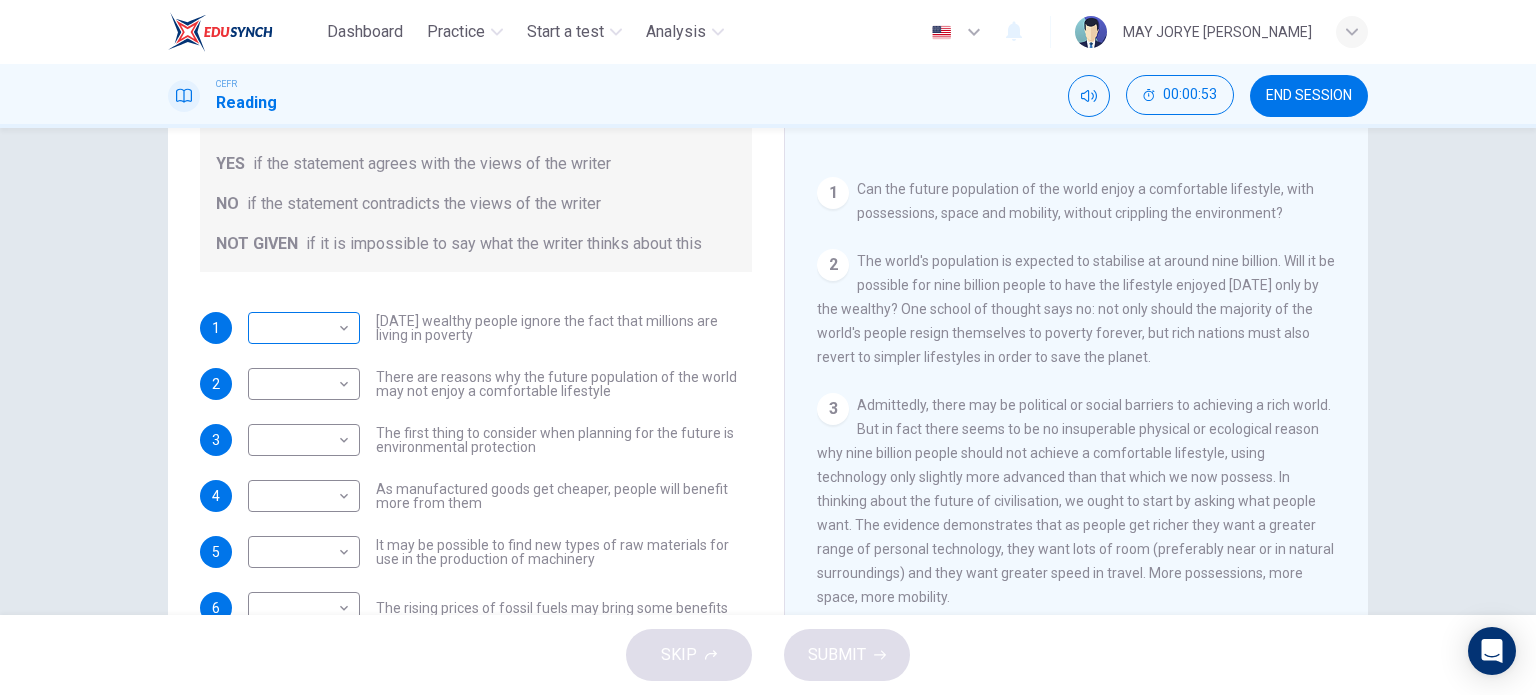 click on "Dashboard Practice Start a test Analysis English en ​ MAY JORYE JOAN GODON CEFR Reading 00:00:53 END SESSION Questions 1 - 6 Do the following statements reflect the claims of the writer in the Reading Passage?
In the boxes below, write YES if the statement agrees with the views of the writer NO if the statement contradicts the views of the writer NOT GIVEN if it is impossible to say what the writer thinks about this 1 ​ ​ Today's wealthy people ignore the fact that millions are living in poverty 2 ​ ​ There are reasons why the future population of the world may not enjoy a comfortable lifestyle 3 ​ ​ The first thing to consider when planning for the future is environmental protection 4 ​ ​ As manufactured goods get cheaper, people will benefit more from them 5 ​ ​ It may be possible to find new types of raw materials for use in the production of machinery 6 ​ ​ The rising prices of fossil fuels may bring some benefits Worldly Wealth CLICK TO ZOOM Click to Zoom 1 2 3 4 5 6 7 8 9 10" at bounding box center (768, 347) 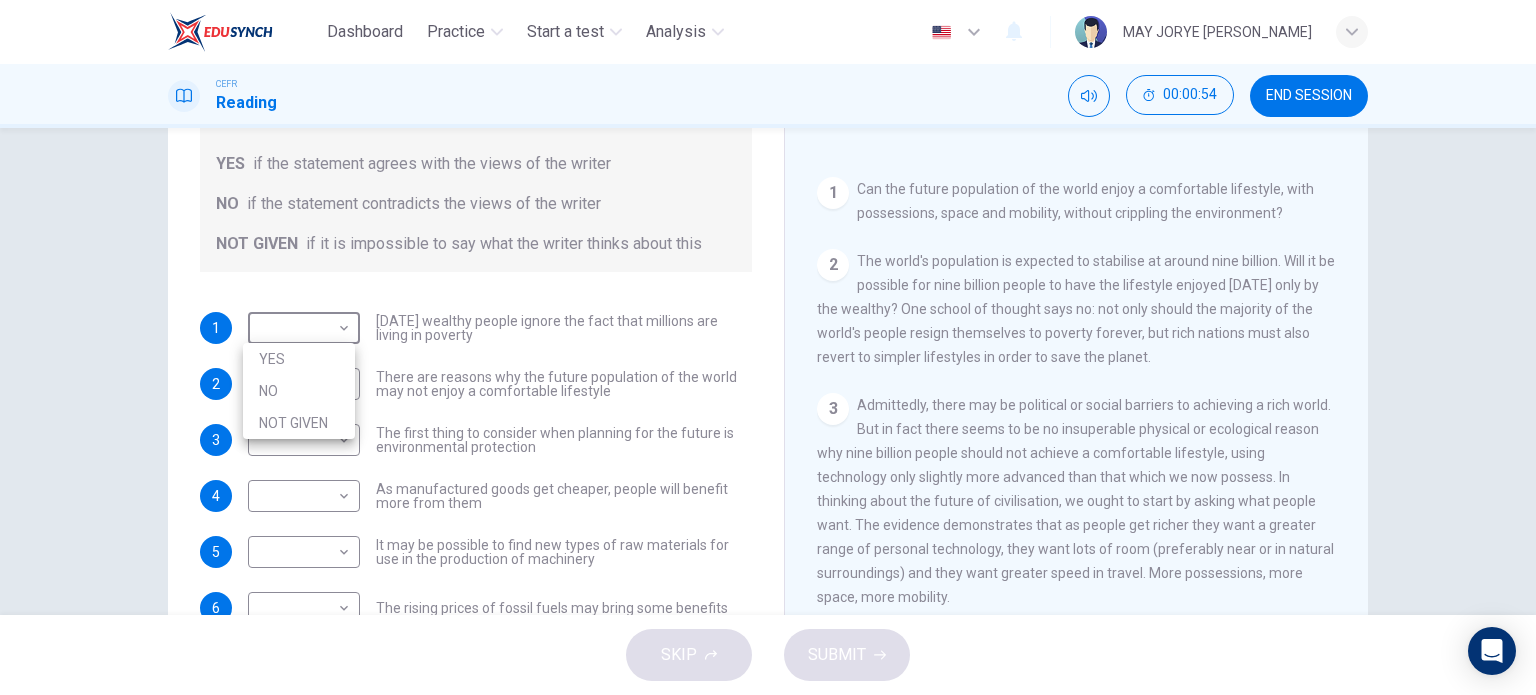click at bounding box center (768, 347) 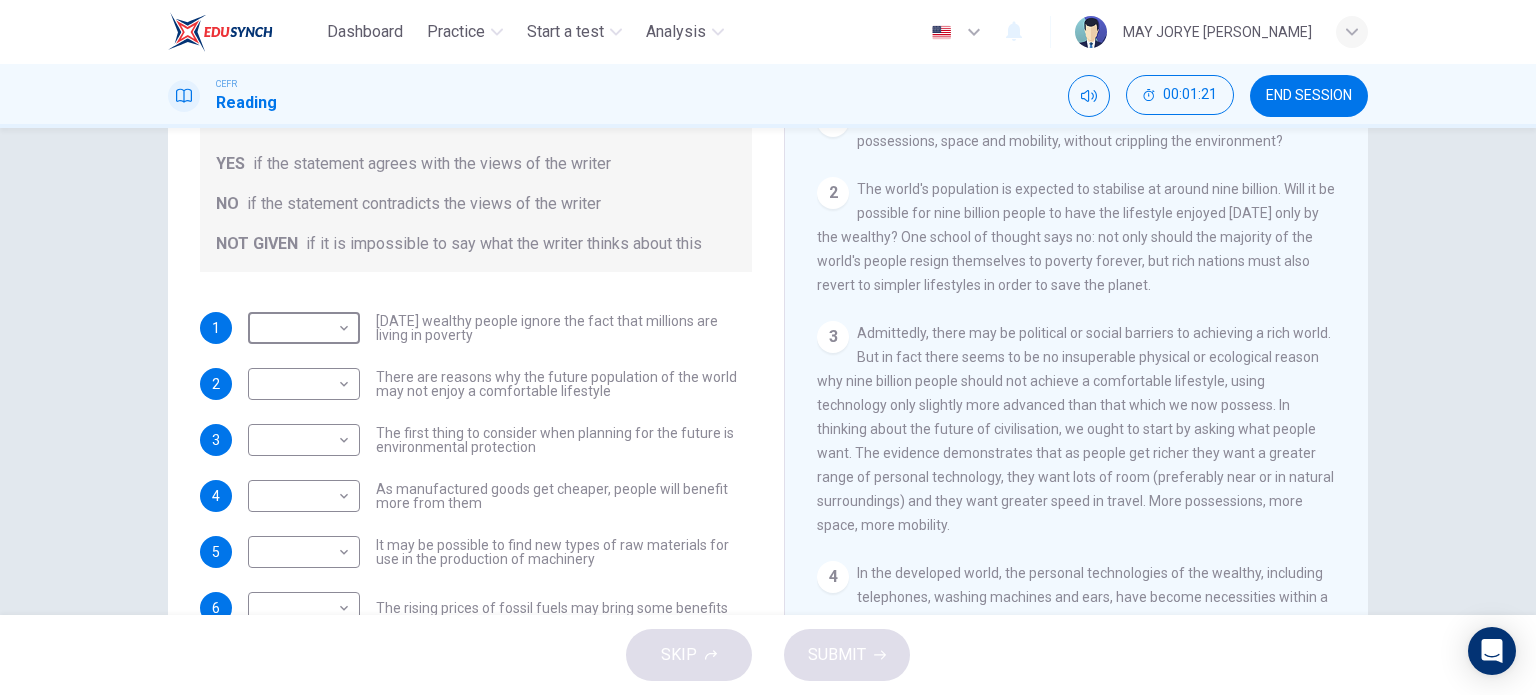 scroll, scrollTop: 400, scrollLeft: 0, axis: vertical 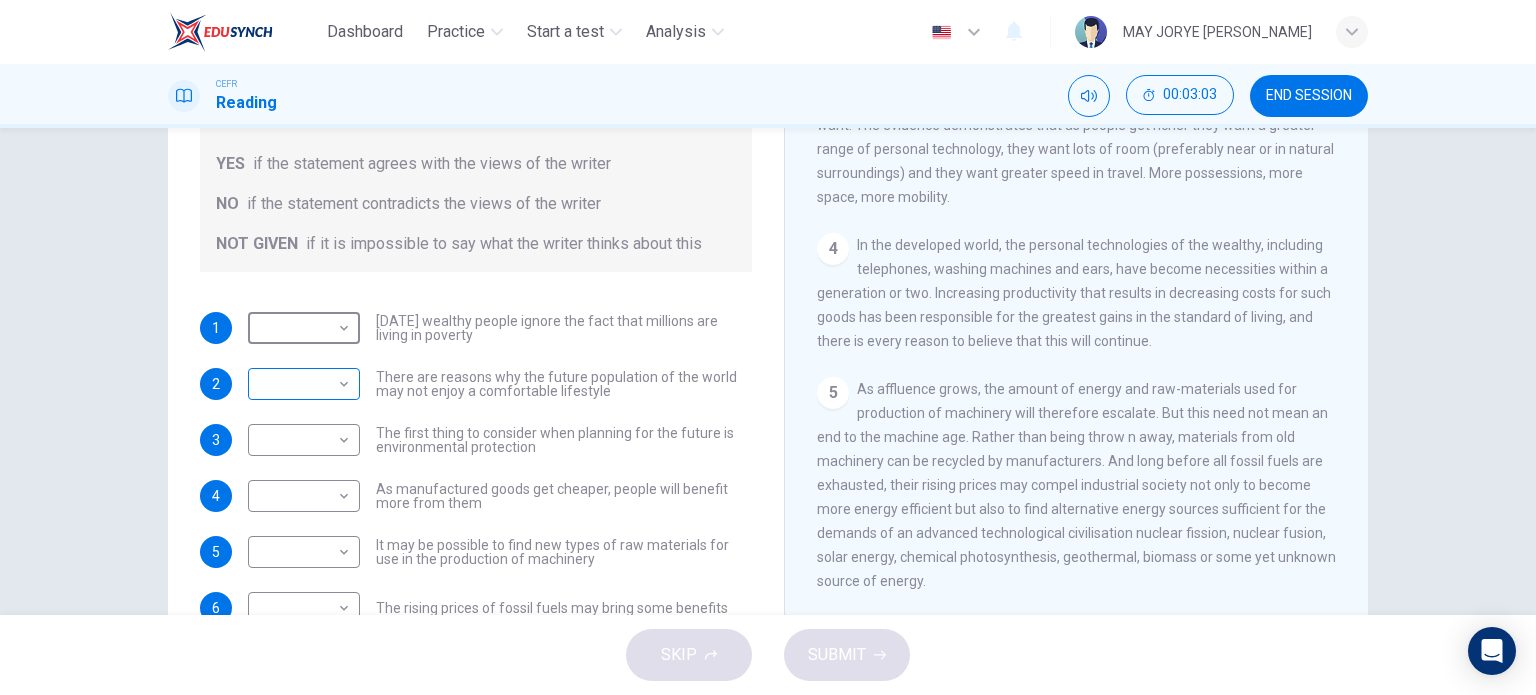 click on "Dashboard Practice Start a test Analysis English en ​ MAY JORYE JOAN GODON CEFR Reading 00:03:03 END SESSION Questions 1 - 6 Do the following statements reflect the claims of the writer in the Reading Passage?
In the boxes below, write YES if the statement agrees with the views of the writer NO if the statement contradicts the views of the writer NOT GIVEN if it is impossible to say what the writer thinks about this 1 ​ ​ Today's wealthy people ignore the fact that millions are living in poverty 2 ​ ​ There are reasons why the future population of the world may not enjoy a comfortable lifestyle 3 ​ ​ The first thing to consider when planning for the future is environmental protection 4 ​ ​ As manufactured goods get cheaper, people will benefit more from them 5 ​ ​ It may be possible to find new types of raw materials for use in the production of machinery 6 ​ ​ The rising prices of fossil fuels may bring some benefits Worldly Wealth CLICK TO ZOOM Click to Zoom 1 2 3 4 5 6 7 8 9 10" at bounding box center (768, 347) 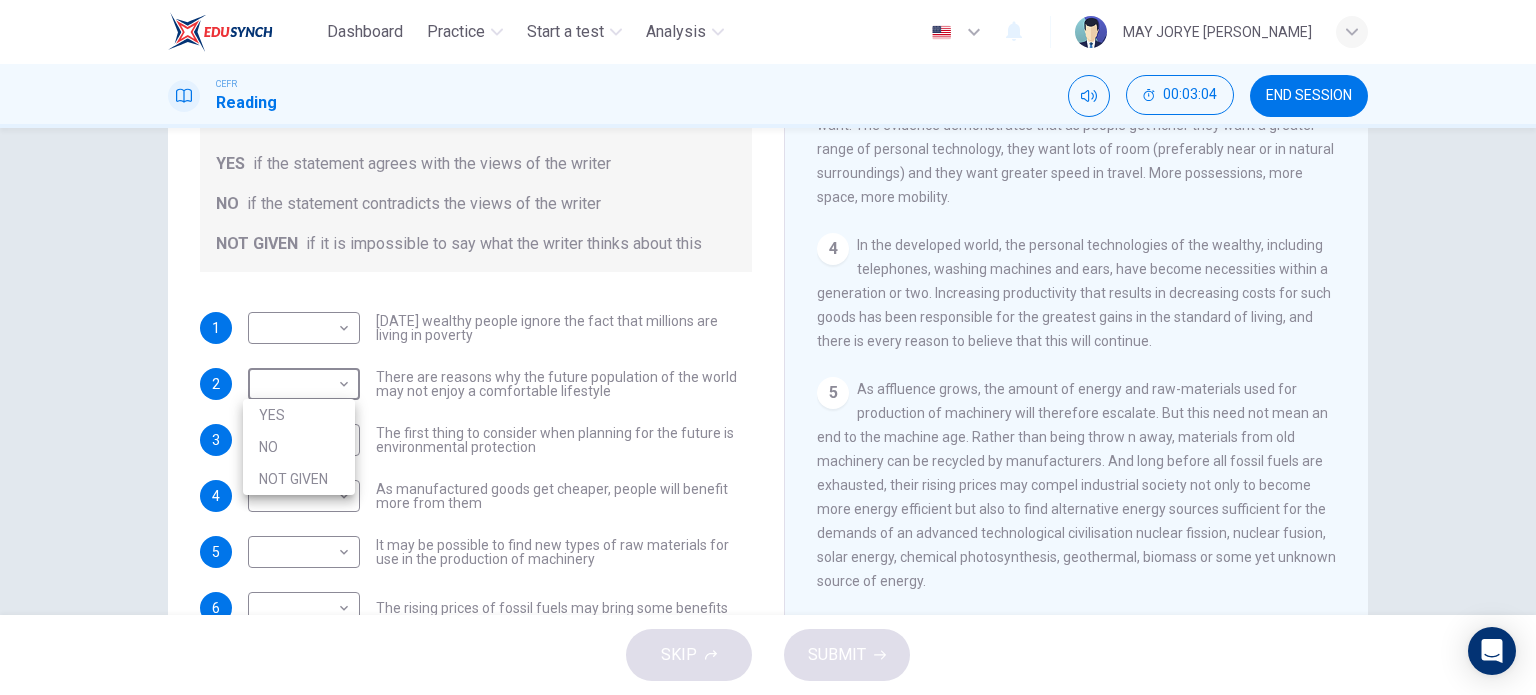 click on "YES" at bounding box center (299, 415) 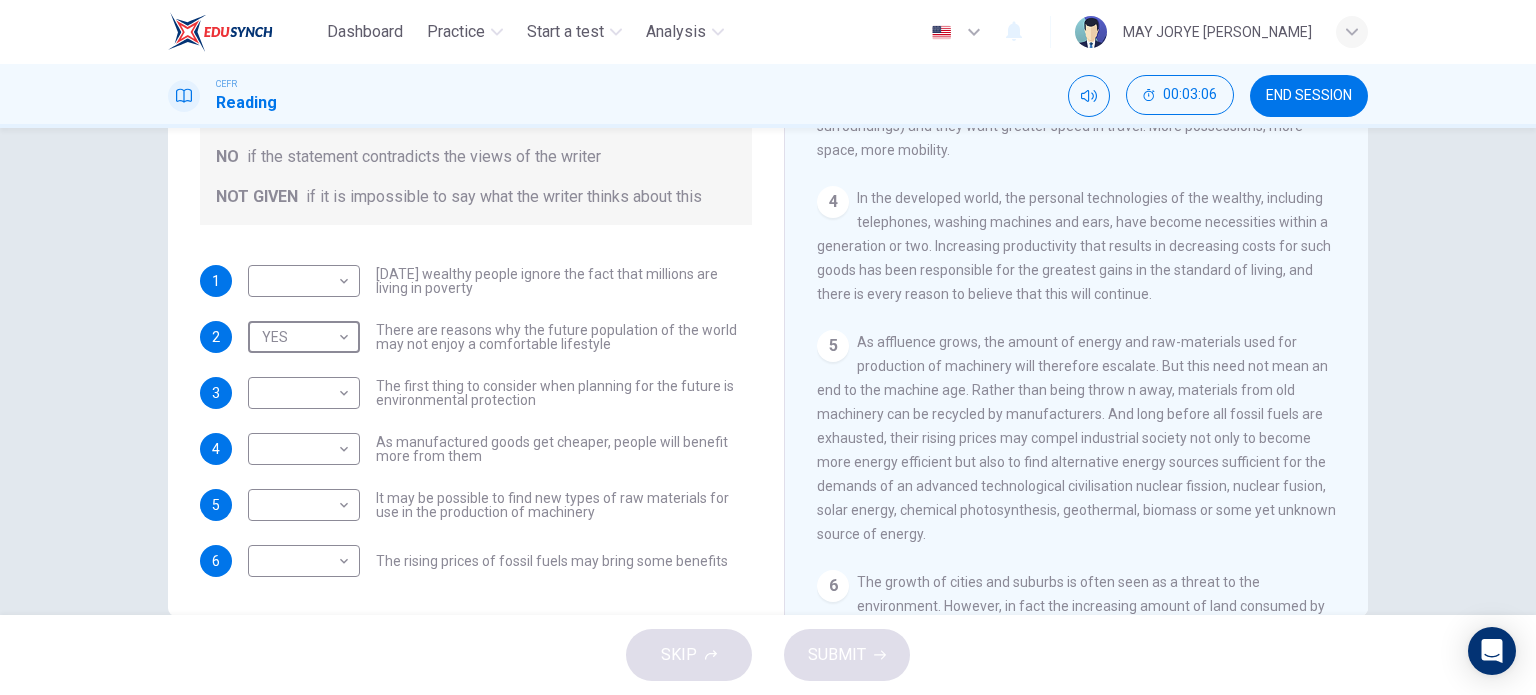 scroll, scrollTop: 288, scrollLeft: 0, axis: vertical 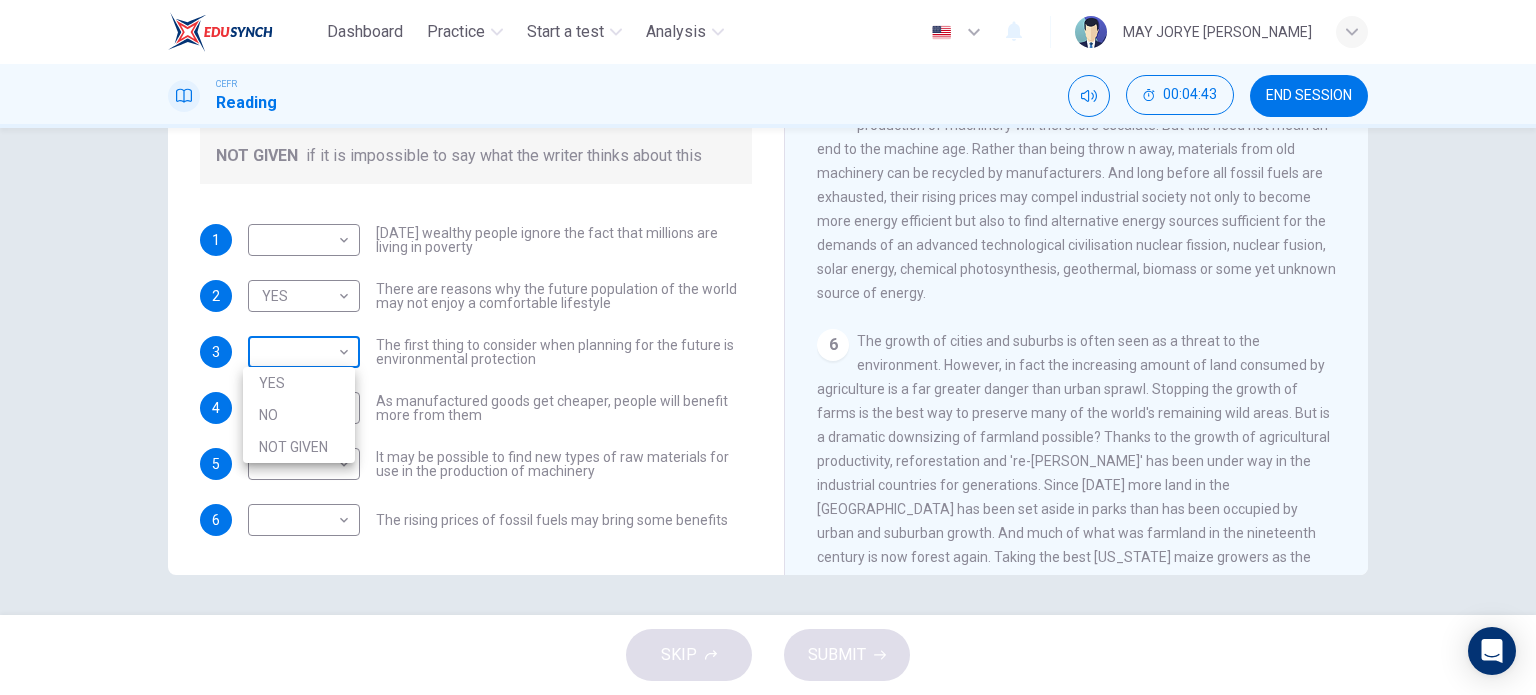 click on "Dashboard Practice Start a test Analysis English en ​ MAY JORYE JOAN GODON CEFR Reading 00:04:43 END SESSION Questions 1 - 6 Do the following statements reflect the claims of the writer in the Reading Passage?
In the boxes below, write YES if the statement agrees with the views of the writer NO if the statement contradicts the views of the writer NOT GIVEN if it is impossible to say what the writer thinks about this 1 ​ ​ Today's wealthy people ignore the fact that millions are living in poverty 2 YES YES ​ There are reasons why the future population of the world may not enjoy a comfortable lifestyle 3 ​ ​ The first thing to consider when planning for the future is environmental protection 4 ​ ​ As manufactured goods get cheaper, people will benefit more from them 5 ​ ​ It may be possible to find new types of raw materials for use in the production of machinery 6 ​ ​ The rising prices of fossil fuels may bring some benefits Worldly Wealth CLICK TO ZOOM Click to Zoom 1 2 3 4 5 6 7 8 9" at bounding box center (768, 347) 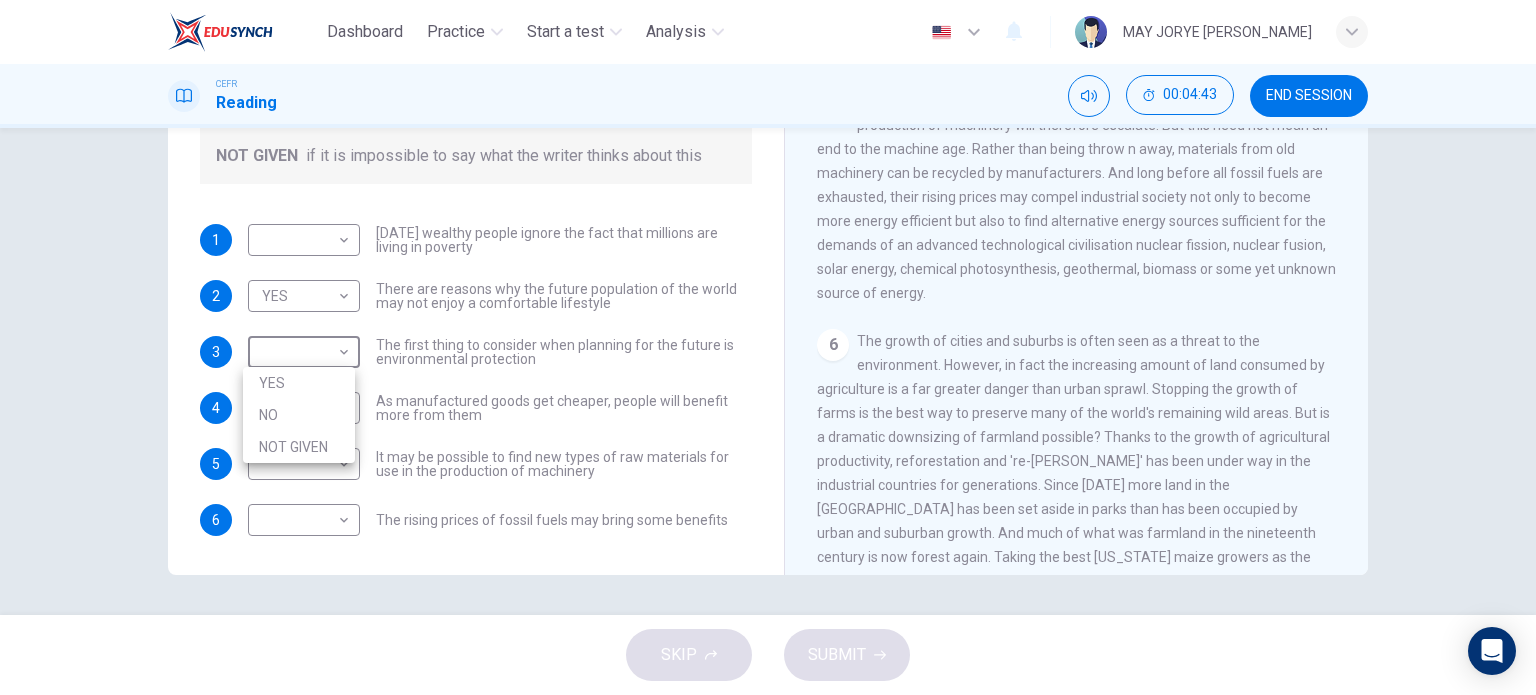 click on "YES" at bounding box center (299, 383) 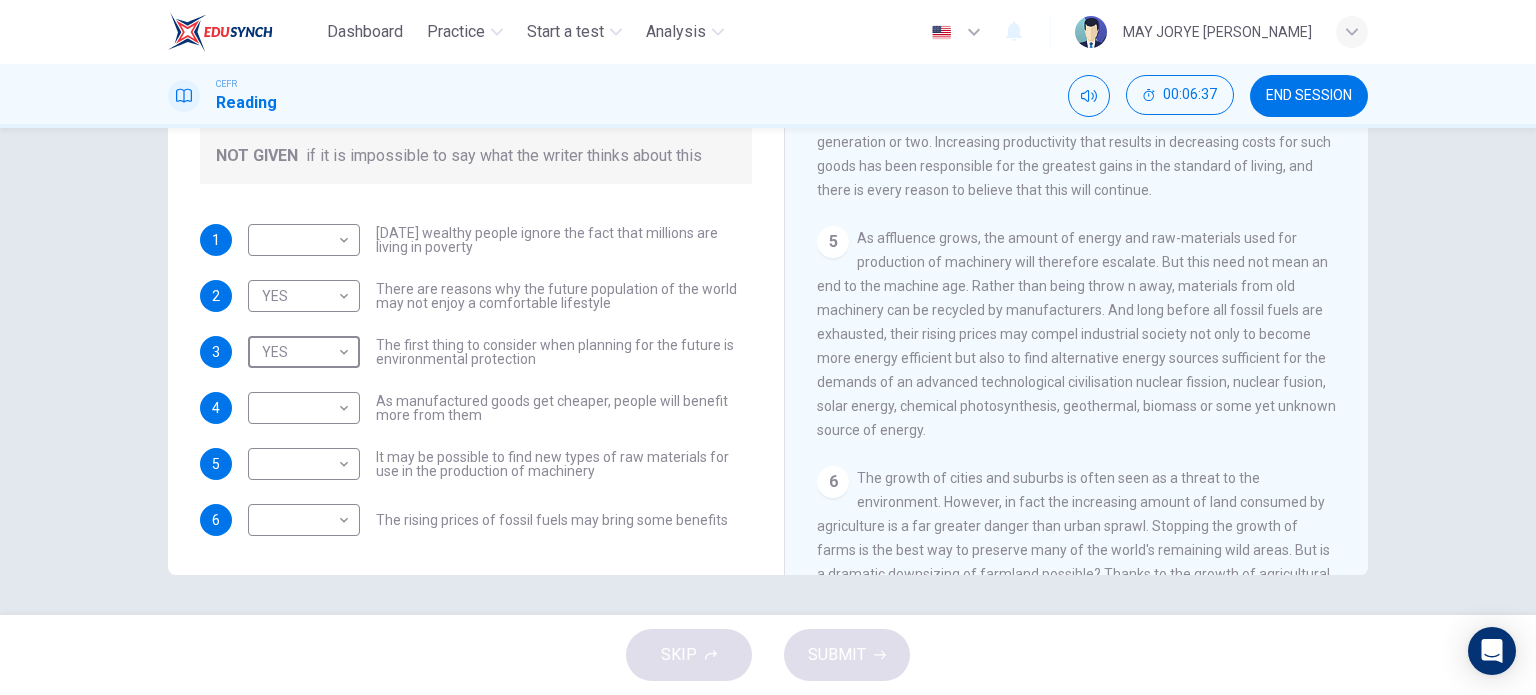 scroll, scrollTop: 563, scrollLeft: 0, axis: vertical 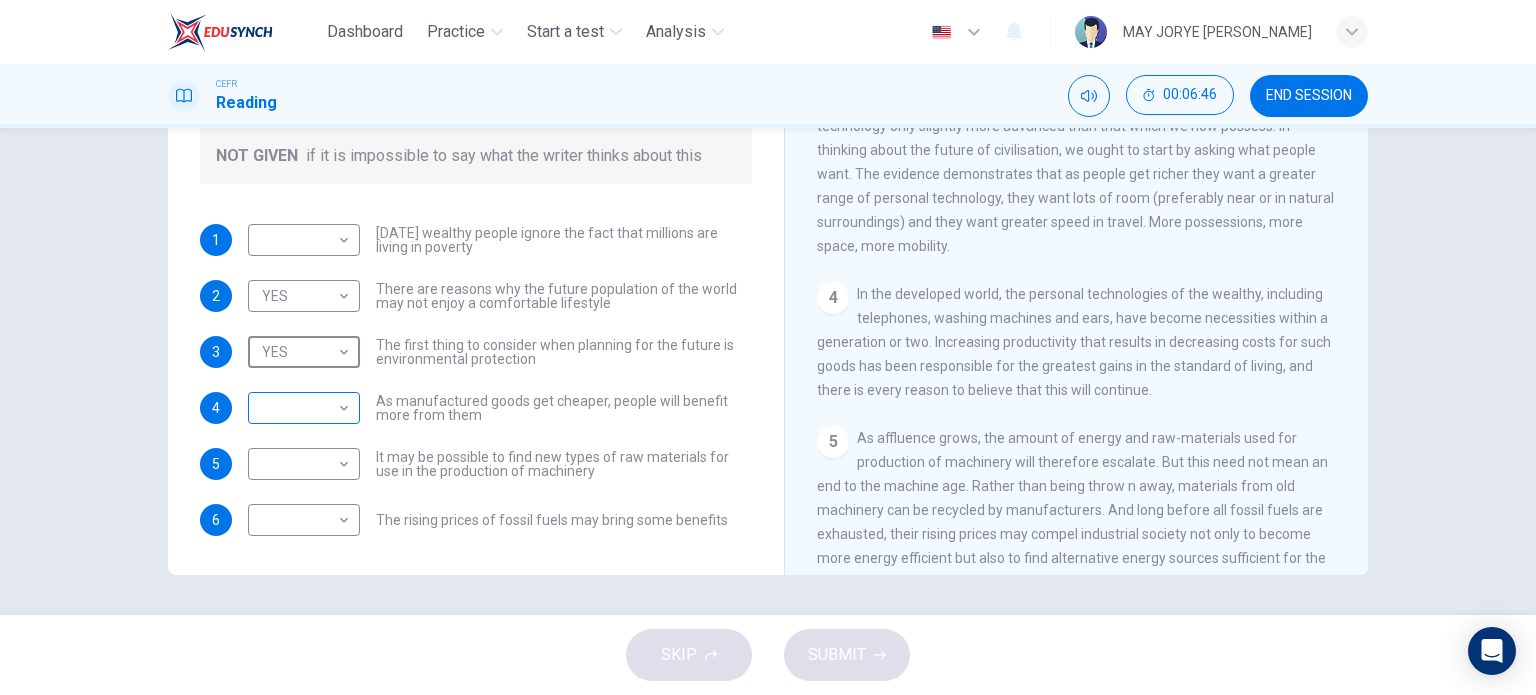 click on "Dashboard Practice Start a test Analysis English en ​ MAY JORYE JOAN GODON CEFR Reading 00:06:46 END SESSION Questions 1 - 6 Do the following statements reflect the claims of the writer in the Reading Passage?
In the boxes below, write YES if the statement agrees with the views of the writer NO if the statement contradicts the views of the writer NOT GIVEN if it is impossible to say what the writer thinks about this 1 ​ ​ Today's wealthy people ignore the fact that millions are living in poverty 2 YES YES ​ There are reasons why the future population of the world may not enjoy a comfortable lifestyle 3 YES YES ​ The first thing to consider when planning for the future is environmental protection 4 ​ ​ As manufactured goods get cheaper, people will benefit more from them 5 ​ ​ It may be possible to find new types of raw materials for use in the production of machinery 6 ​ ​ The rising prices of fossil fuels may bring some benefits Worldly Wealth CLICK TO ZOOM Click to Zoom 1 2 3 4 5 6 7" at bounding box center [768, 347] 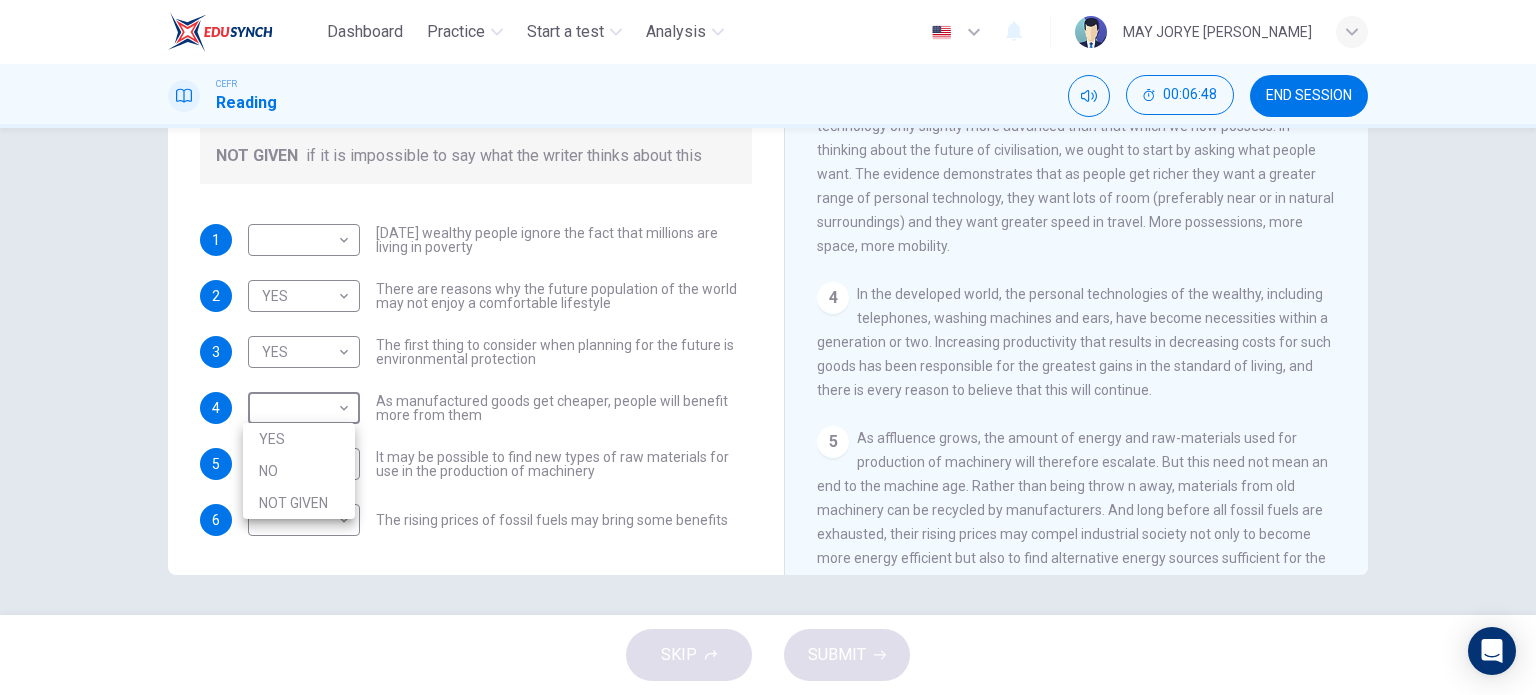click on "YES" at bounding box center (299, 439) 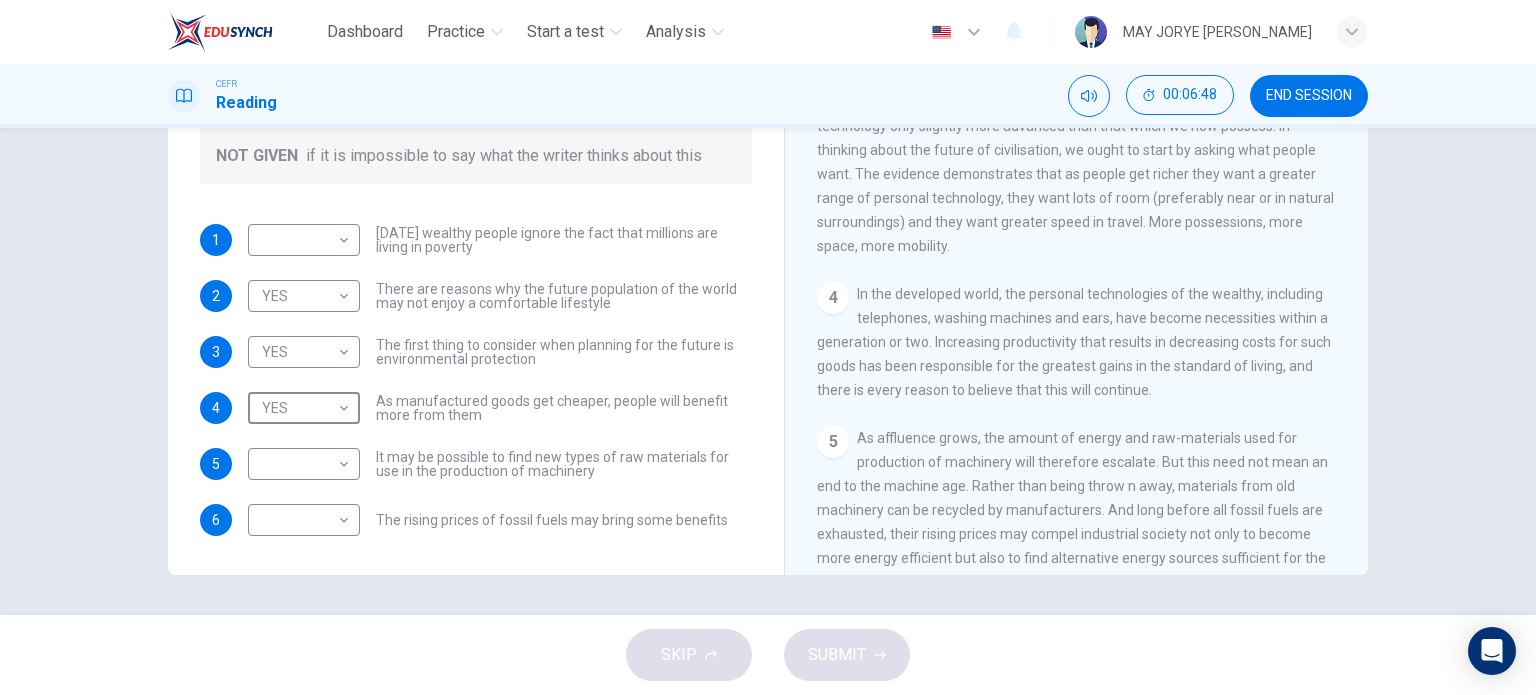 type on "YES" 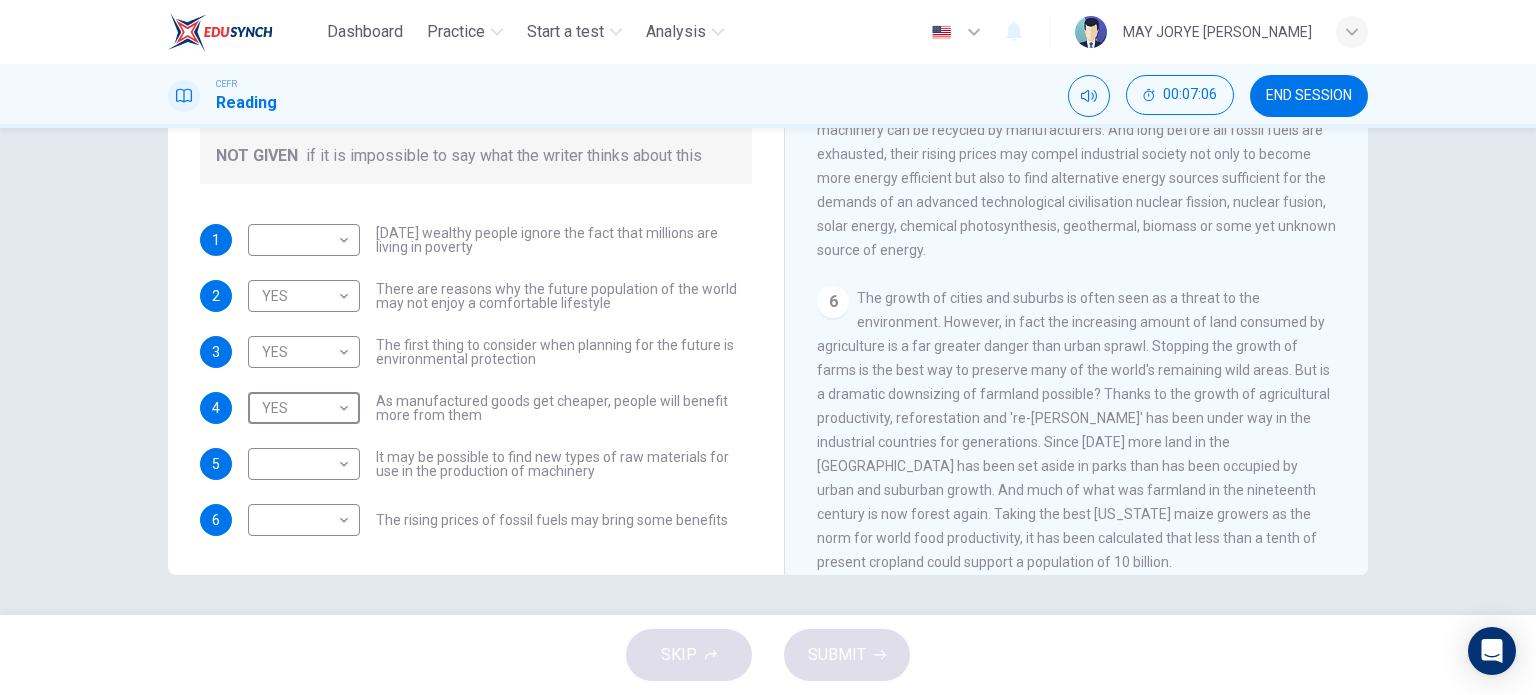 scroll, scrollTop: 763, scrollLeft: 0, axis: vertical 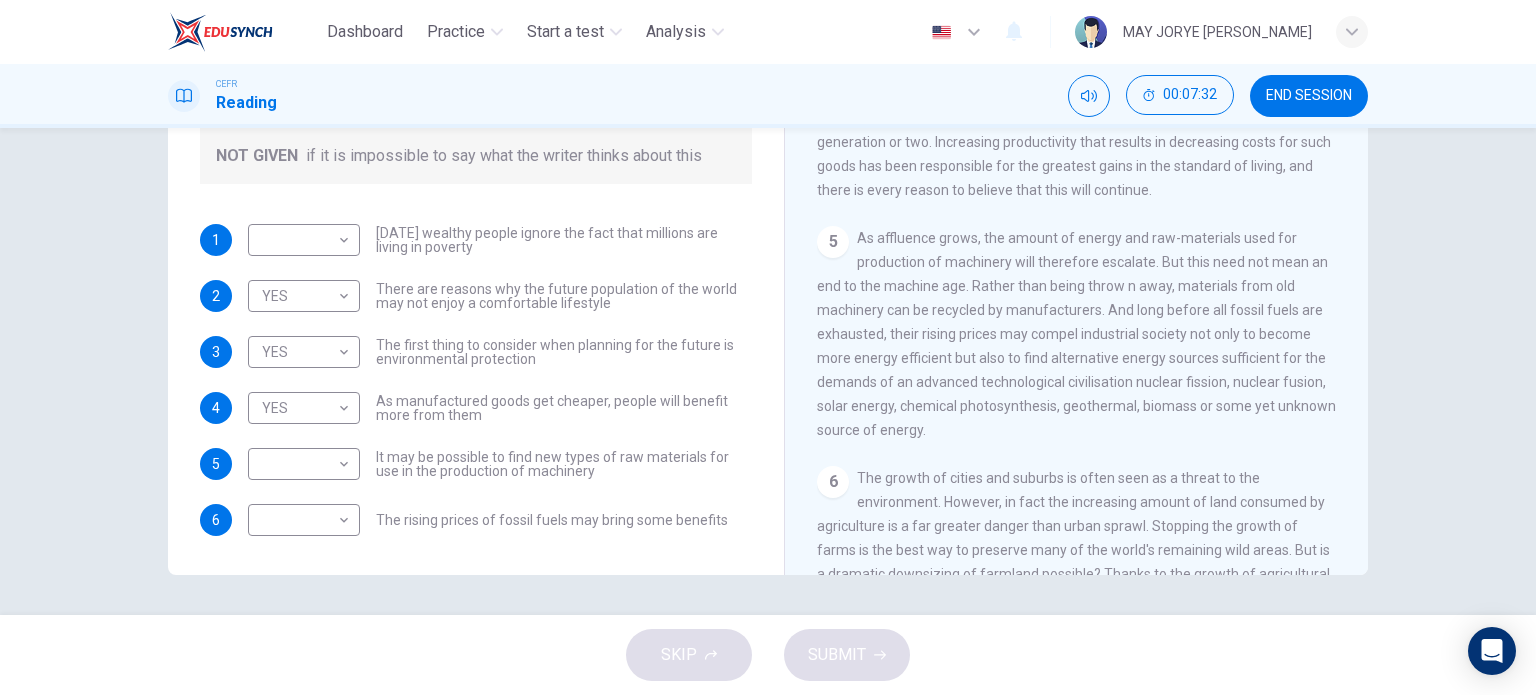 click on "​ ​ It may be possible to find new types of raw materials for use in the production of machinery" at bounding box center [500, 464] 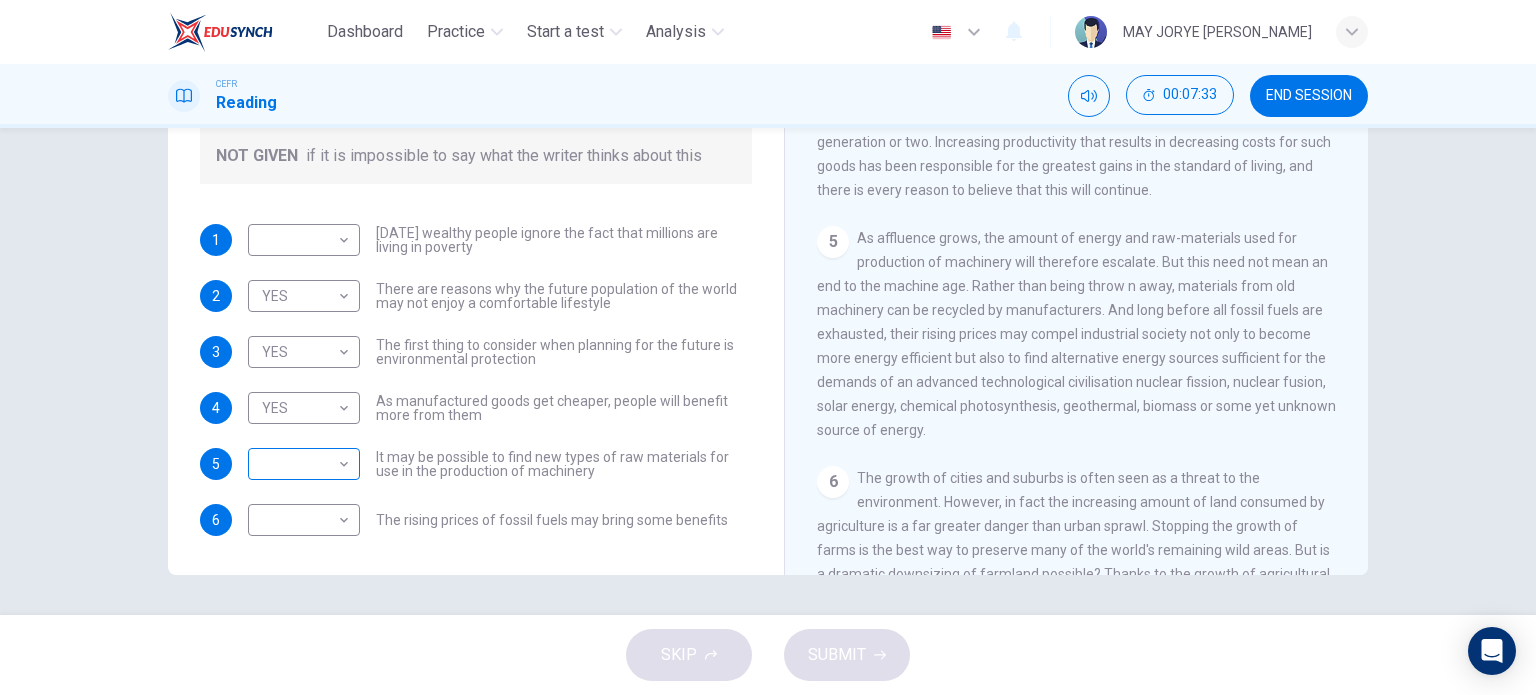 click on "Dashboard Practice Start a test Analysis English en ​ MAY JORYE JOAN GODON CEFR Reading 00:07:33 END SESSION Questions 1 - 6 Do the following statements reflect the claims of the writer in the Reading Passage?
In the boxes below, write YES if the statement agrees with the views of the writer NO if the statement contradicts the views of the writer NOT GIVEN if it is impossible to say what the writer thinks about this 1 ​ ​ Today's wealthy people ignore the fact that millions are living in poverty 2 YES YES ​ There are reasons why the future population of the world may not enjoy a comfortable lifestyle 3 YES YES ​ The first thing to consider when planning for the future is environmental protection 4 YES YES ​ As manufactured goods get cheaper, people will benefit more from them 5 ​ ​ It may be possible to find new types of raw materials for use in the production of machinery 6 ​ ​ The rising prices of fossil fuels may bring some benefits Worldly Wealth CLICK TO ZOOM Click to Zoom 1 2 3 4 5" at bounding box center (768, 347) 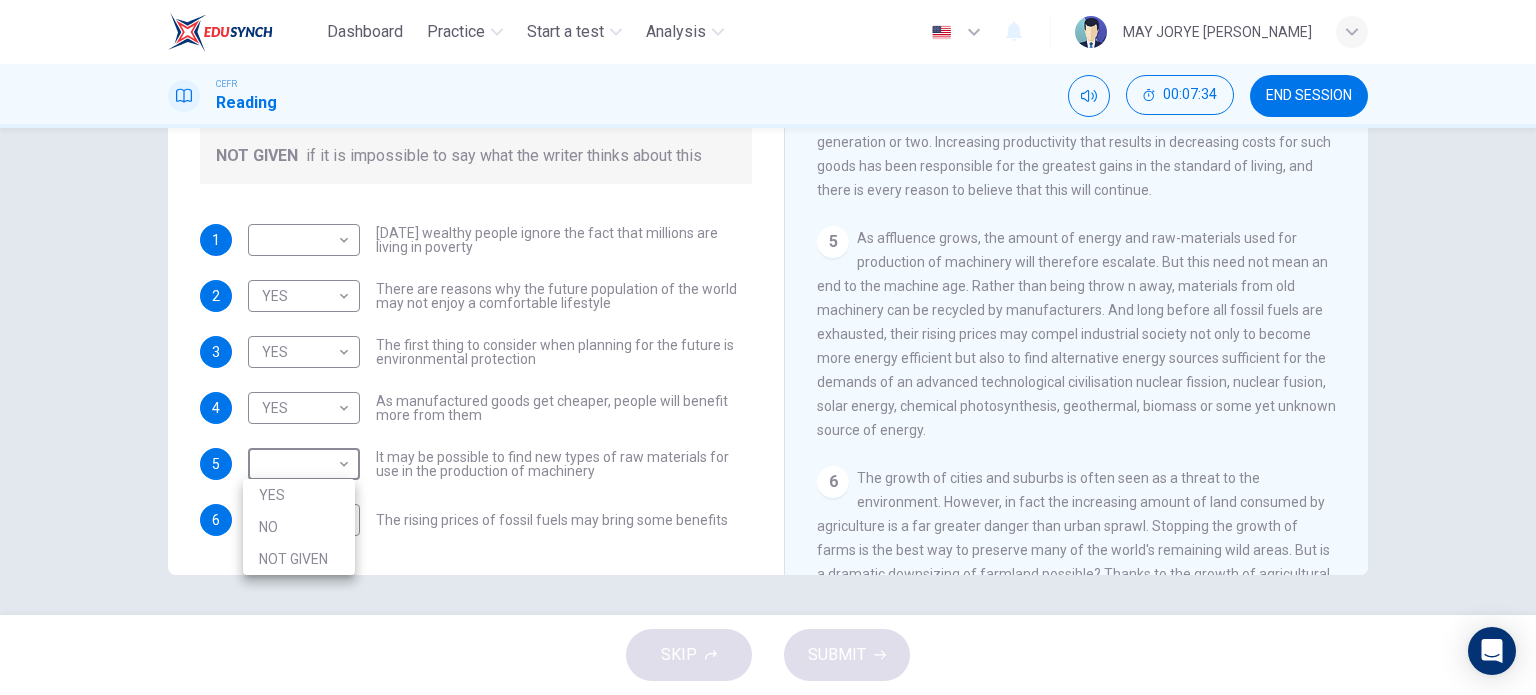 click on "NO" at bounding box center (299, 527) 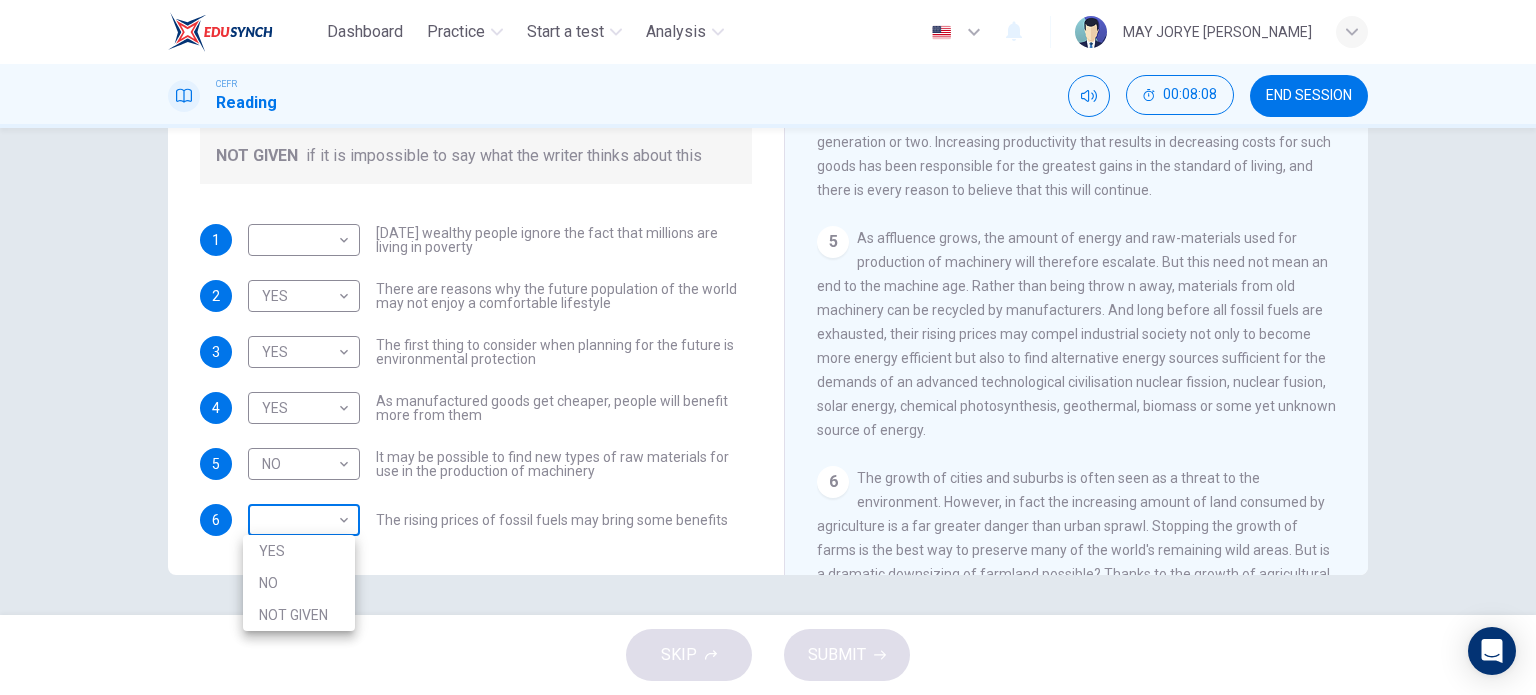click on "Dashboard Practice Start a test Analysis English en ​ MAY JORYE JOAN GODON CEFR Reading 00:08:08 END SESSION Questions 1 - 6 Do the following statements reflect the claims of the writer in the Reading Passage?
In the boxes below, write YES if the statement agrees with the views of the writer NO if the statement contradicts the views of the writer NOT GIVEN if it is impossible to say what the writer thinks about this 1 ​ ​ Today's wealthy people ignore the fact that millions are living in poverty 2 YES YES ​ There are reasons why the future population of the world may not enjoy a comfortable lifestyle 3 YES YES ​ The first thing to consider when planning for the future is environmental protection 4 YES YES ​ As manufactured goods get cheaper, people will benefit more from them 5 NO NO ​ It may be possible to find new types of raw materials for use in the production of machinery 6 ​ ​ The rising prices of fossil fuels may bring some benefits Worldly Wealth CLICK TO ZOOM Click to Zoom 1 2 3 4" at bounding box center [768, 347] 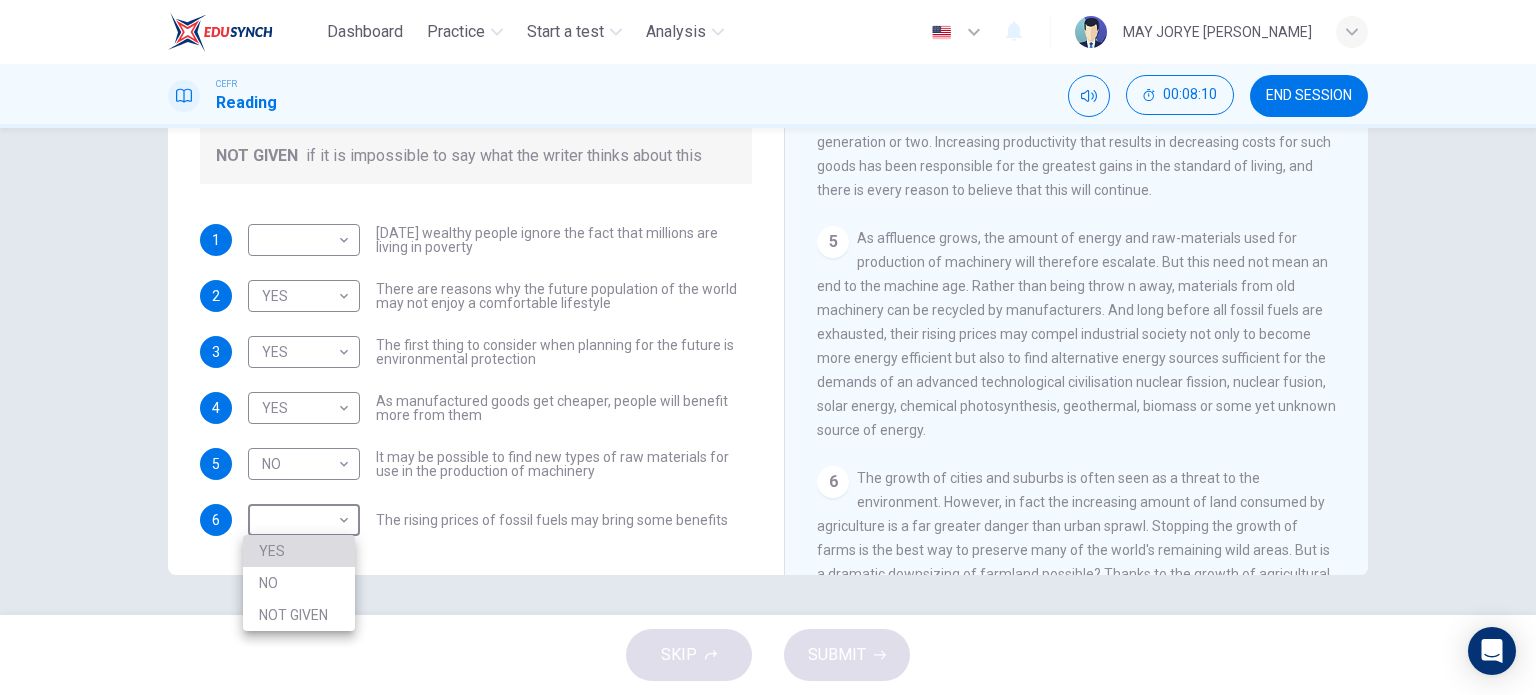 click on "YES" at bounding box center [299, 551] 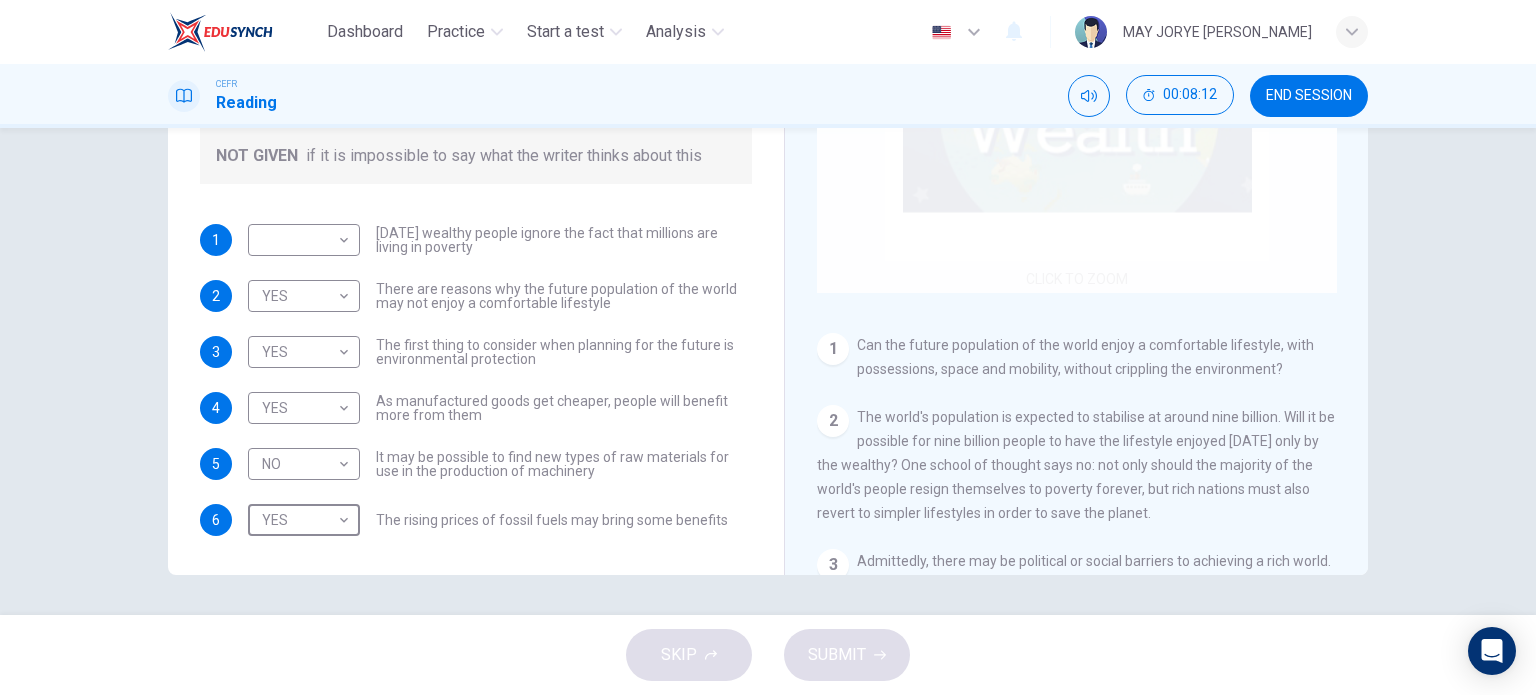 scroll, scrollTop: 0, scrollLeft: 0, axis: both 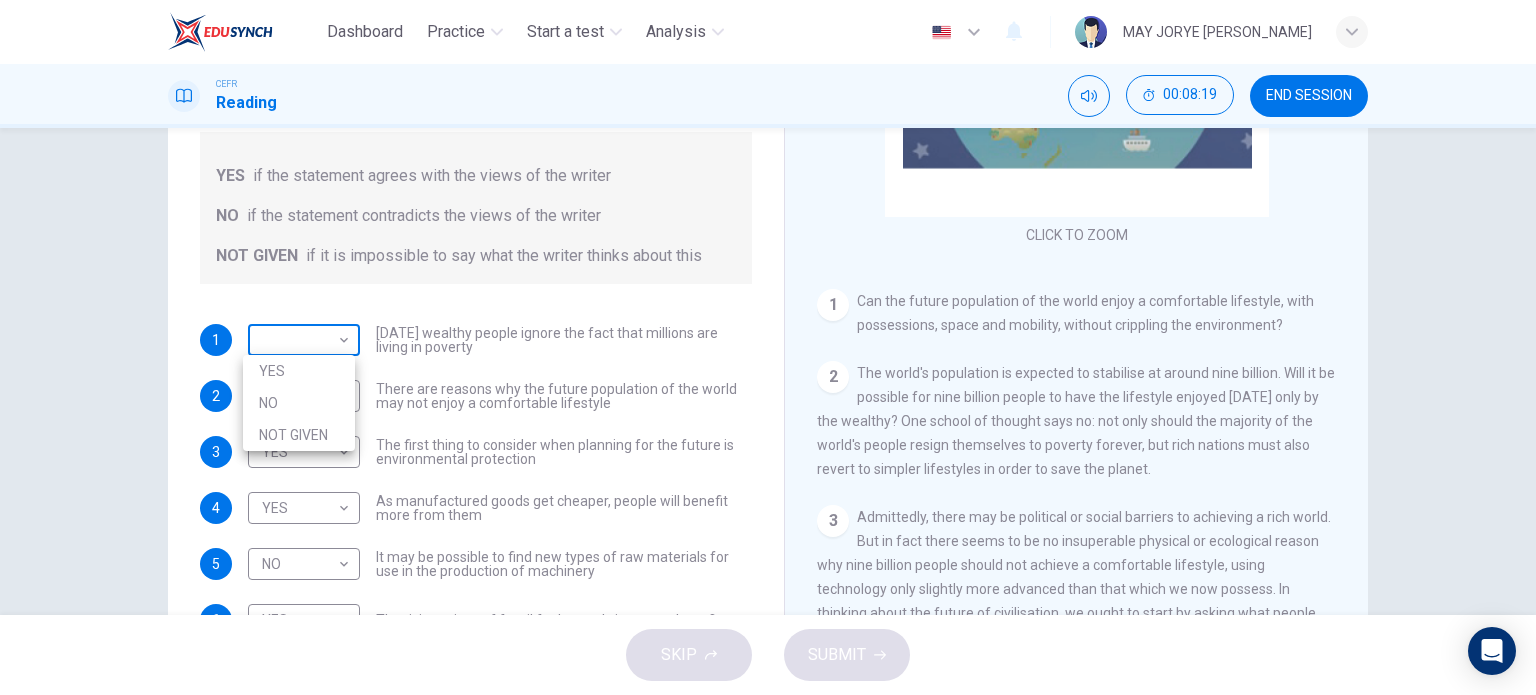 click on "Dashboard Practice Start a test Analysis English en ​ MAY JORYE JOAN GODON CEFR Reading 00:08:19 END SESSION Questions 1 - 6 Do the following statements reflect the claims of the writer in the Reading Passage?
In the boxes below, write YES if the statement agrees with the views of the writer NO if the statement contradicts the views of the writer NOT GIVEN if it is impossible to say what the writer thinks about this 1 ​ ​ Today's wealthy people ignore the fact that millions are living in poverty 2 YES YES ​ There are reasons why the future population of the world may not enjoy a comfortable lifestyle 3 YES YES ​ The first thing to consider when planning for the future is environmental protection 4 YES YES ​ As manufactured goods get cheaper, people will benefit more from them 5 NO NO ​ It may be possible to find new types of raw materials for use in the production of machinery 6 YES YES ​ The rising prices of fossil fuels may bring some benefits Worldly Wealth CLICK TO ZOOM Click to Zoom 1 2" at bounding box center (768, 347) 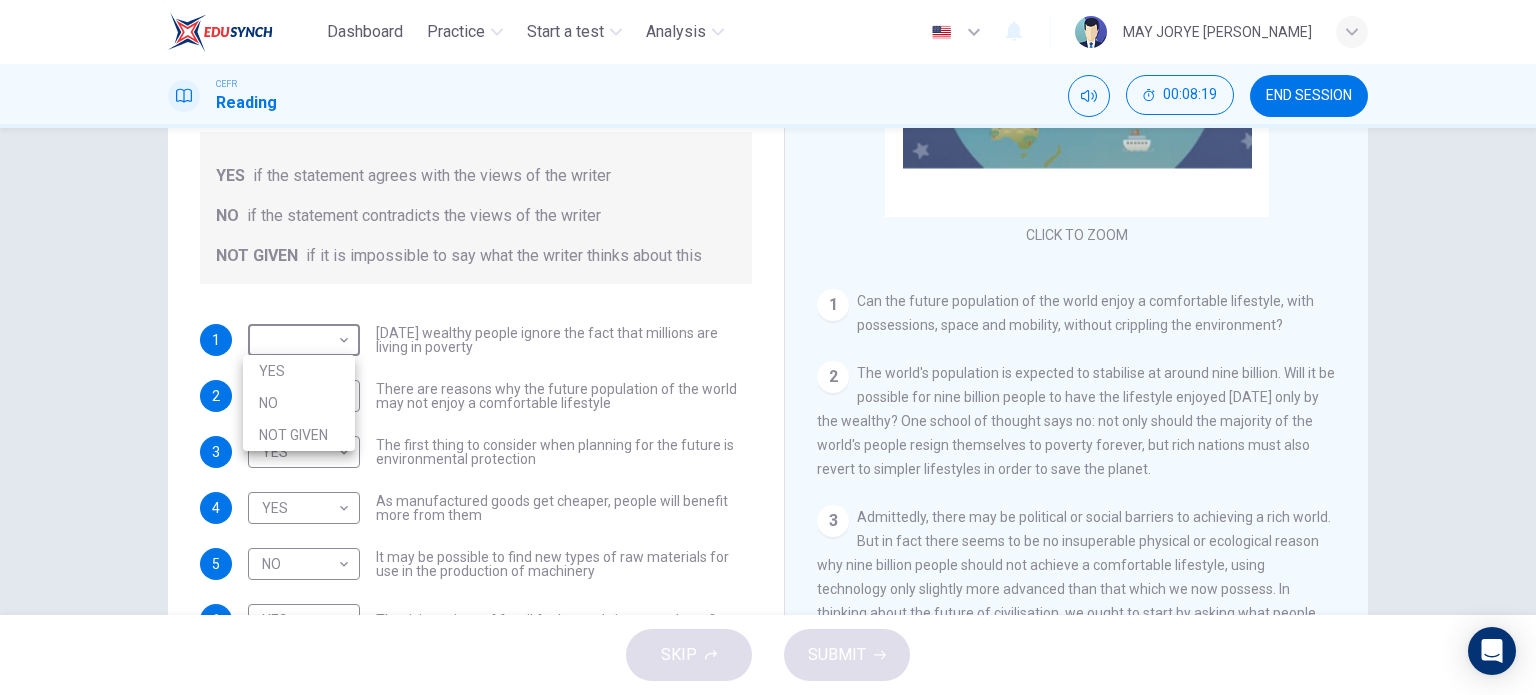 click on "NOT GIVEN" at bounding box center [299, 435] 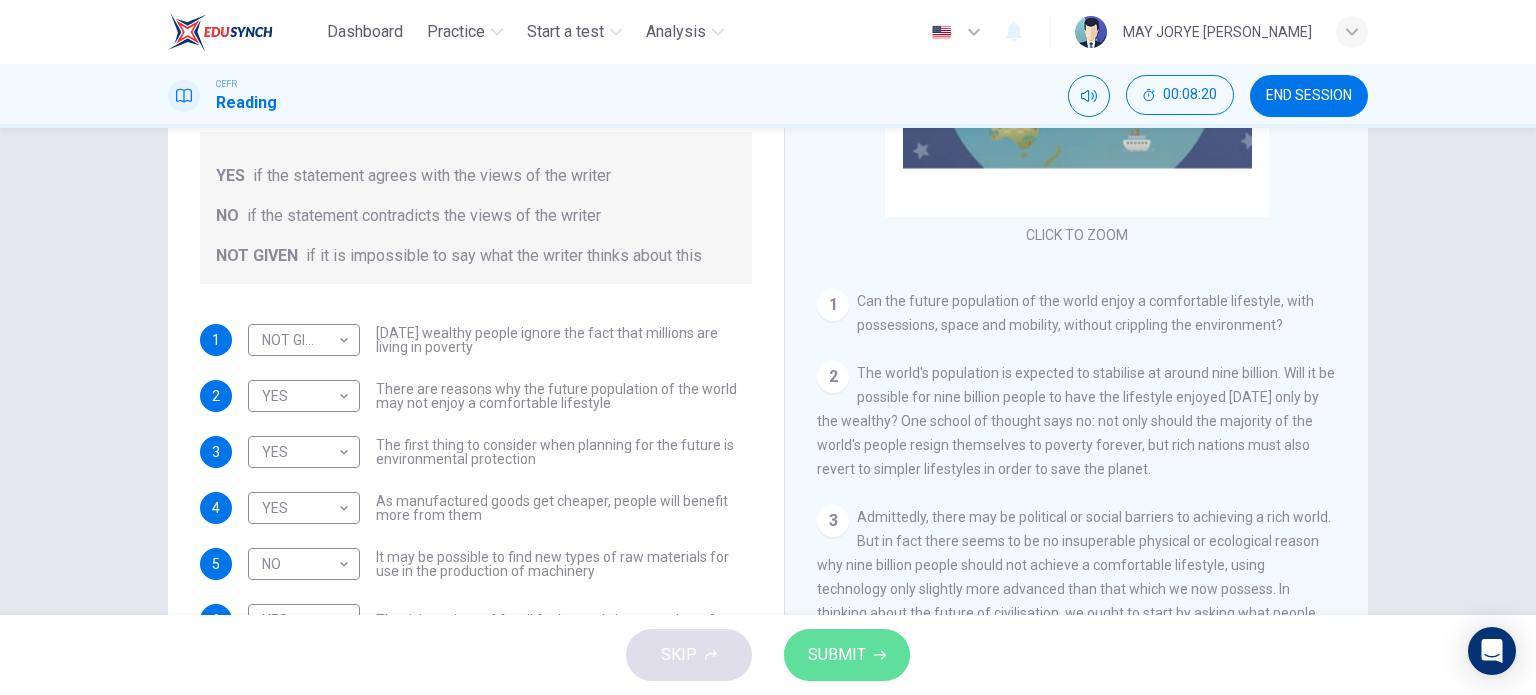 click on "SUBMIT" at bounding box center [837, 655] 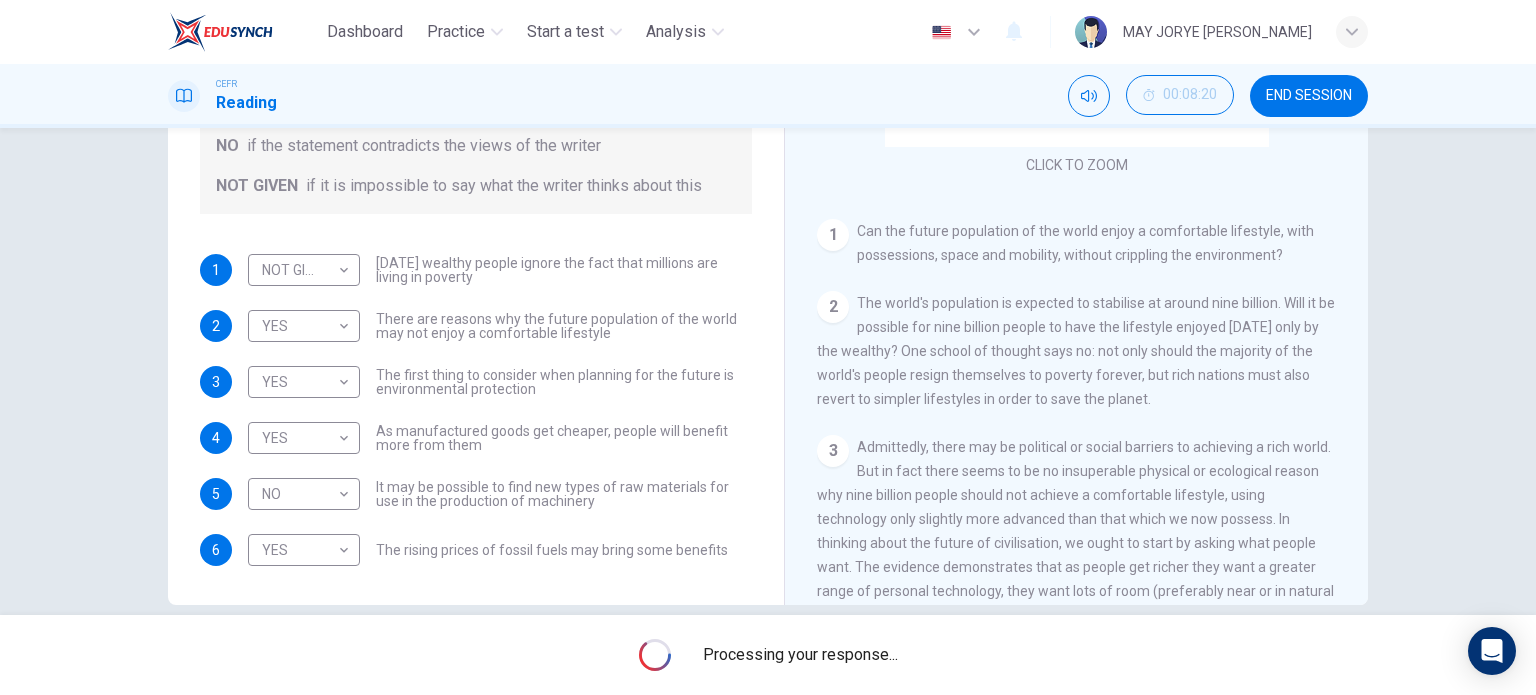 scroll, scrollTop: 288, scrollLeft: 0, axis: vertical 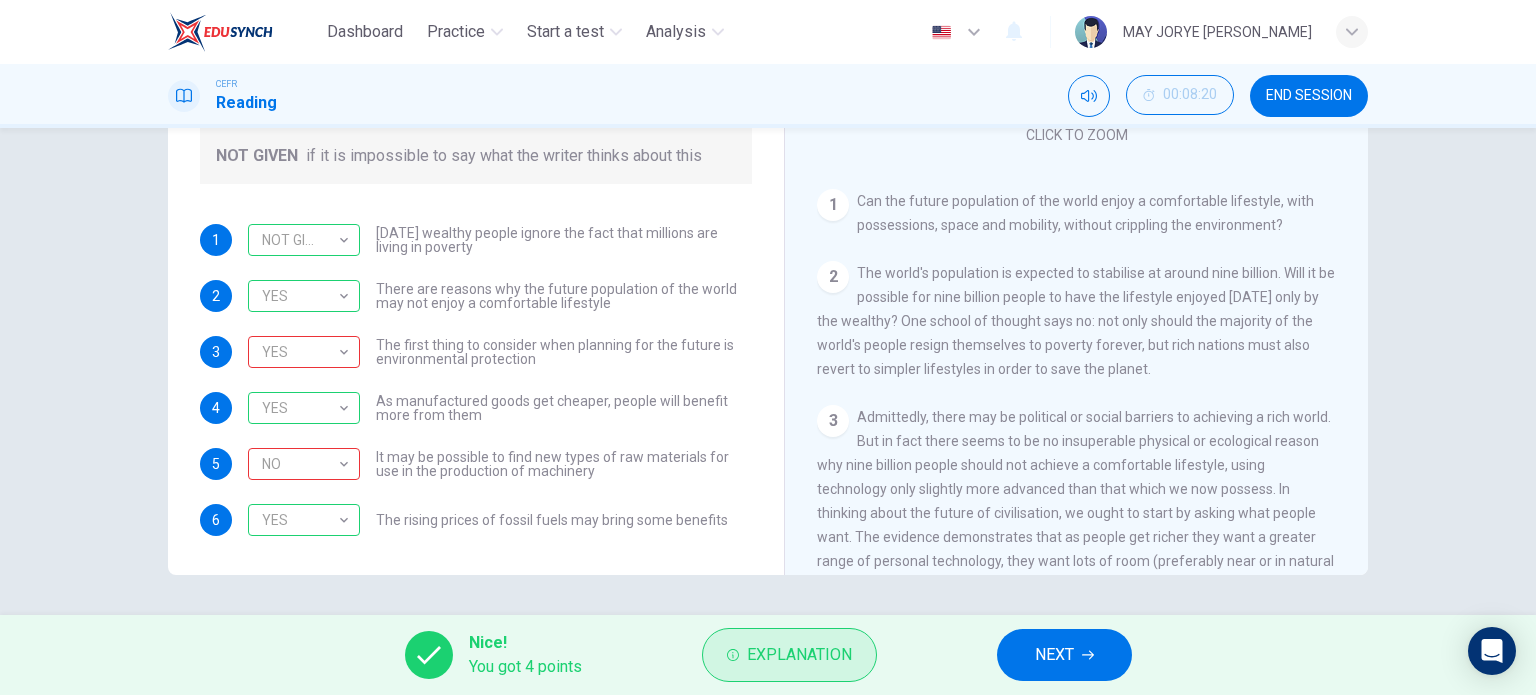 click on "Explanation" at bounding box center [799, 655] 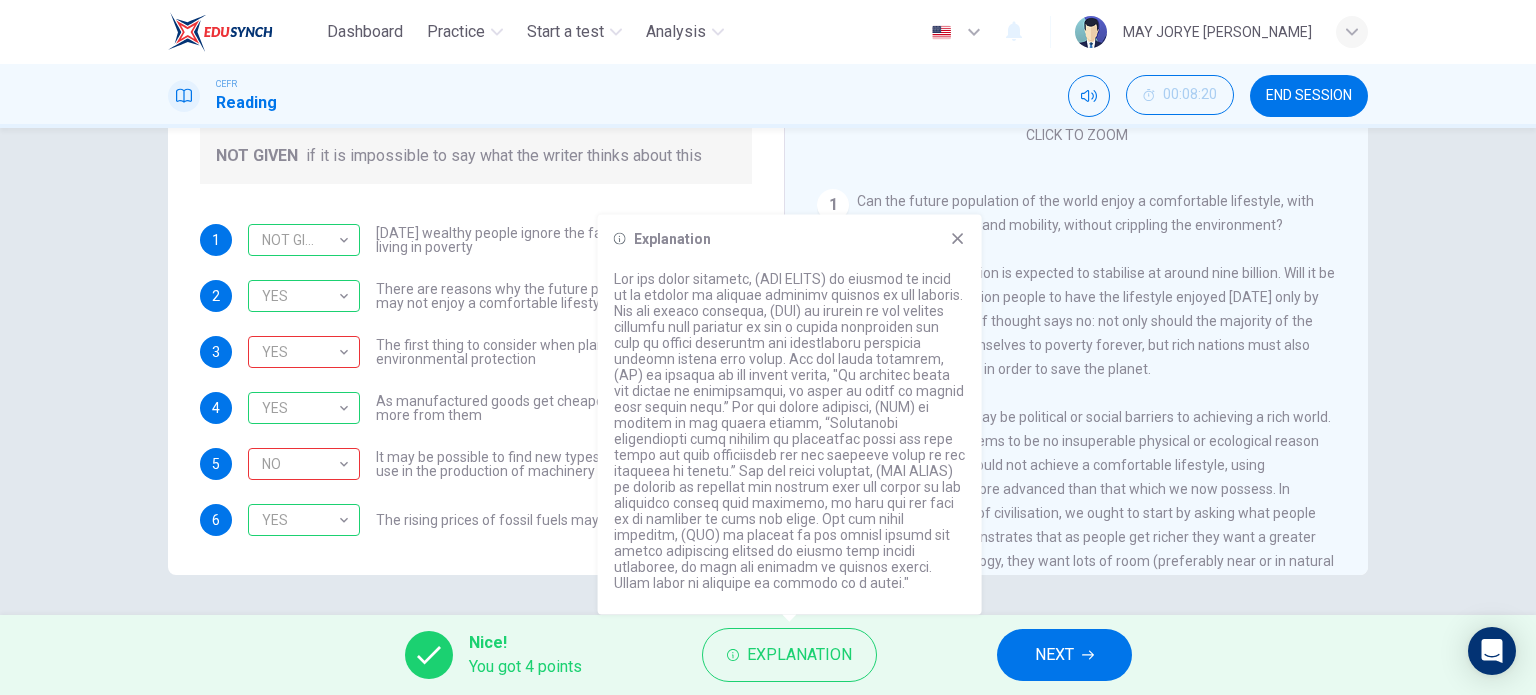 click 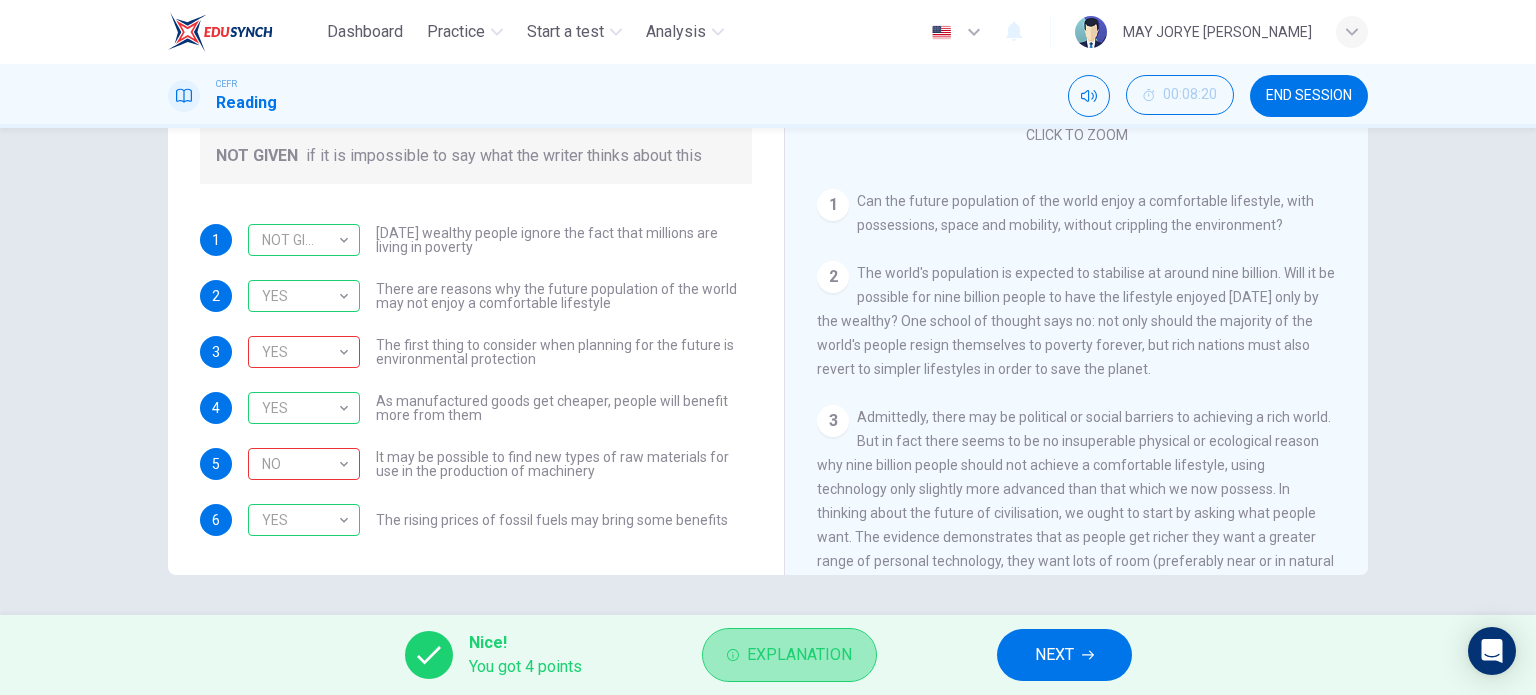 click on "Explanation" at bounding box center [789, 655] 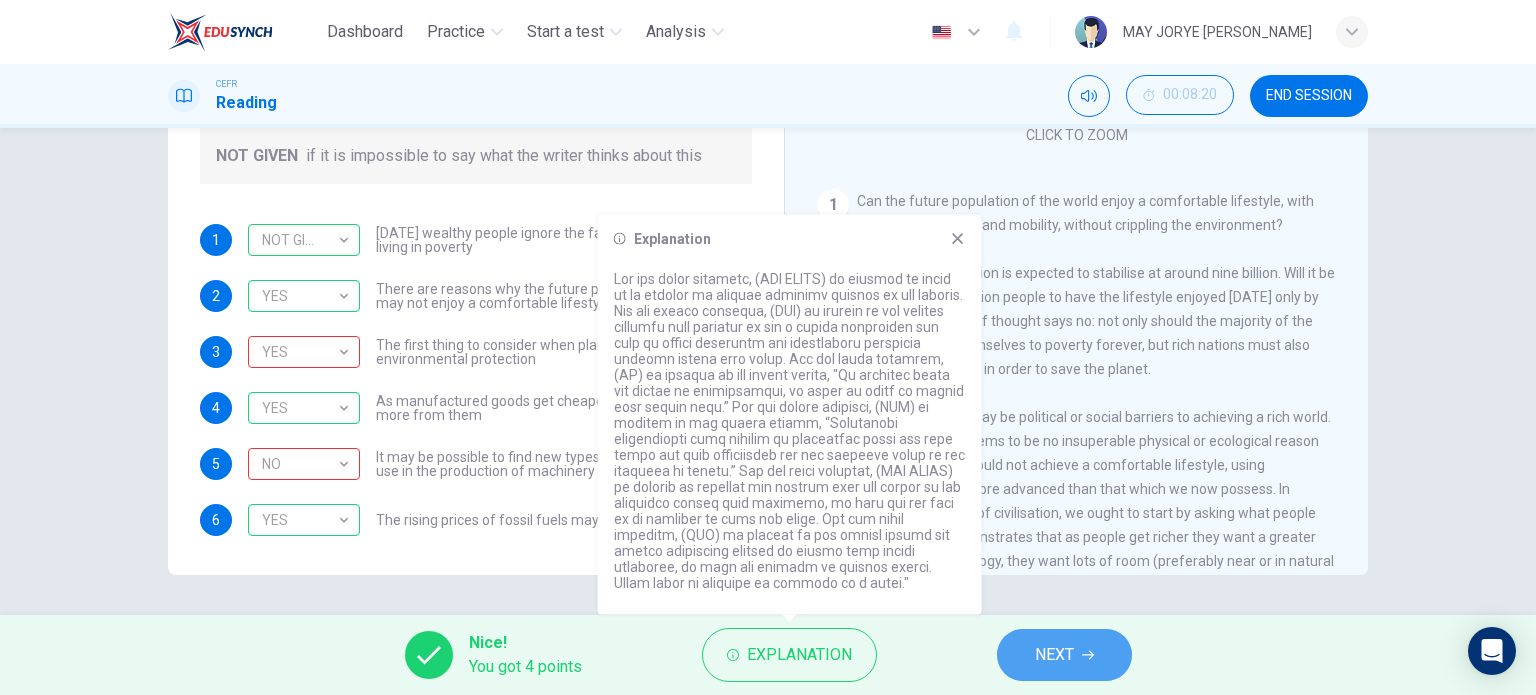 click on "NEXT" at bounding box center [1054, 655] 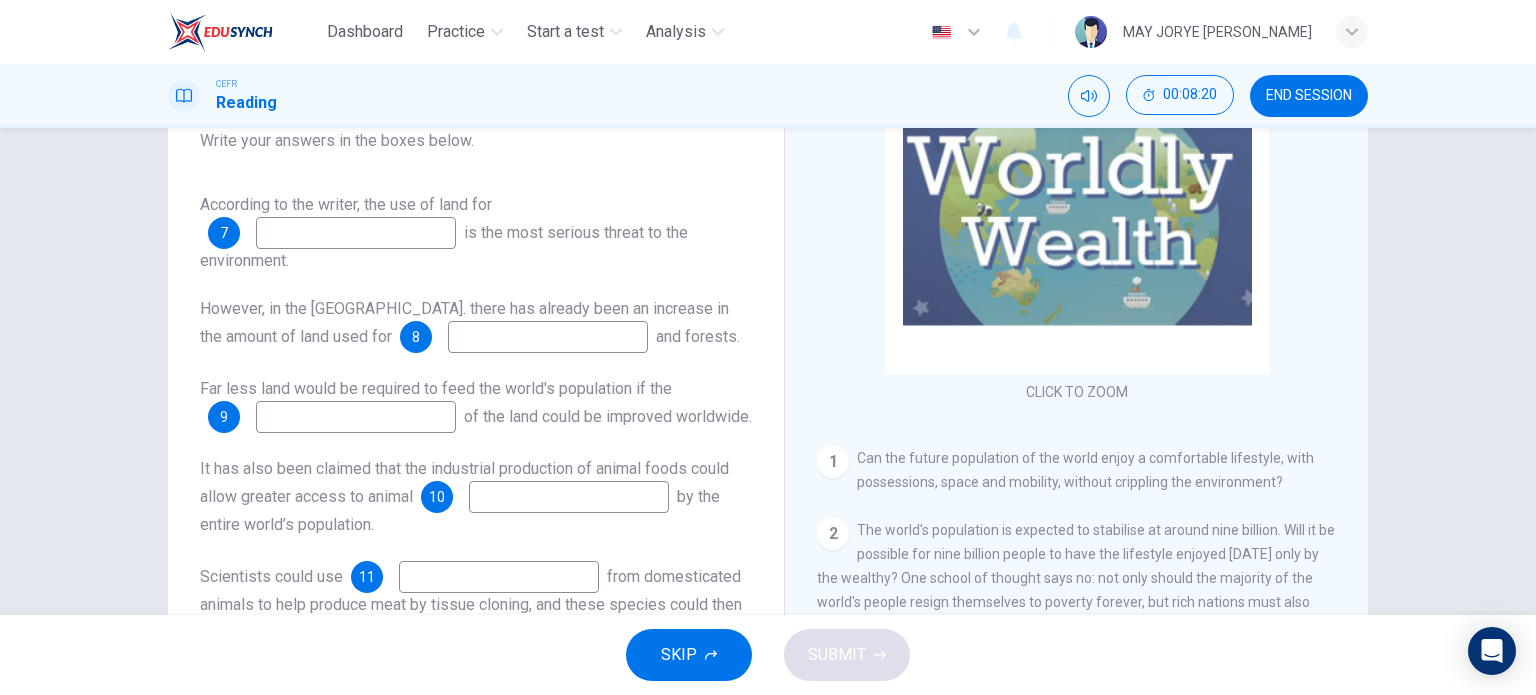 scroll, scrollTop: 188, scrollLeft: 0, axis: vertical 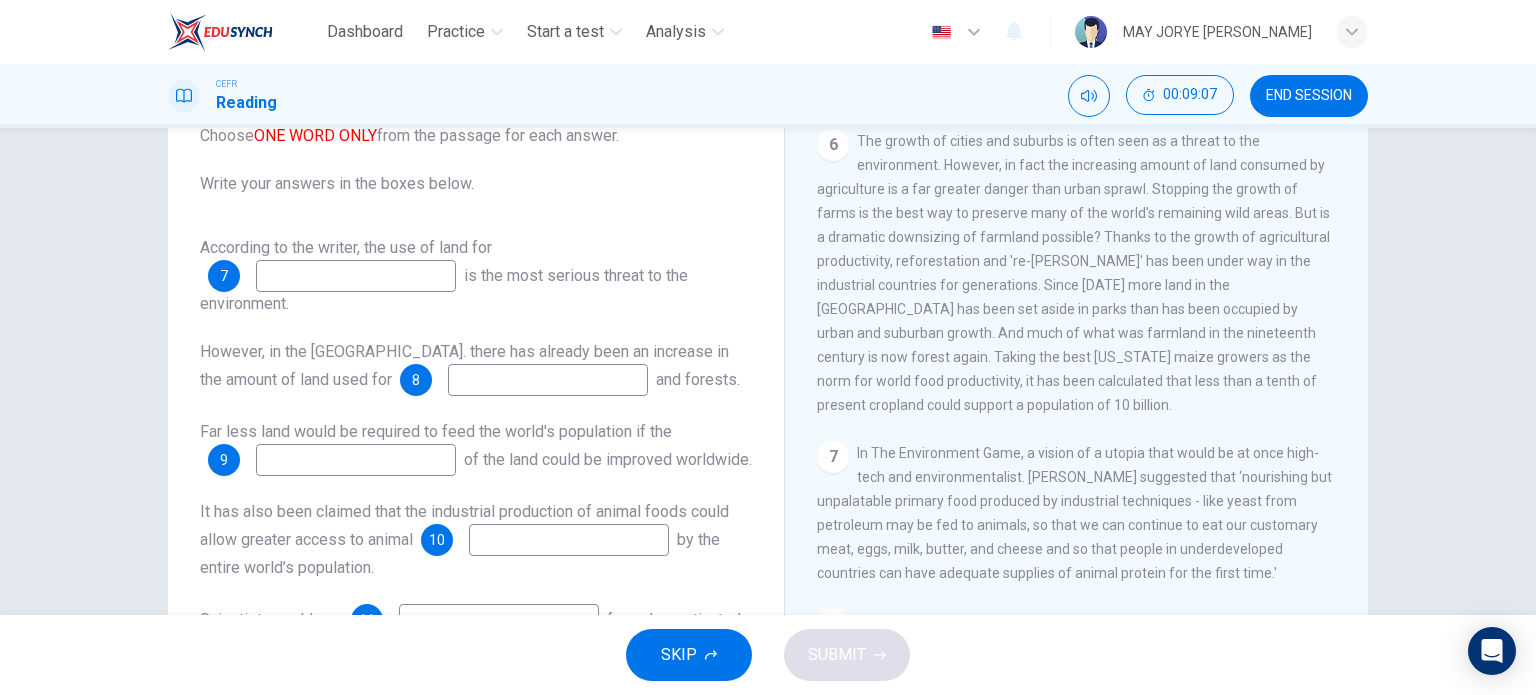click at bounding box center (356, 276) 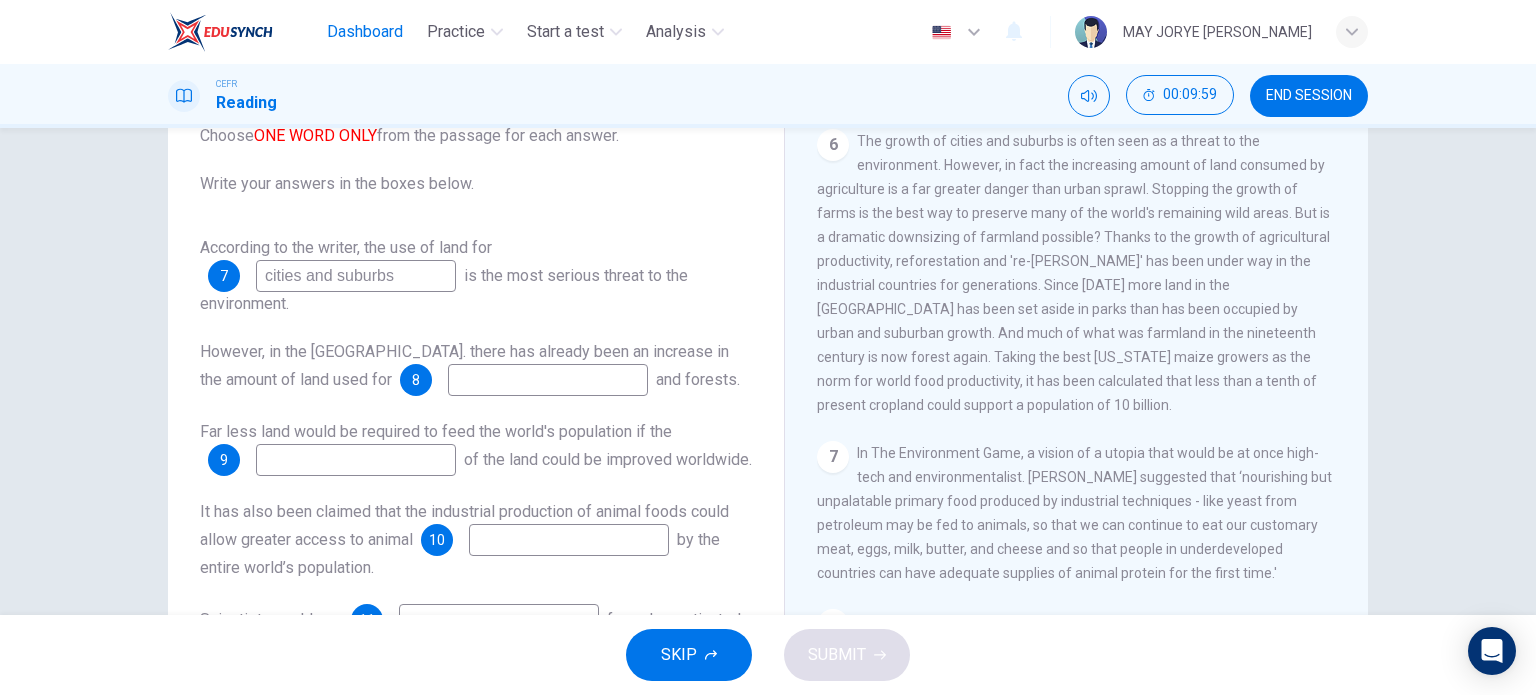 type on "cities and suburbs" 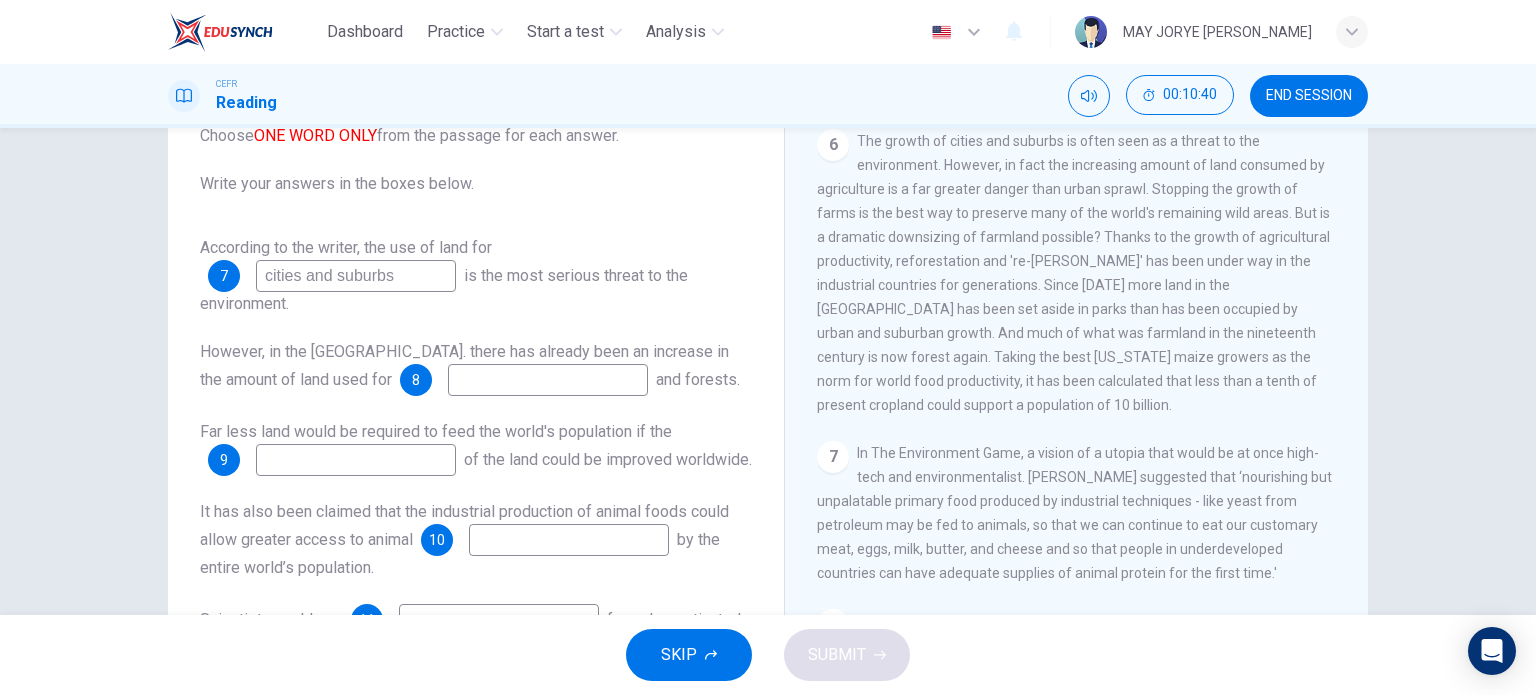 click at bounding box center [548, 380] 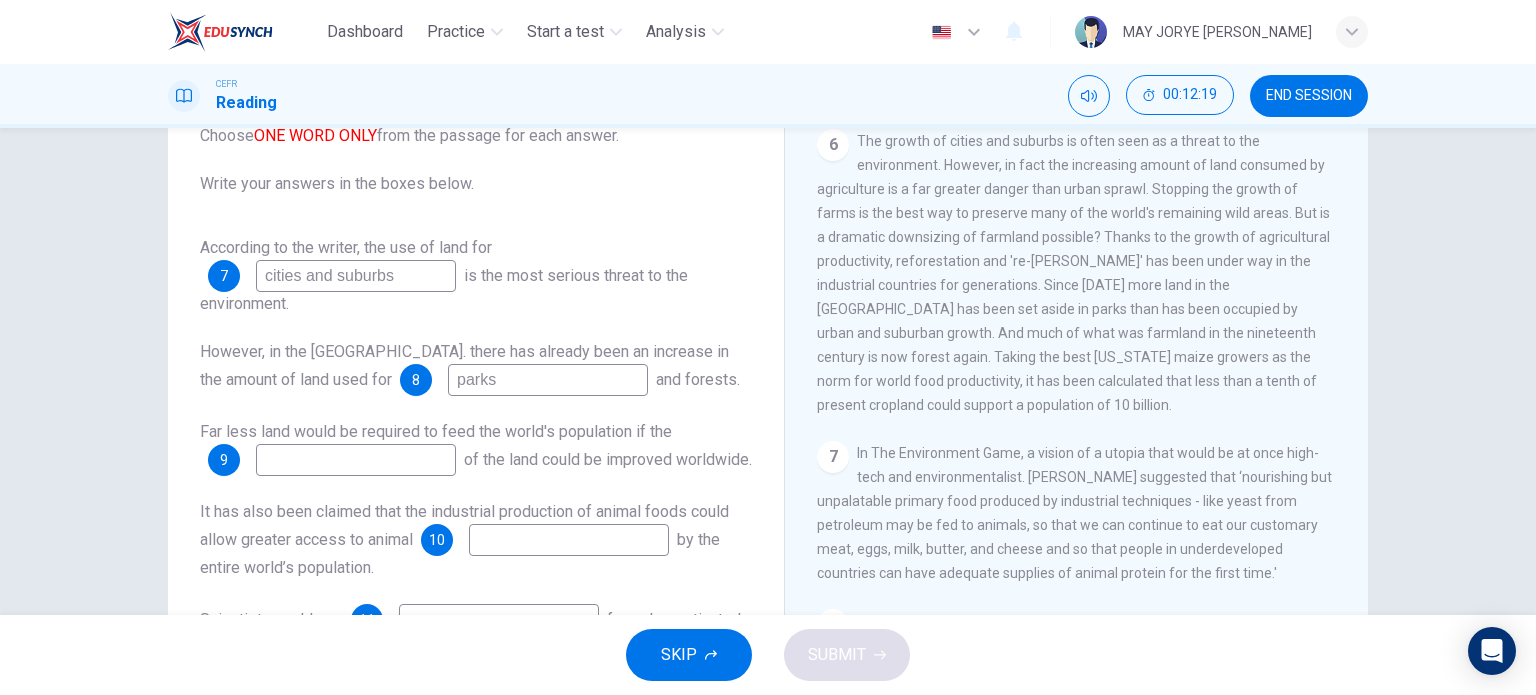 scroll, scrollTop: 1300, scrollLeft: 0, axis: vertical 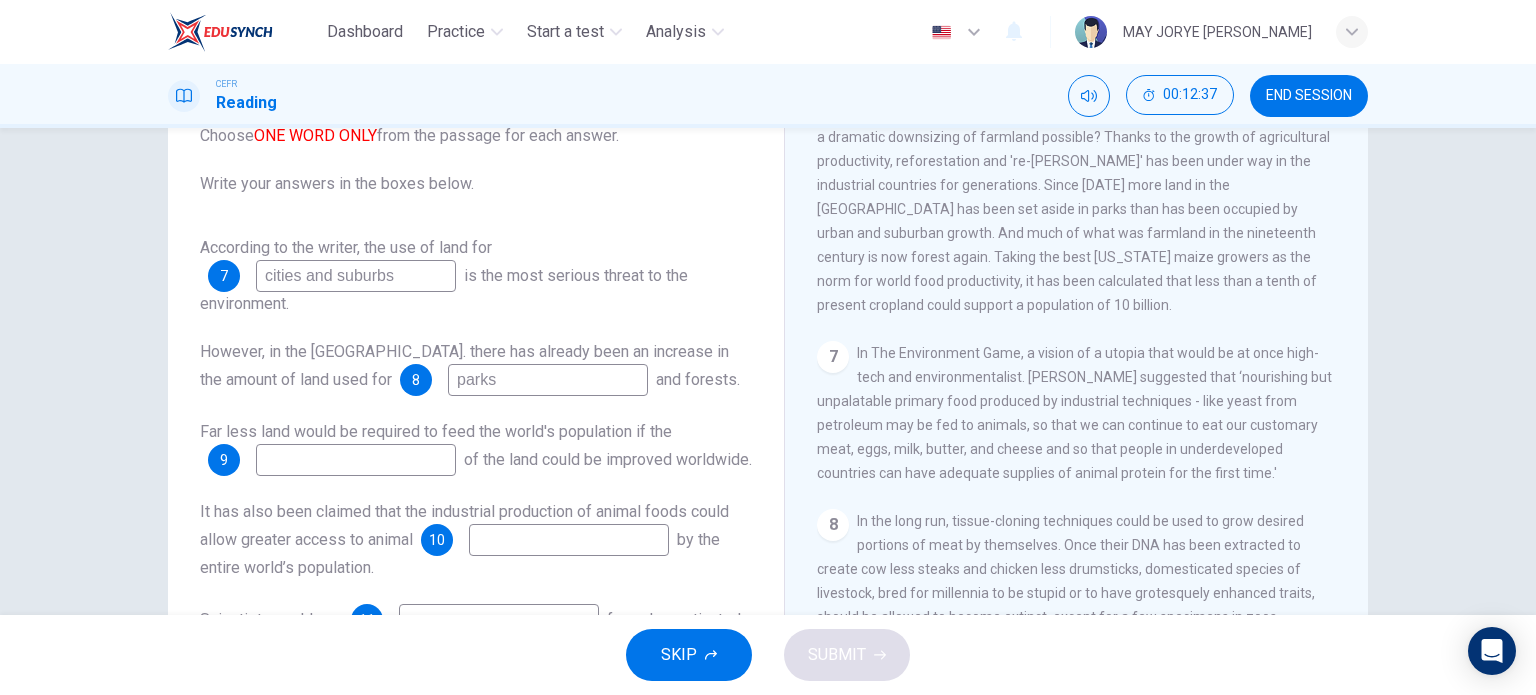 type on "parks" 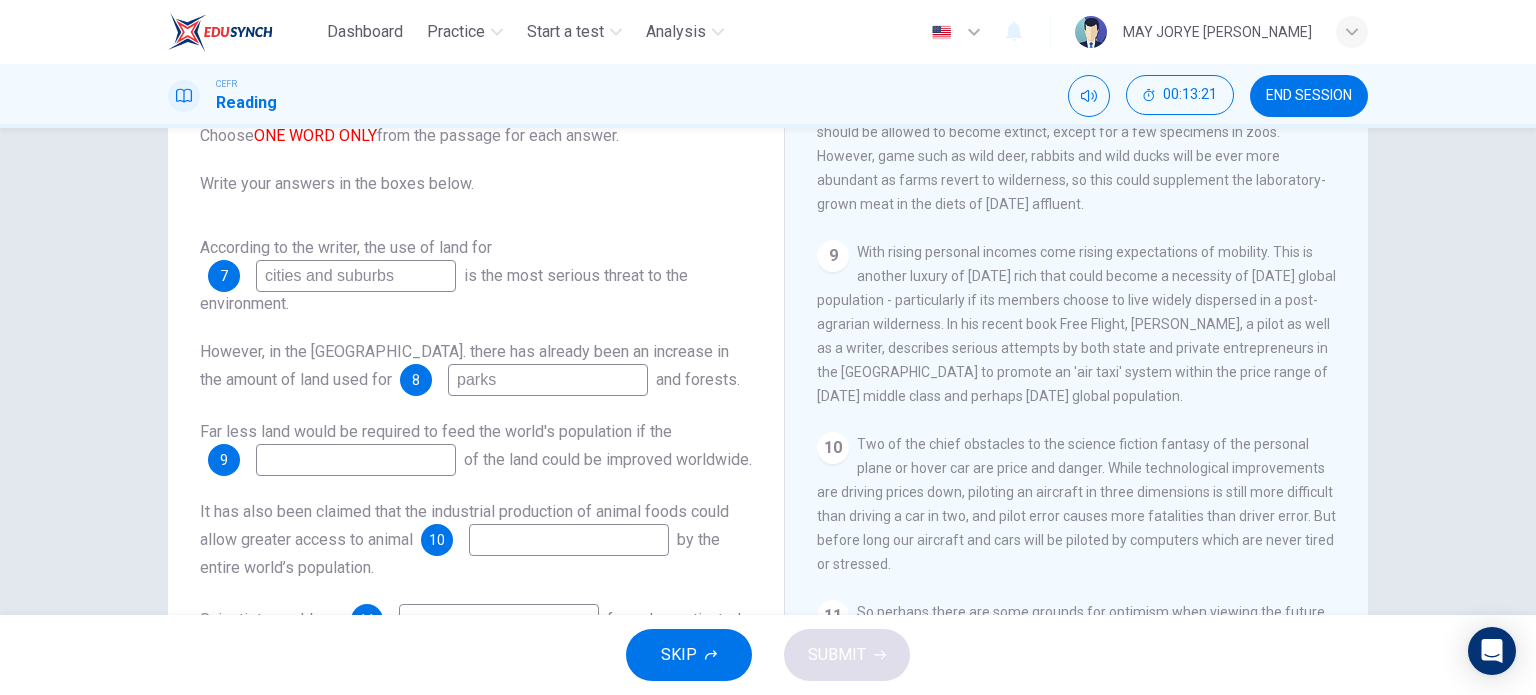 scroll, scrollTop: 1863, scrollLeft: 0, axis: vertical 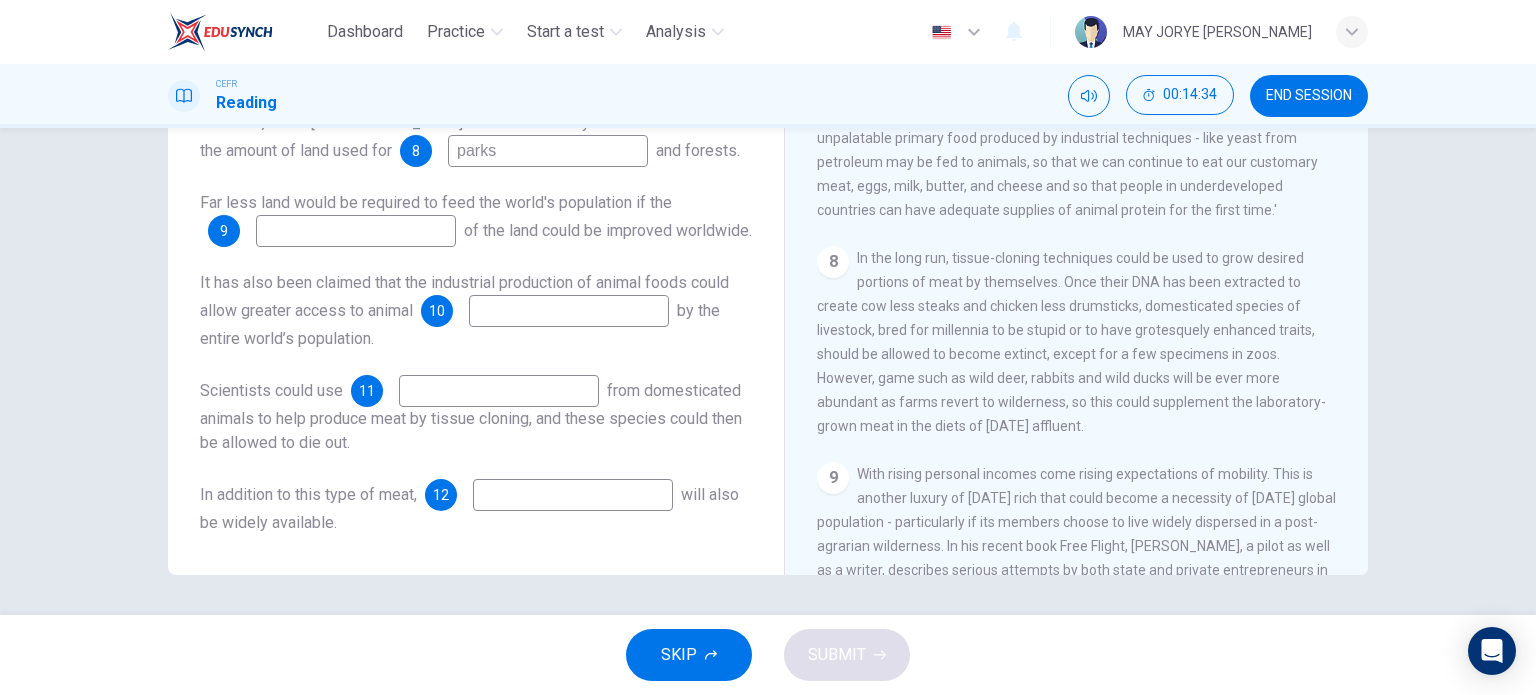 click at bounding box center (499, 391) 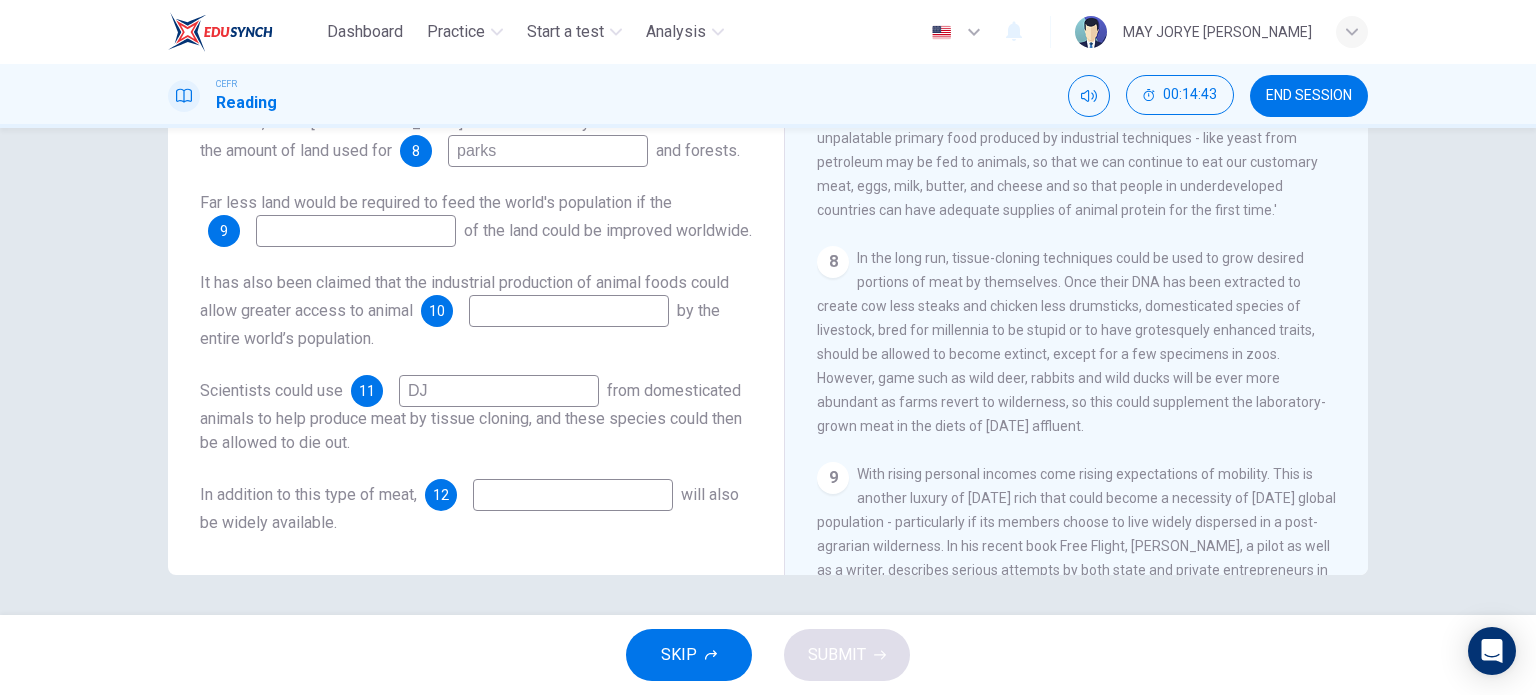 type on "D" 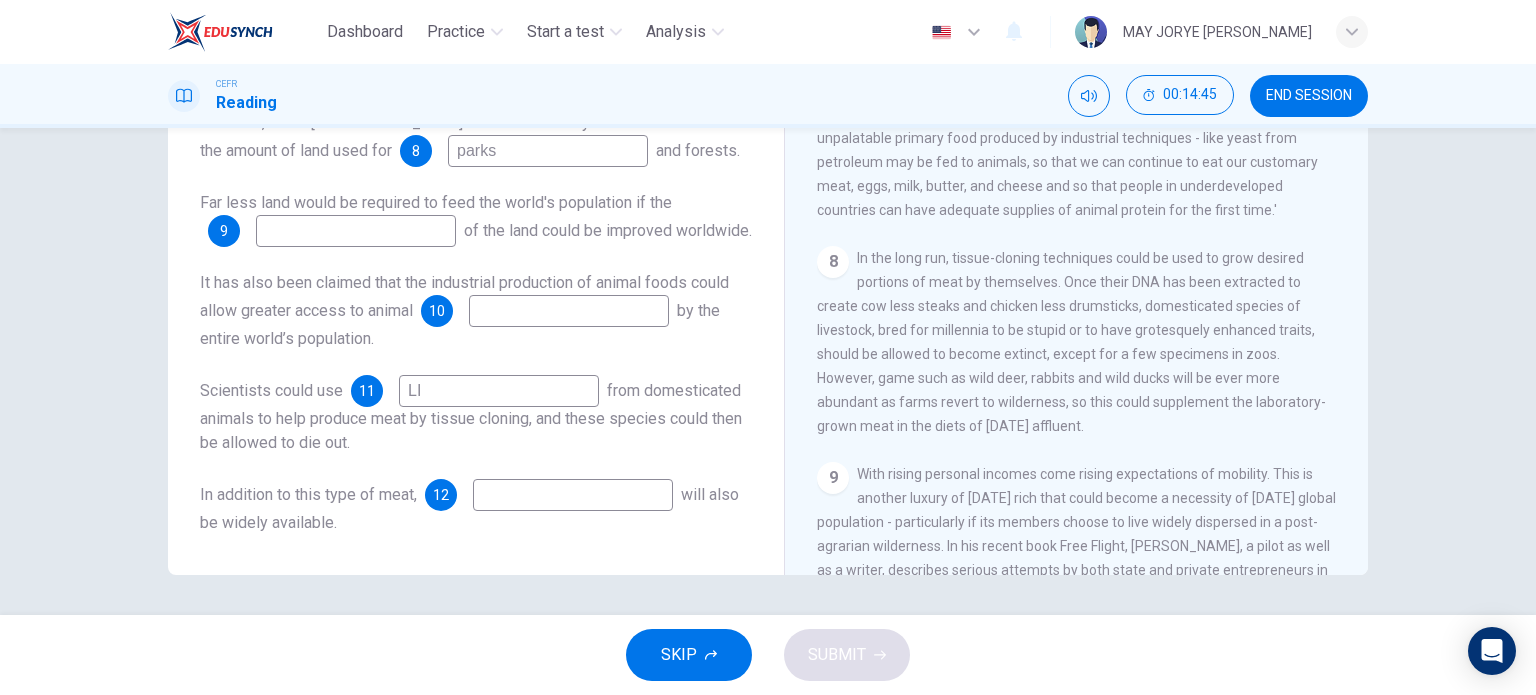 type on "L" 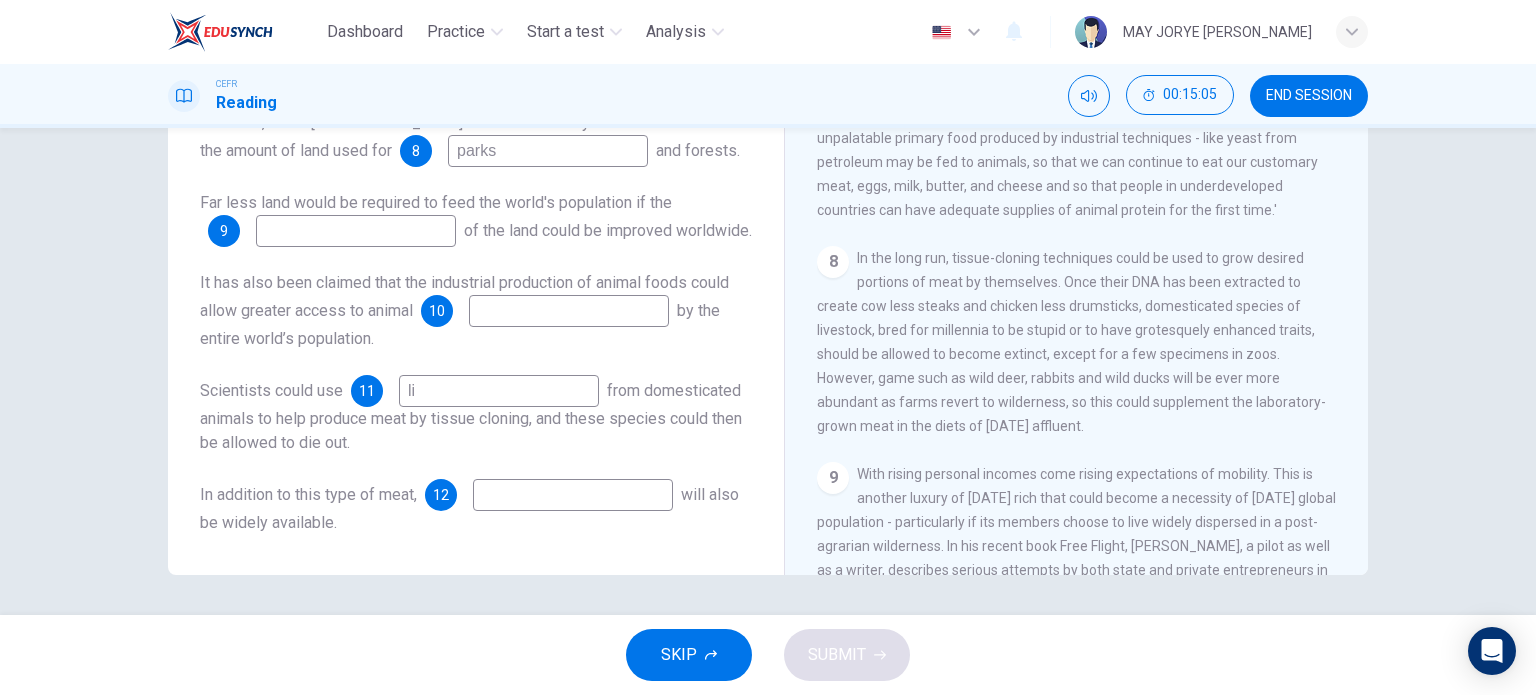 type on "l" 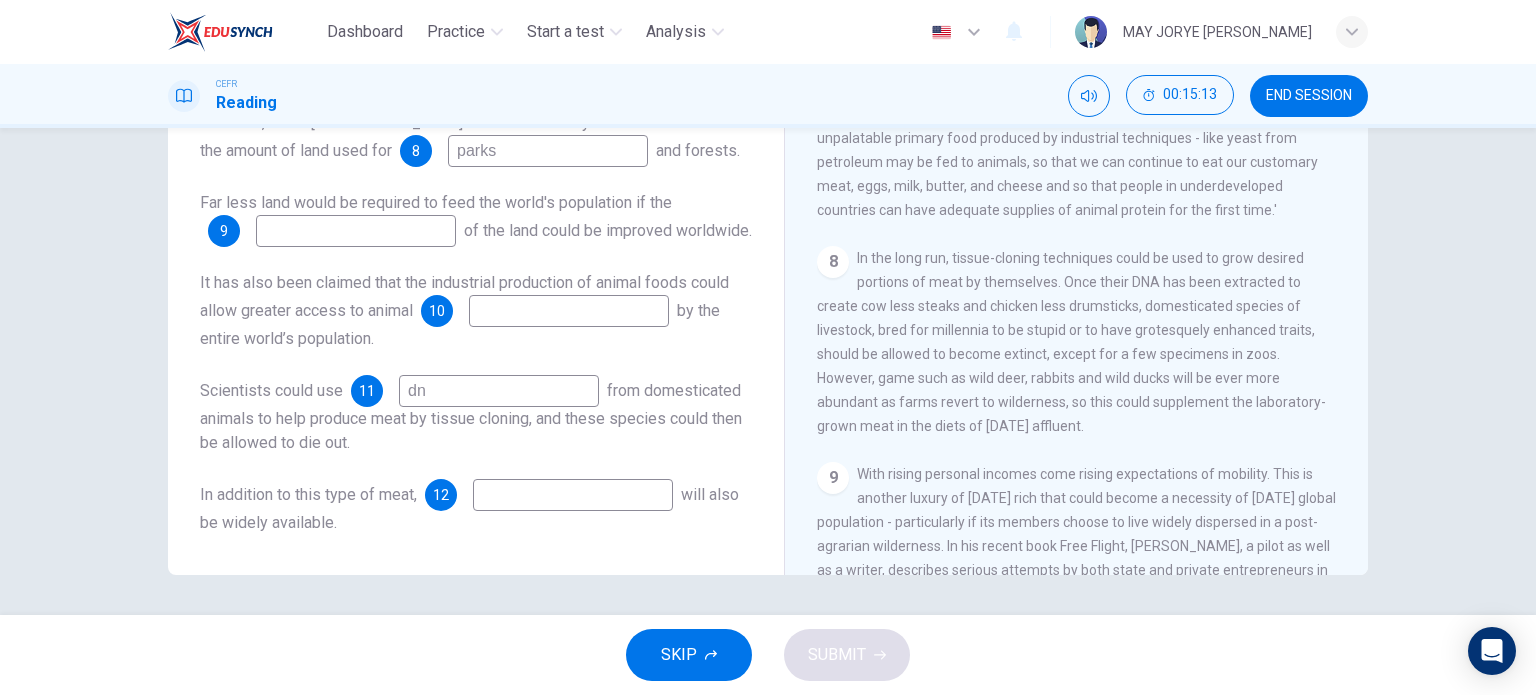 type on "d" 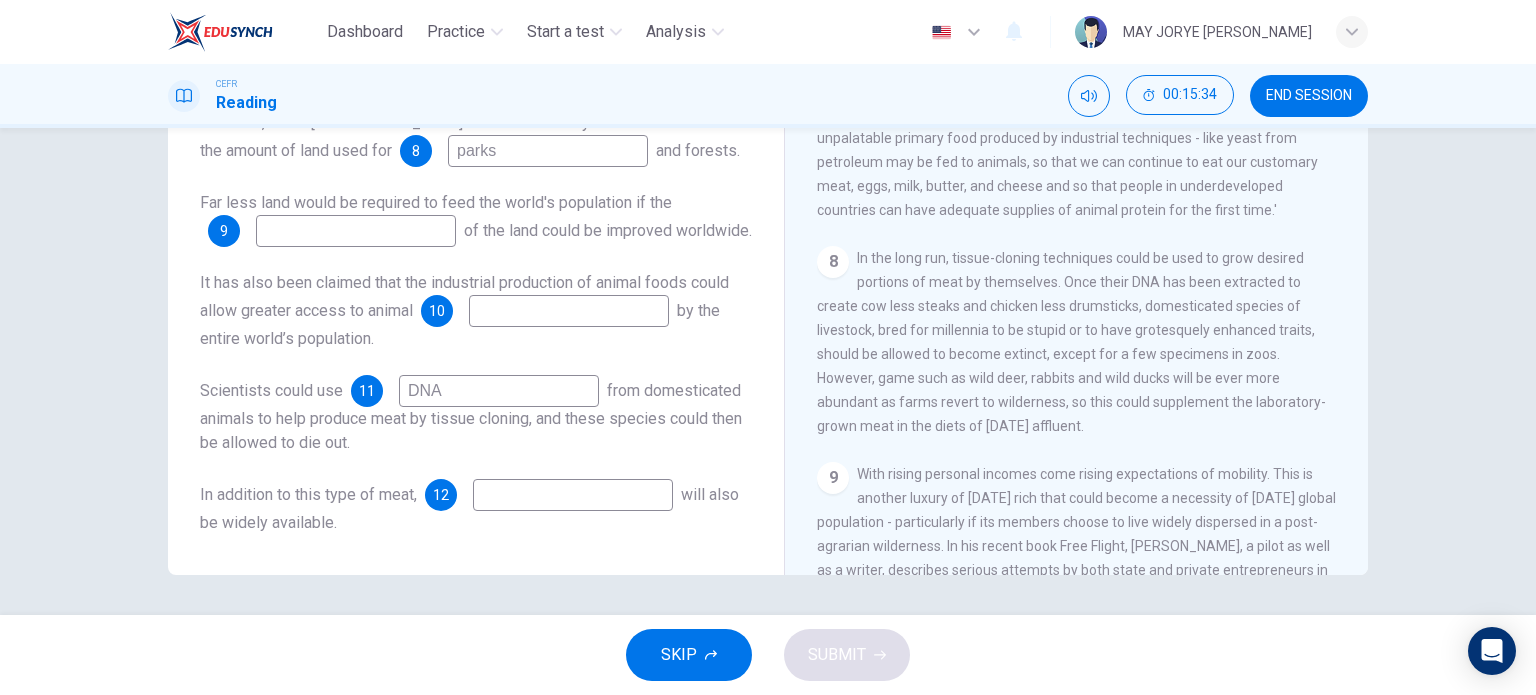 type on "DNA" 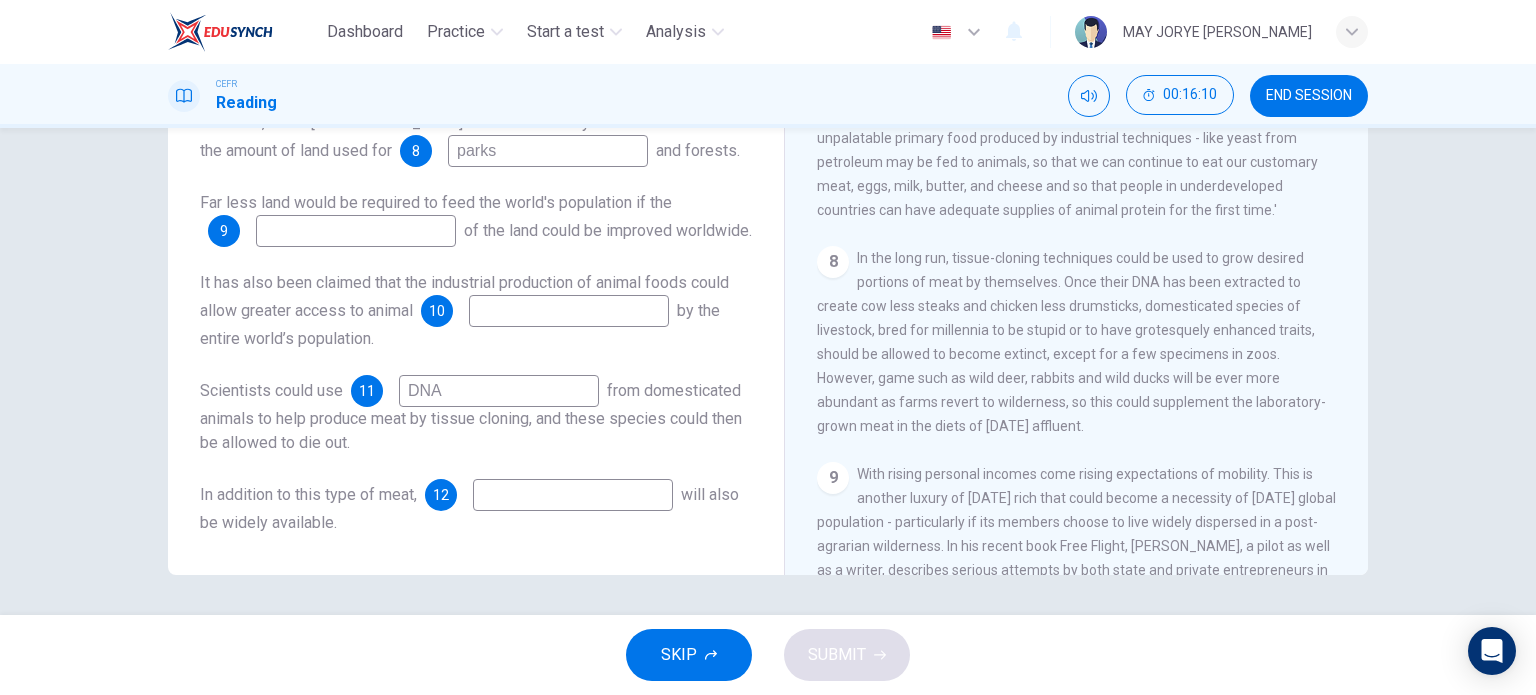 click at bounding box center [573, 495] 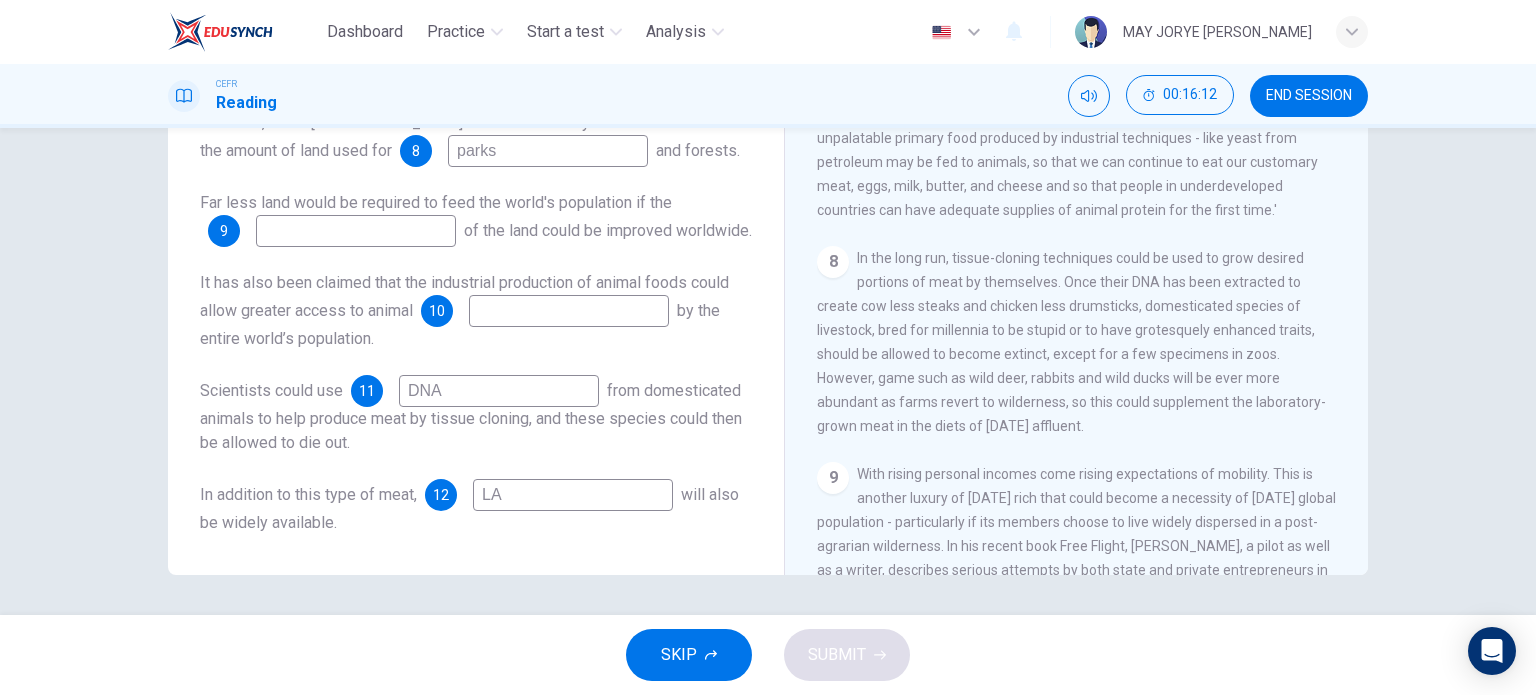 type on "L" 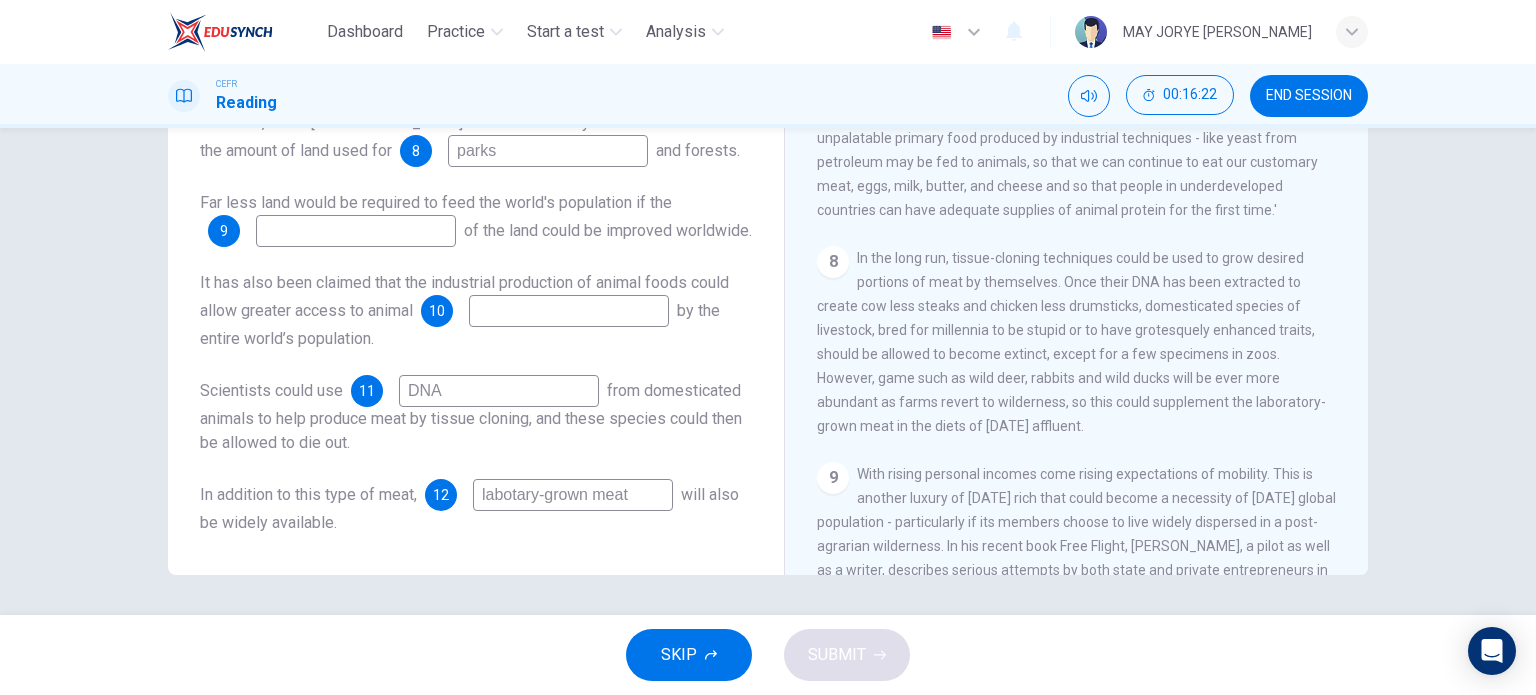 scroll, scrollTop: 52, scrollLeft: 0, axis: vertical 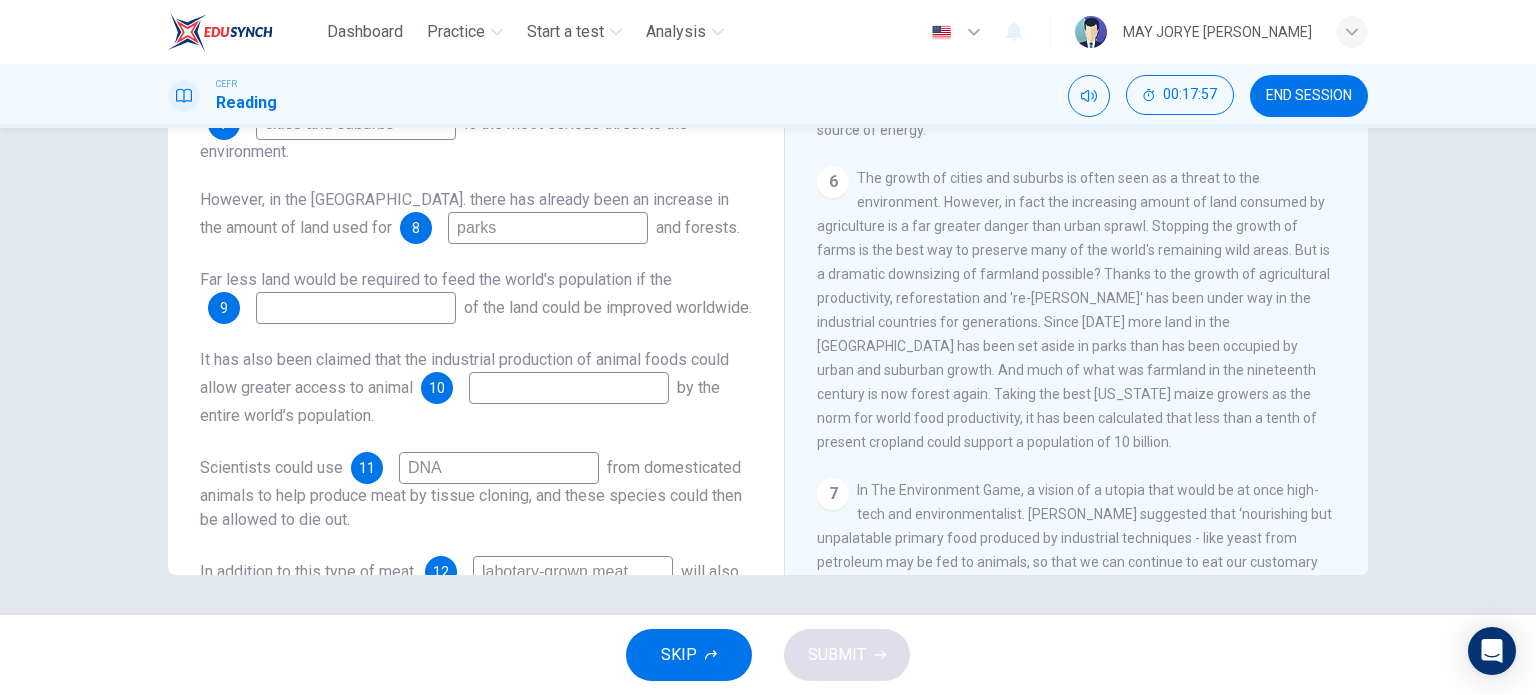 type on "labotary-grown meat" 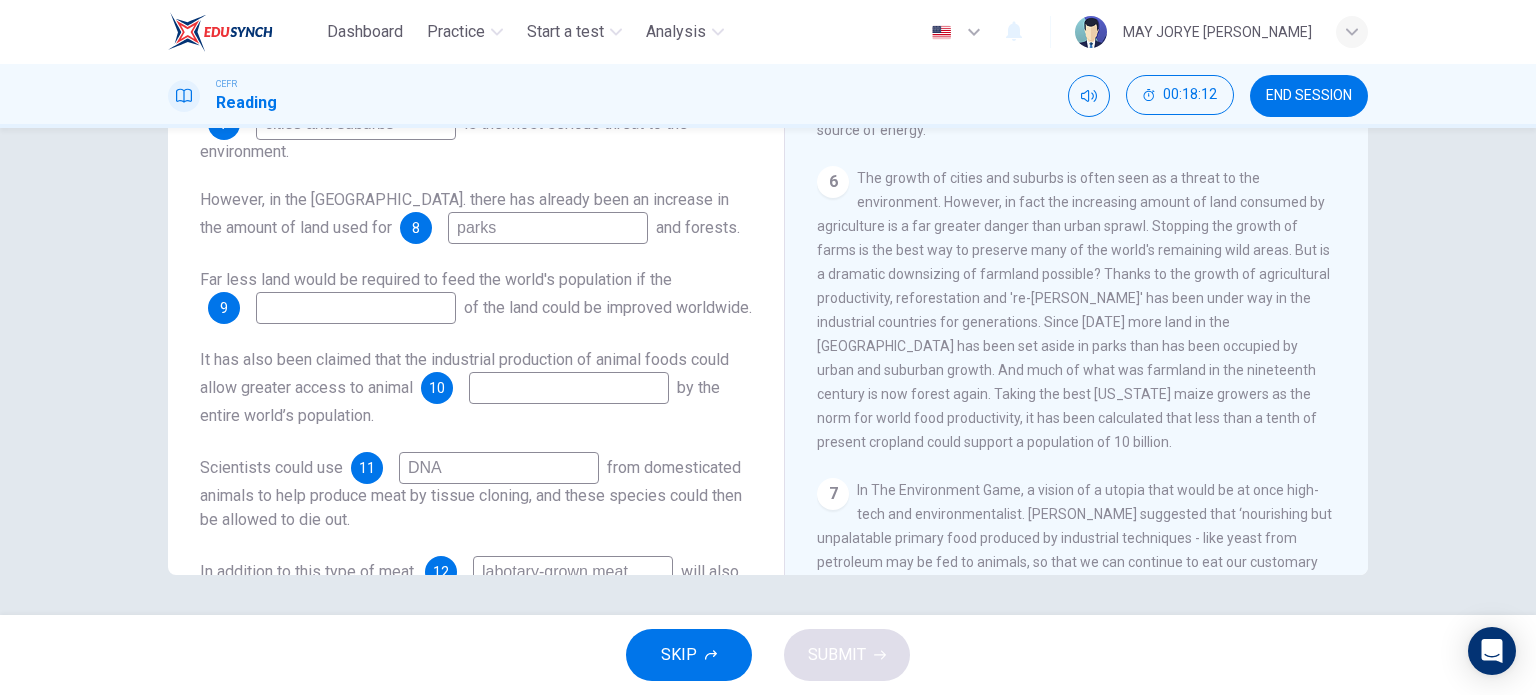 click at bounding box center [356, 308] 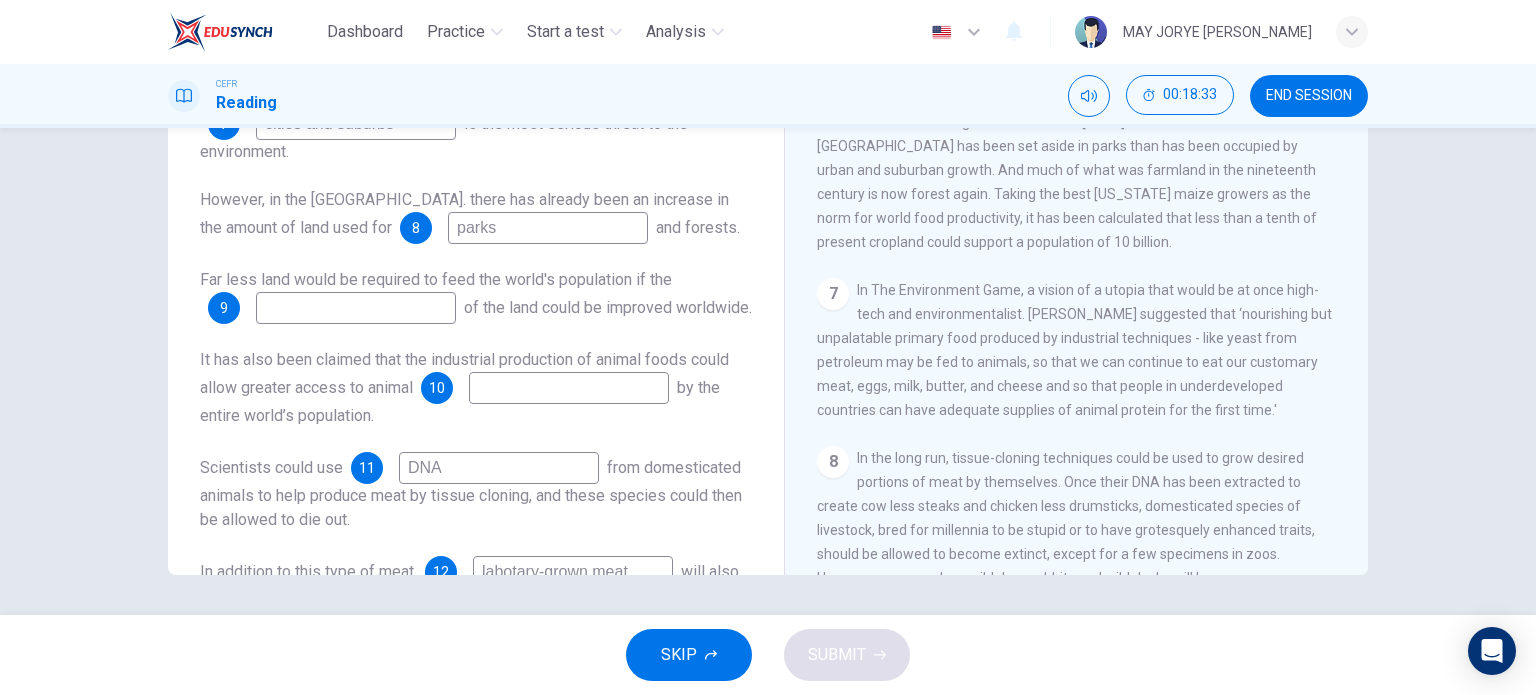 scroll, scrollTop: 1163, scrollLeft: 0, axis: vertical 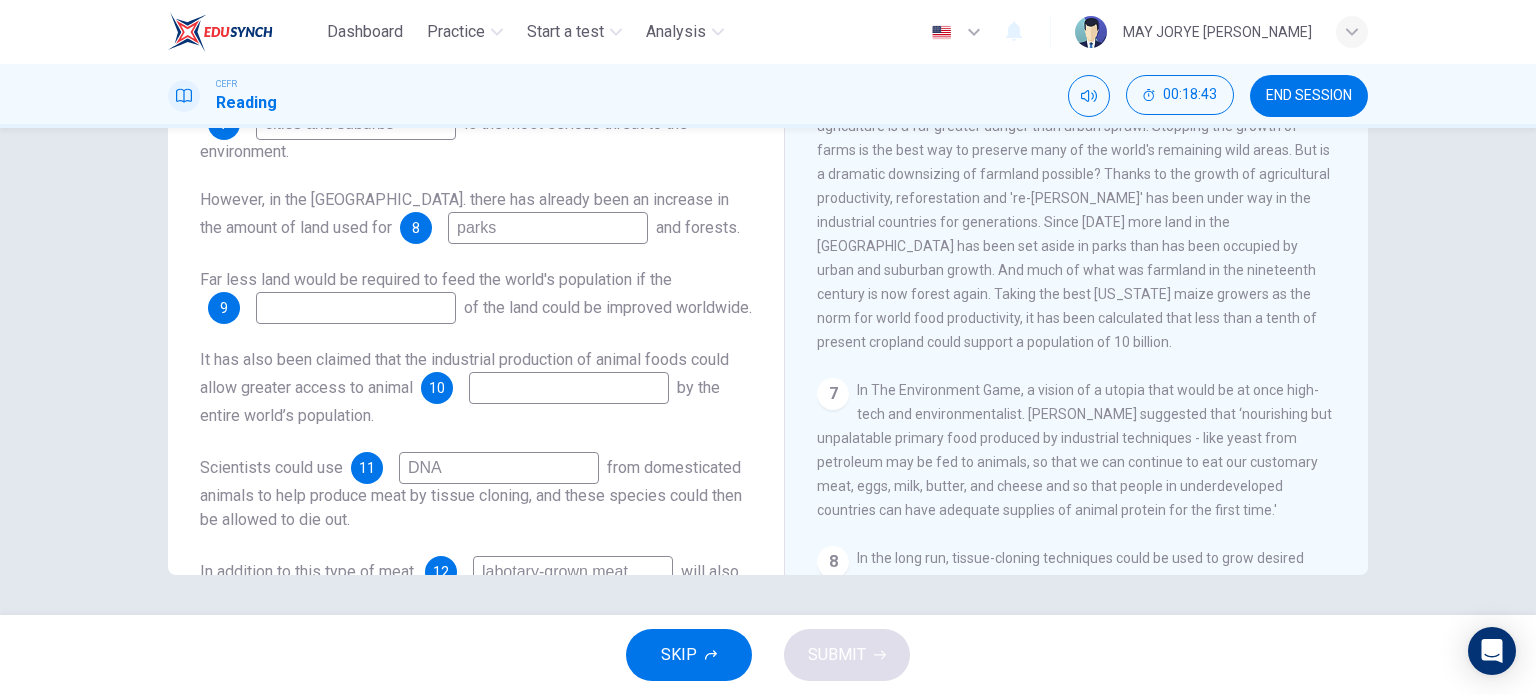 drag, startPoint x: 1197, startPoint y: 307, endPoint x: 1287, endPoint y: 347, distance: 98.48858 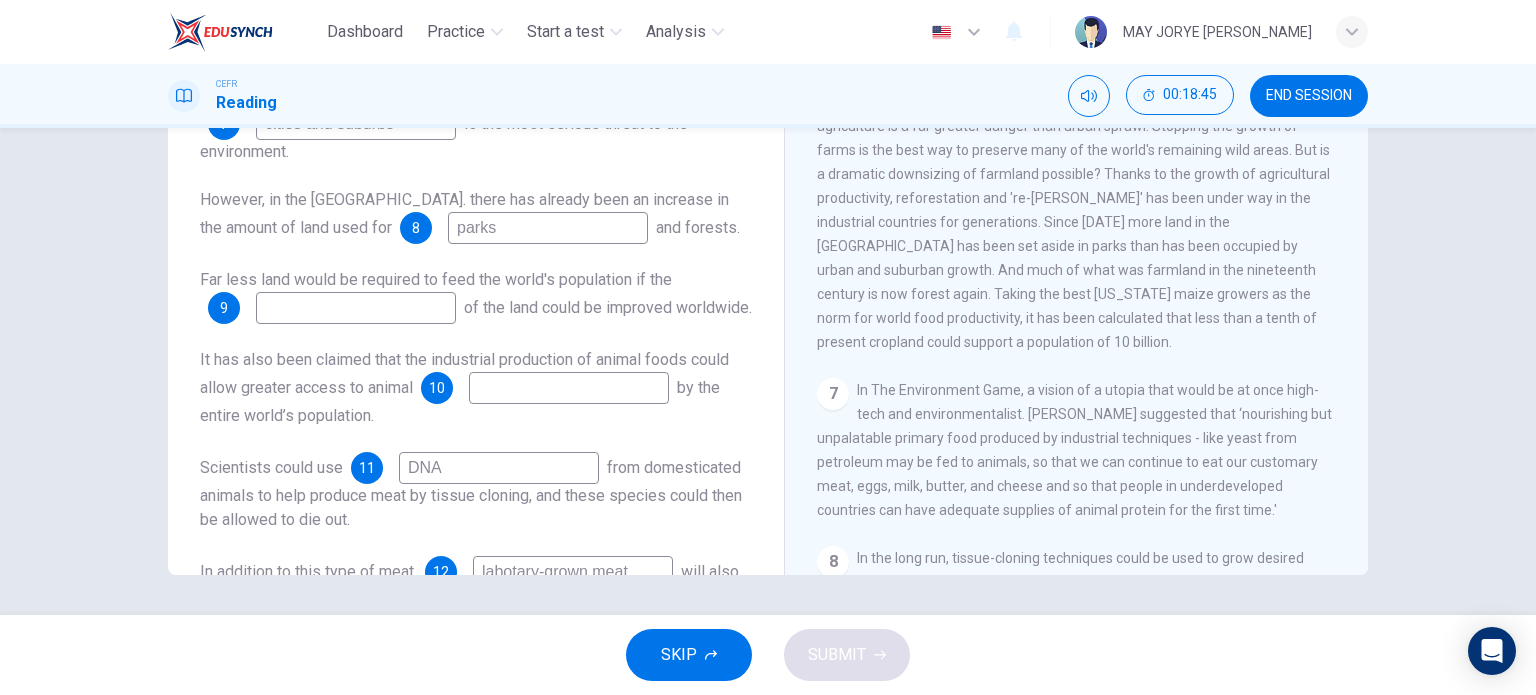 click at bounding box center [356, 308] 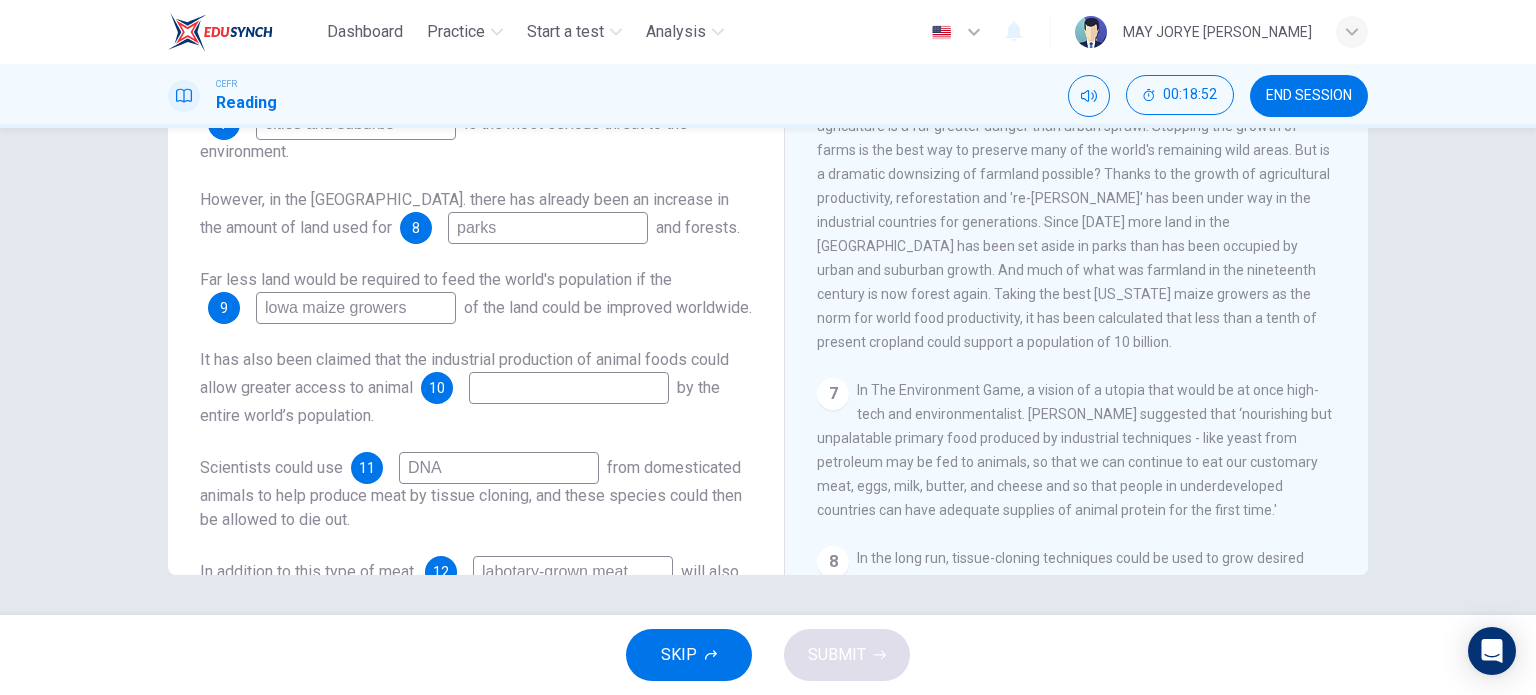 type on "lowa maize growers" 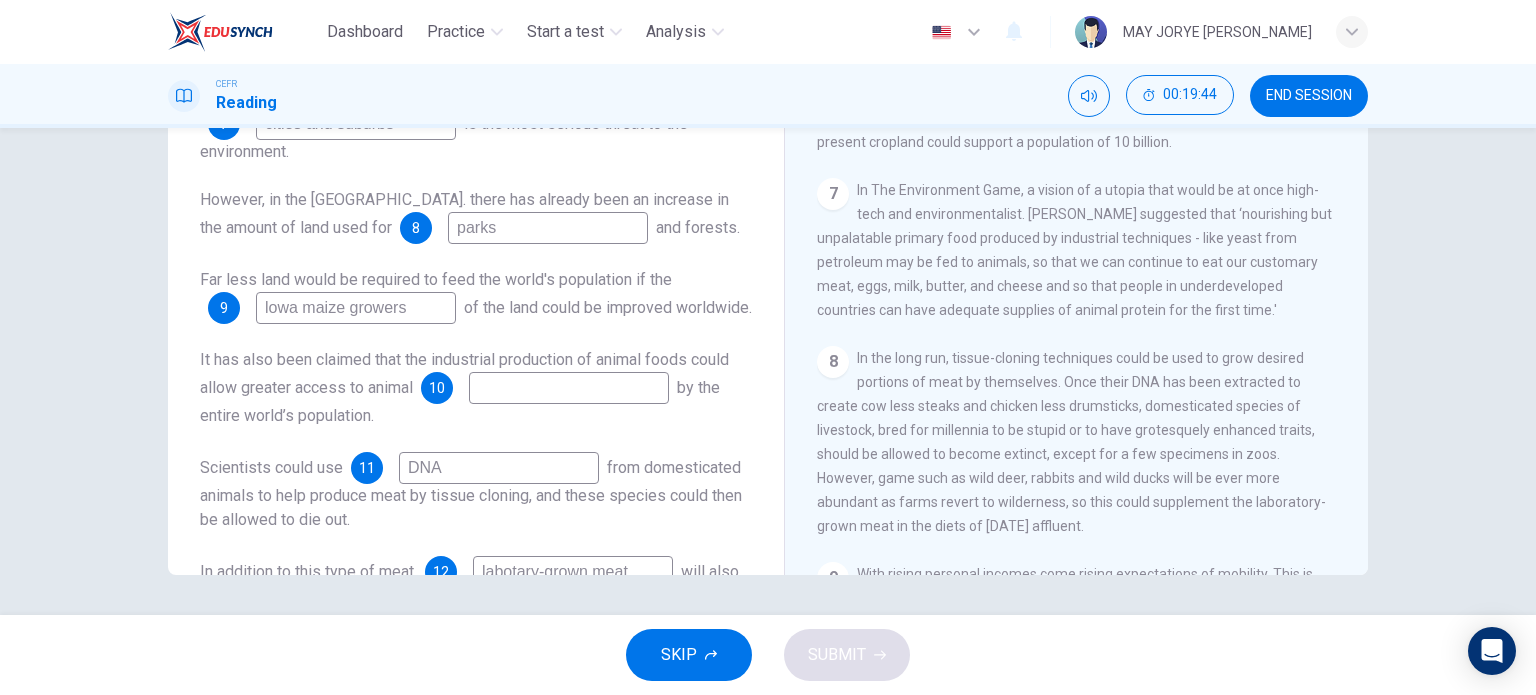 scroll, scrollTop: 1263, scrollLeft: 0, axis: vertical 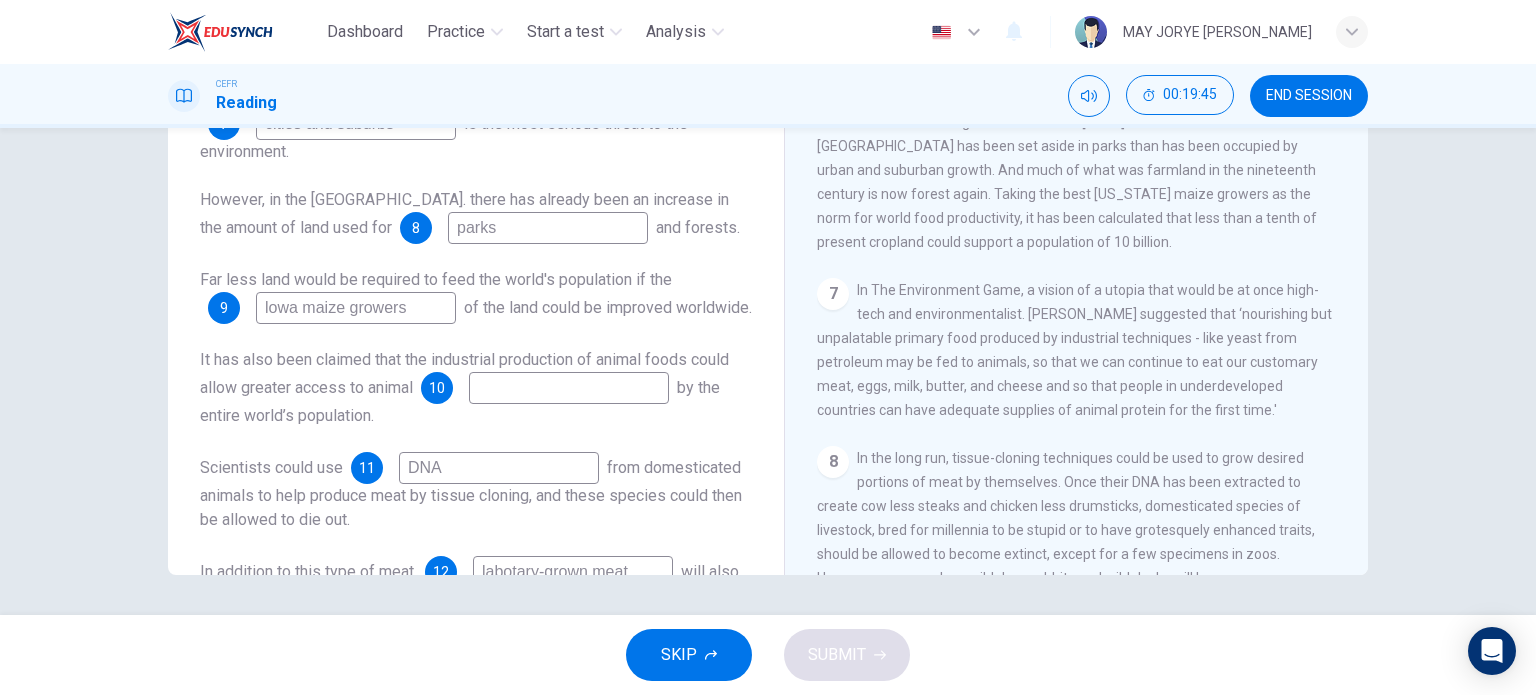 click at bounding box center (569, 388) 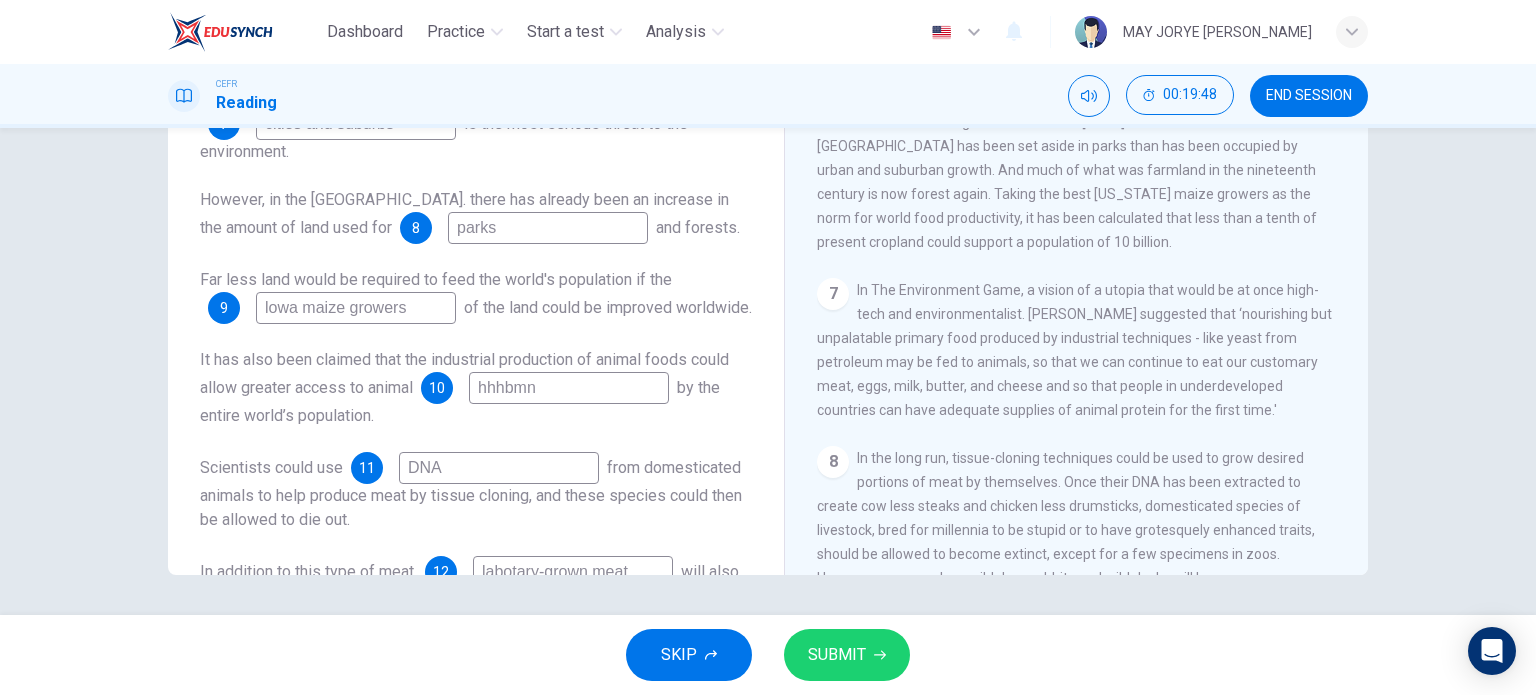 type on "hhhbmn" 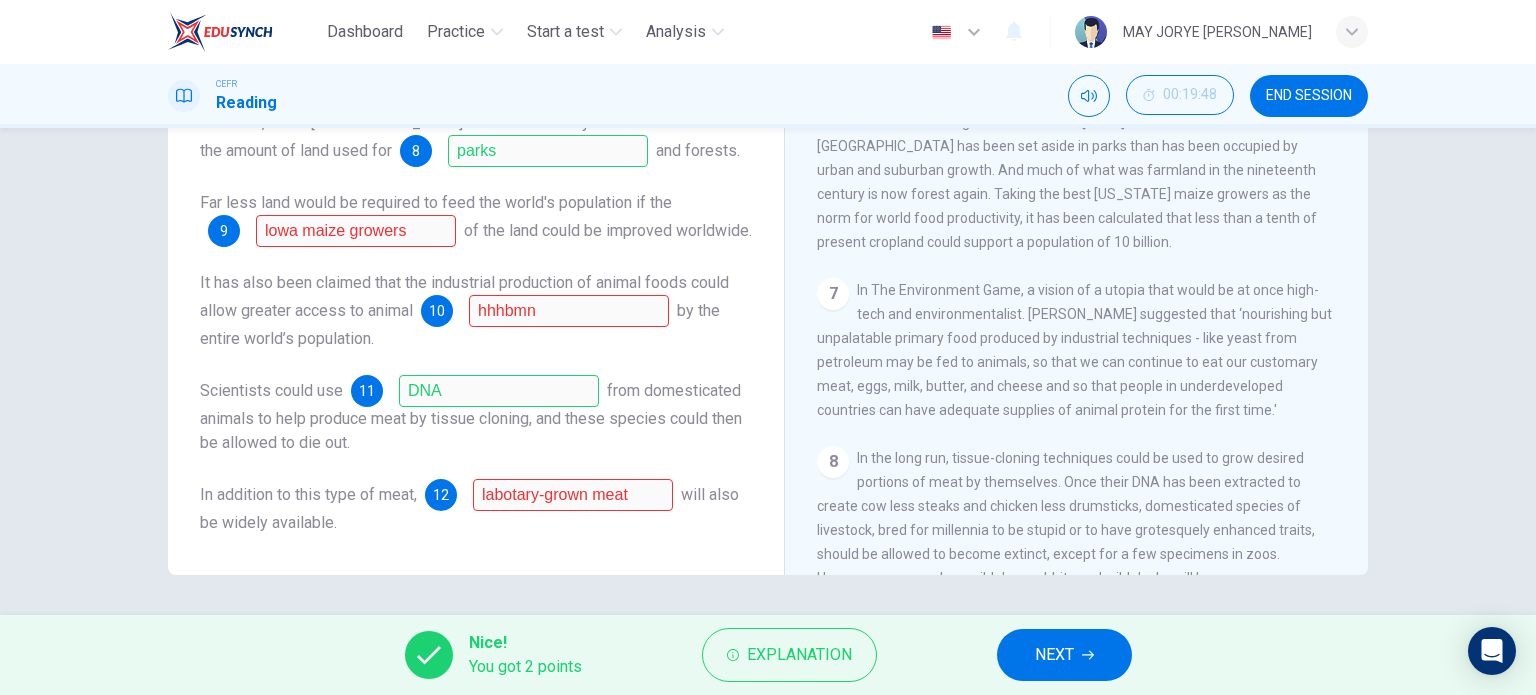 scroll, scrollTop: 152, scrollLeft: 0, axis: vertical 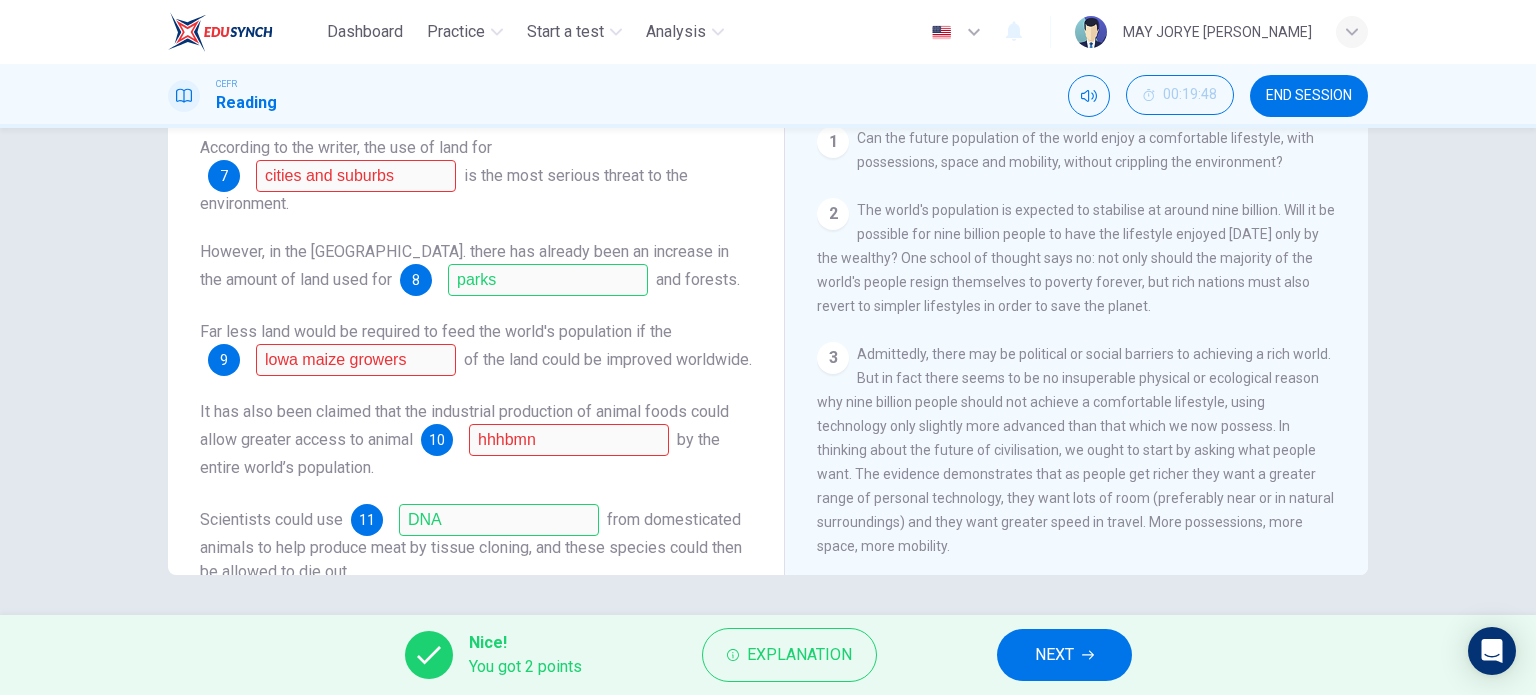 click on "NEXT" at bounding box center (1054, 655) 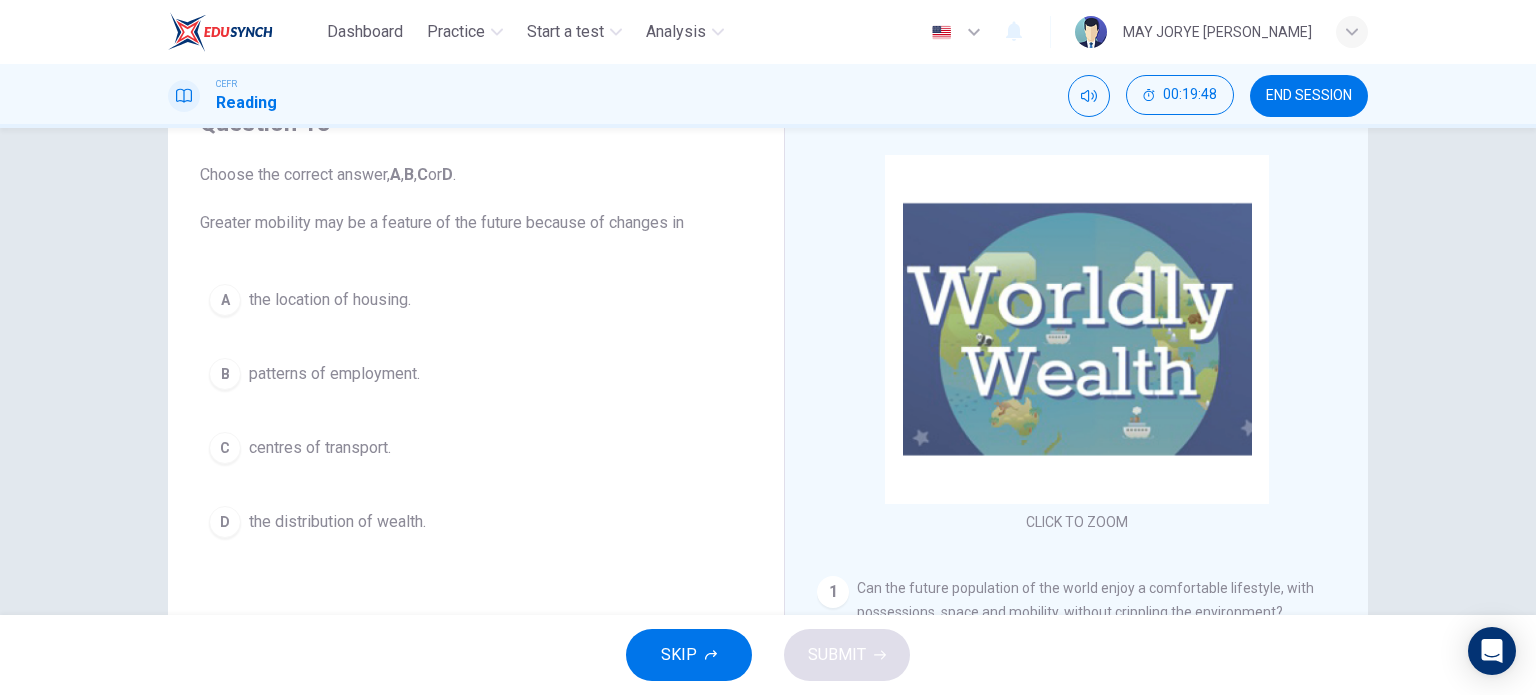 scroll, scrollTop: 0, scrollLeft: 0, axis: both 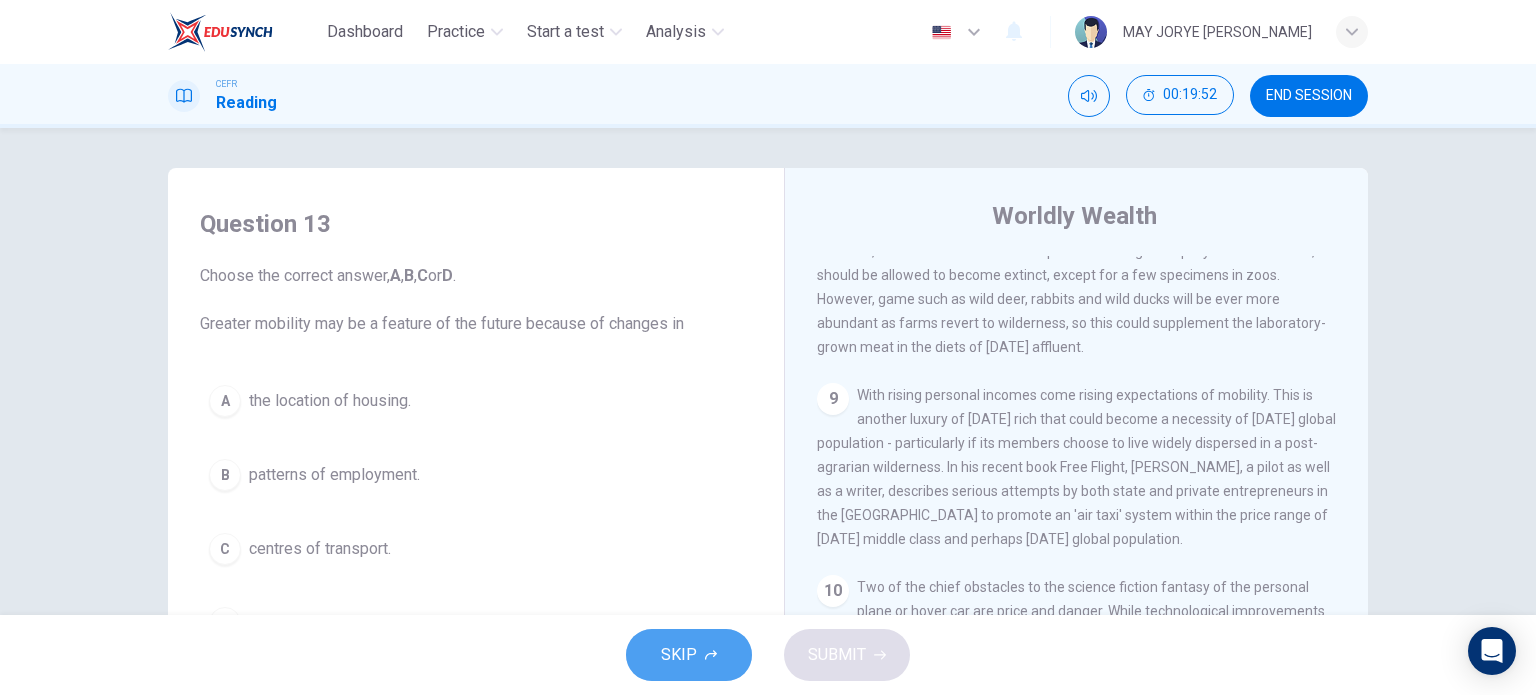 click on "SKIP" at bounding box center (689, 655) 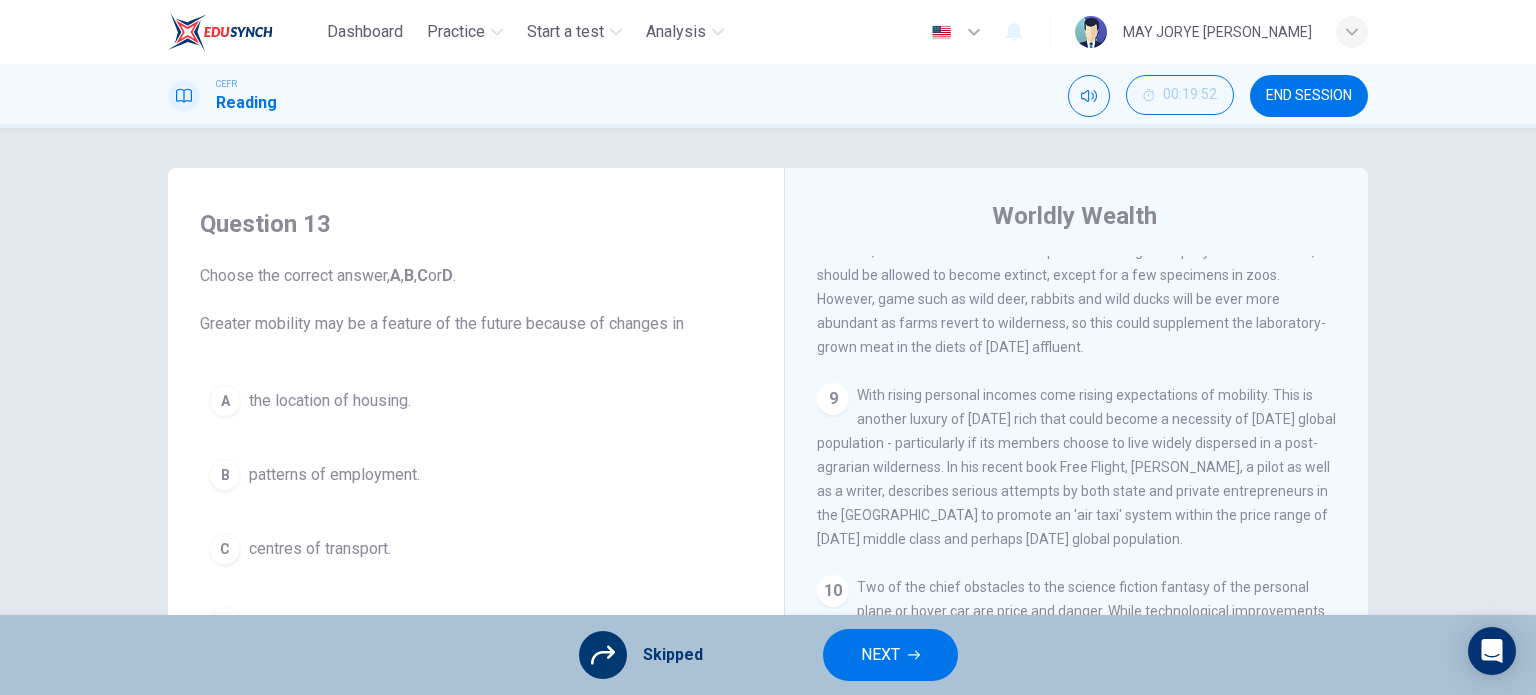 click on "NEXT" at bounding box center [890, 655] 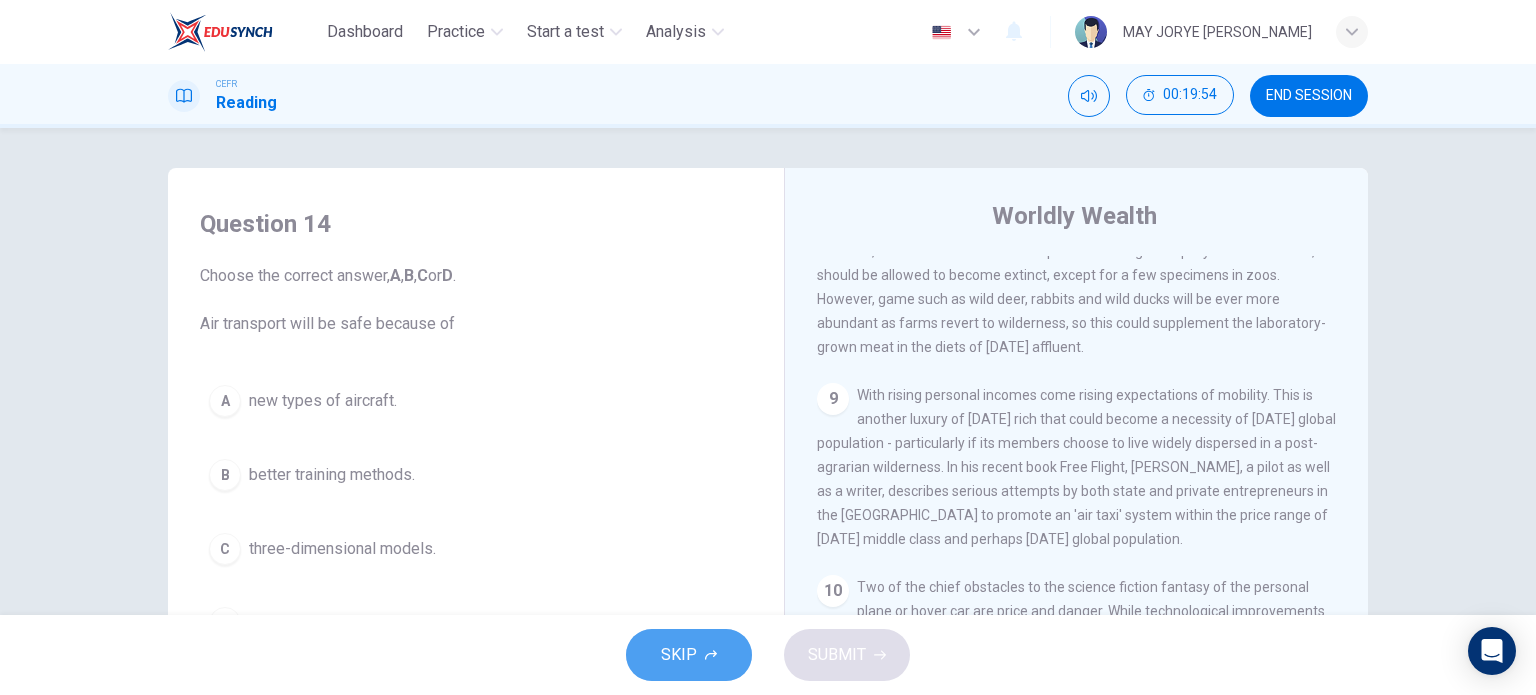 click on "SKIP" at bounding box center (689, 655) 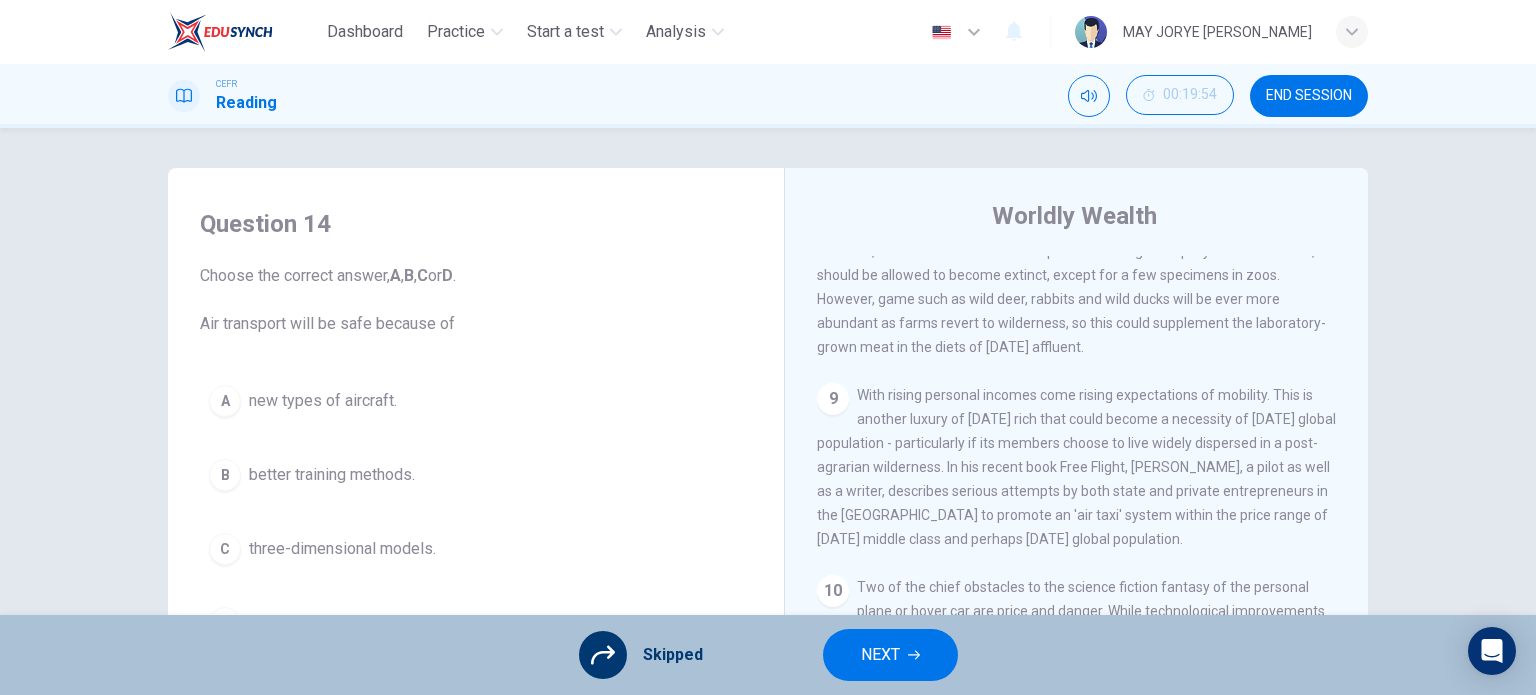 click on "END SESSION" at bounding box center [1309, 96] 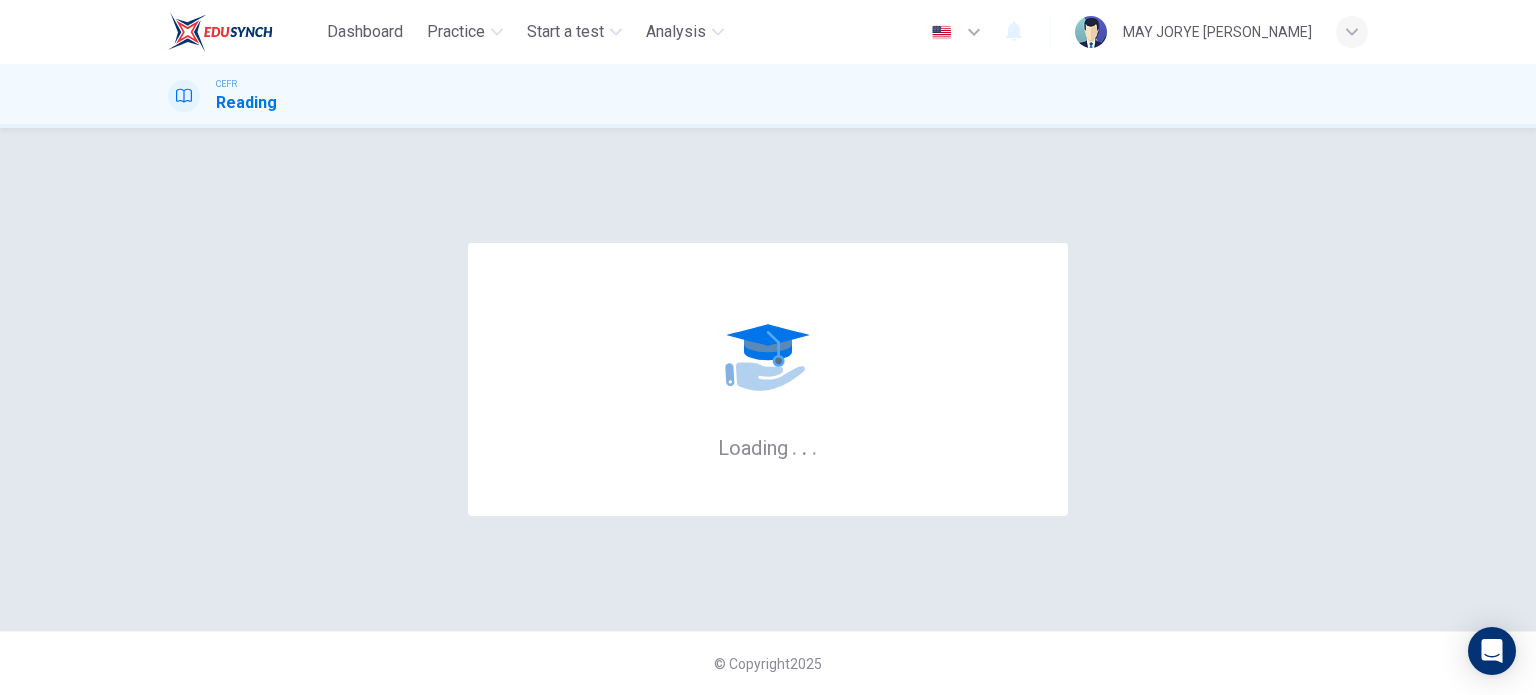 scroll, scrollTop: 0, scrollLeft: 0, axis: both 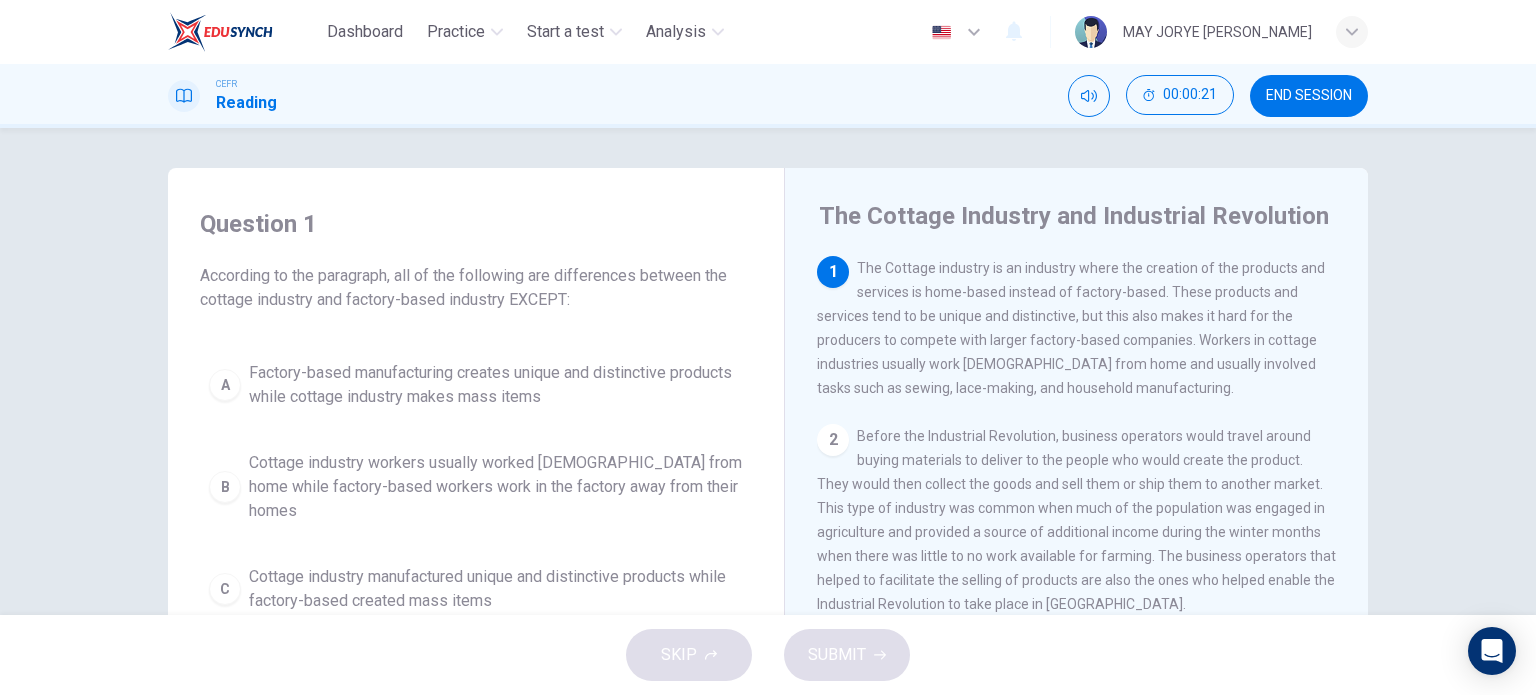 click on "END SESSION" at bounding box center (1309, 96) 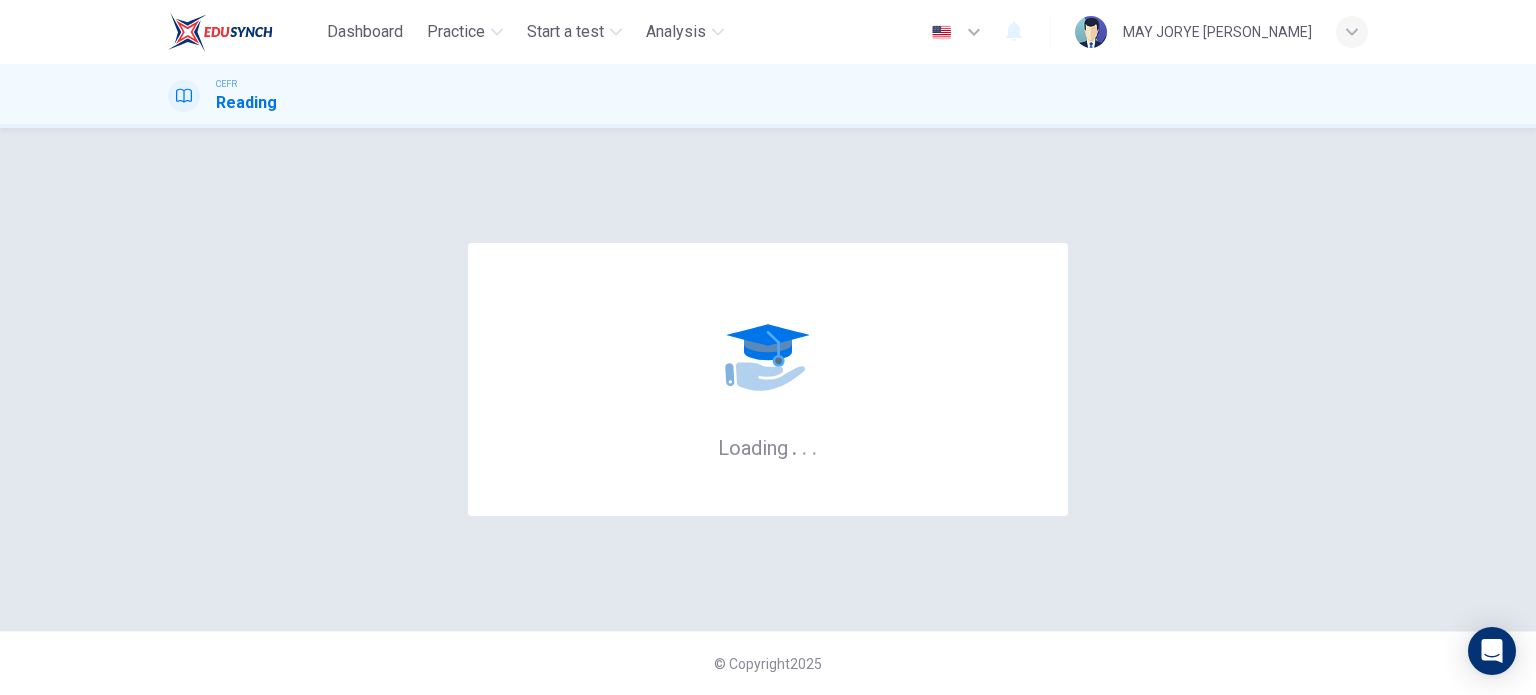 scroll, scrollTop: 0, scrollLeft: 0, axis: both 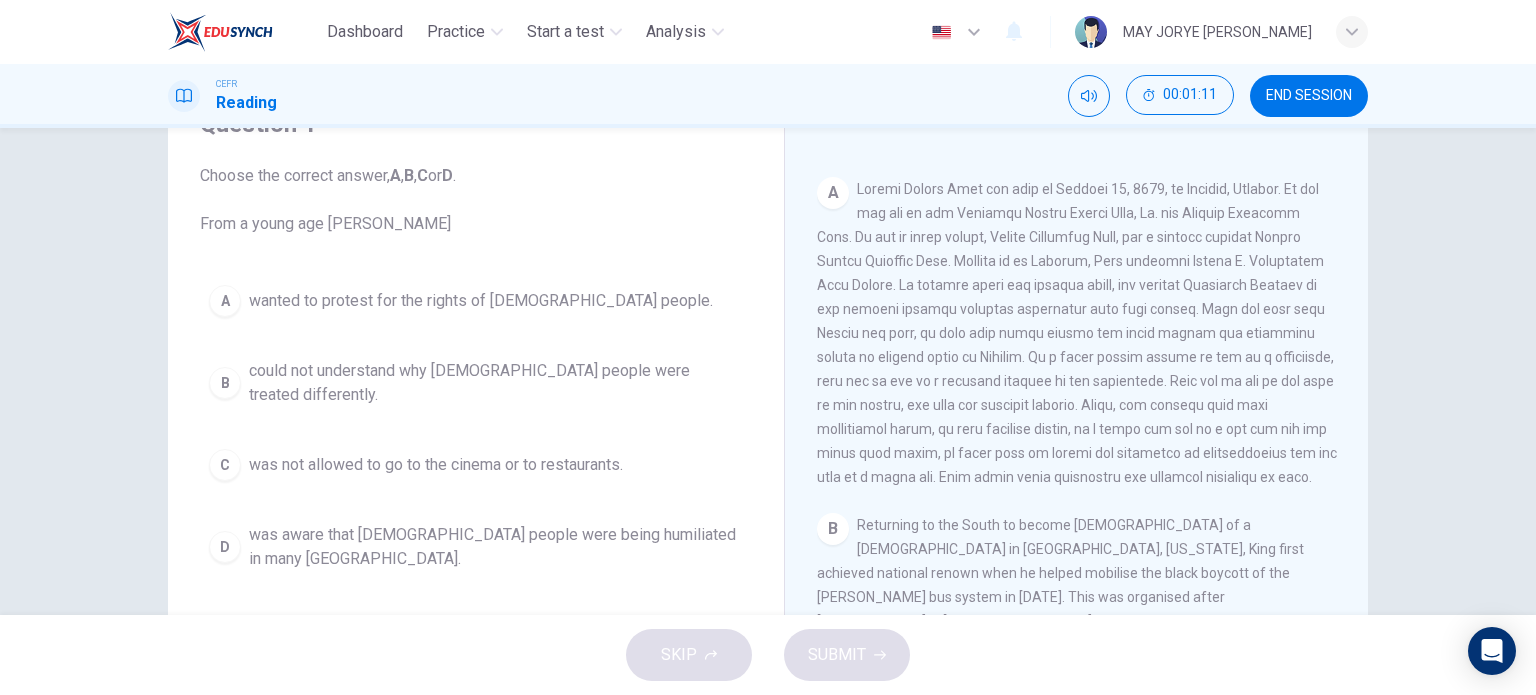 click on "A" at bounding box center (225, 301) 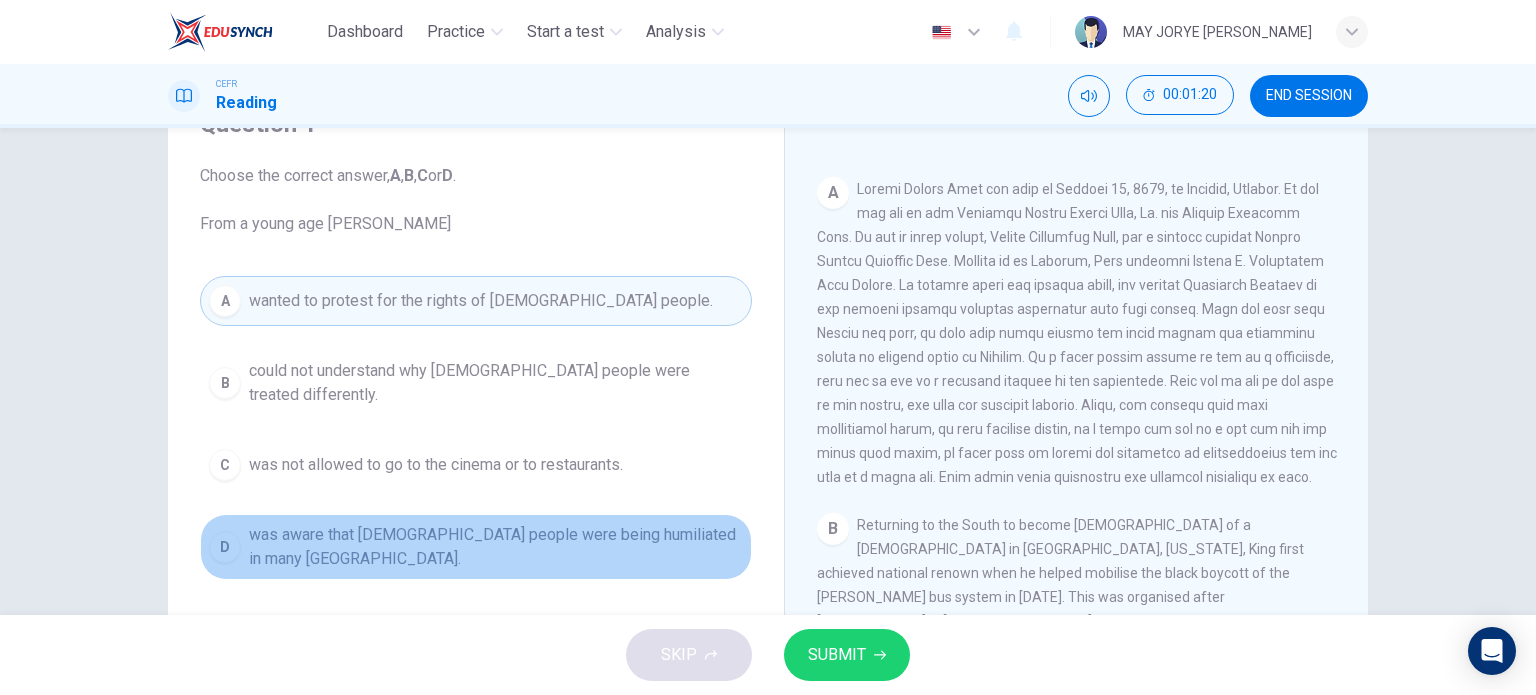 click on "was aware that black people were being humiliated in many northern states." at bounding box center [496, 547] 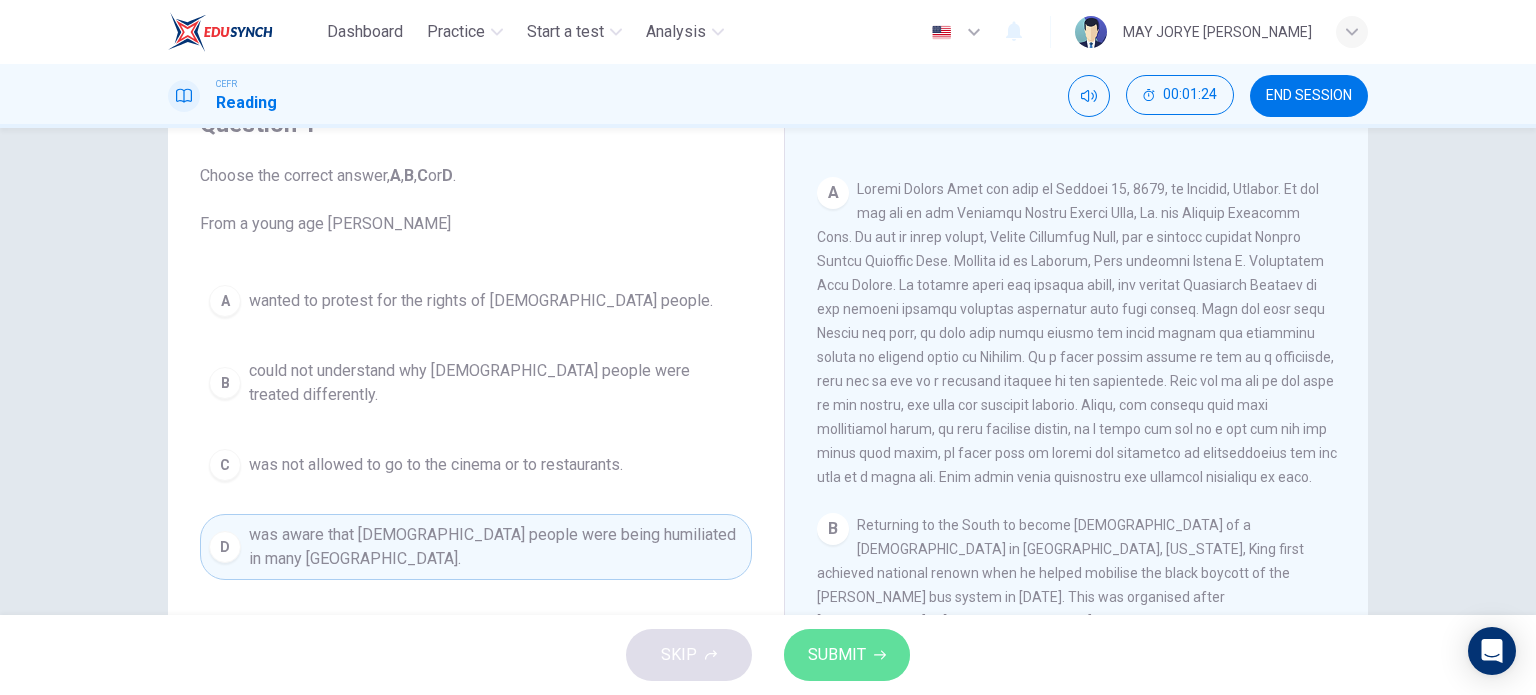 click on "SUBMIT" at bounding box center [847, 655] 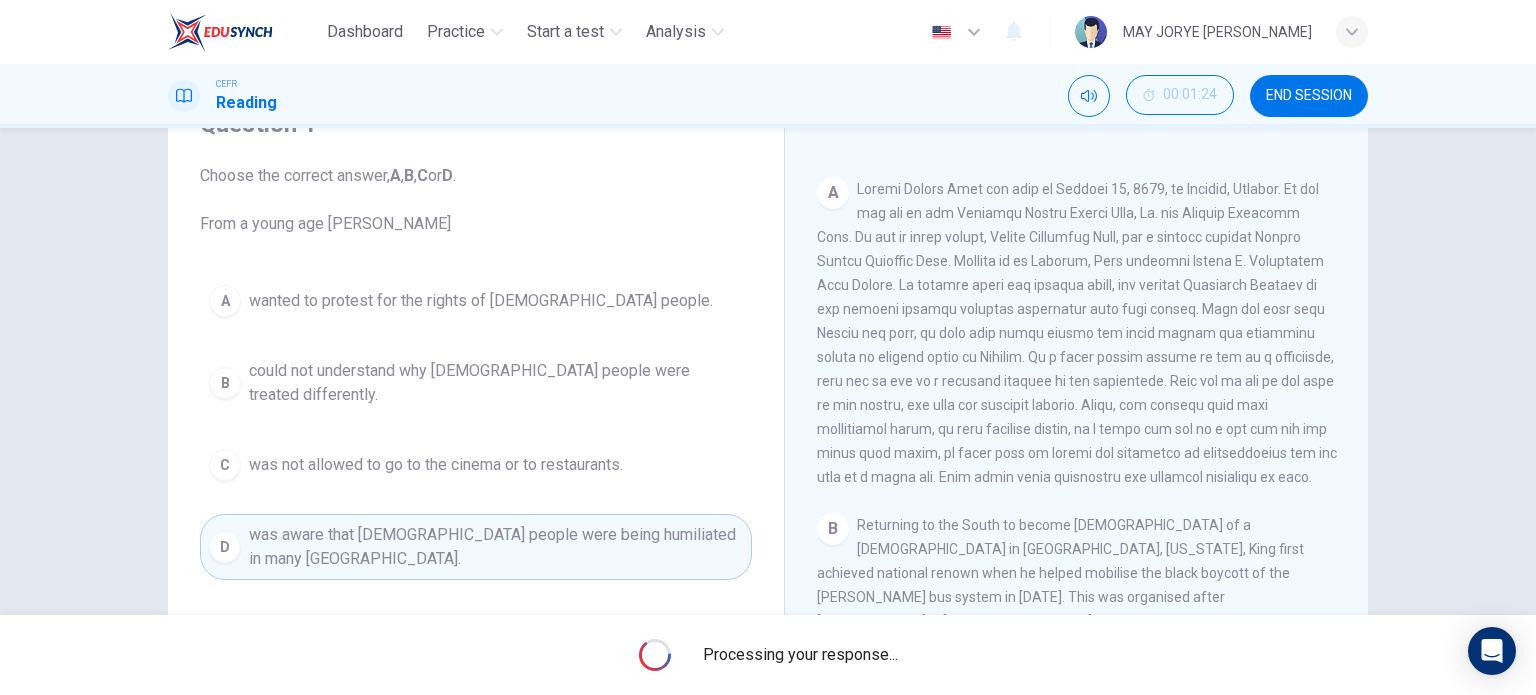 scroll, scrollTop: 200, scrollLeft: 0, axis: vertical 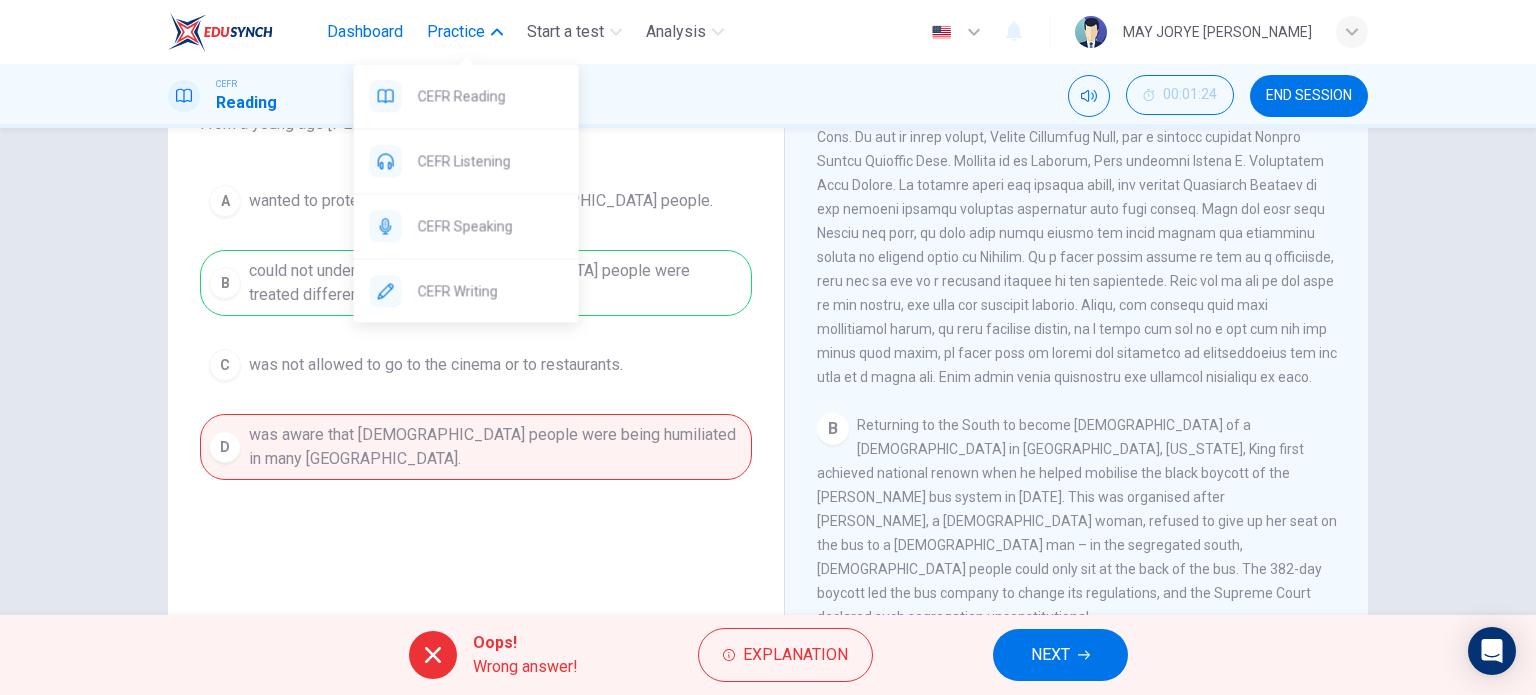 click on "Dashboard" at bounding box center [365, 32] 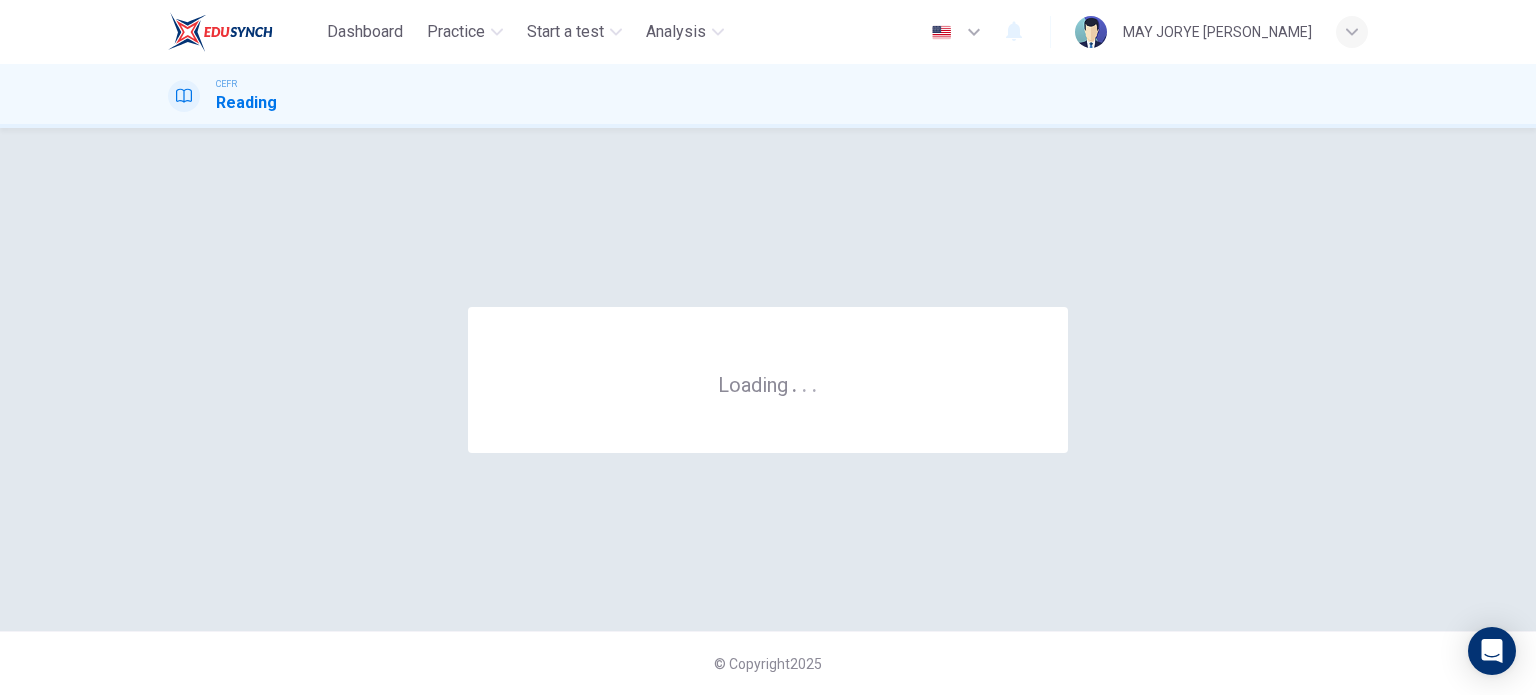 scroll, scrollTop: 0, scrollLeft: 0, axis: both 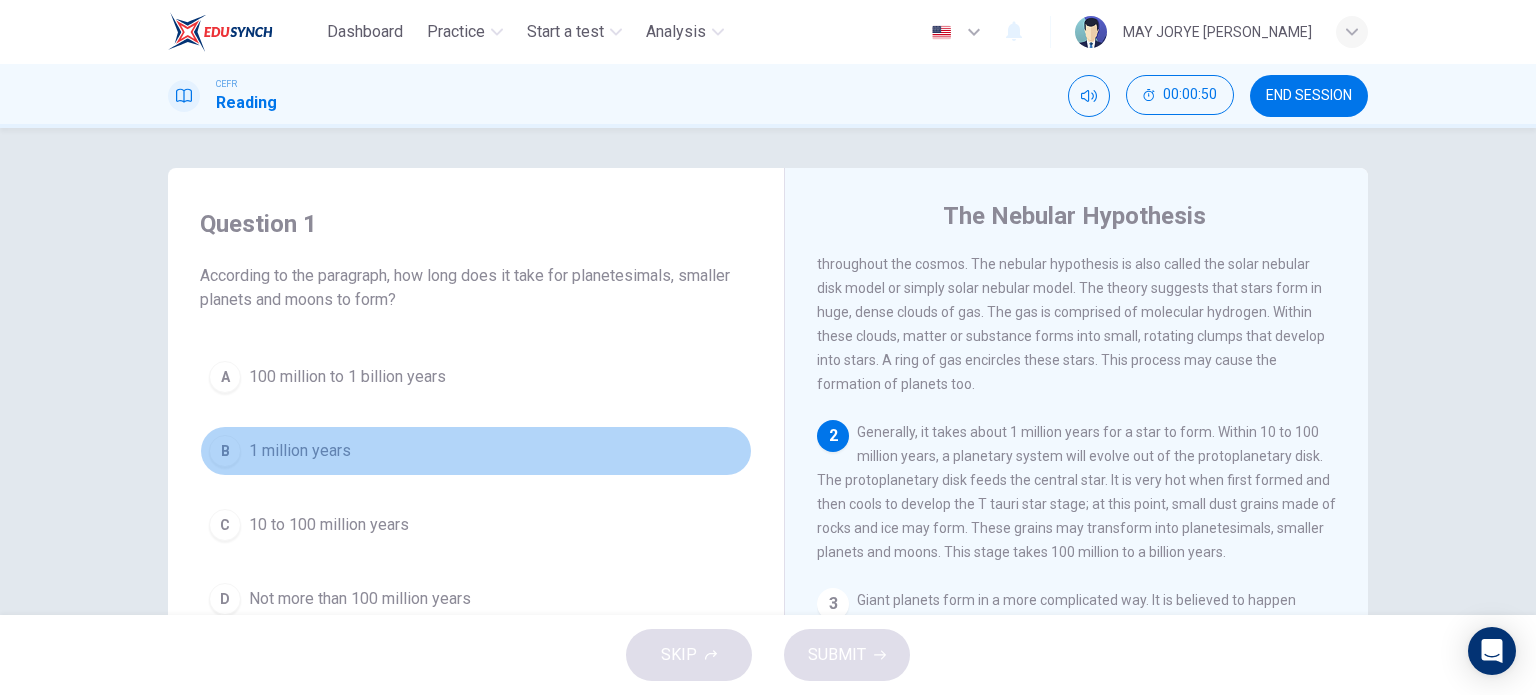 click on "B 1 million years" at bounding box center (476, 451) 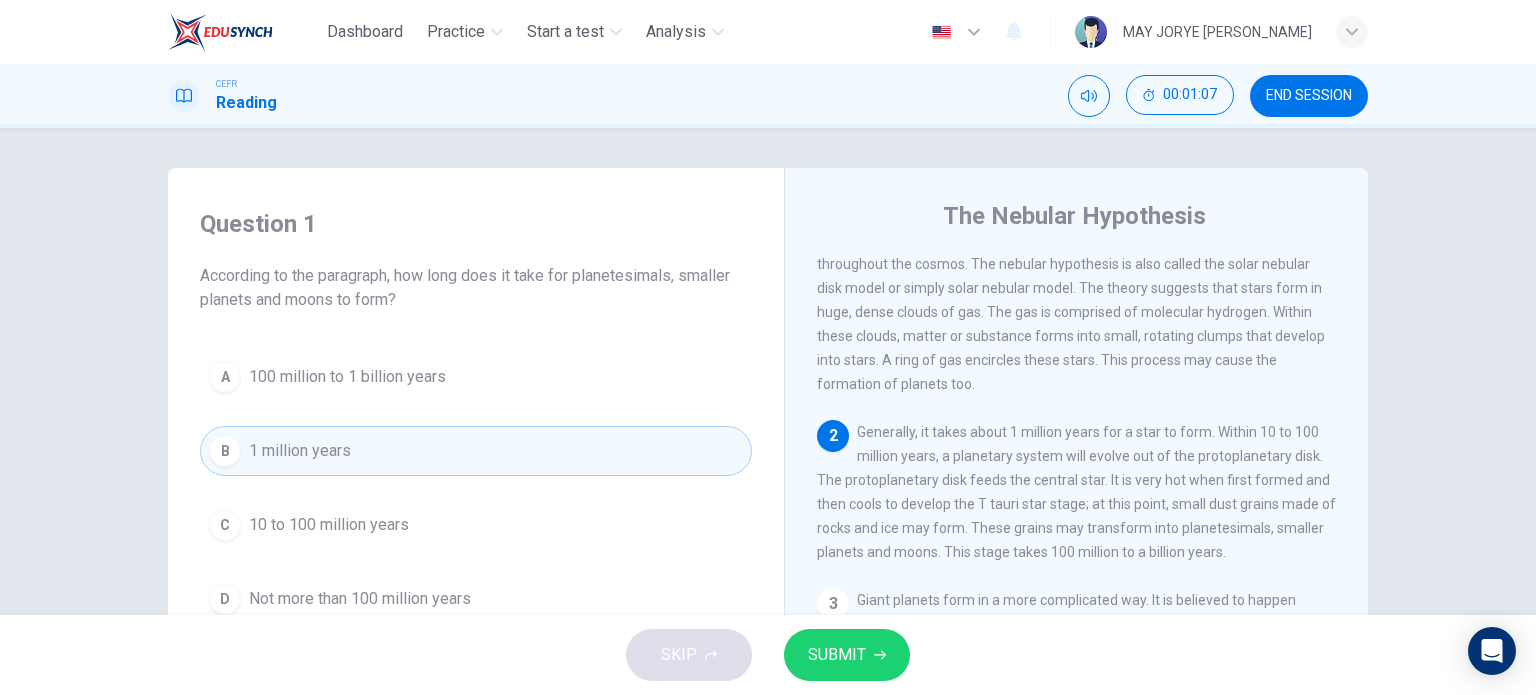 scroll, scrollTop: 200, scrollLeft: 0, axis: vertical 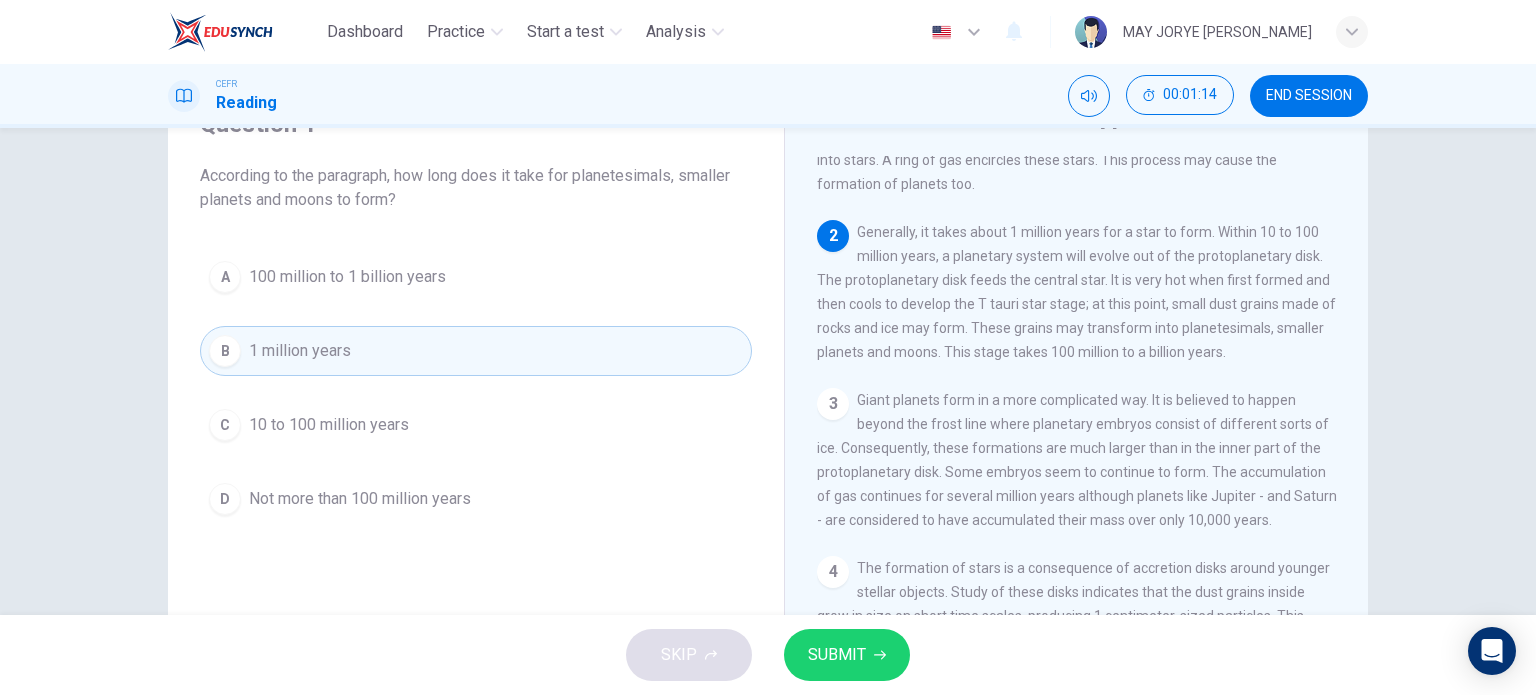 click on "C 10 to 100 million years" at bounding box center (476, 425) 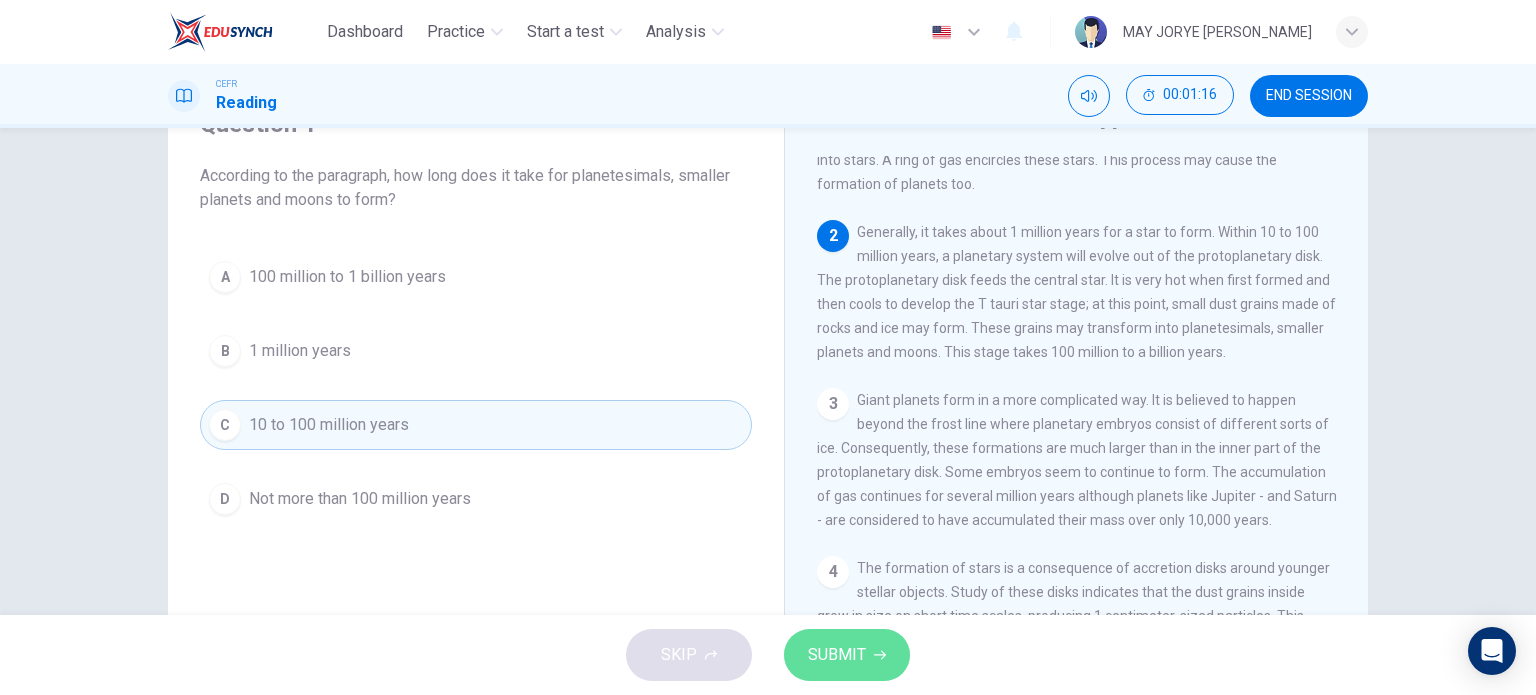 click on "SUBMIT" at bounding box center (847, 655) 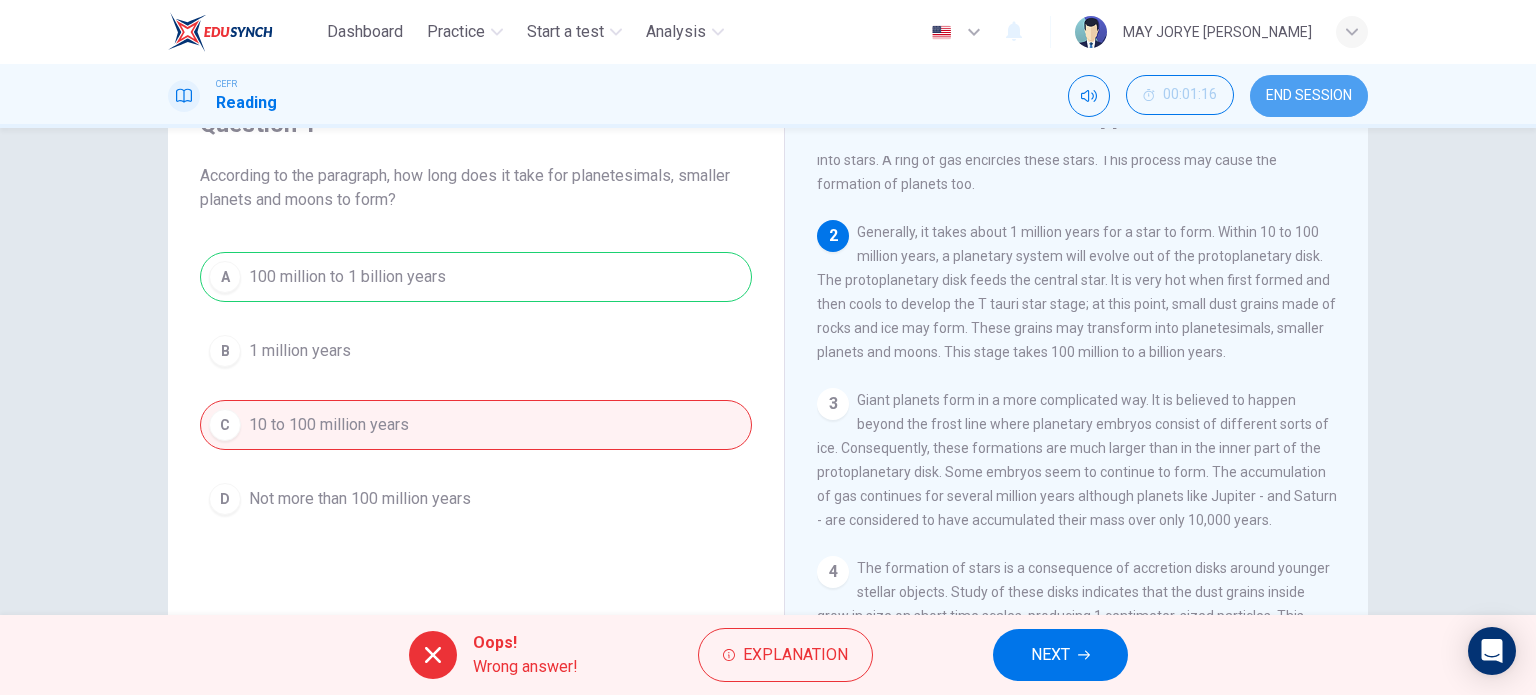 click on "END SESSION" at bounding box center (1309, 96) 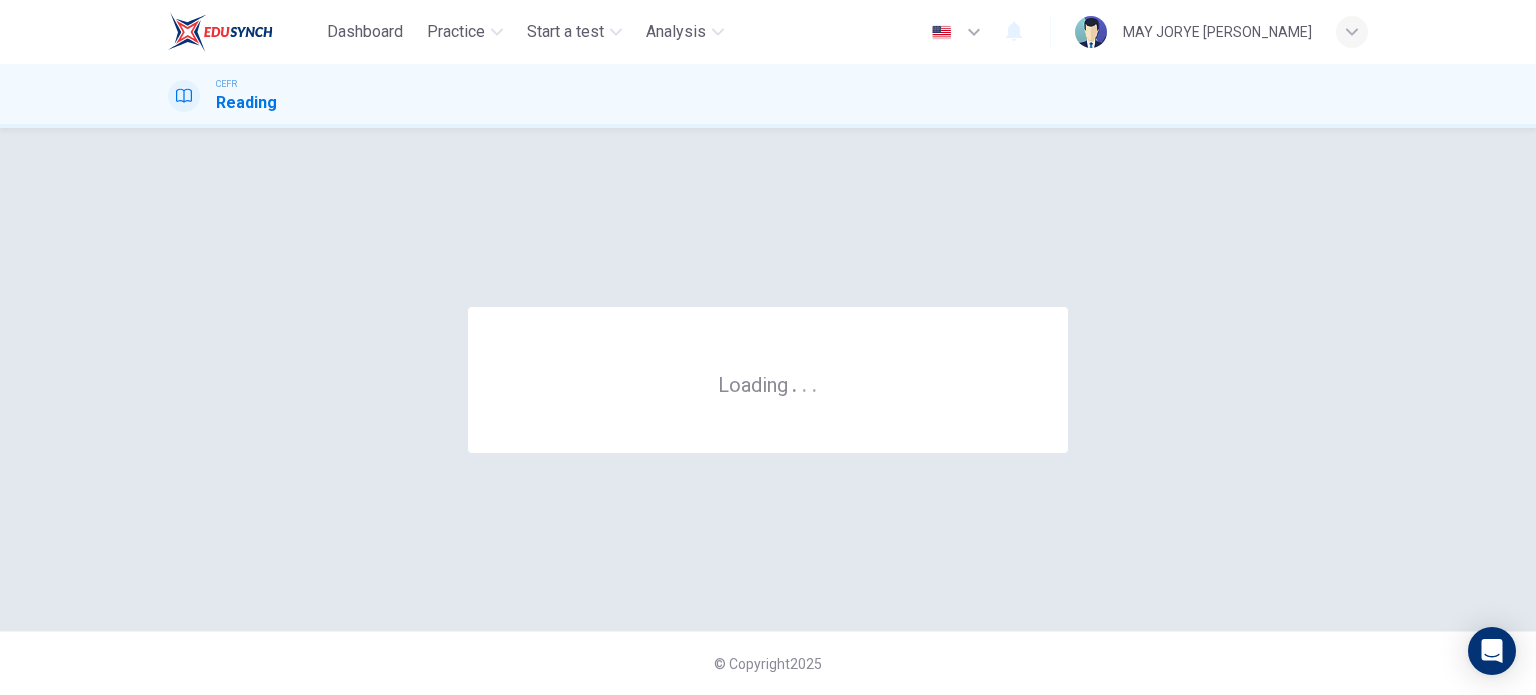 scroll, scrollTop: 0, scrollLeft: 0, axis: both 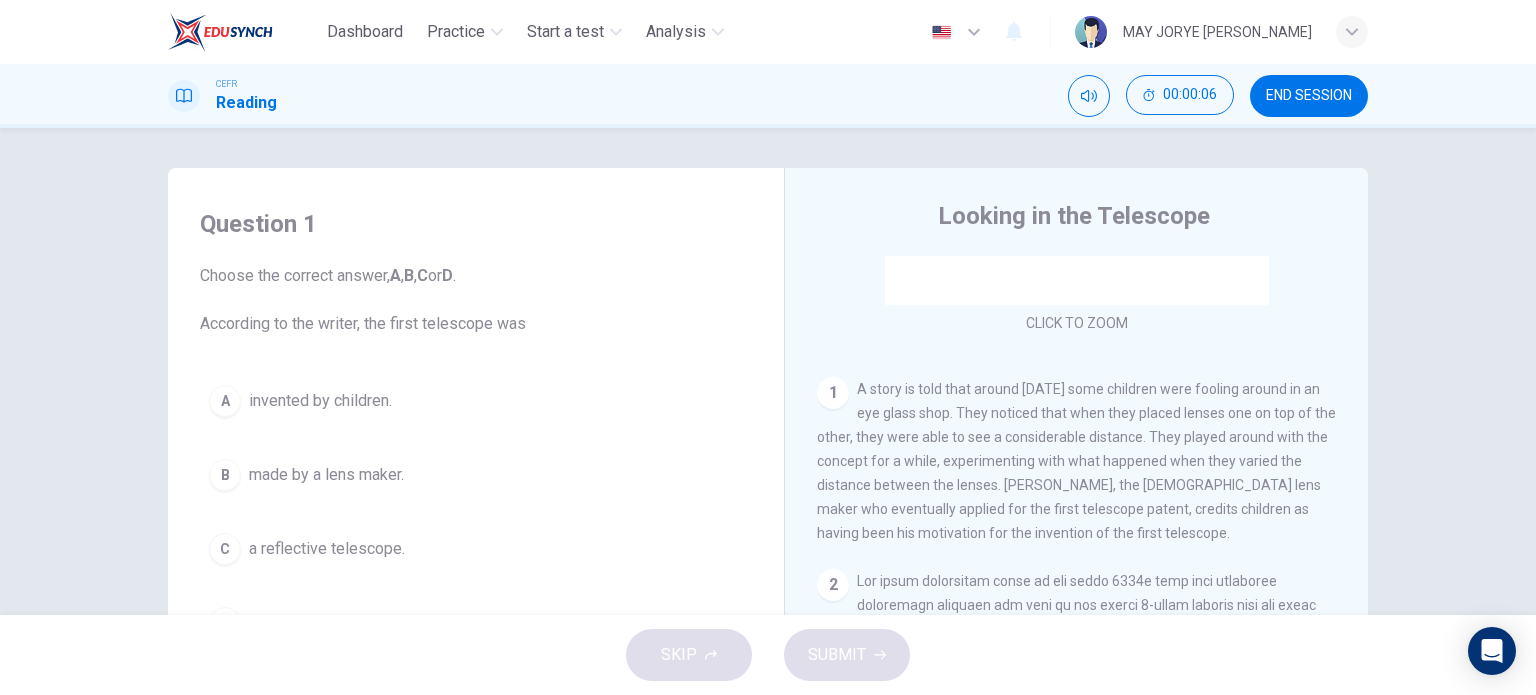 click on "END SESSION" at bounding box center (1309, 96) 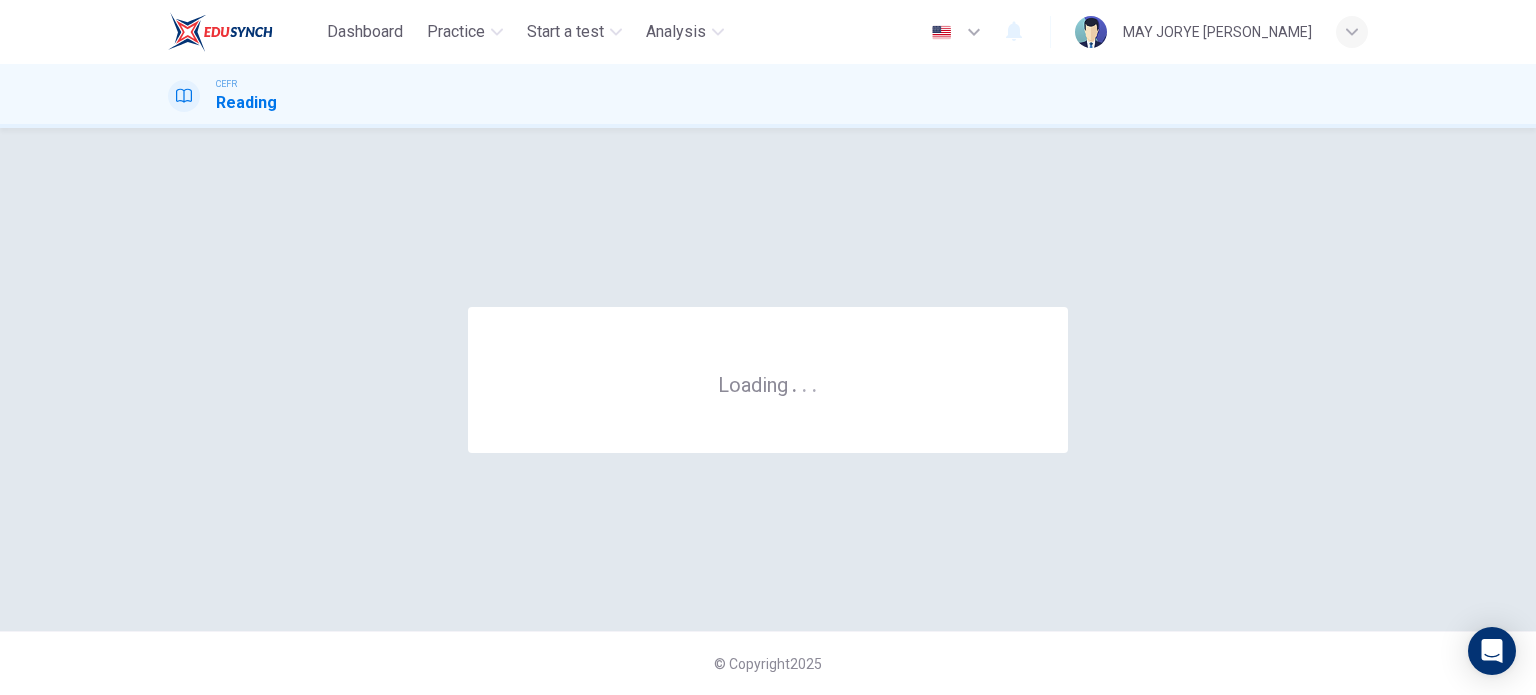 scroll, scrollTop: 0, scrollLeft: 0, axis: both 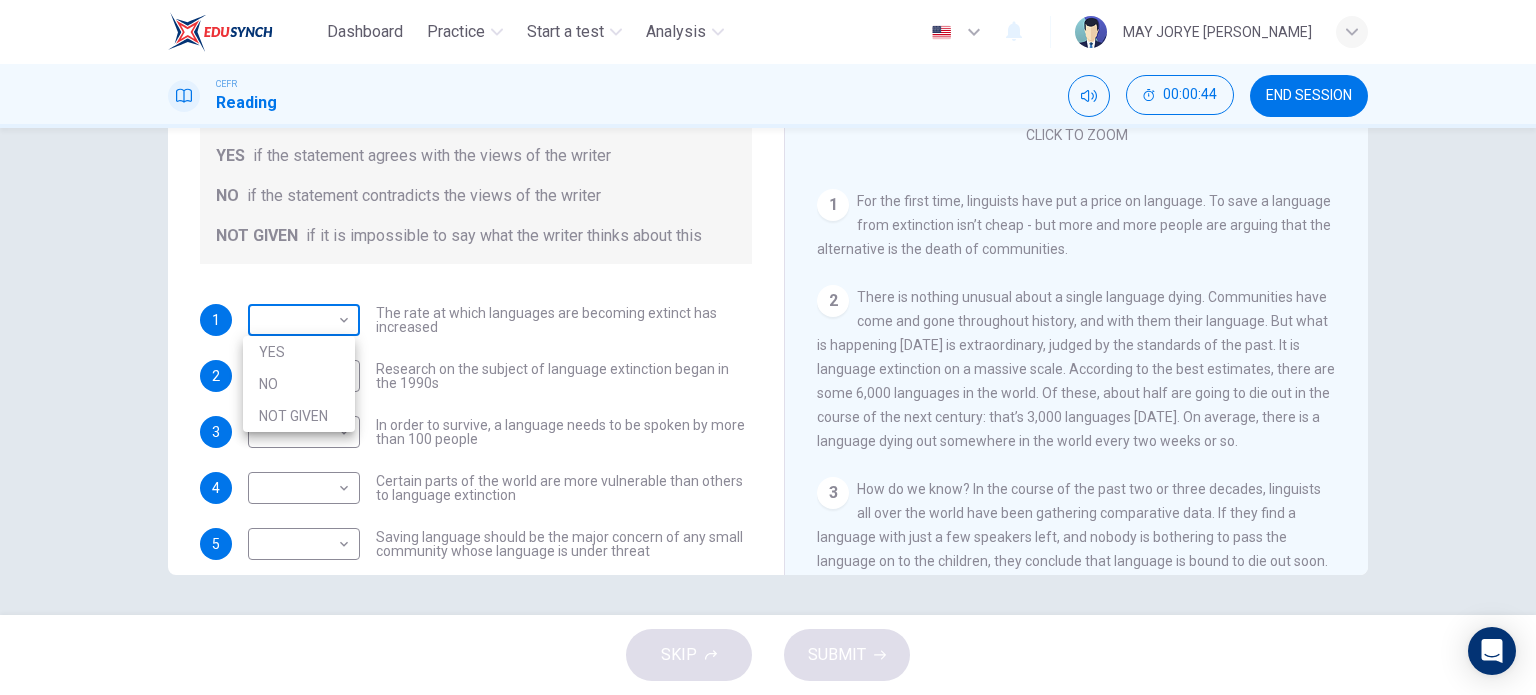 click on "Dashboard Practice Start a test Analysis English en ​ MAY JORYE [PERSON_NAME] CEFR Reading 00:00:44 END SESSION Questions 1 - 5 Do the following statements agree with the views of the writer in the Passage?  In the boxes below, write YES if the statement agrees with the views of the writer NO if the statement contradicts the views of the writer NOT GIVEN if it is impossible to say what the writer thinks about this 1 ​ ​ The rate at which languages are becoming extinct has increased 2 ​ ​ Research on the subject of language extinction began in the 1990s 3 ​ ​ In order to survive, a language needs to be spoken by more than 100 people 4 ​ ​ Certain parts of the world are more vulnerable than others to language extinction 5 ​ ​ Saving language should be the major concern of any small community whose language is under threat Saving Language CLICK TO ZOOM Click to Zoom 1 2 3 4 5 6 7 8 9 10 11 12 SKIP SUBMIT EduSynch - Online Language Proficiency Testing
Dashboard Practice Start a test YES" at bounding box center (768, 347) 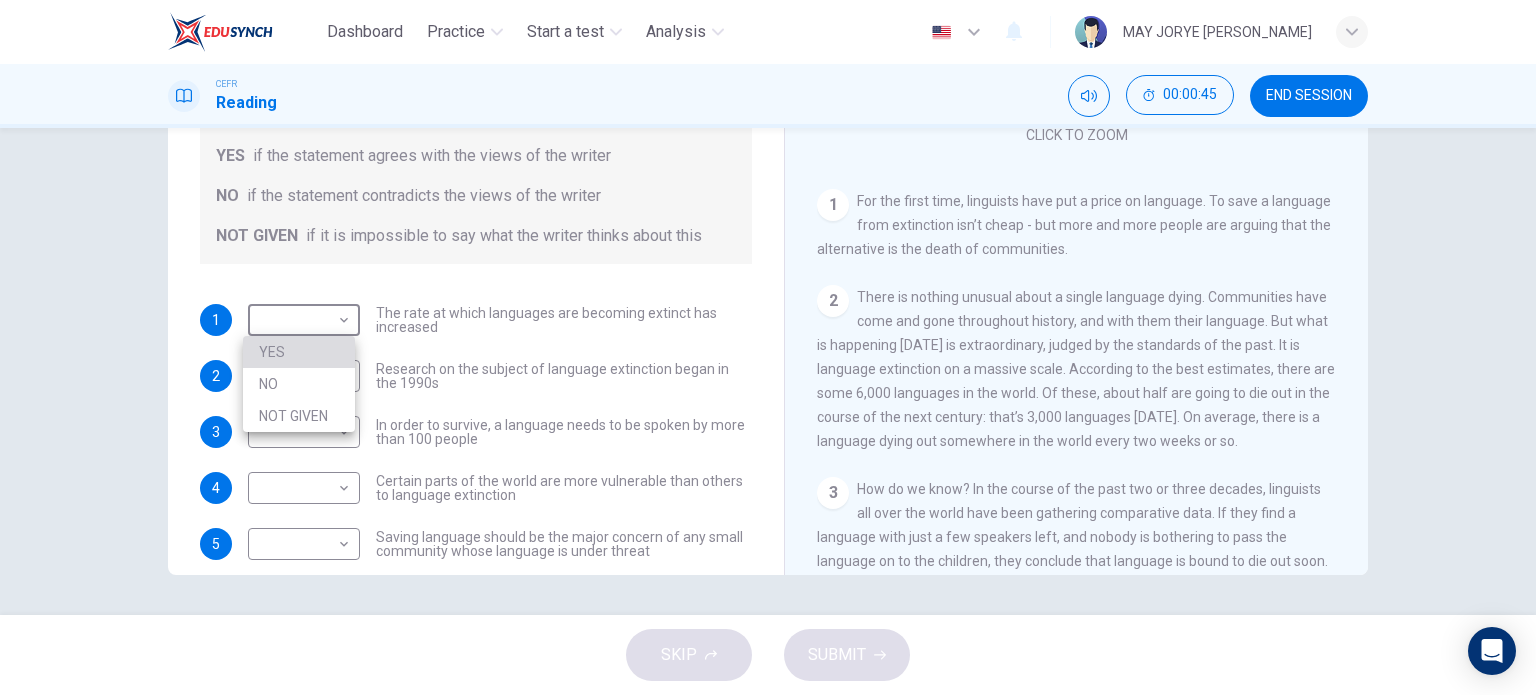click on "YES" at bounding box center [299, 352] 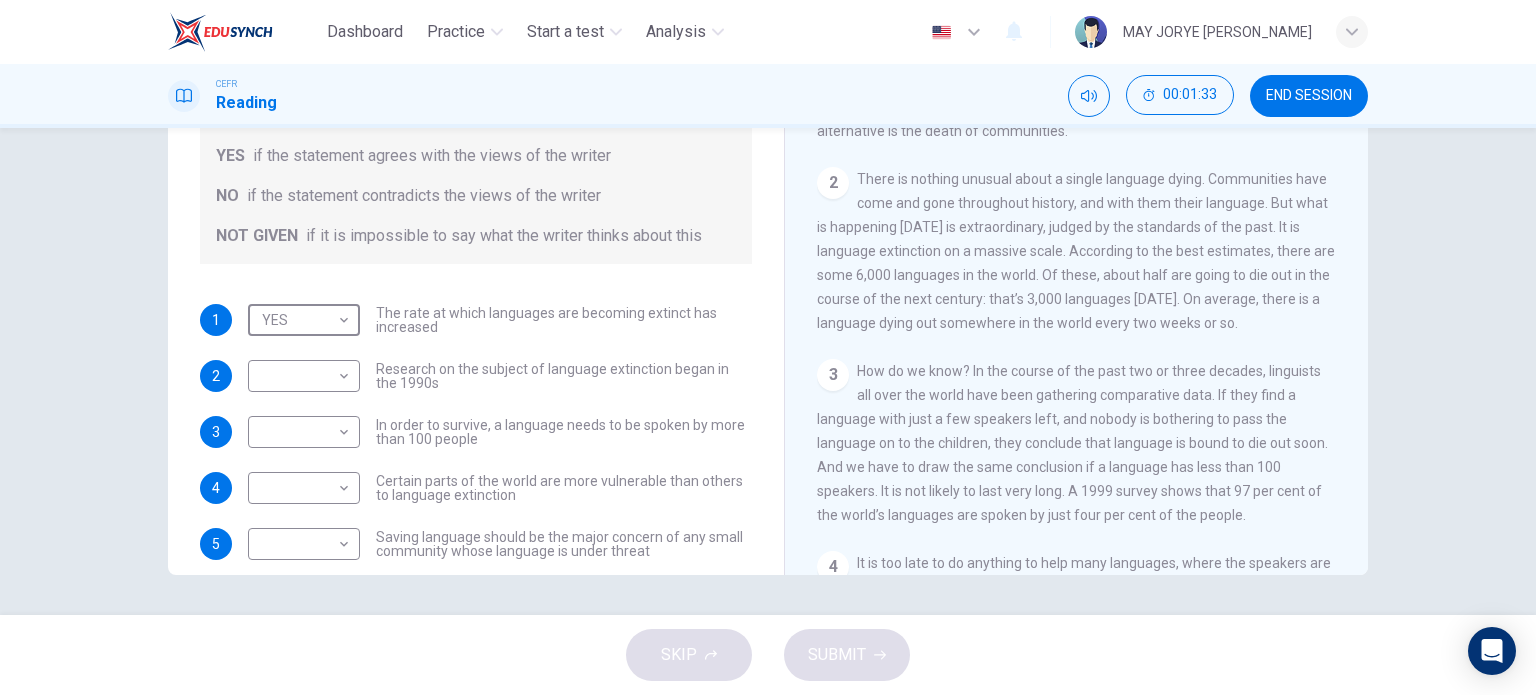 scroll, scrollTop: 300, scrollLeft: 0, axis: vertical 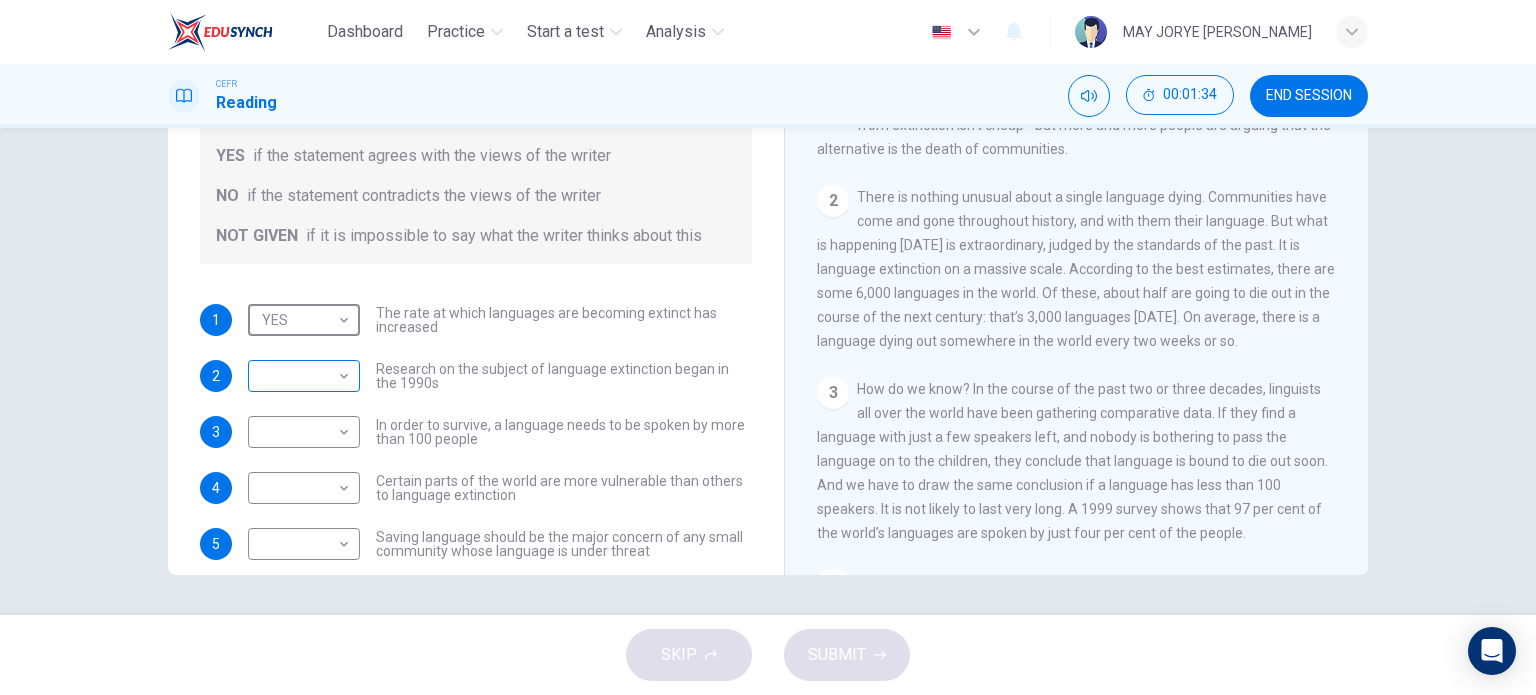 click on "Dashboard Practice Start a test Analysis English en ​ MAY JORYE JOAN GODON CEFR Reading 00:01:34 END SESSION Questions 1 - 5 Do the following statements agree with the views of the writer in the Passage?  In the boxes below, write YES if the statement agrees with the views of the writer NO if the statement contradicts the views of the writer NOT GIVEN if it is impossible to say what the writer thinks about this 1 YES YES ​ The rate at which languages are becoming extinct has increased 2 ​ ​ Research on the subject of language extinction began in the 1990s 3 ​ ​ In order to survive, a language needs to be spoken by more than 100 people 4 ​ ​ Certain parts of the world are more vulnerable than others to language extinction 5 ​ ​ Saving language should be the major concern of any small community whose language is under threat Saving Language CLICK TO ZOOM Click to Zoom 1 2 3 4 5 6 7 8 9 10 11 12 SKIP SUBMIT EduSynch - Online Language Proficiency Testing
Dashboard Practice Start a test" at bounding box center (768, 347) 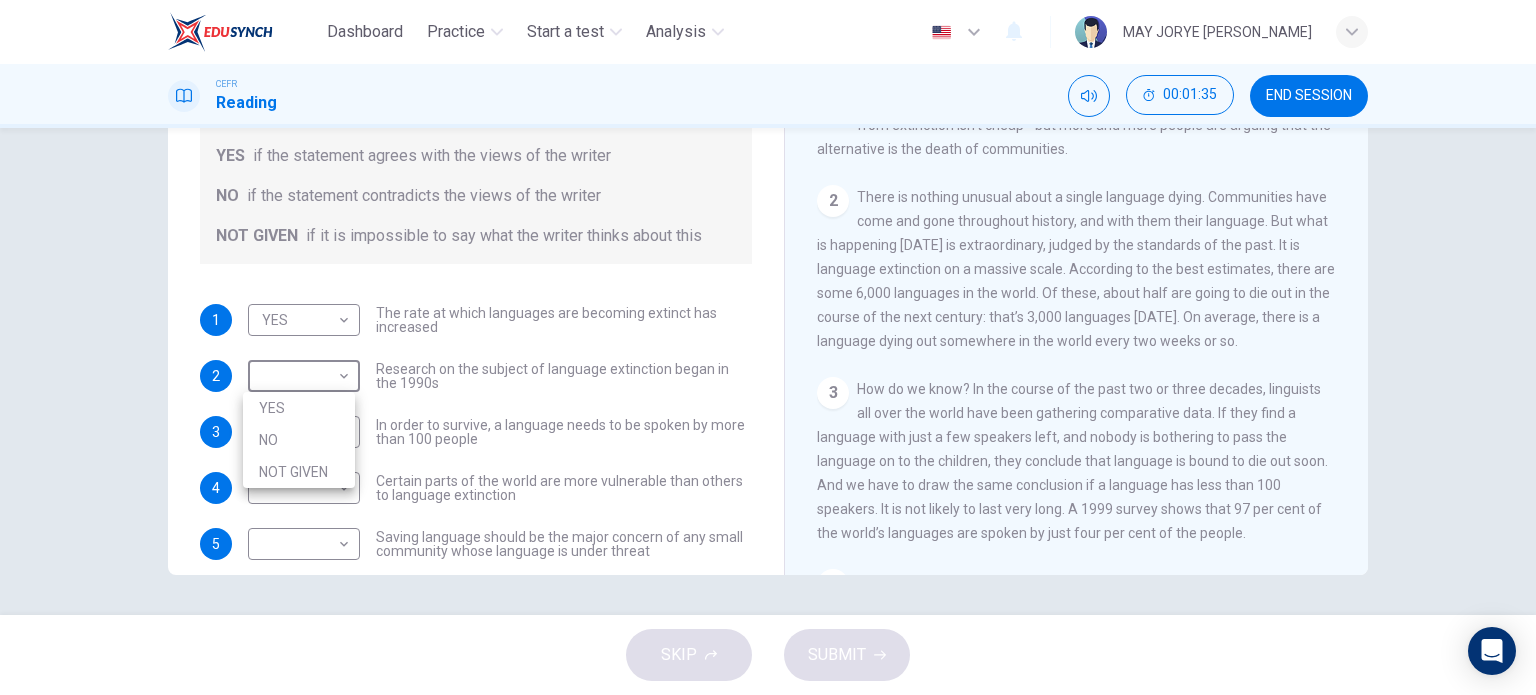 click on "NO" at bounding box center (299, 440) 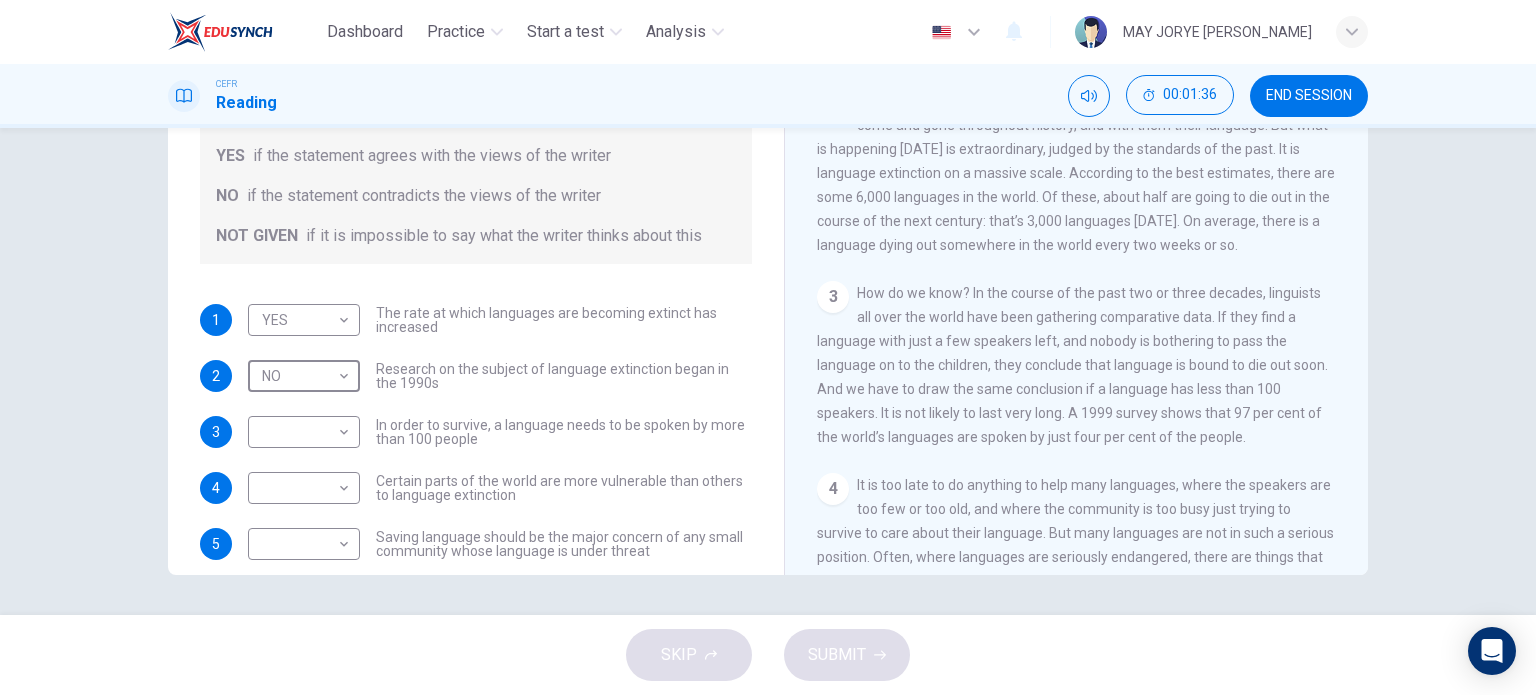 scroll, scrollTop: 400, scrollLeft: 0, axis: vertical 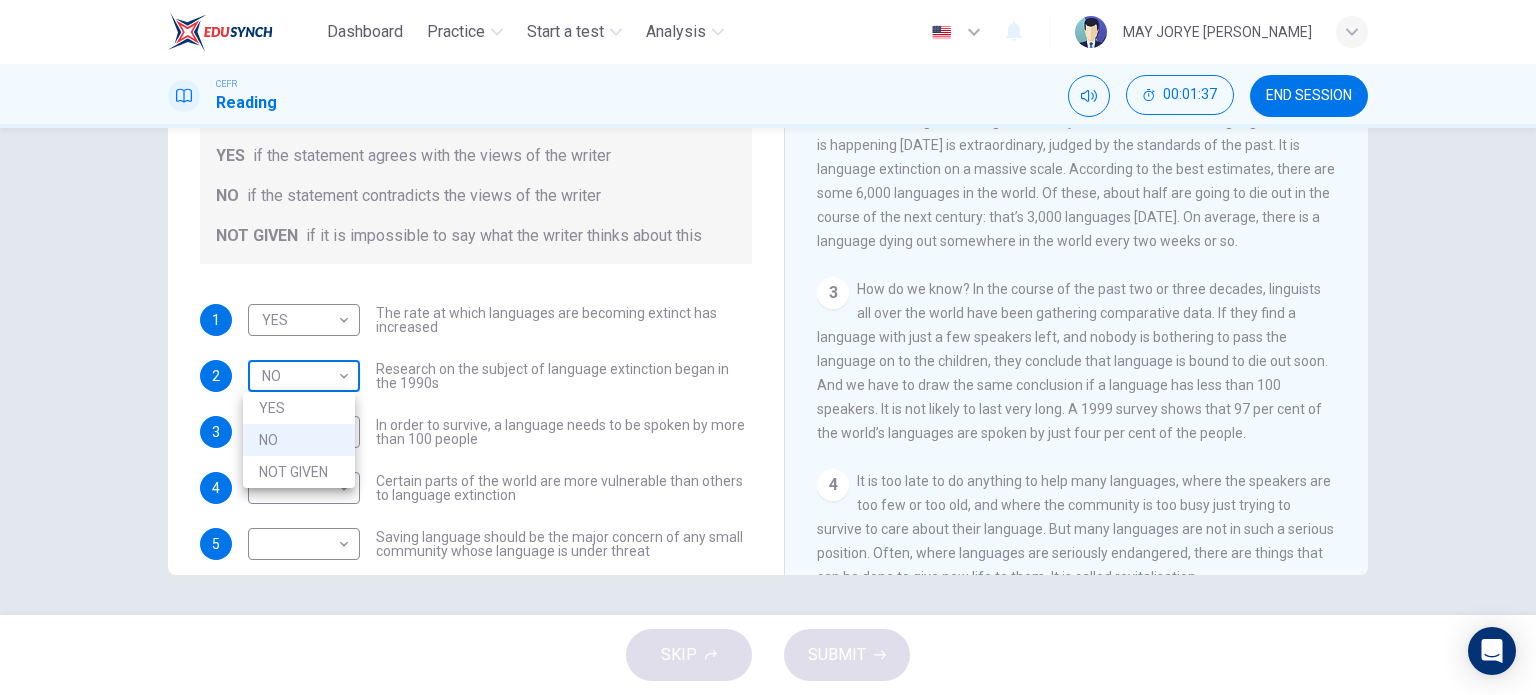 click on "Dashboard Practice Start a test Analysis English en ​ MAY JORYE JOAN GODON CEFR Reading 00:01:37 END SESSION Questions 1 - 5 Do the following statements agree with the views of the writer in the Passage?  In the boxes below, write YES if the statement agrees with the views of the writer NO if the statement contradicts the views of the writer NOT GIVEN if it is impossible to say what the writer thinks about this 1 YES YES ​ The rate at which languages are becoming extinct has increased 2 NO NO ​ Research on the subject of language extinction began in the 1990s 3 ​ ​ In order to survive, a language needs to be spoken by more than 100 people 4 ​ ​ Certain parts of the world are more vulnerable than others to language extinction 5 ​ ​ Saving language should be the major concern of any small community whose language is under threat Saving Language CLICK TO ZOOM Click to Zoom 1 2 3 4 5 6 7 8 9 10 11 12 SKIP SUBMIT EduSynch - Online Language Proficiency Testing
Dashboard Practice Analysis" at bounding box center (768, 347) 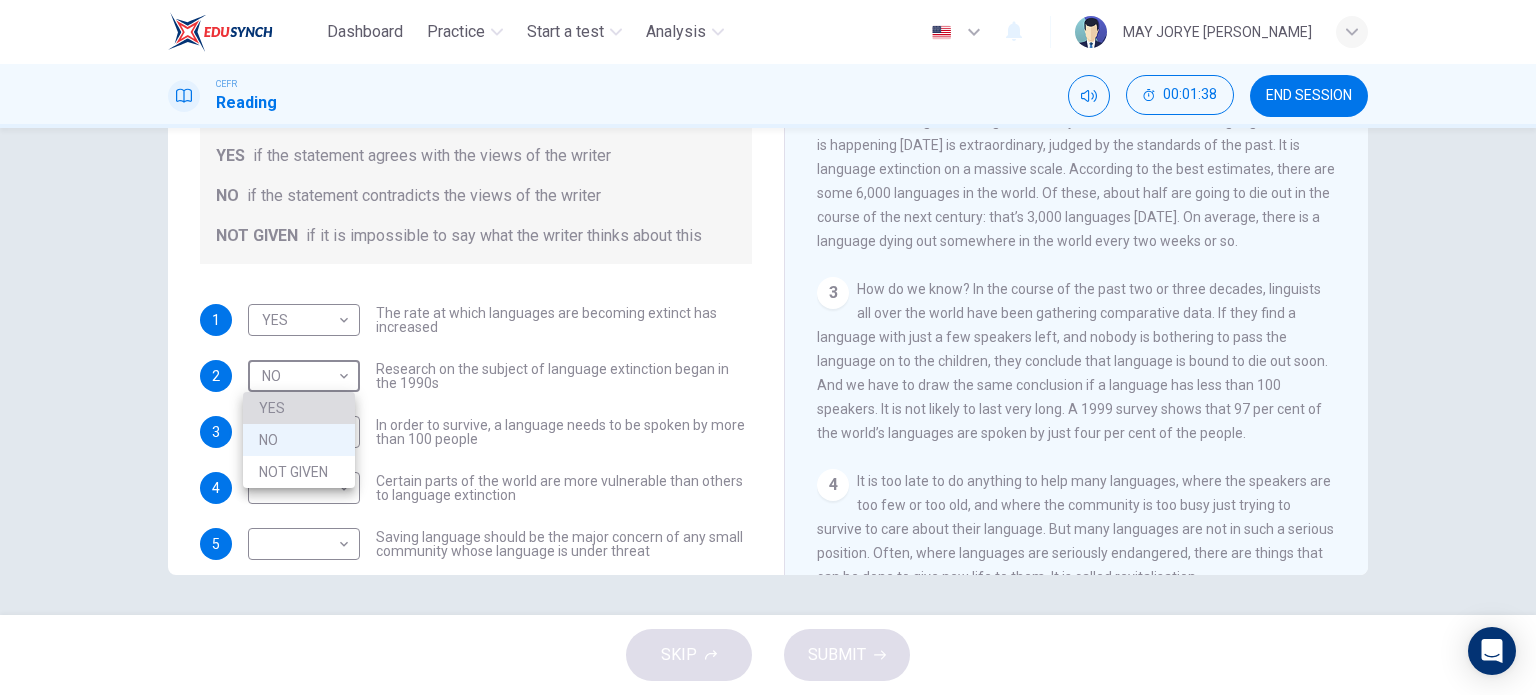 click on "YES" at bounding box center [299, 408] 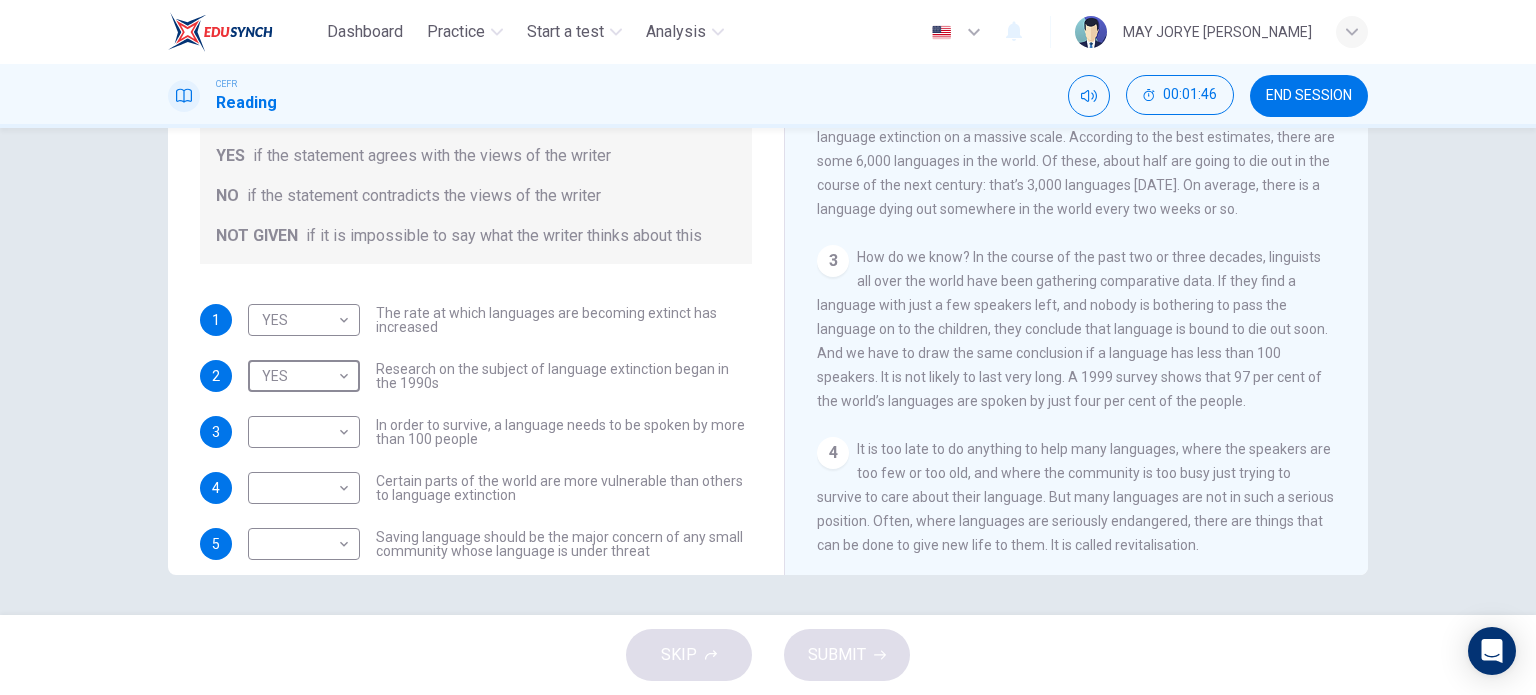 scroll, scrollTop: 400, scrollLeft: 0, axis: vertical 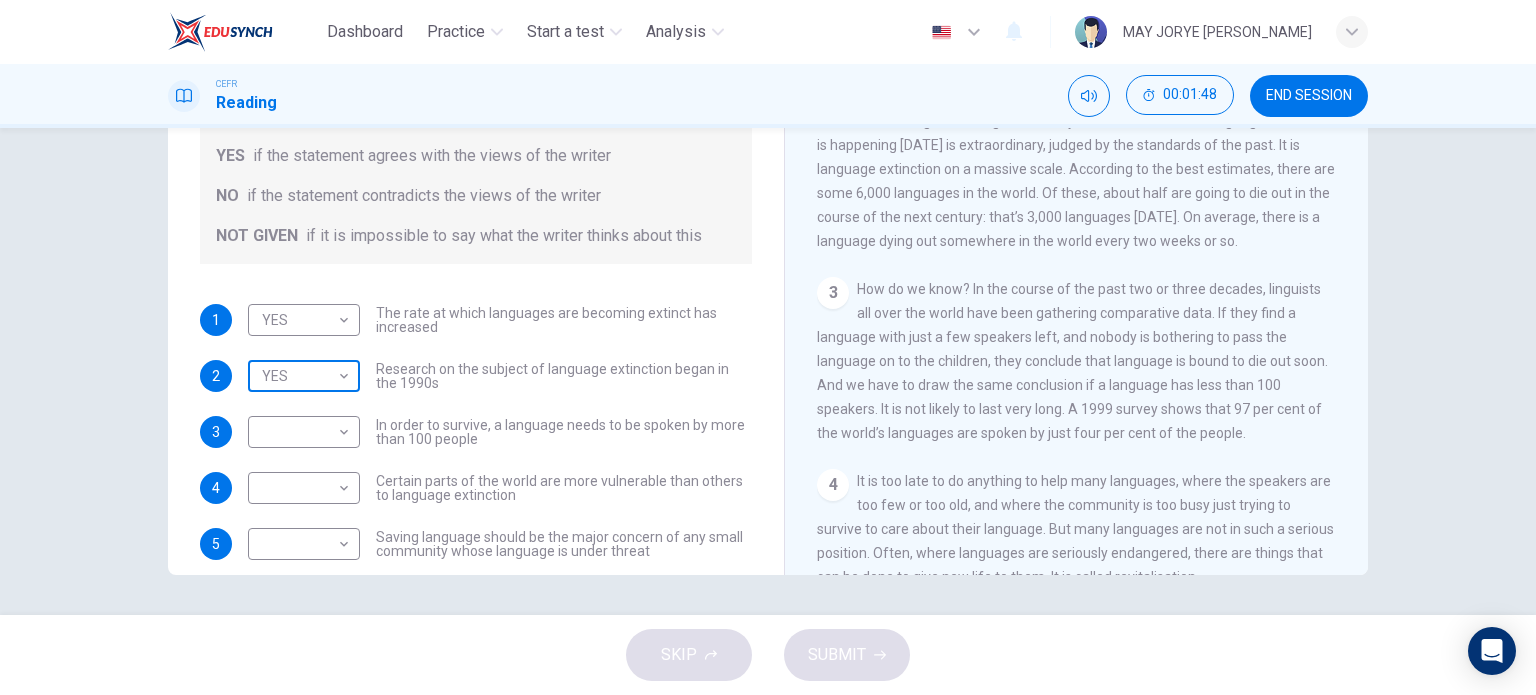 click on "Dashboard Practice Start a test Analysis English en ​ MAY JORYE JOAN GODON CEFR Reading 00:01:48 END SESSION Questions 1 - 5 Do the following statements agree with the views of the writer in the Passage?  In the boxes below, write YES if the statement agrees with the views of the writer NO if the statement contradicts the views of the writer NOT GIVEN if it is impossible to say what the writer thinks about this 1 YES YES ​ The rate at which languages are becoming extinct has increased 2 YES YES ​ Research on the subject of language extinction began in the 1990s 3 ​ ​ In order to survive, a language needs to be spoken by more than 100 people 4 ​ ​ Certain parts of the world are more vulnerable than others to language extinction 5 ​ ​ Saving language should be the major concern of any small community whose language is under threat Saving Language CLICK TO ZOOM Click to Zoom 1 2 3 4 5 6 7 8 9 10 11 12 SKIP SUBMIT EduSynch - Online Language Proficiency Testing
Dashboard Practice Analysis" at bounding box center (768, 347) 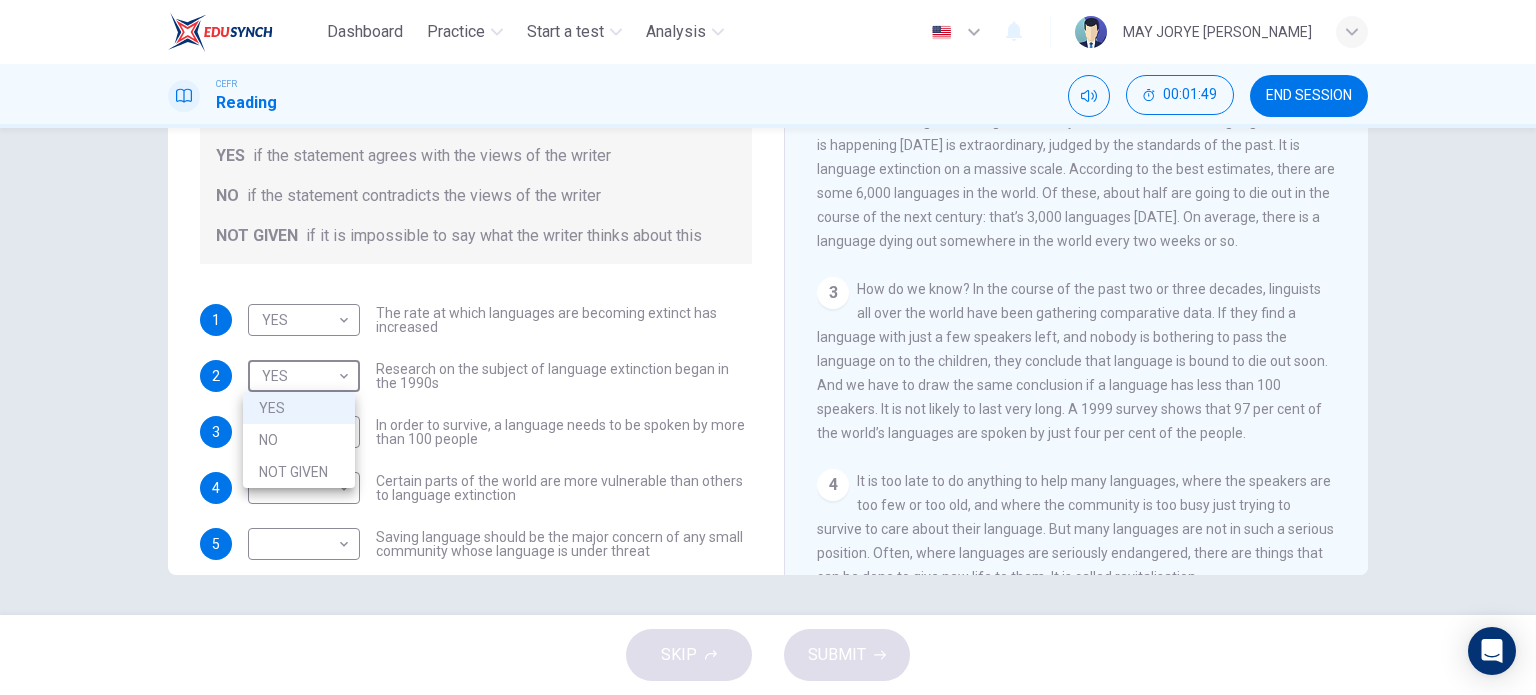 click on "NO" at bounding box center (299, 440) 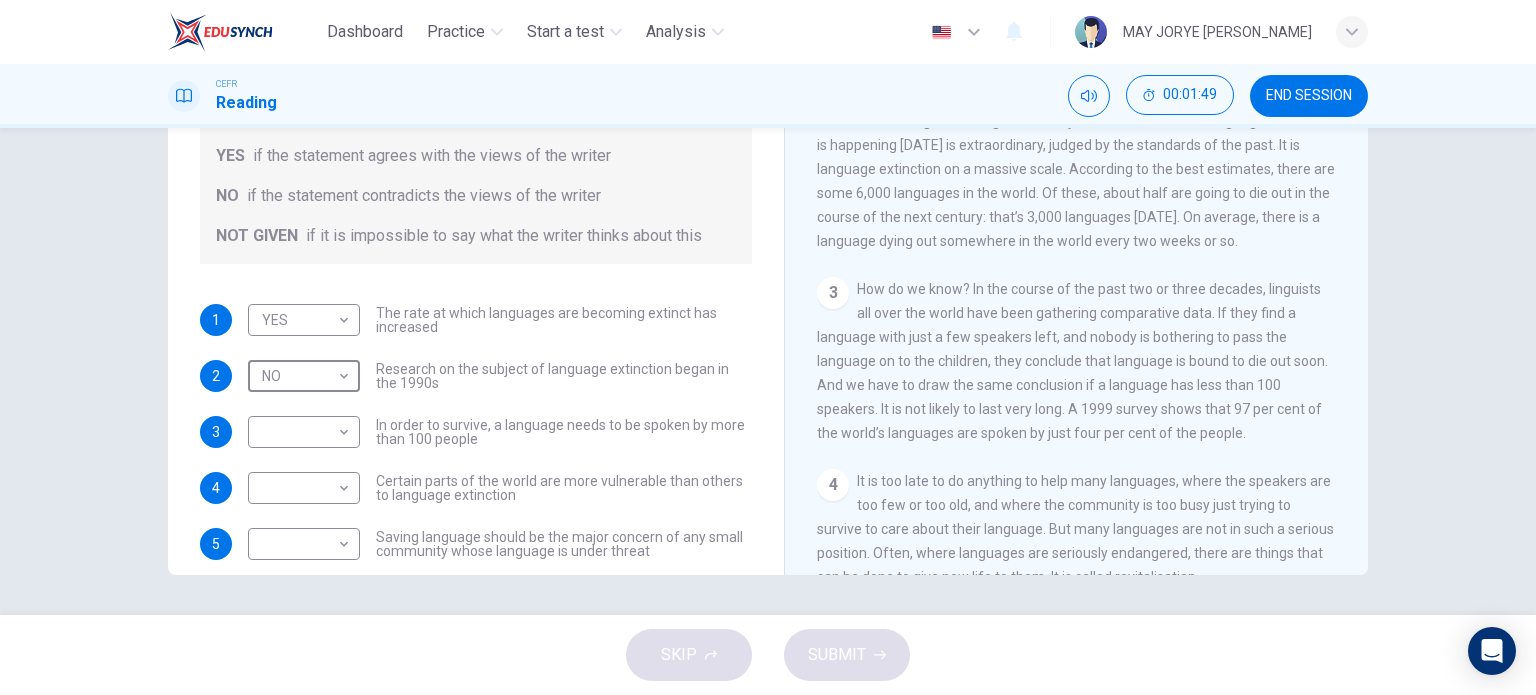 type on "NO" 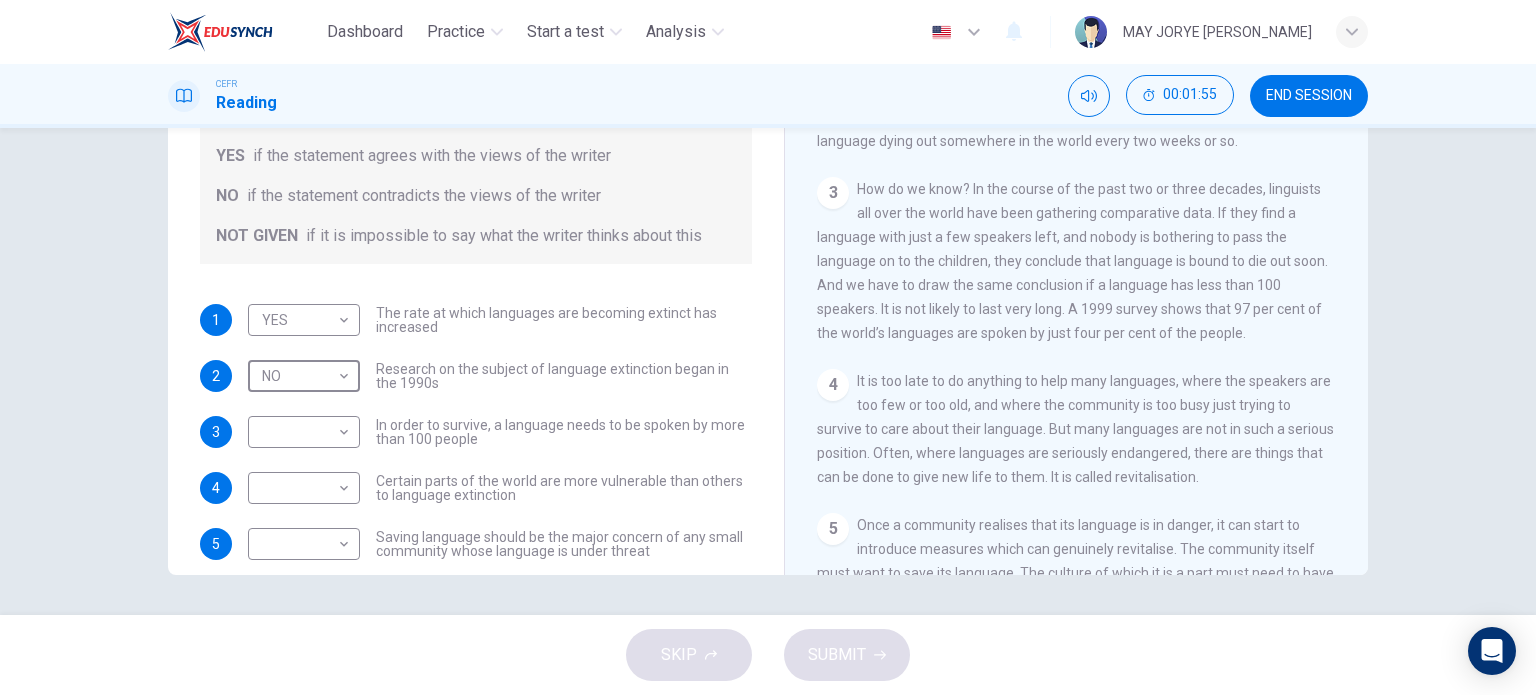 scroll, scrollTop: 500, scrollLeft: 0, axis: vertical 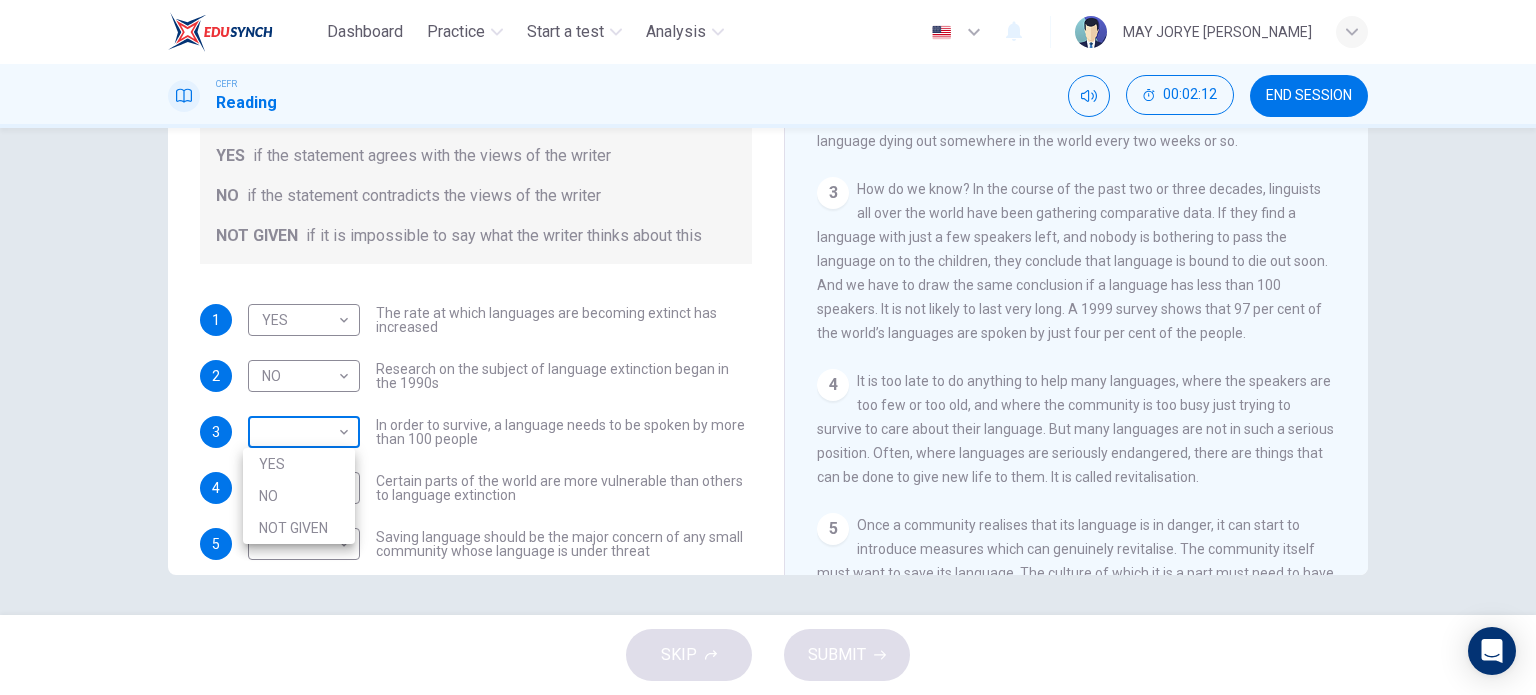 click on "Dashboard Practice Start a test Analysis English en ​ MAY JORYE JOAN GODON CEFR Reading 00:02:12 END SESSION Questions 1 - 5 Do the following statements agree with the views of the writer in the Passage?  In the boxes below, write YES if the statement agrees with the views of the writer NO if the statement contradicts the views of the writer NOT GIVEN if it is impossible to say what the writer thinks about this 1 YES YES ​ The rate at which languages are becoming extinct has increased 2 NO NO ​ Research on the subject of language extinction began in the 1990s 3 ​ ​ In order to survive, a language needs to be spoken by more than 100 people 4 ​ ​ Certain parts of the world are more vulnerable than others to language extinction 5 ​ ​ Saving language should be the major concern of any small community whose language is under threat Saving Language CLICK TO ZOOM Click to Zoom 1 2 3 4 5 6 7 8 9 10 11 12 SKIP SUBMIT EduSynch - Online Language Proficiency Testing
Dashboard Practice Analysis" at bounding box center [768, 347] 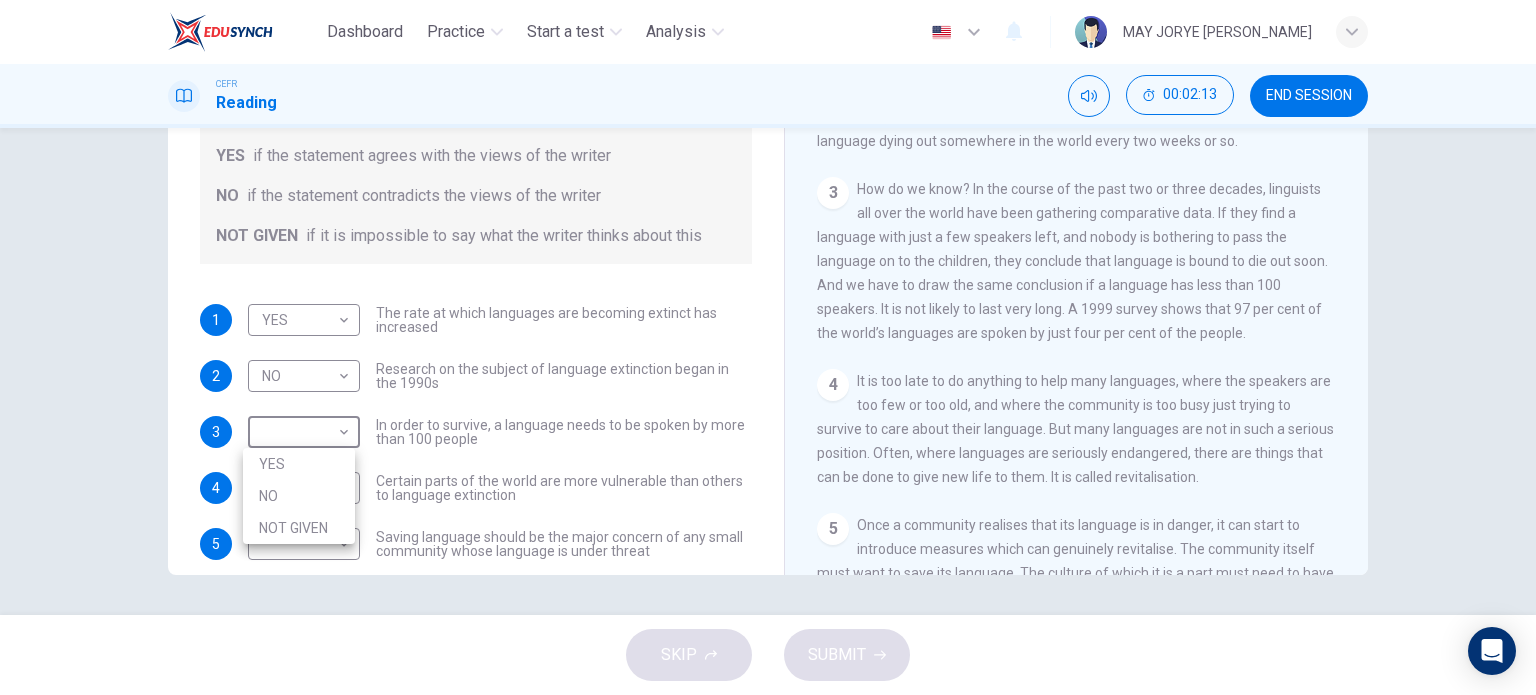 click on "NOT GIVEN" at bounding box center (299, 528) 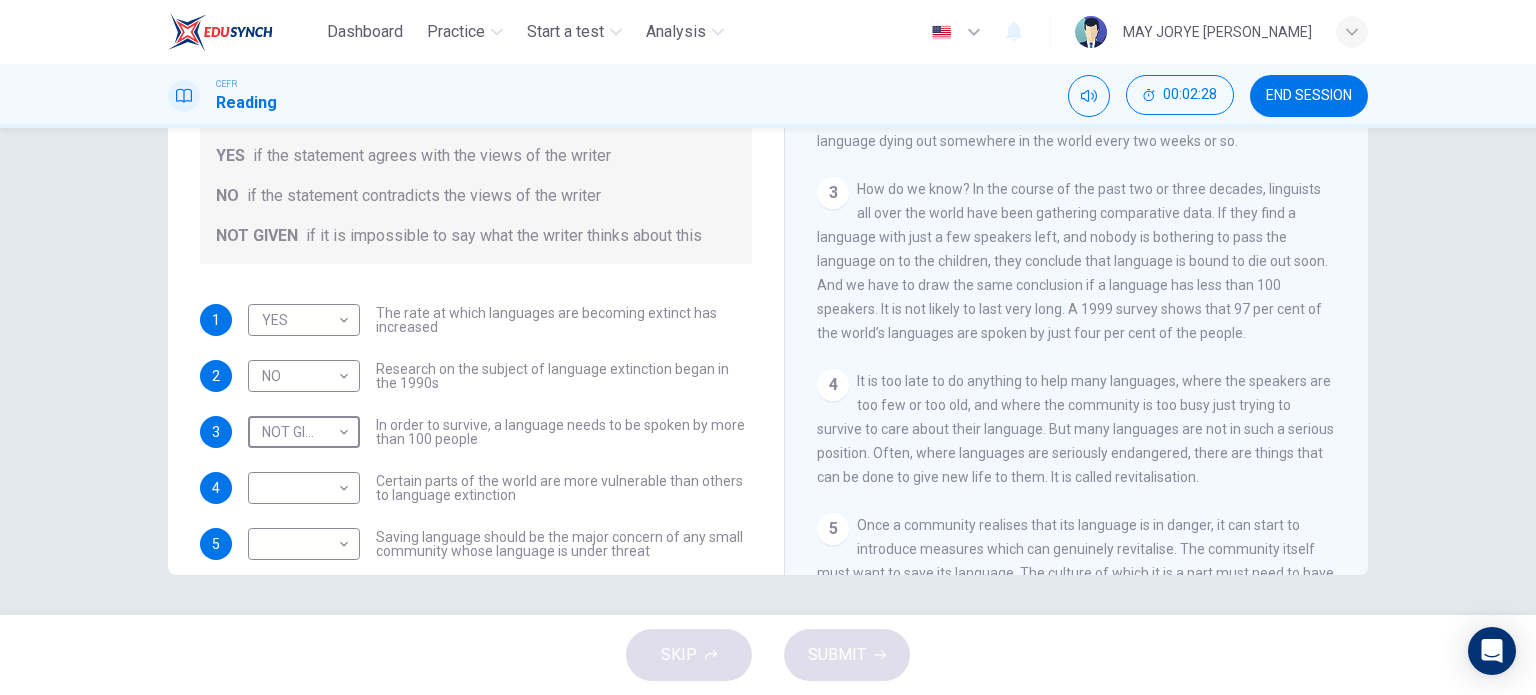 scroll, scrollTop: 600, scrollLeft: 0, axis: vertical 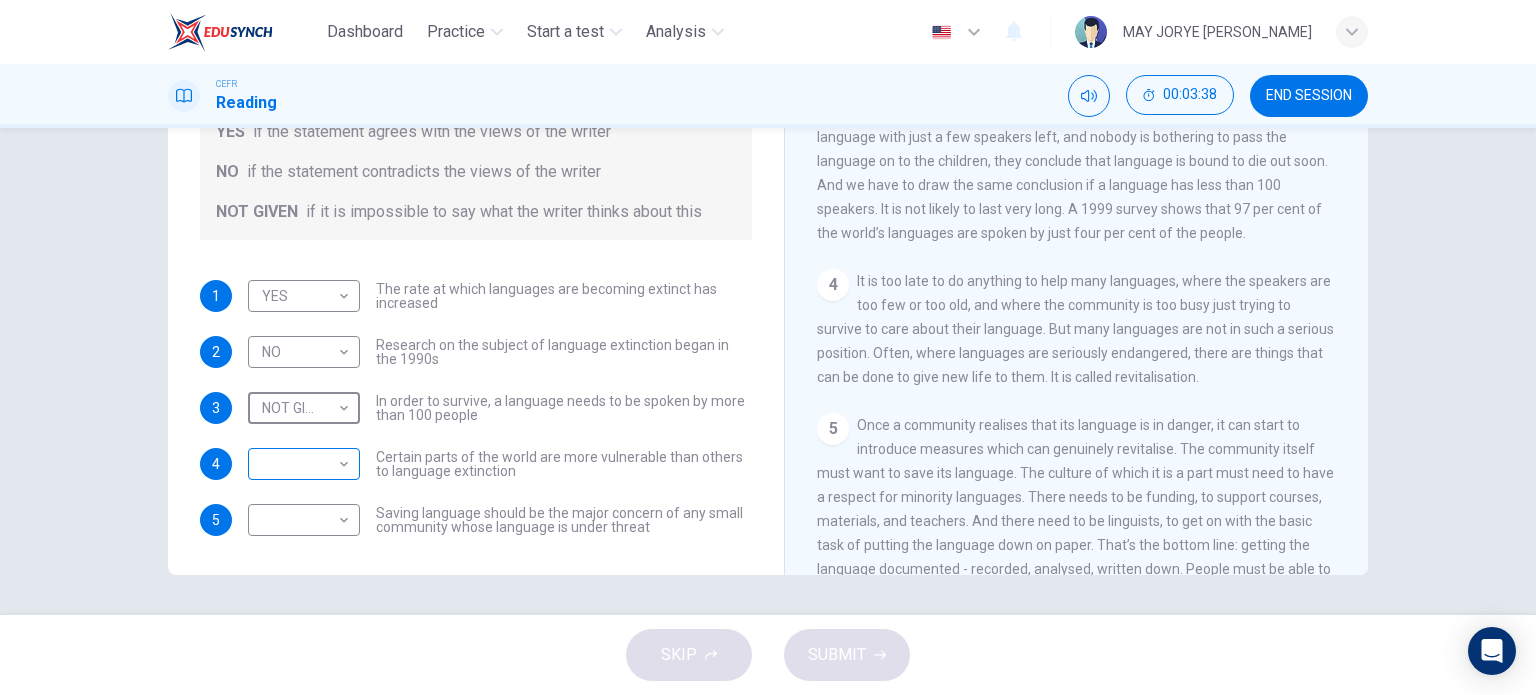 click on "Dashboard Practice Start a test Analysis English en ​ MAY JORYE JOAN GODON CEFR Reading 00:03:38 END SESSION Questions 1 - 5 Do the following statements agree with the views of the writer in the Passage?  In the boxes below, write YES if the statement agrees with the views of the writer NO if the statement contradicts the views of the writer NOT GIVEN if it is impossible to say what the writer thinks about this 1 YES YES ​ The rate at which languages are becoming extinct has increased 2 NO NO ​ Research on the subject of language extinction began in the 1990s 3 NOT GIVEN NOT GIVEN ​ In order to survive, a language needs to be spoken by more than 100 people 4 ​ ​ Certain parts of the world are more vulnerable than others to language extinction 5 ​ ​ Saving language should be the major concern of any small community whose language is under threat Saving Language CLICK TO ZOOM Click to Zoom 1 2 3 4 5 6 7 8 9 10 11 12 SKIP SUBMIT EduSynch - Online Language Proficiency Testing
Dashboard" at bounding box center (768, 347) 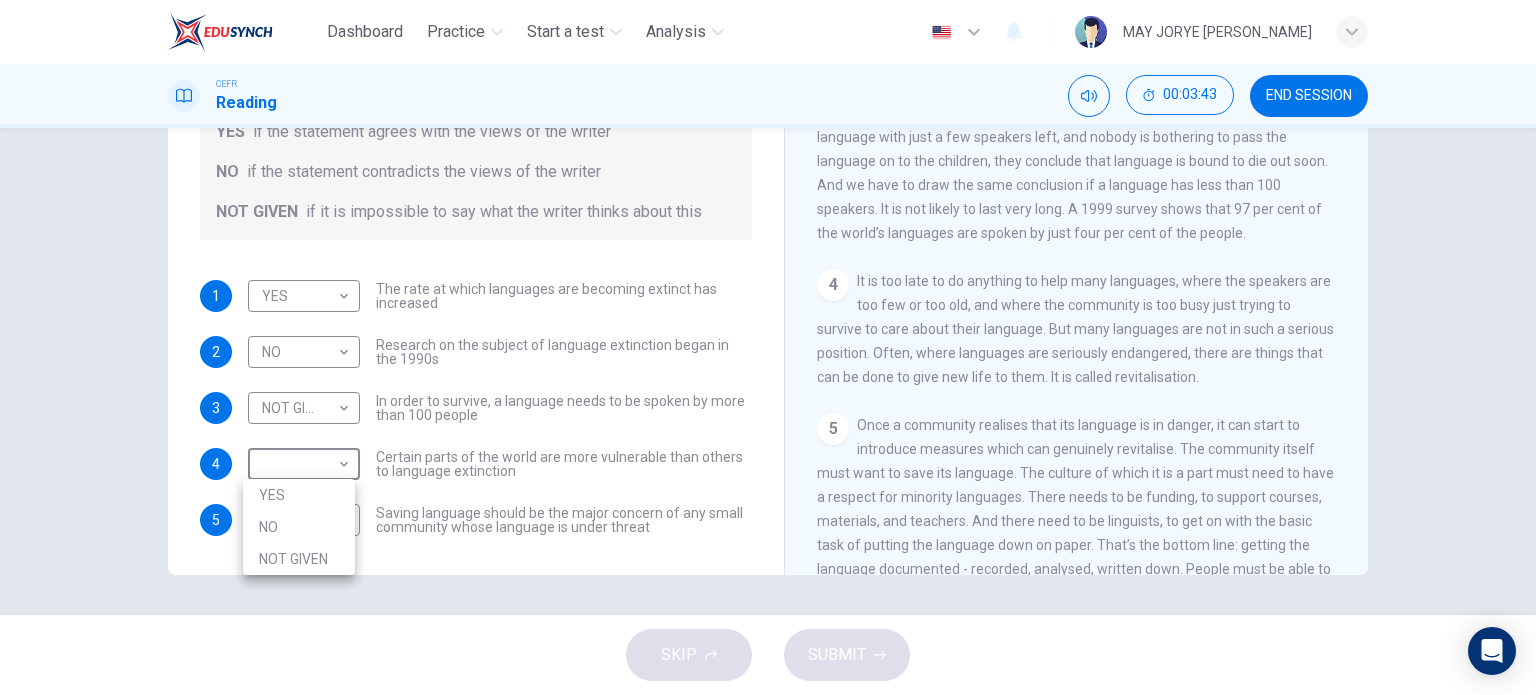 click on "YES" at bounding box center [299, 495] 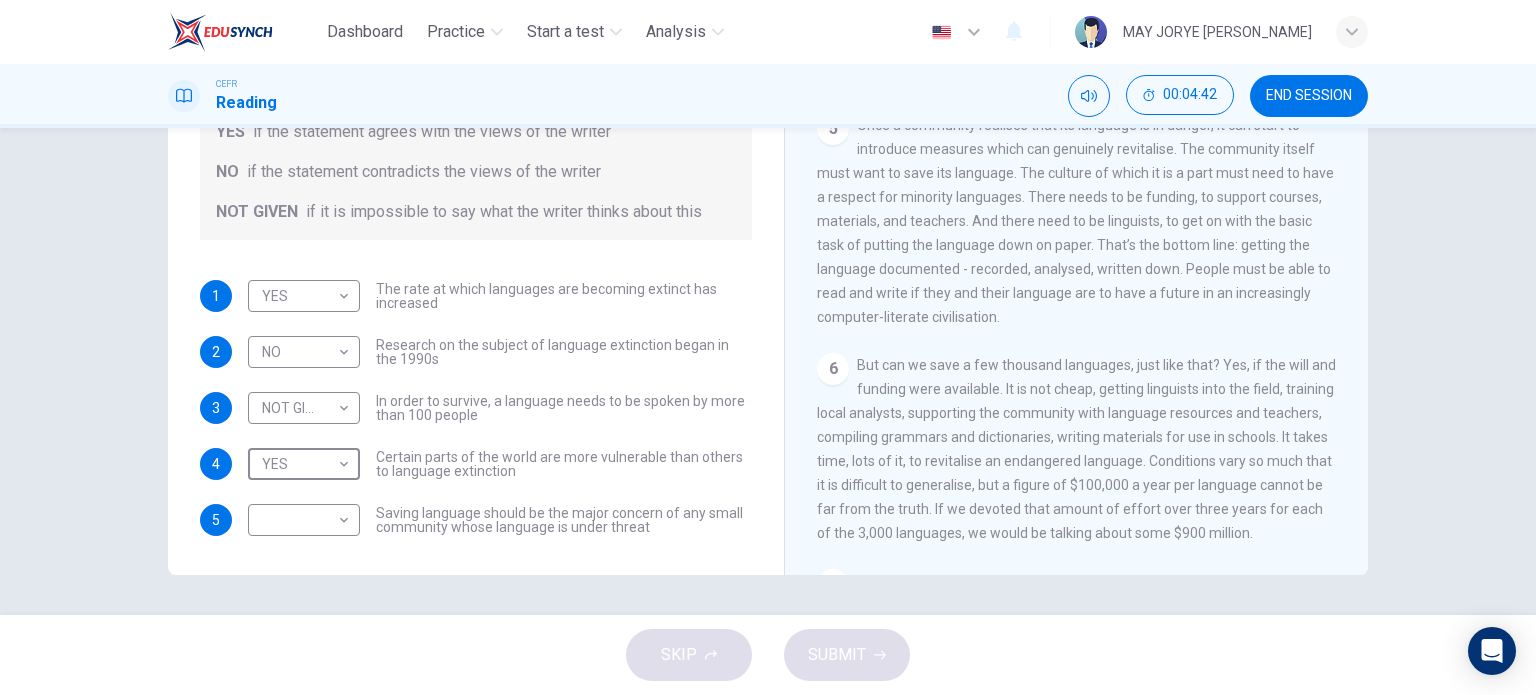 scroll, scrollTop: 1000, scrollLeft: 0, axis: vertical 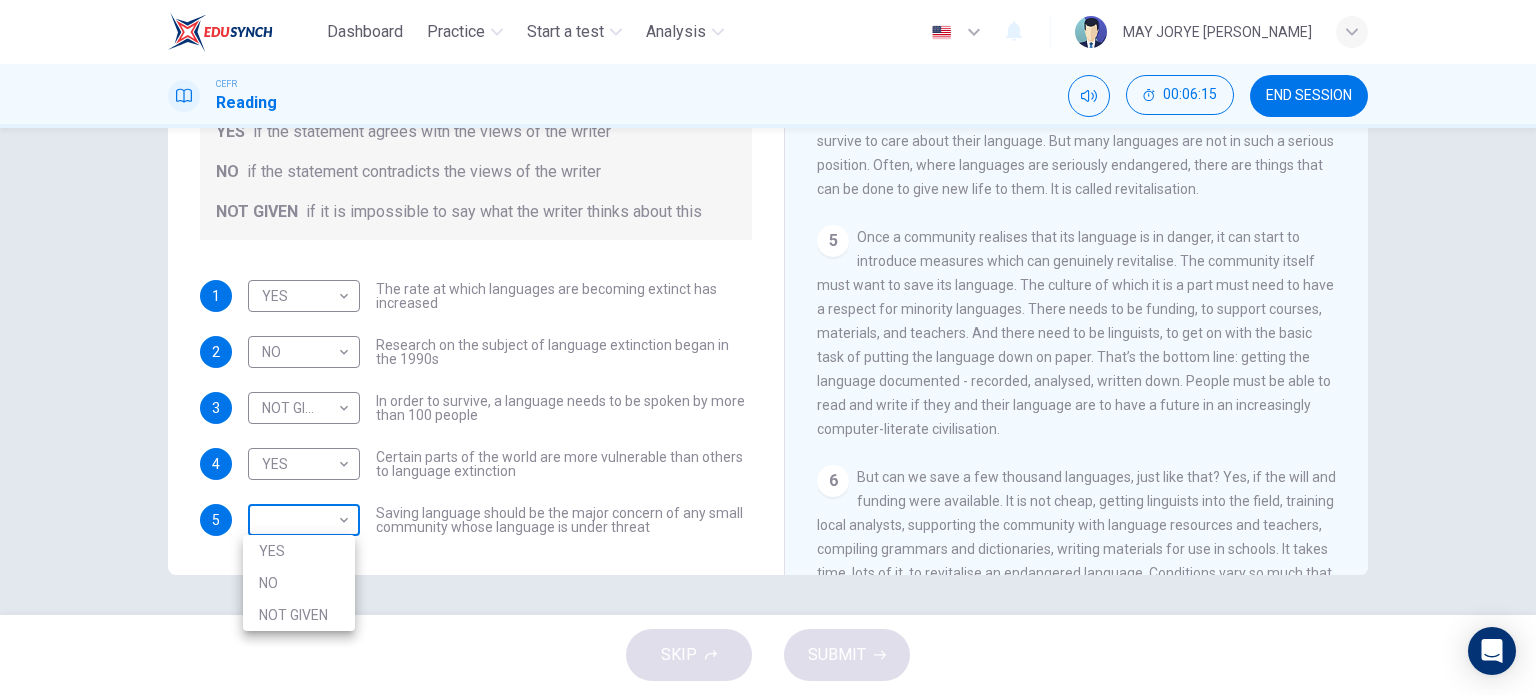 click on "Dashboard Practice Start a test Analysis English en ​ MAY JORYE JOAN GODON CEFR Reading 00:06:15 END SESSION Questions 1 - 5 Do the following statements agree with the views of the writer in the Passage?  In the boxes below, write YES if the statement agrees with the views of the writer NO if the statement contradicts the views of the writer NOT GIVEN if it is impossible to say what the writer thinks about this 1 YES YES ​ The rate at which languages are becoming extinct has increased 2 NO NO ​ Research on the subject of language extinction began in the 1990s 3 NOT GIVEN NOT GIVEN ​ In order to survive, a language needs to be spoken by more than 100 people 4 YES YES ​ Certain parts of the world are more vulnerable than others to language extinction 5 ​ ​ Saving language should be the major concern of any small community whose language is under threat Saving Language CLICK TO ZOOM Click to Zoom 1 2 3 4 5 6 7 8 9 10 11 12 SKIP SUBMIT EduSynch - Online Language Proficiency Testing
Dashboard" at bounding box center (768, 347) 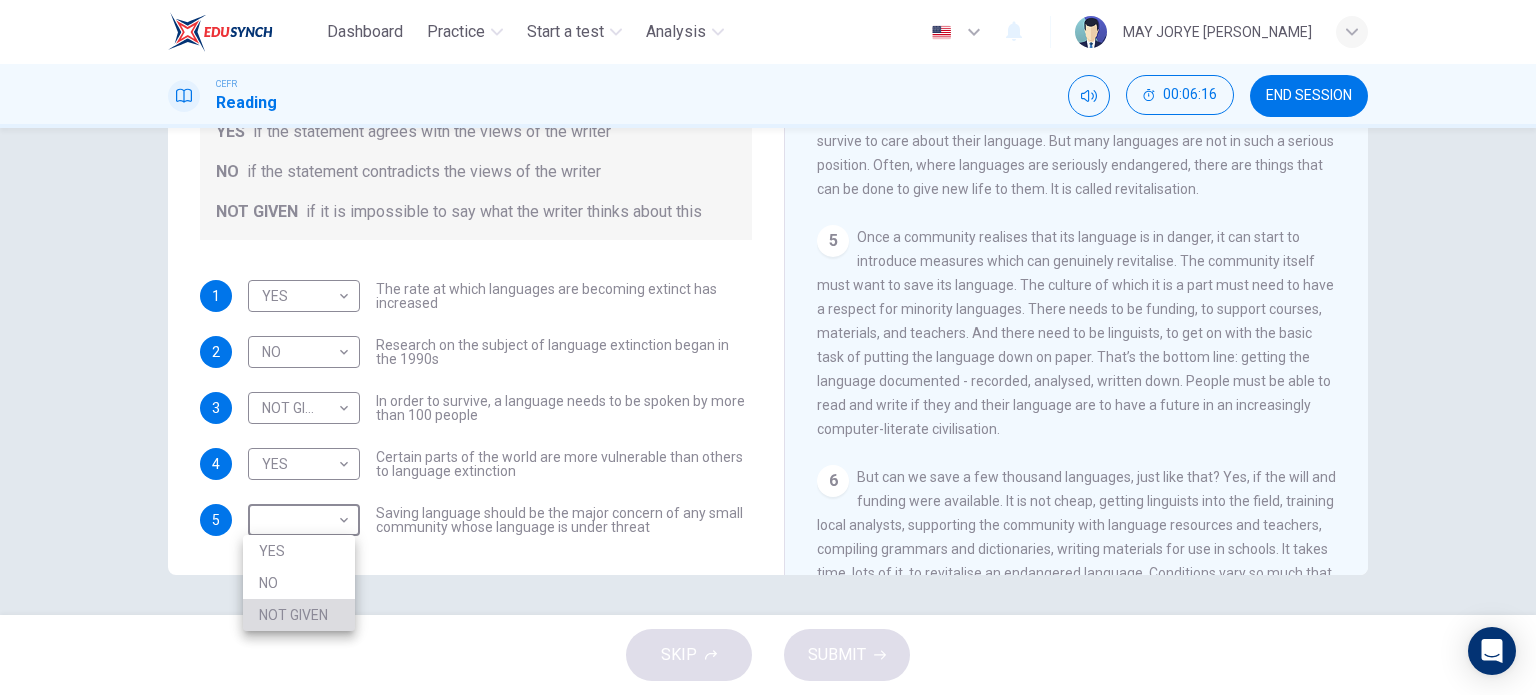 click on "NOT GIVEN" at bounding box center [299, 615] 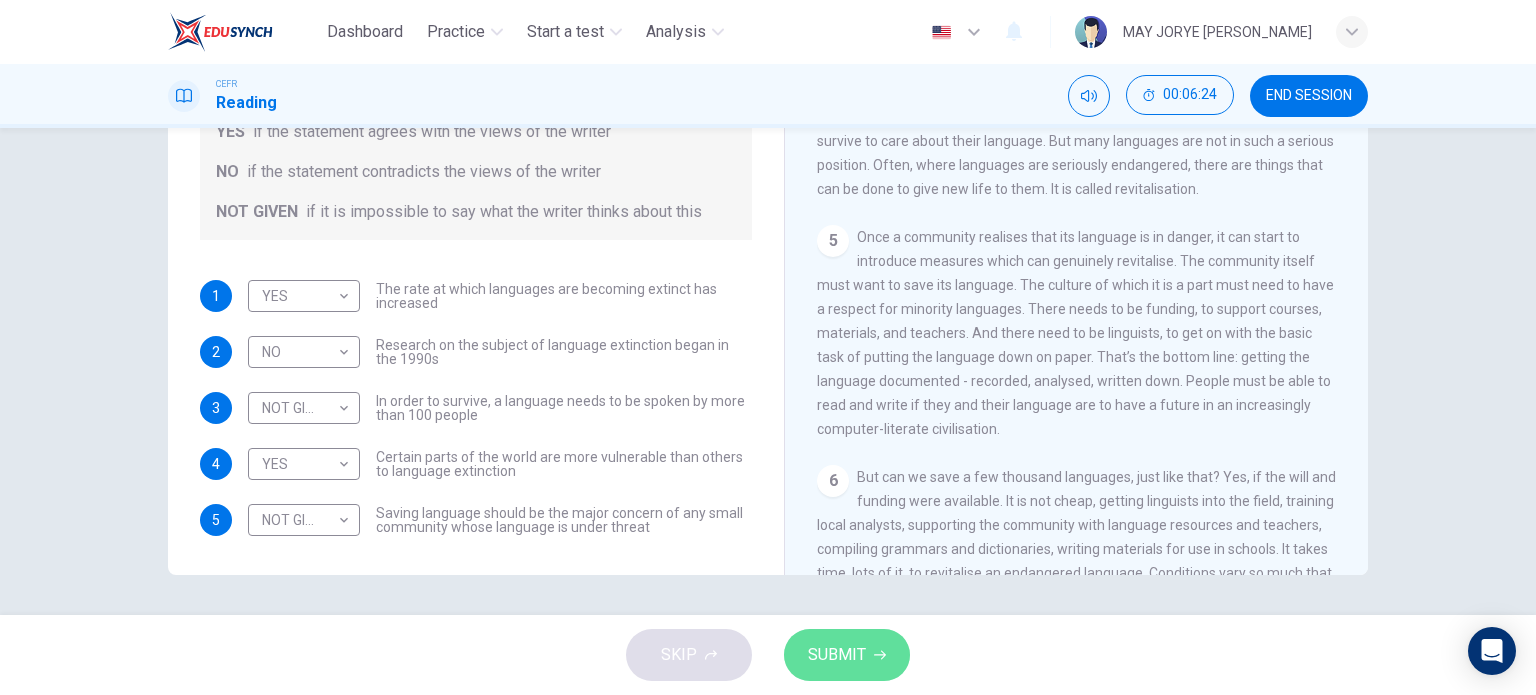 click 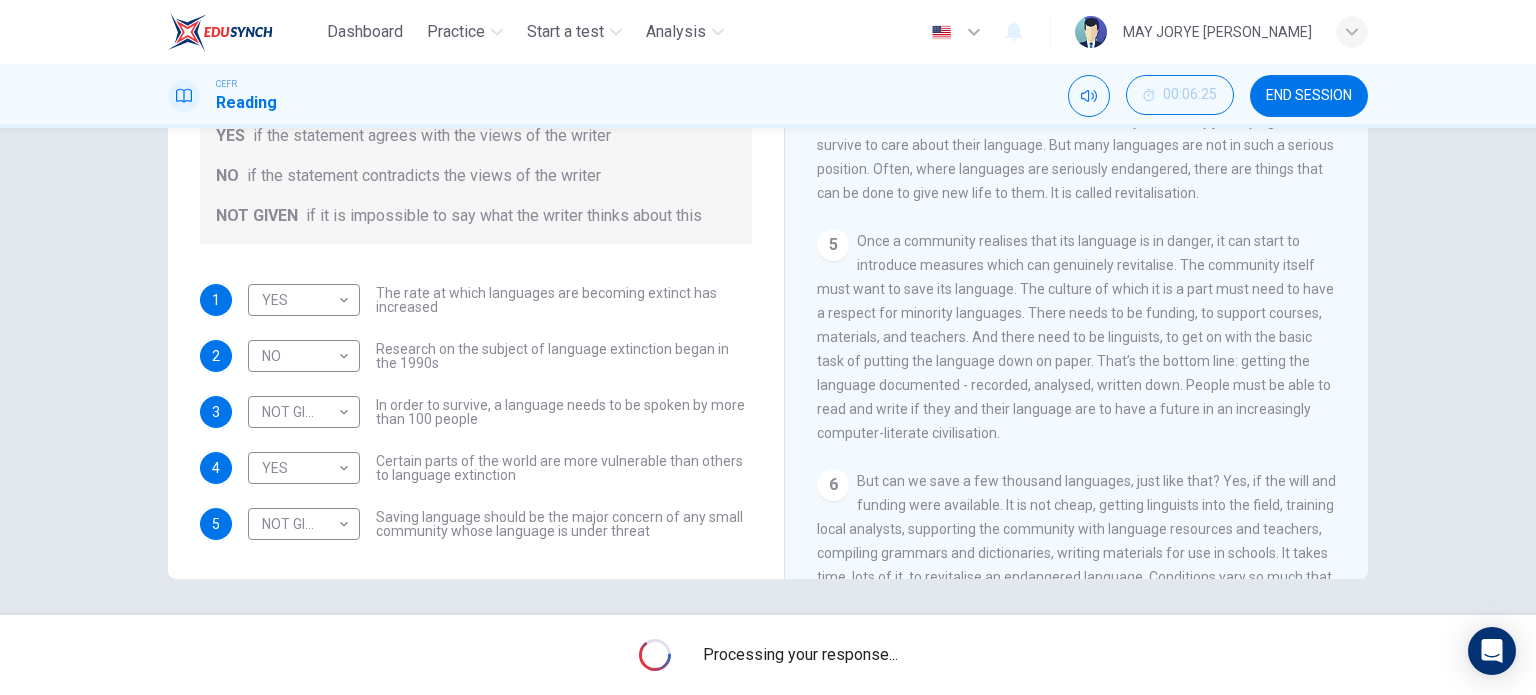 scroll, scrollTop: 288, scrollLeft: 0, axis: vertical 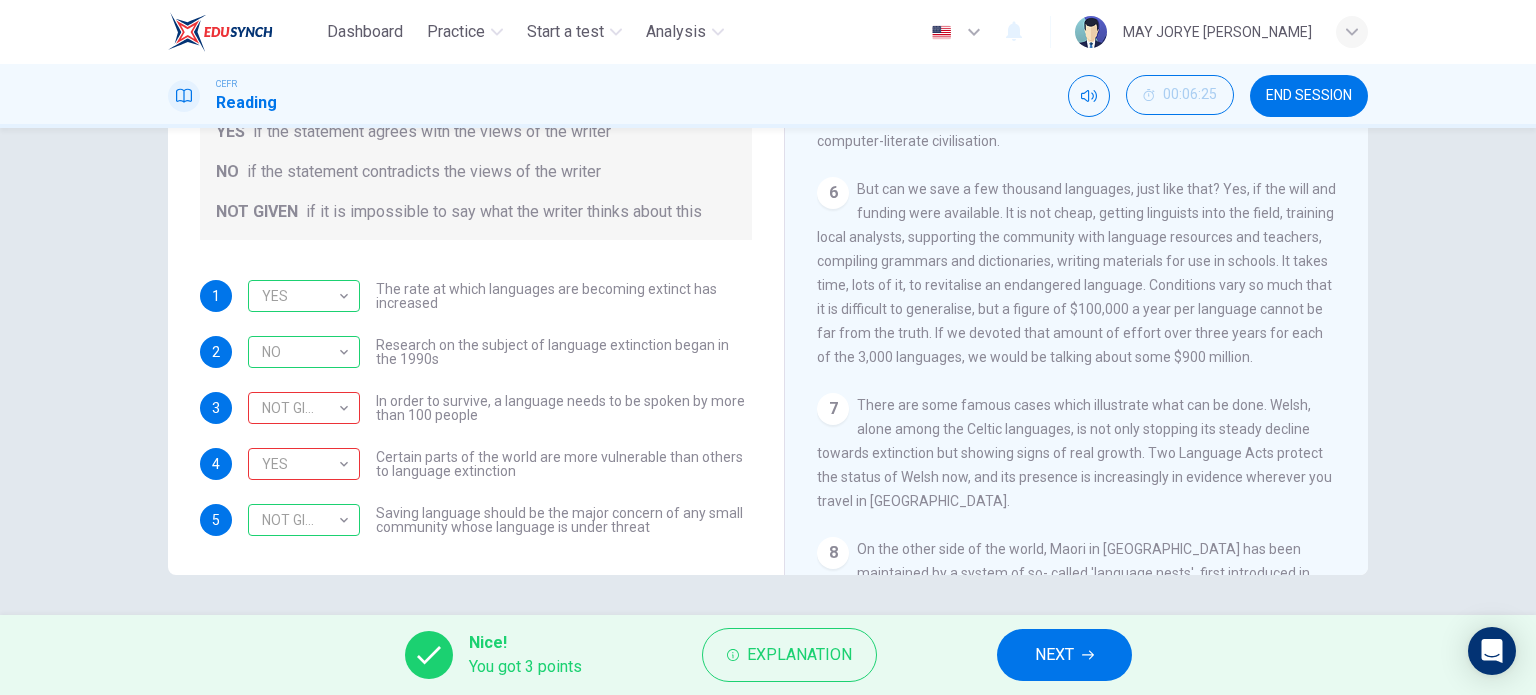 click on "Saving Language CLICK TO ZOOM Click to Zoom 1 For the first time, linguists have put a price on language. To save a language from extinction isn’t cheap - but more and more people are arguing that the alternative is the death of communities. 2 There is nothing unusual about a single language dying. Communities have come and gone throughout history, and with them their language. But what is happening today is extraordinary, judged by the standards of the past. It is language extinction on a massive scale. According to the best estimates, there are some 6,000 languages in the world. Of these, about half are going to die out in the course of the next century: that’s 3,000 languages in 1,200 months. On average, there is a language dying out somewhere in the world every two weeks or so. 3 4 5 6 7 8 9 10 11 12" at bounding box center (1076, 243) 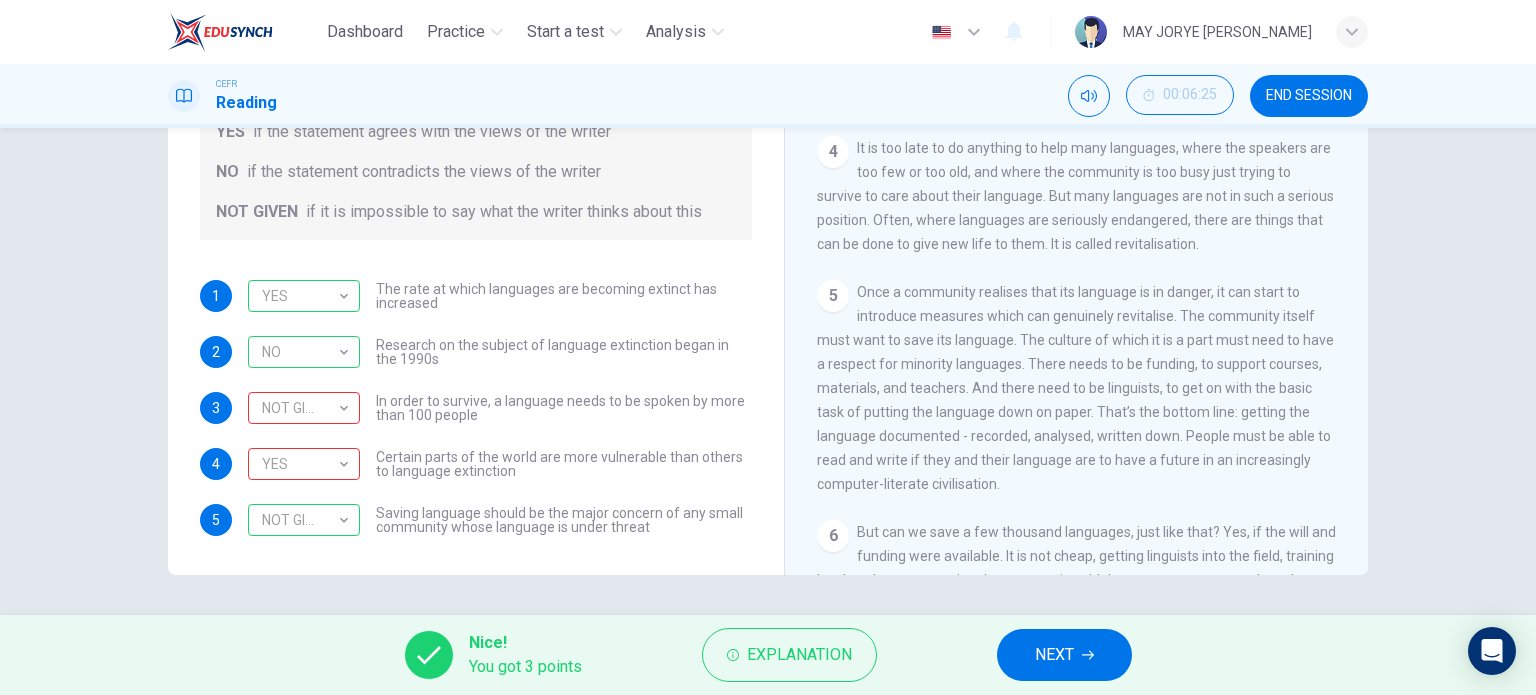 scroll, scrollTop: 729, scrollLeft: 0, axis: vertical 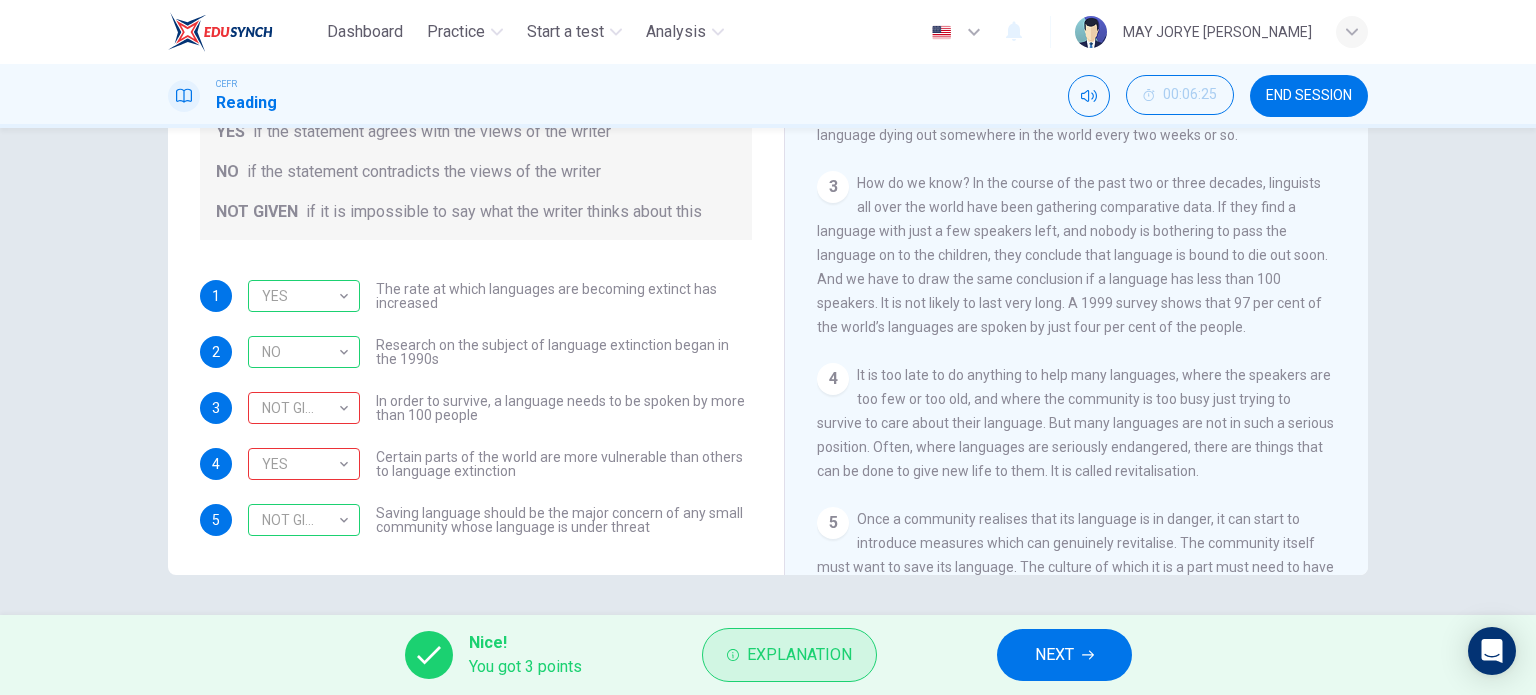 click on "Explanation" at bounding box center [789, 655] 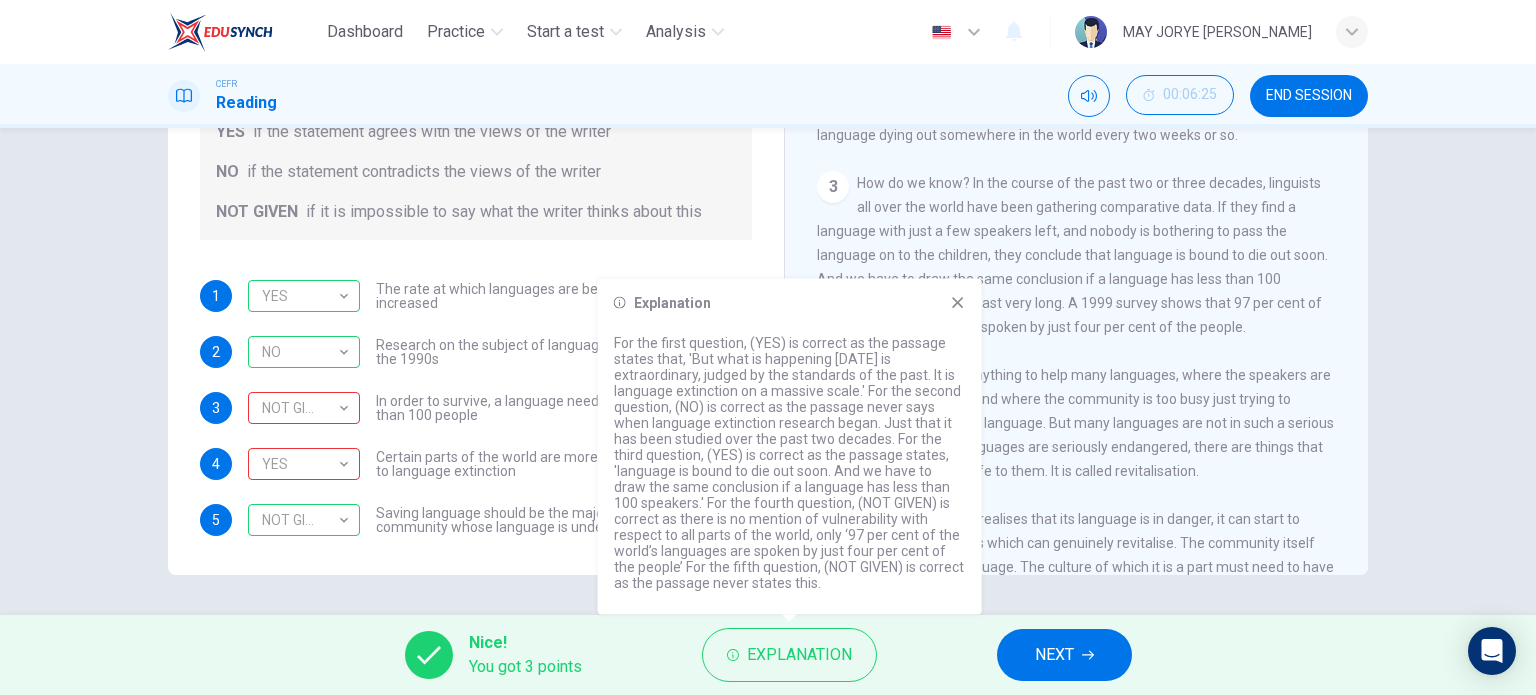 click on "Explanation For the first question, (YES) is correct as the passage states that, 'But what is happening today is extraordinary, judged by the standards of the past. It is language extinction on a massive scale.'
For the second question, (NO) is correct as the passage never says when language extinction research began. Just that it has been studied over the past two decades.
For the third question, (YES) is correct as the passage states, 'language is bound to die out soon. And we have to draw the same conclusion if a language has less than 100 speakers.'
For the fourth question, (NOT GIVEN) is correct as there is no mention of vulnerability with respect to all parts of the world, only ‘97 per cent of the world’s languages are spoken by just four per cent of the people’
For the fifth question, (NOT GIVEN) is correct as the passage never states this." at bounding box center (790, 447) 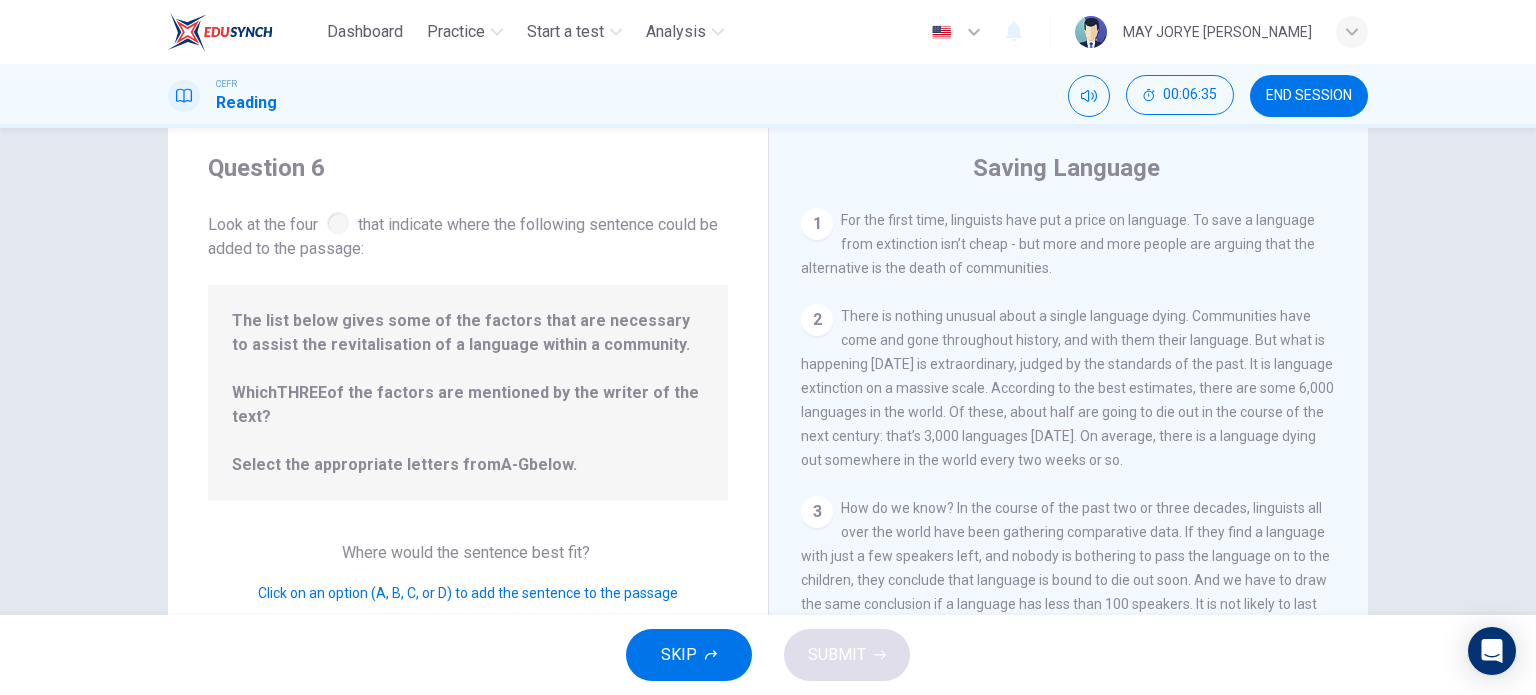 scroll, scrollTop: 0, scrollLeft: 0, axis: both 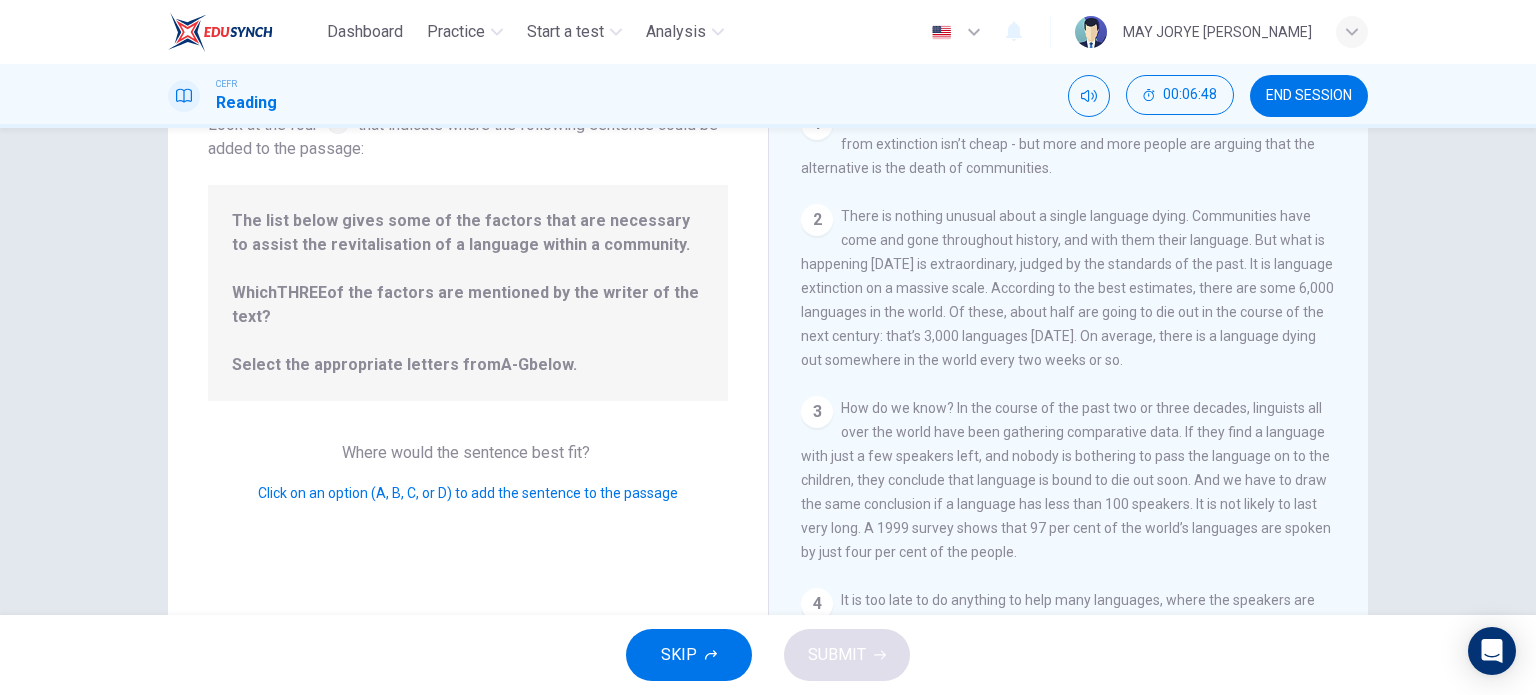 click on "Click on an option (A, B, C, or D) to add the sentence to the passage" at bounding box center [468, 493] 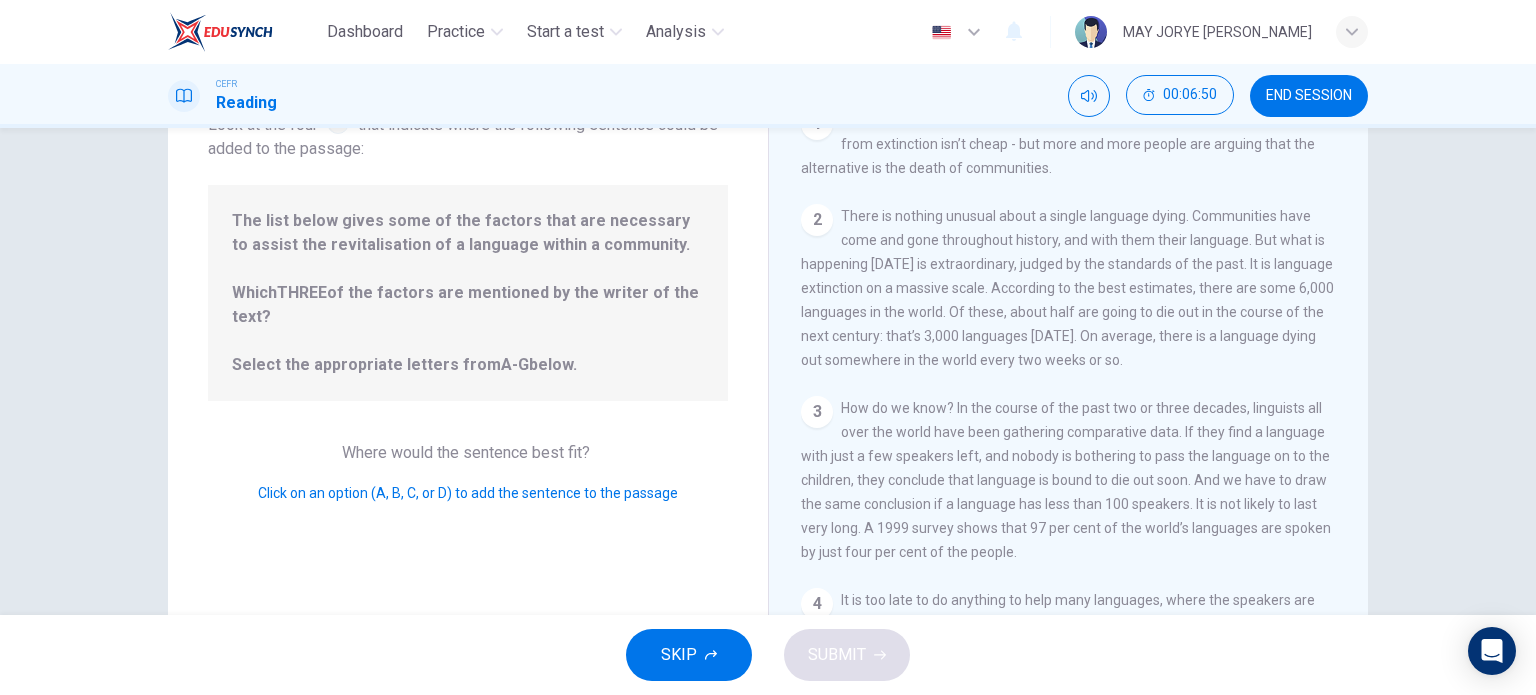 drag, startPoint x: 770, startPoint y: 307, endPoint x: 792, endPoint y: 229, distance: 81.0432 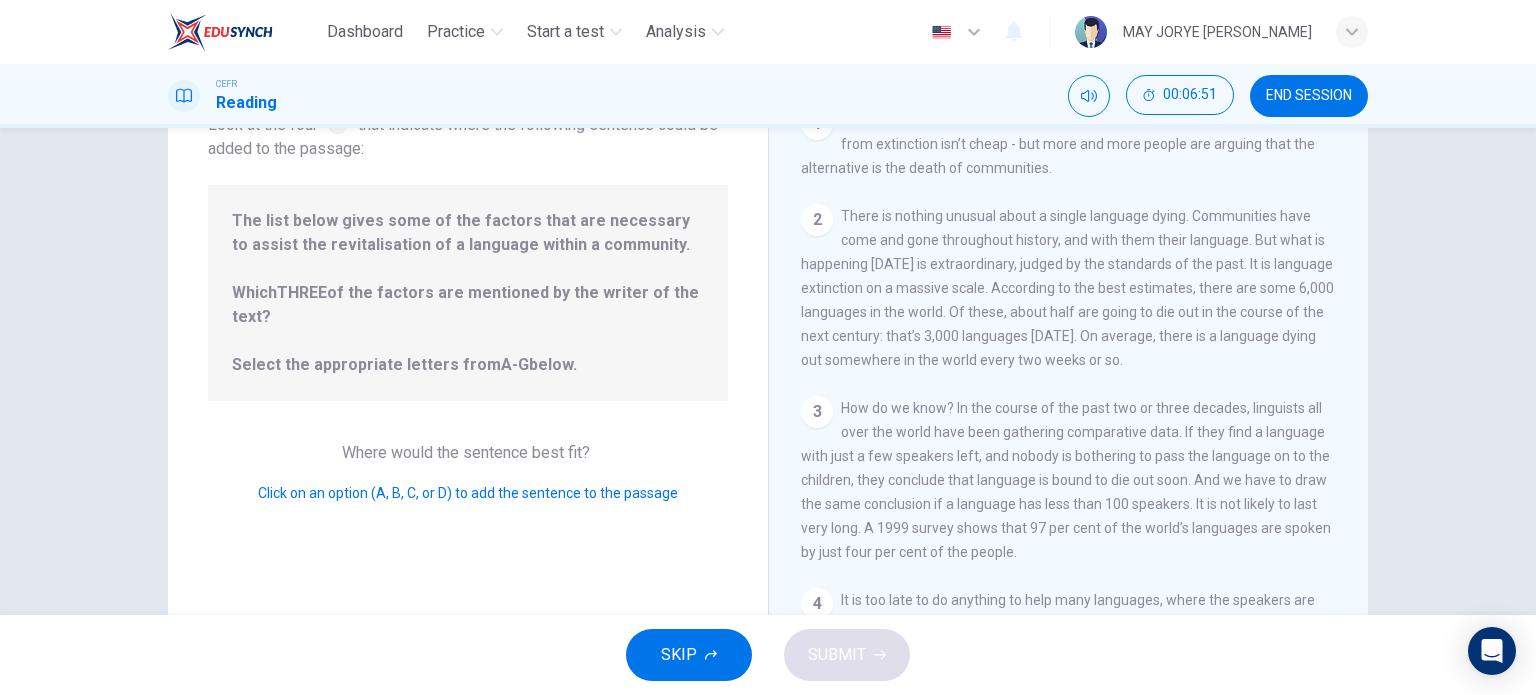 click on "Saving Language 1 For the first time, linguists have put a price on language. To save a language from extinction isn’t cheap - but more and more people are arguing that the alternative is the death of communities. 2 There is nothing unusual about a single language dying. Communities have come and gone throughout history, and with them their language. But what is happening today is extraordinary, judged by the standards of the past. It is language extinction on a massive scale. According to the best estimates, there are some 6,000 languages in the world. Of these, about half are going to die out in the course of the next century: that’s 3,000 languages in 1,200 months. On average, there is a language dying out somewhere in the world every two weeks or so. 3 4 5 6 7 8 9 10 11 12" at bounding box center (1068, 367) 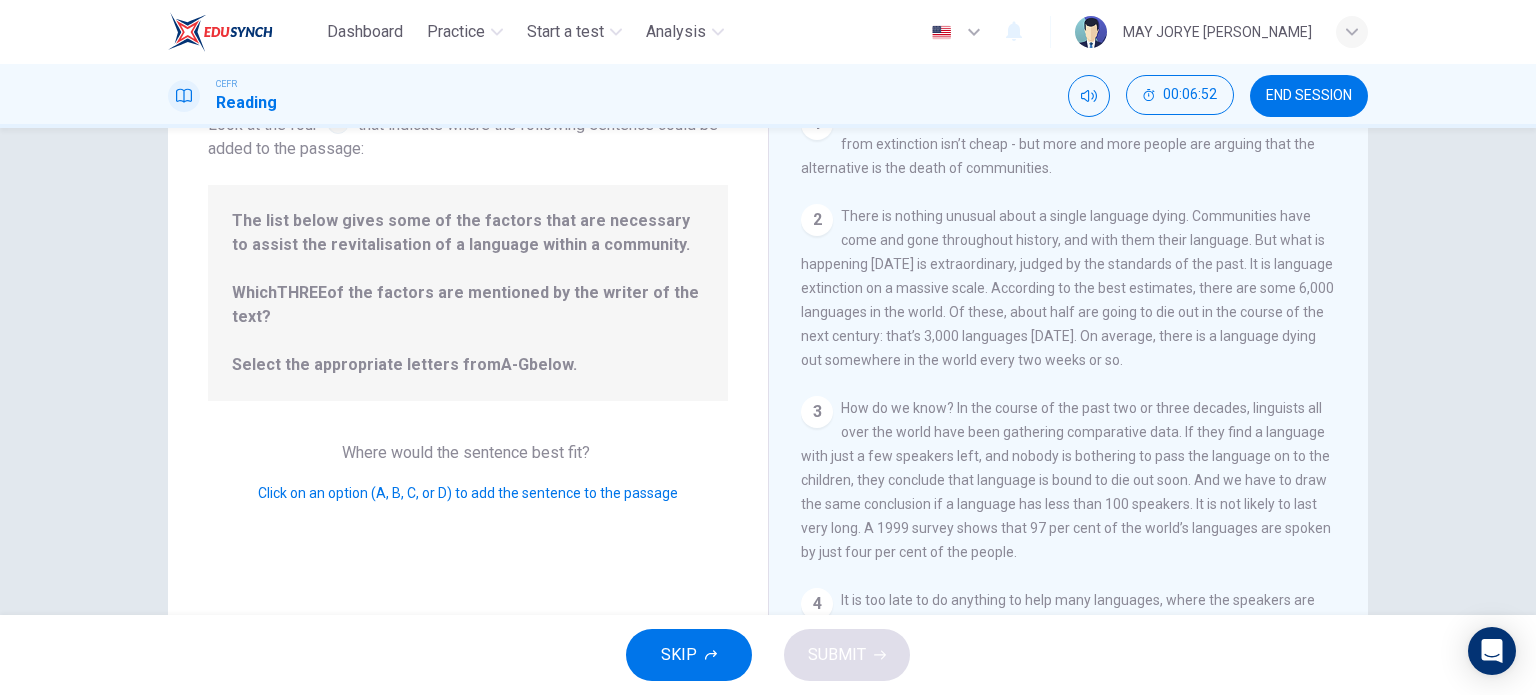 click on "The list below gives some of the factors that are necessary to assist the revitalisation of a language within a community.
Which  THREE  of the factors are mentioned by the writer of the text?
Select the appropriate letters from  A-G  below." at bounding box center [468, 293] 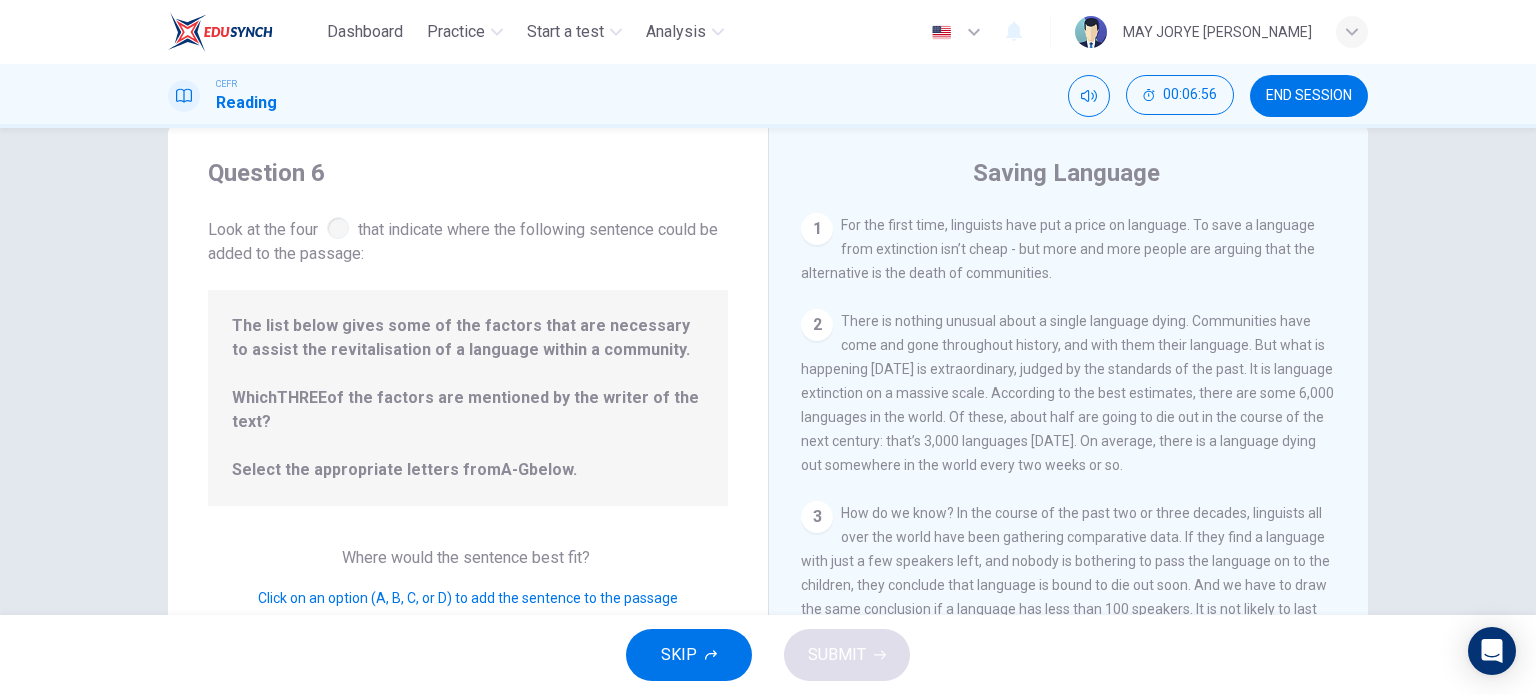 scroll, scrollTop: 76, scrollLeft: 0, axis: vertical 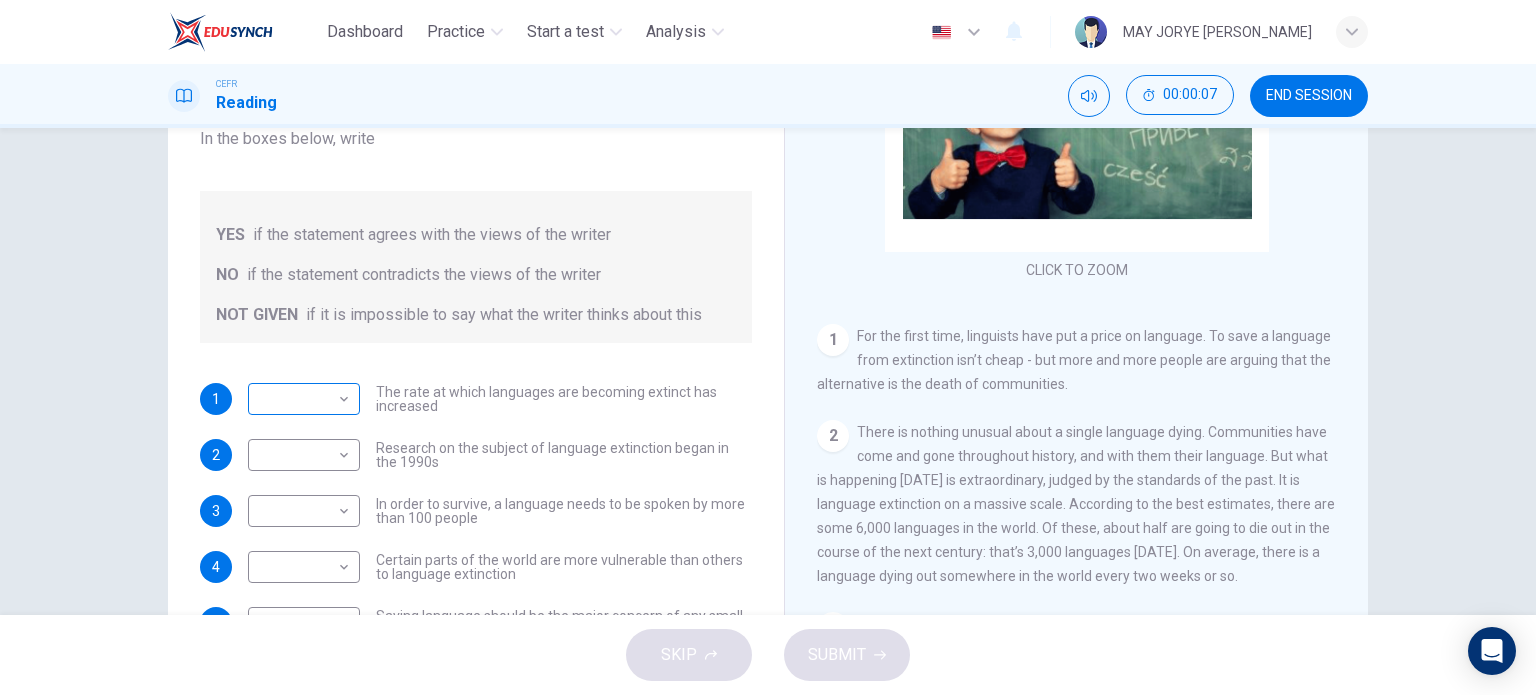 click on "Dashboard Practice Start a test Analysis English en ​ MAY JORYE JOAN GODON CEFR Reading 00:00:07 END SESSION Questions 1 - 5 Do the following statements agree with the views of the writer in the Passage?  In the boxes below, write YES if the statement agrees with the views of the writer NO if the statement contradicts the views of the writer NOT GIVEN if it is impossible to say what the writer thinks about this 1 ​ ​ The rate at which languages are becoming extinct has increased 2 ​ ​ Research on the subject of language extinction began in the 1990s 3 ​ ​ In order to survive, a language needs to be spoken by more than 100 people 4 ​ ​ Certain parts of the world are more vulnerable than others to language extinction 5 ​ ​ Saving language should be the major concern of any small community whose language is under threat Saving Language CLICK TO ZOOM Click to Zoom 1 2 3 4 5 6 7 8 9 10 11 12 SKIP SUBMIT Dashboard Practice Start a test Analysis Notifications © Copyright  2025" at bounding box center [768, 347] 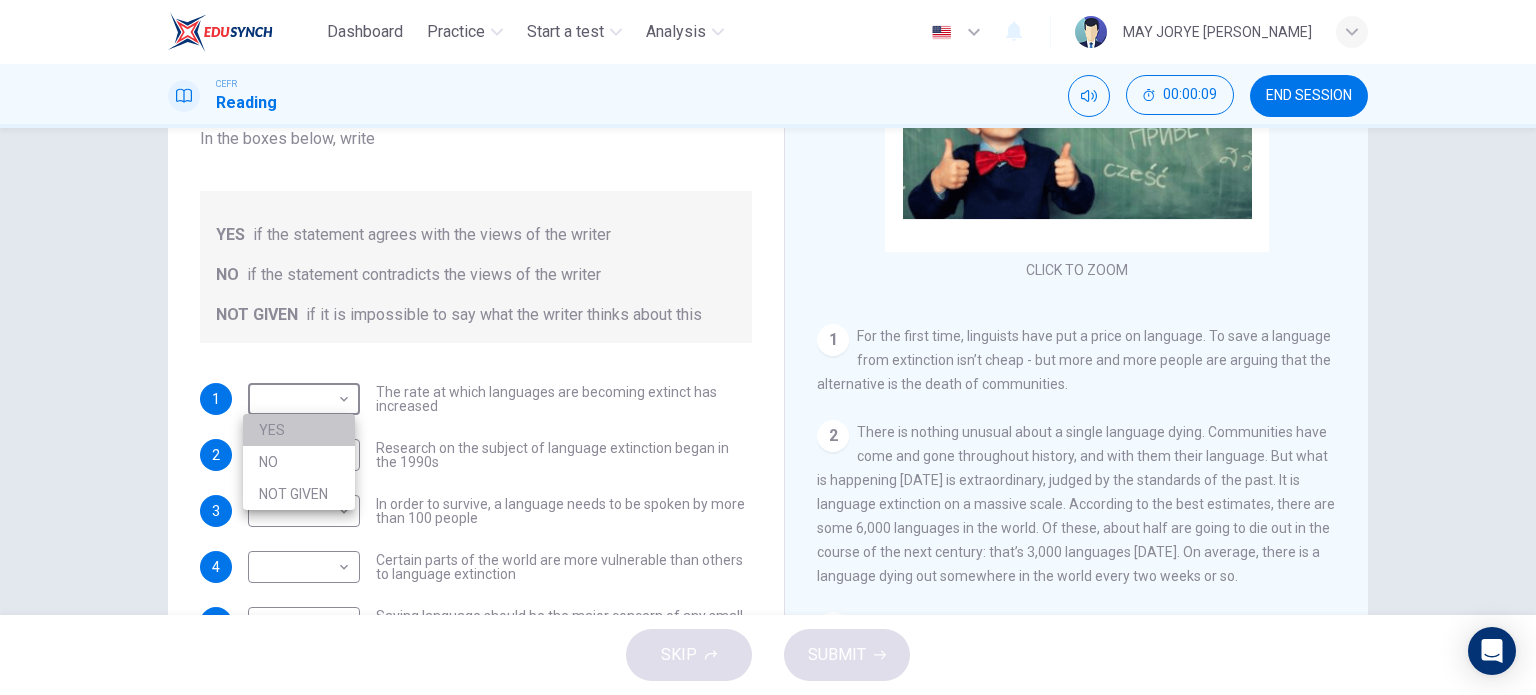 click on "YES" at bounding box center (299, 430) 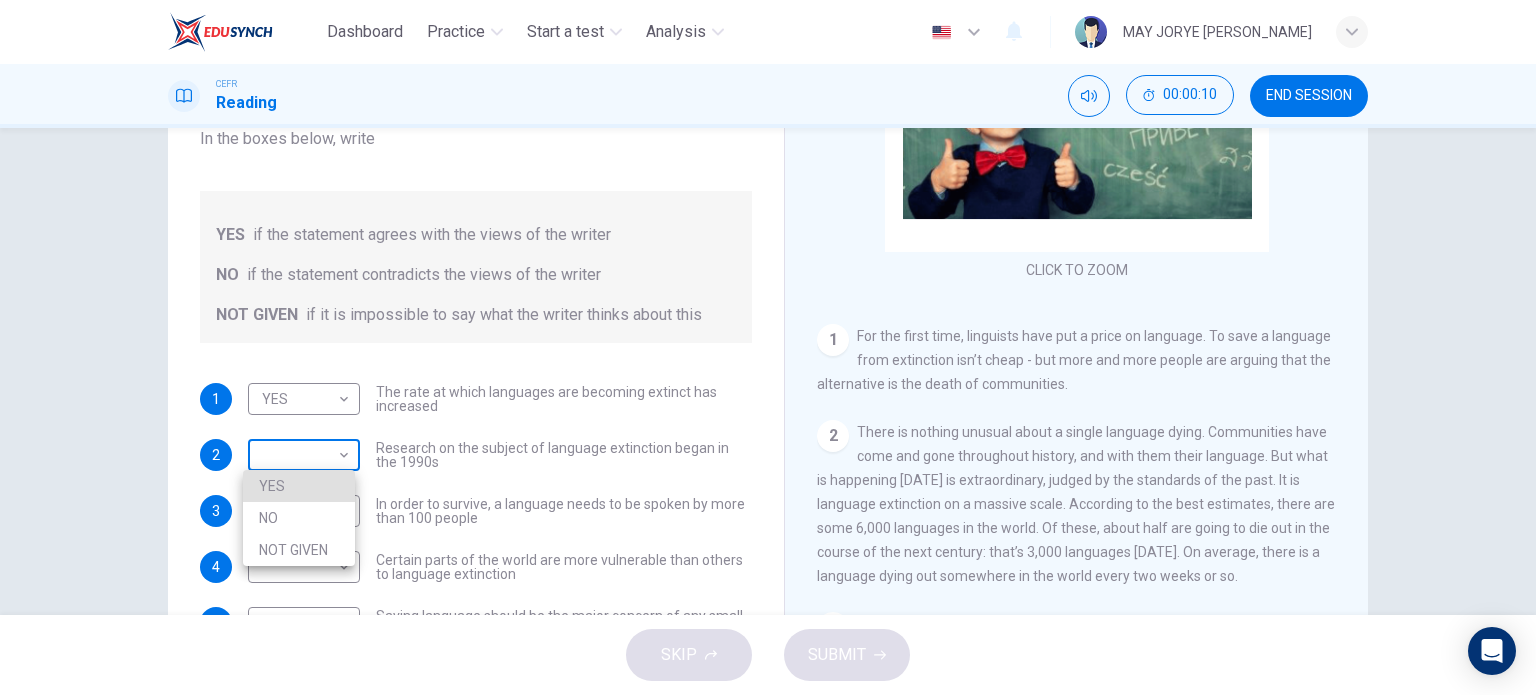 click on "Dashboard Practice Start a test Analysis English en ​ MAY JORYE JOAN GODON CEFR Reading 00:00:10 END SESSION Questions 1 - 5 Do the following statements agree with the views of the writer in the Passage?  In the boxes below, write YES if the statement agrees with the views of the writer NO if the statement contradicts the views of the writer NOT GIVEN if it is impossible to say what the writer thinks about this 1 YES YES ​ The rate at which languages are becoming extinct has increased 2 ​ ​ Research on the subject of language extinction began in the 1990s 3 ​ ​ In order to survive, a language needs to be spoken by more than 100 people 4 ​ ​ Certain parts of the world are more vulnerable than others to language extinction 5 ​ ​ Saving language should be the major concern of any small community whose language is under threat Saving Language CLICK TO ZOOM Click to Zoom 1 2 3 4 5 6 7 8 9 10 11 12 SKIP SUBMIT Dashboard Practice Start a test Analysis Notifications © Copyright  2025
YES" at bounding box center (768, 347) 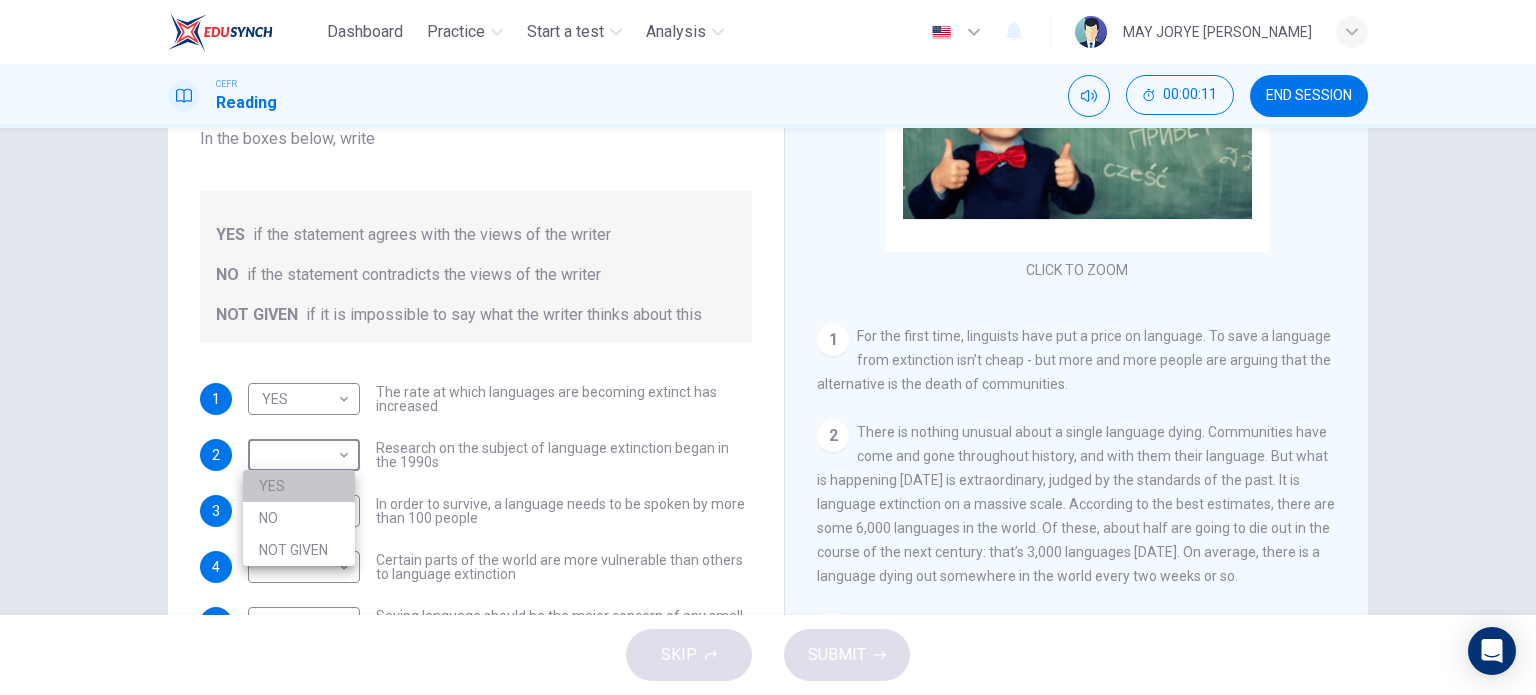 click on "YES" at bounding box center [299, 486] 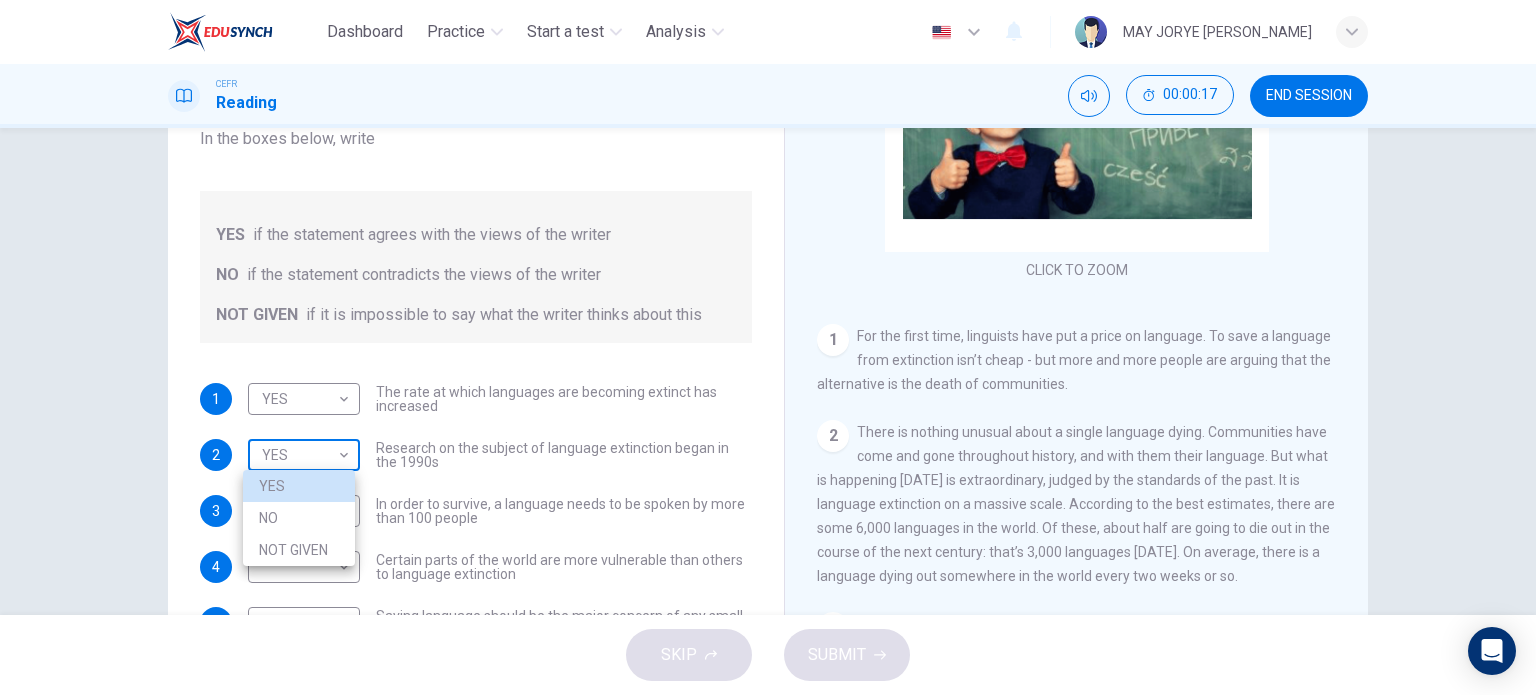 click on "Dashboard Practice Start a test Analysis English en ​ MAY JORYE JOAN GODON CEFR Reading 00:00:17 END SESSION Questions 1 - 5 Do the following statements agree with the views of the writer in the Passage?  In the boxes below, write YES if the statement agrees with the views of the writer NO if the statement contradicts the views of the writer NOT GIVEN if it is impossible to say what the writer thinks about this 1 YES YES ​ The rate at which languages are becoming extinct has increased 2 YES YES ​ Research on the subject of language extinction began in the 1990s 3 ​ ​ In order to survive, a language needs to be spoken by more than 100 people 4 ​ ​ Certain parts of the world are more vulnerable than others to language extinction 5 ​ ​ Saving language should be the major concern of any small community whose language is under threat Saving Language CLICK TO ZOOM Click to Zoom 1 2 3 4 5 6 7 8 9 10 11 12 SKIP SUBMIT Dashboard Practice Start a test Analysis Notifications © Copyright  2025" at bounding box center (768, 347) 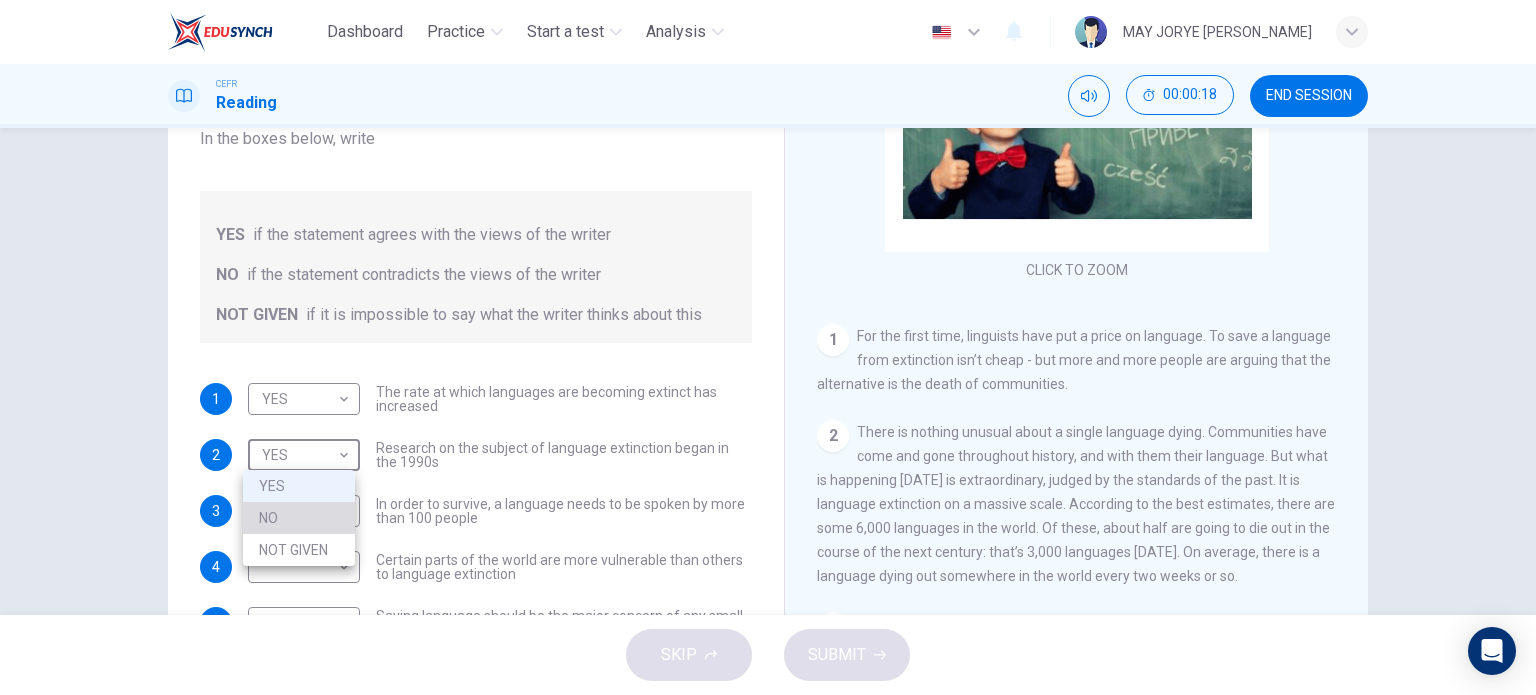 click on "NO" at bounding box center [299, 518] 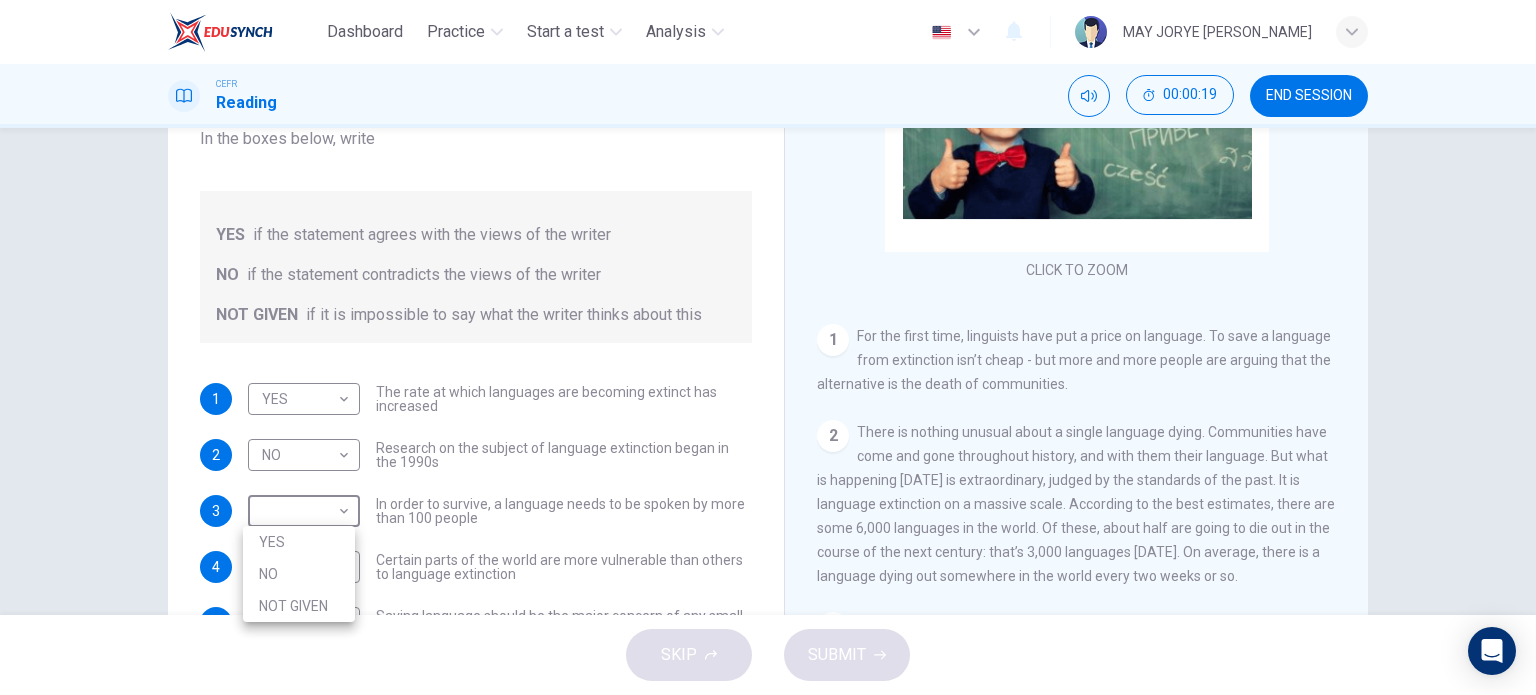 click on "Dashboard Practice Start a test Analysis English en ​ MAY JORYE JOAN GODON CEFR Reading 00:00:19 END SESSION Questions 1 - 5 Do the following statements agree with the views of the writer in the Passage?  In the boxes below, write YES if the statement agrees with the views of the writer NO if the statement contradicts the views of the writer NOT GIVEN if it is impossible to say what the writer thinks about this 1 YES YES ​ The rate at which languages are becoming extinct has increased 2 NO NO ​ Research on the subject of language extinction began in the 1990s 3 ​ ​ In order to survive, a language needs to be spoken by more than 100 people 4 ​ ​ Certain parts of the world are more vulnerable than others to language extinction 5 ​ ​ Saving language should be the major concern of any small community whose language is under threat Saving Language CLICK TO ZOOM Click to Zoom 1 2 3 4 5 6 7 8 9 10 11 12 SKIP SUBMIT Dashboard Practice Start a test Analysis Notifications © Copyright  2025
NO" at bounding box center (768, 347) 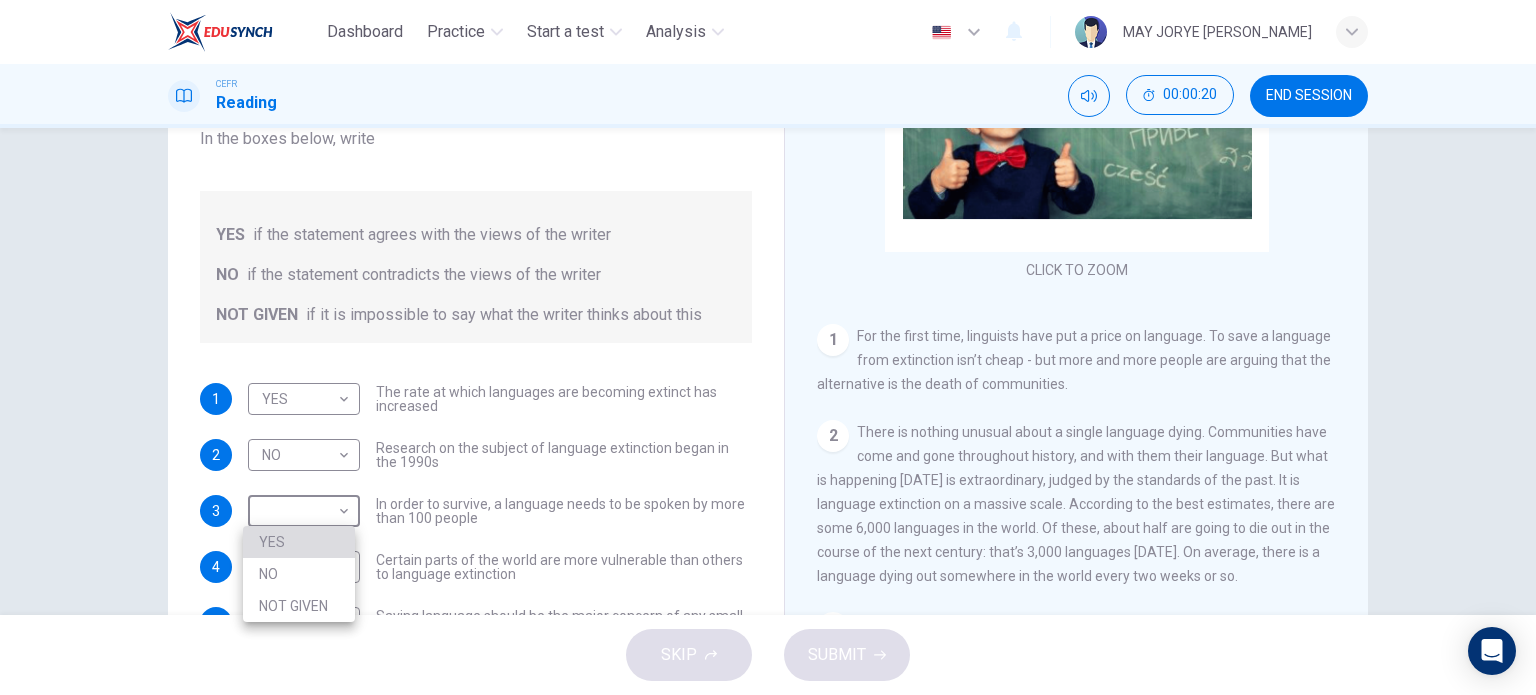 click on "YES" at bounding box center [299, 542] 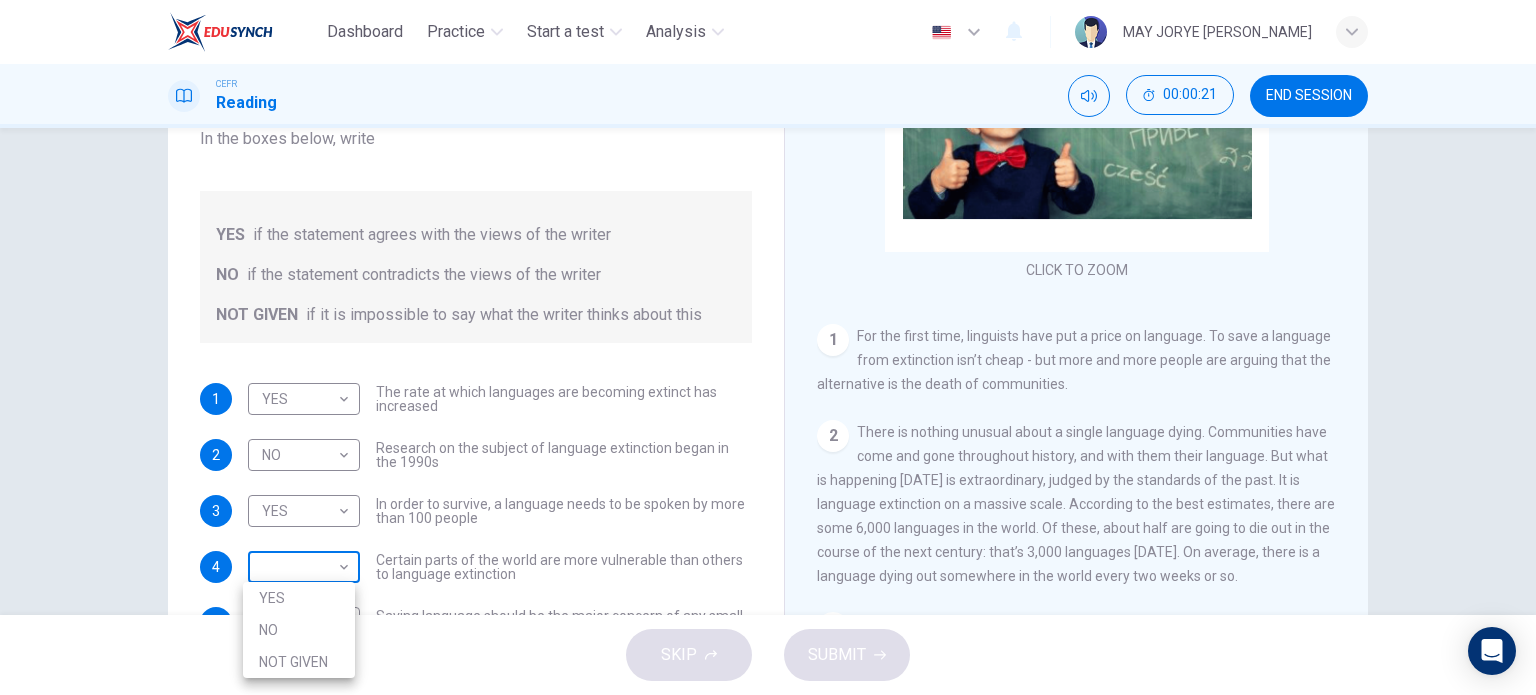 click on "Dashboard Practice Start a test Analysis English en ​ MAY JORYE JOAN GODON CEFR Reading 00:00:21 END SESSION Questions 1 - 5 Do the following statements agree with the views of the writer in the Passage?  In the boxes below, write YES if the statement agrees with the views of the writer NO if the statement contradicts the views of the writer NOT GIVEN if it is impossible to say what the writer thinks about this 1 YES YES ​ The rate at which languages are becoming extinct has increased 2 NO NO ​ Research on the subject of language extinction began in the 1990s 3 YES YES ​ In order to survive, a language needs to be spoken by more than 100 people 4 ​ ​ Certain parts of the world are more vulnerable than others to language extinction 5 ​ ​ Saving language should be the major concern of any small community whose language is under threat Saving Language CLICK TO ZOOM Click to Zoom 1 2 3 4 5 6 7 8 9 10 11 12 SKIP SUBMIT Dashboard Practice Start a test Analysis Notifications © Copyright  2025" at bounding box center [768, 347] 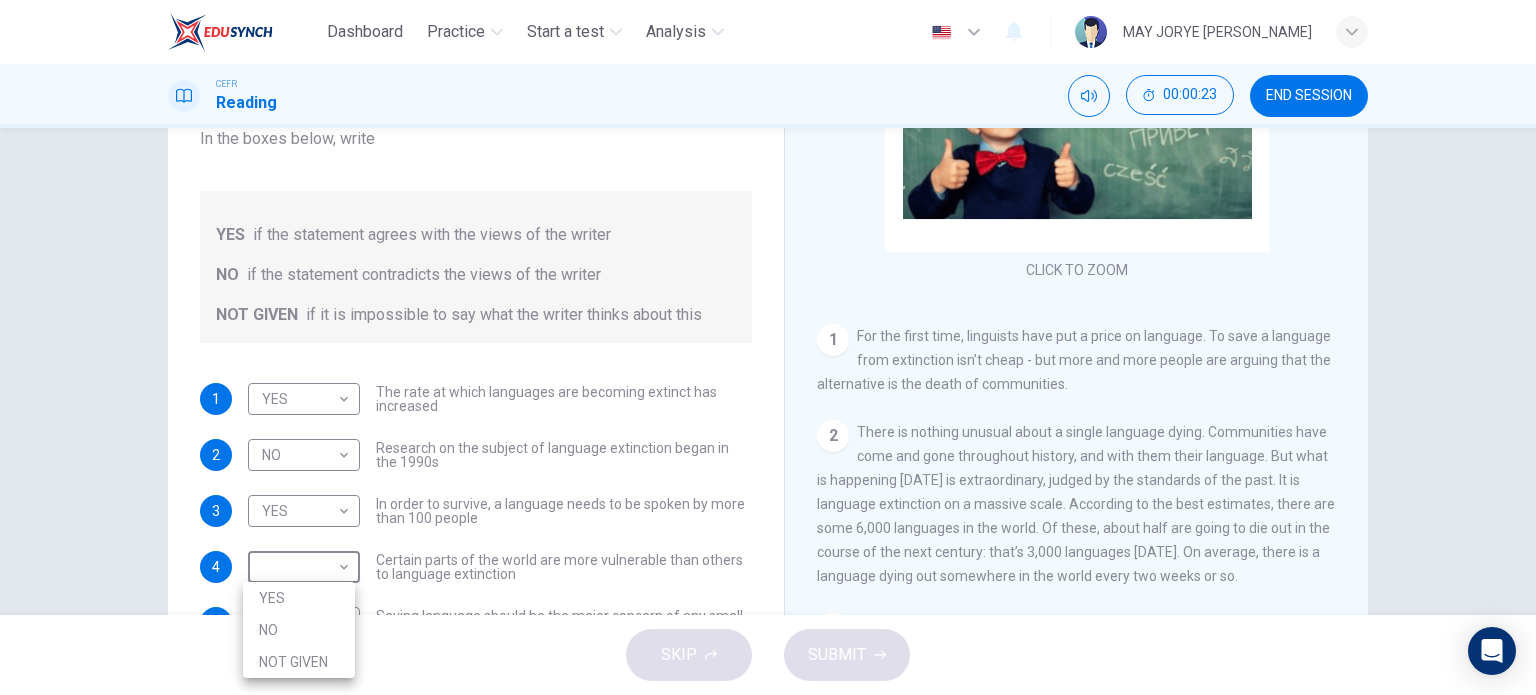drag, startPoint x: 1535, startPoint y: 242, endPoint x: 1535, endPoint y: 270, distance: 28 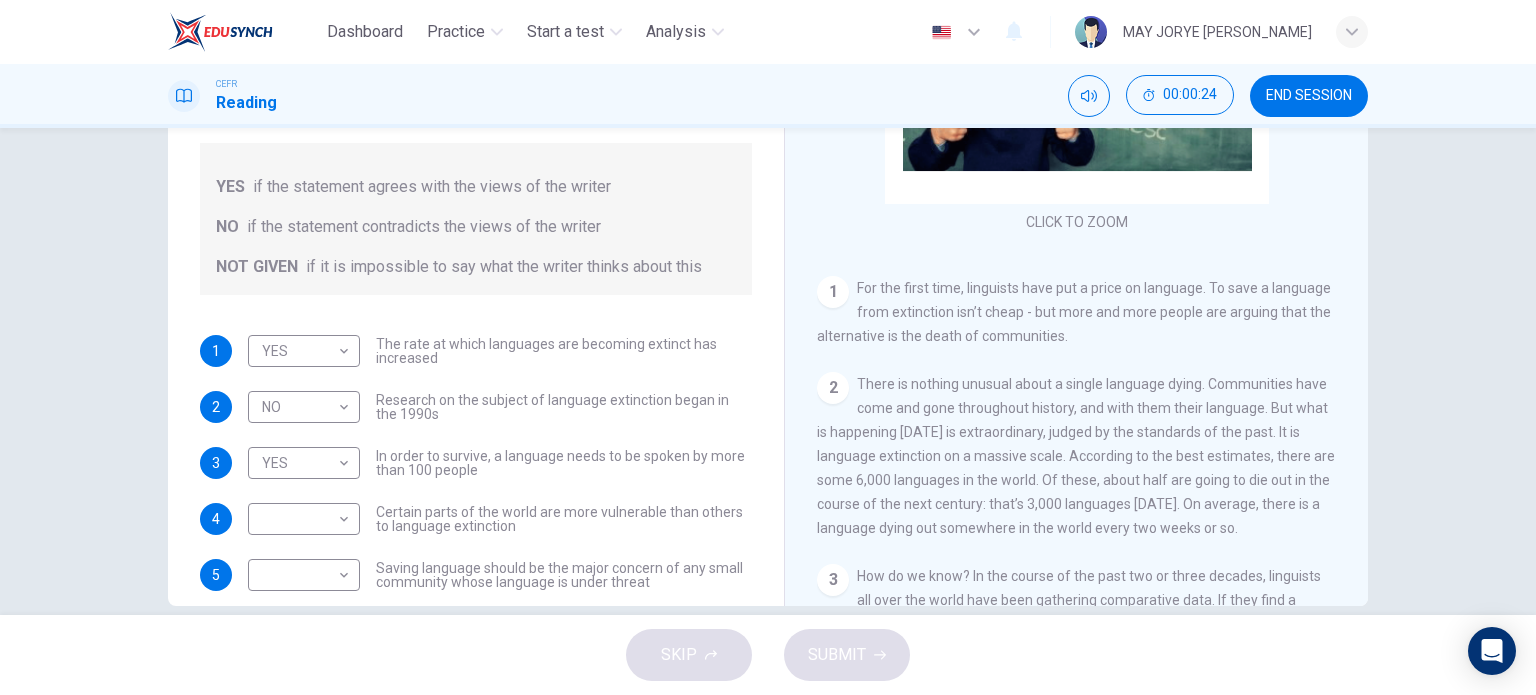scroll, scrollTop: 287, scrollLeft: 0, axis: vertical 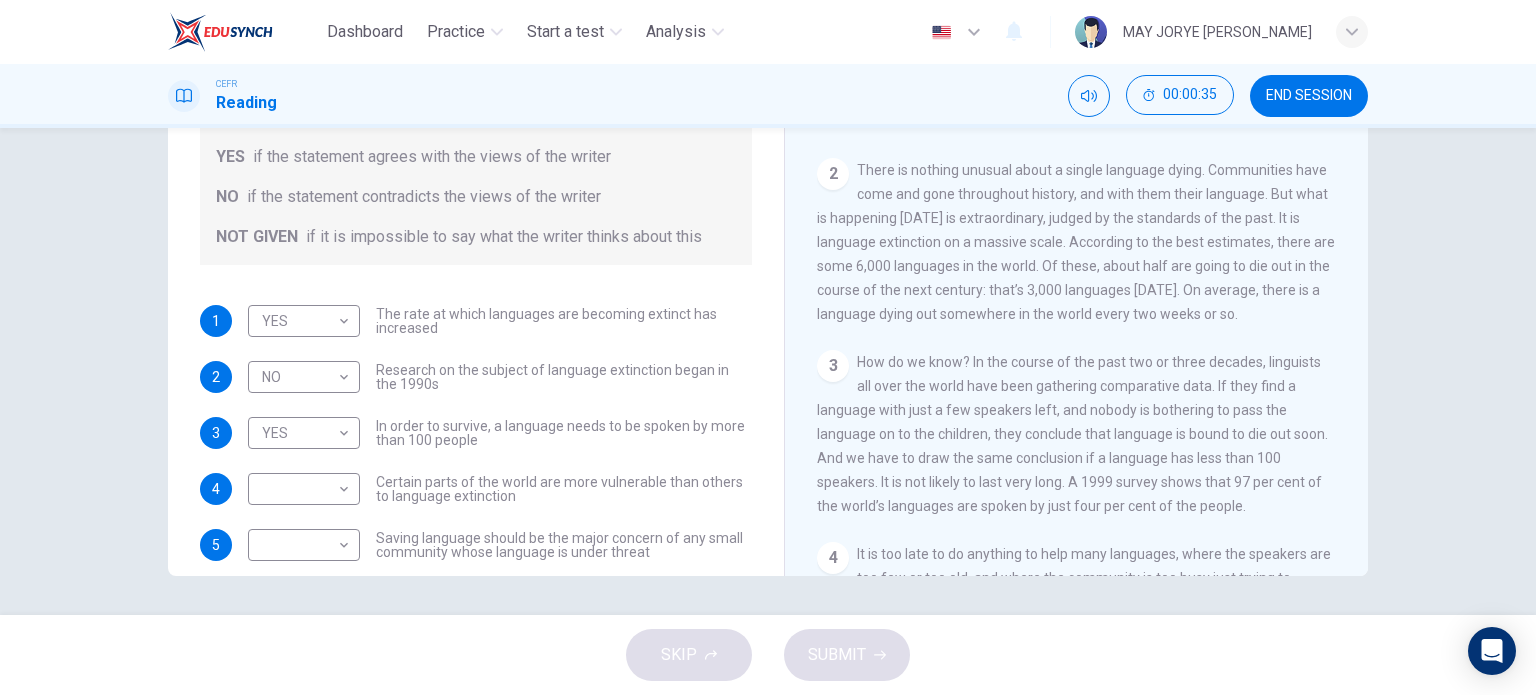 click on "CLICK TO ZOOM Click to Zoom 1 For the first time, linguists have put a price on language. To save a language from extinction isn’t cheap - but more and more people are arguing that the alternative is the death of communities. 2 There is nothing unusual about a single language dying. Communities have come and gone throughout history, and with them their language. But what is happening today is extraordinary, judged by the standards of the past. It is language extinction on a massive scale. According to the best estimates, there are some 6,000 languages in the world. Of these, about half are going to die out in the course of the next century: that’s 3,000 languages in 1,200 months. On average, there is a language dying out somewhere in the world every two weeks or so. 3 4 5 6 7 8 9 10 11 12" at bounding box center (1090, 272) 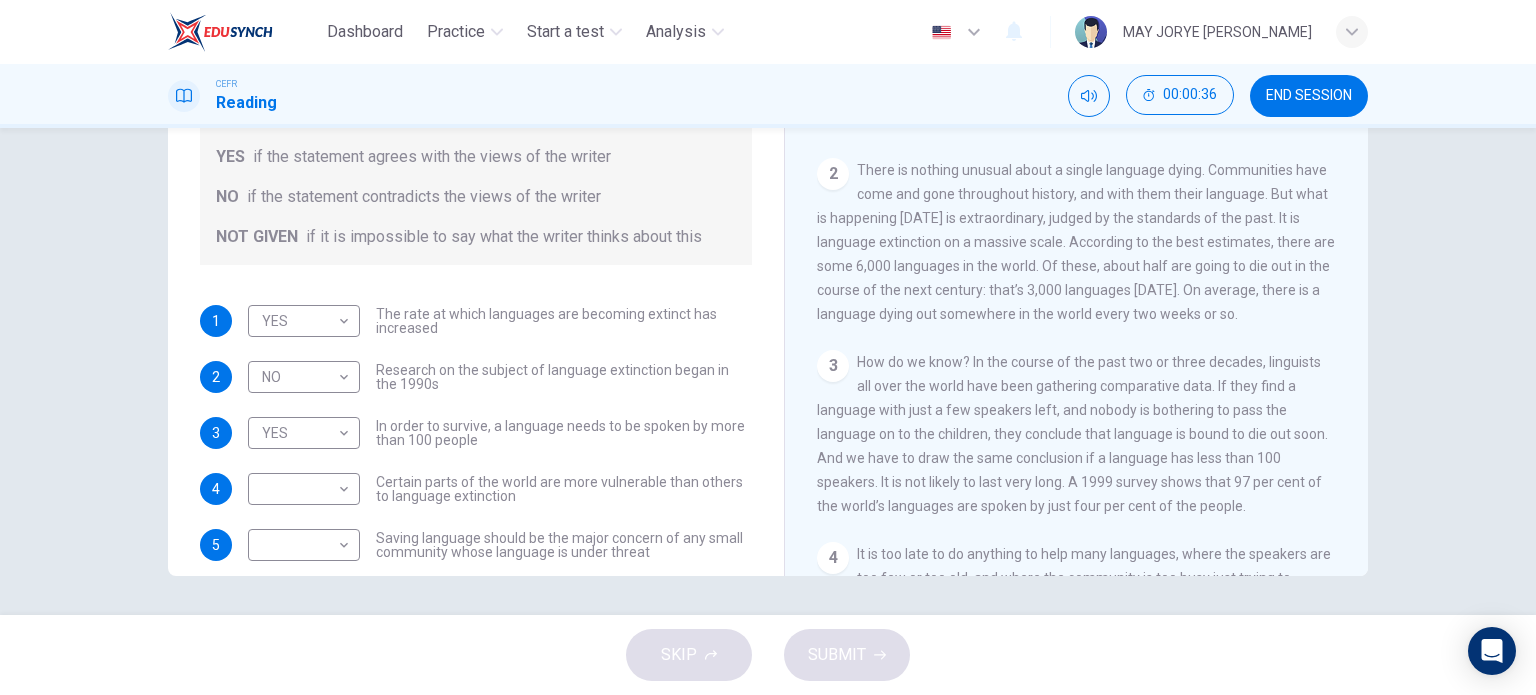 drag, startPoint x: 1336, startPoint y: 165, endPoint x: 1340, endPoint y: 181, distance: 16.492422 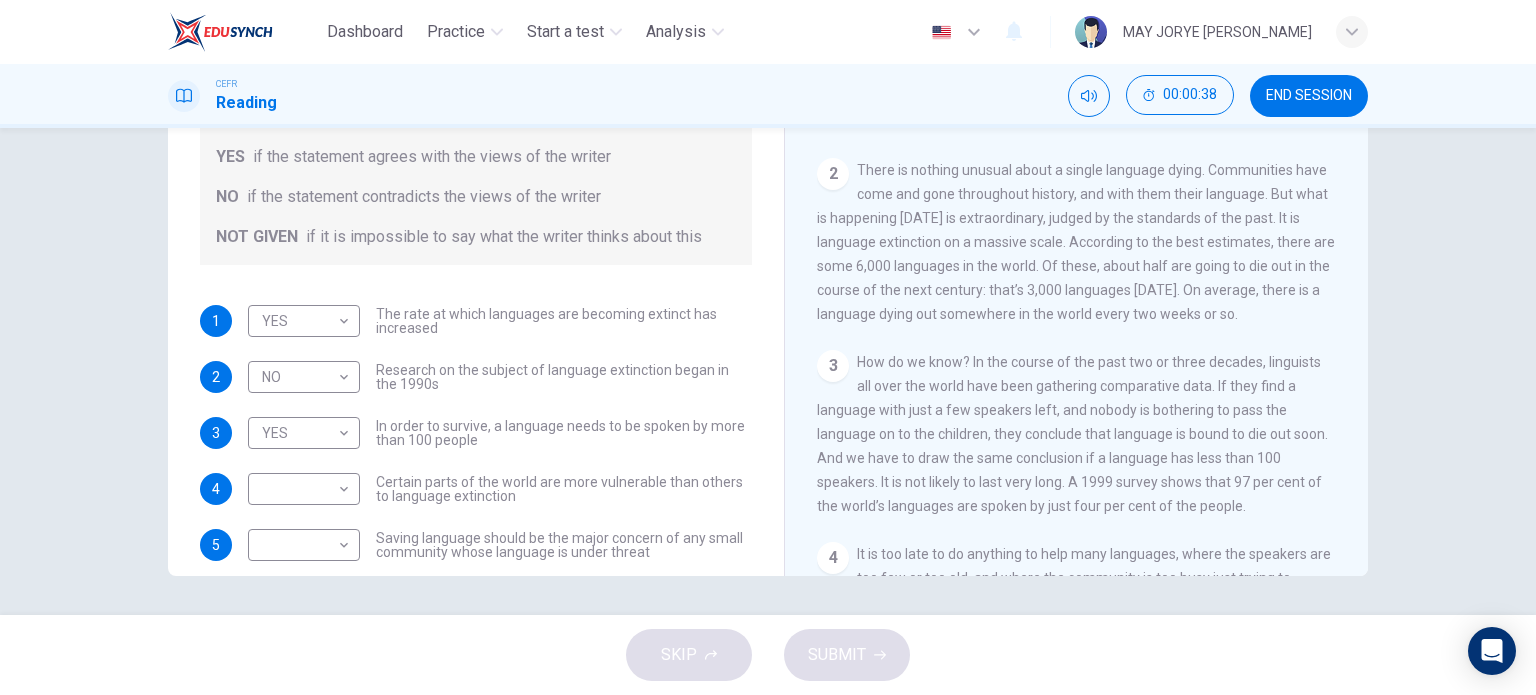 drag, startPoint x: 1340, startPoint y: 181, endPoint x: 1350, endPoint y: 159, distance: 24.166092 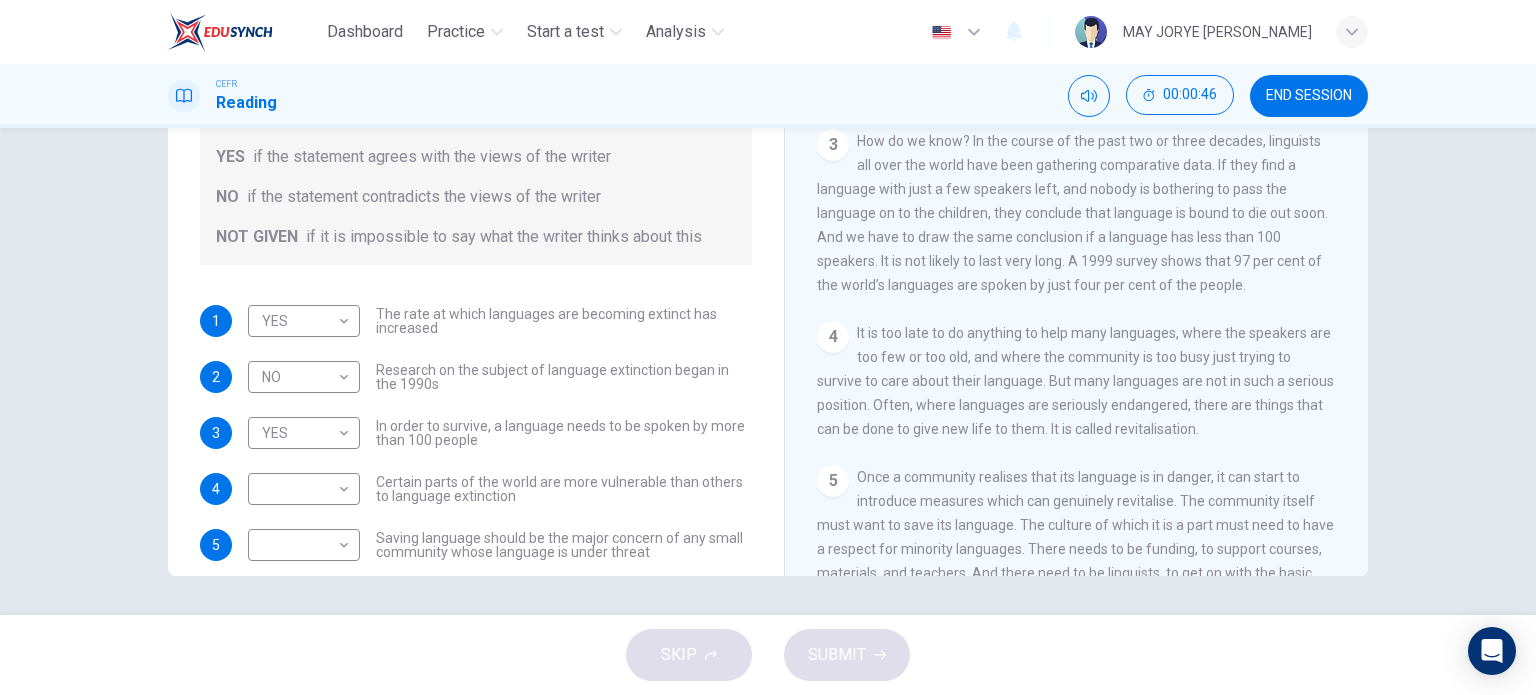 scroll, scrollTop: 553, scrollLeft: 0, axis: vertical 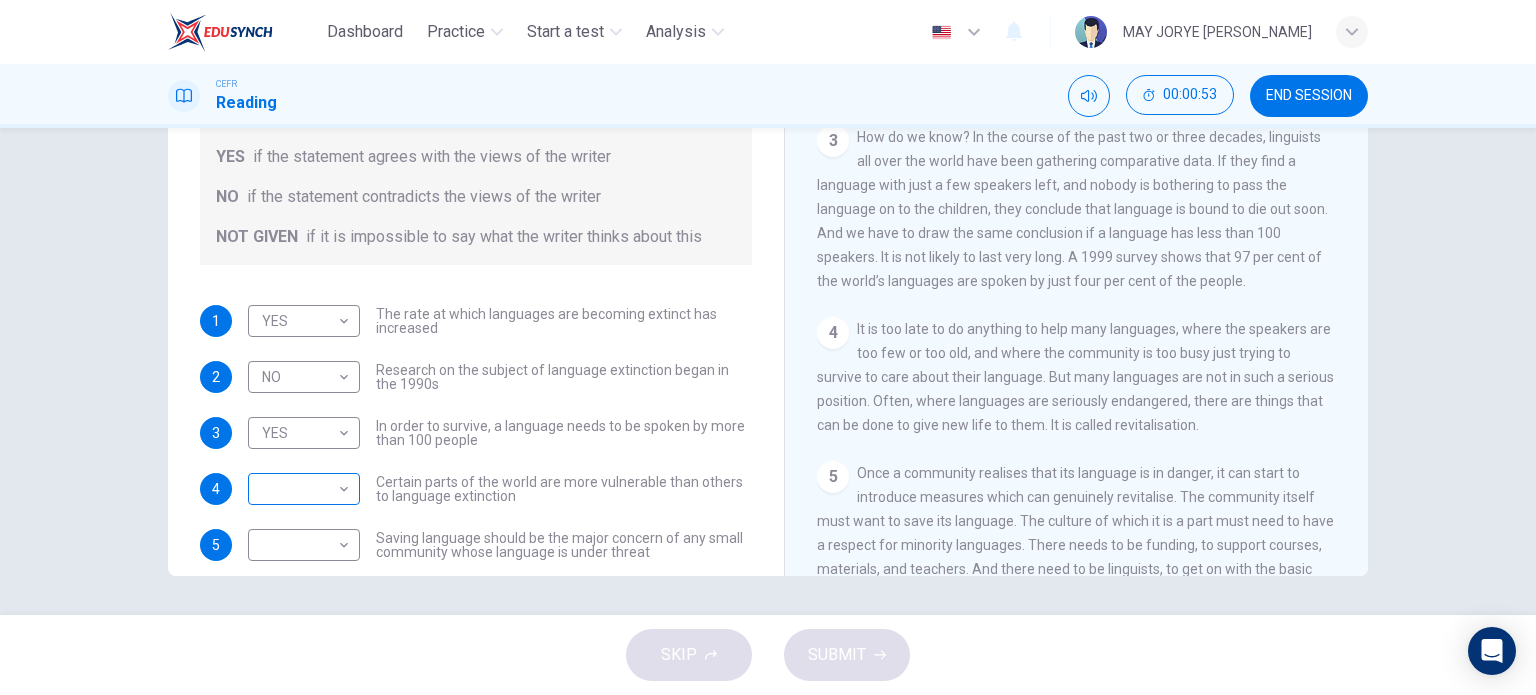 click on "​ ​" at bounding box center (304, 489) 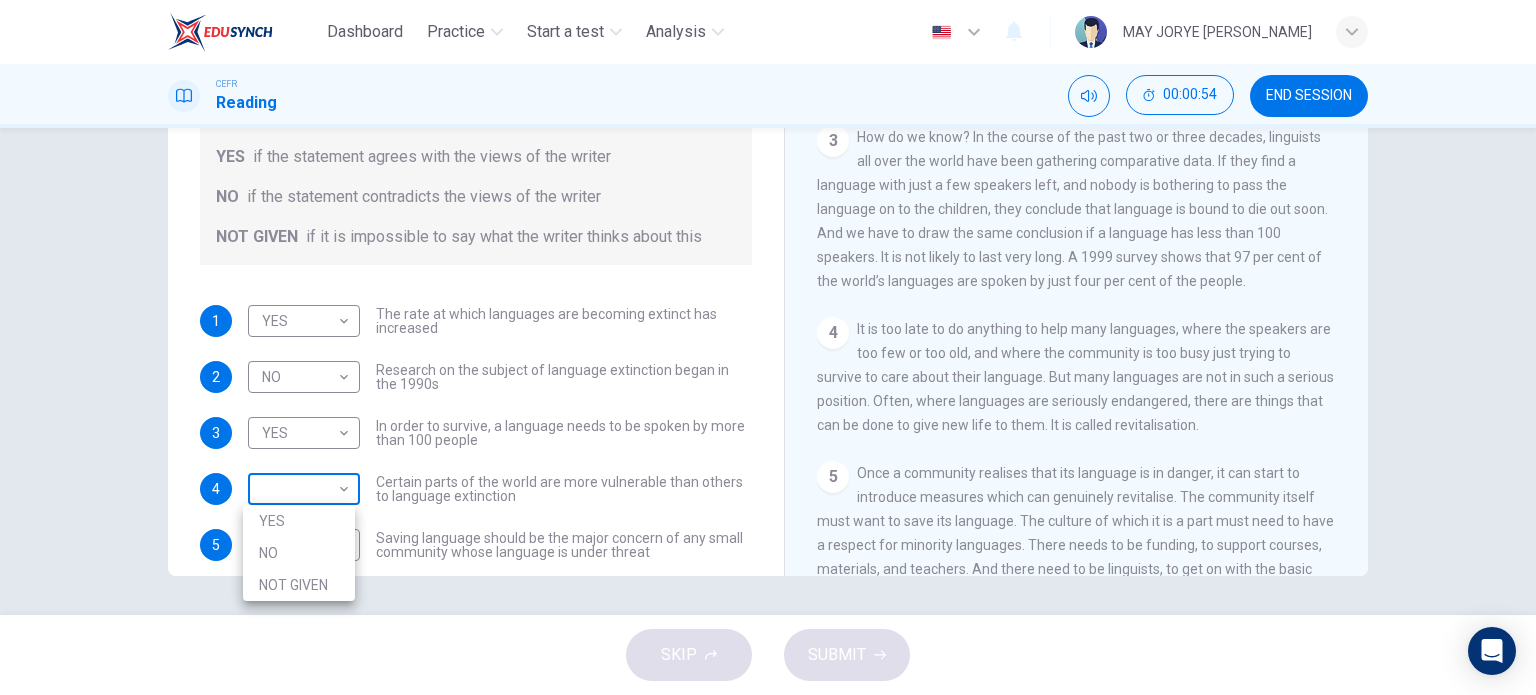 click on "Dashboard Practice Start a test Analysis English en ​ MAY JORYE JOAN GODON CEFR Reading 00:00:54 END SESSION Questions 1 - 5 Do the following statements agree with the views of the writer in the Passage?  In the boxes below, write YES if the statement agrees with the views of the writer NO if the statement contradicts the views of the writer NOT GIVEN if it is impossible to say what the writer thinks about this 1 YES YES ​ The rate at which languages are becoming extinct has increased 2 NO NO ​ Research on the subject of language extinction began in the 1990s 3 YES YES ​ In order to survive, a language needs to be spoken by more than 100 people 4 ​ ​ Certain parts of the world are more vulnerable than others to language extinction 5 ​ ​ Saving language should be the major concern of any small community whose language is under threat Saving Language CLICK TO ZOOM Click to Zoom 1 2 3 4 5 6 7 8 9 10 11 12 SKIP SUBMIT Dashboard Practice Start a test Analysis Notifications © Copyright  2025" at bounding box center [768, 347] 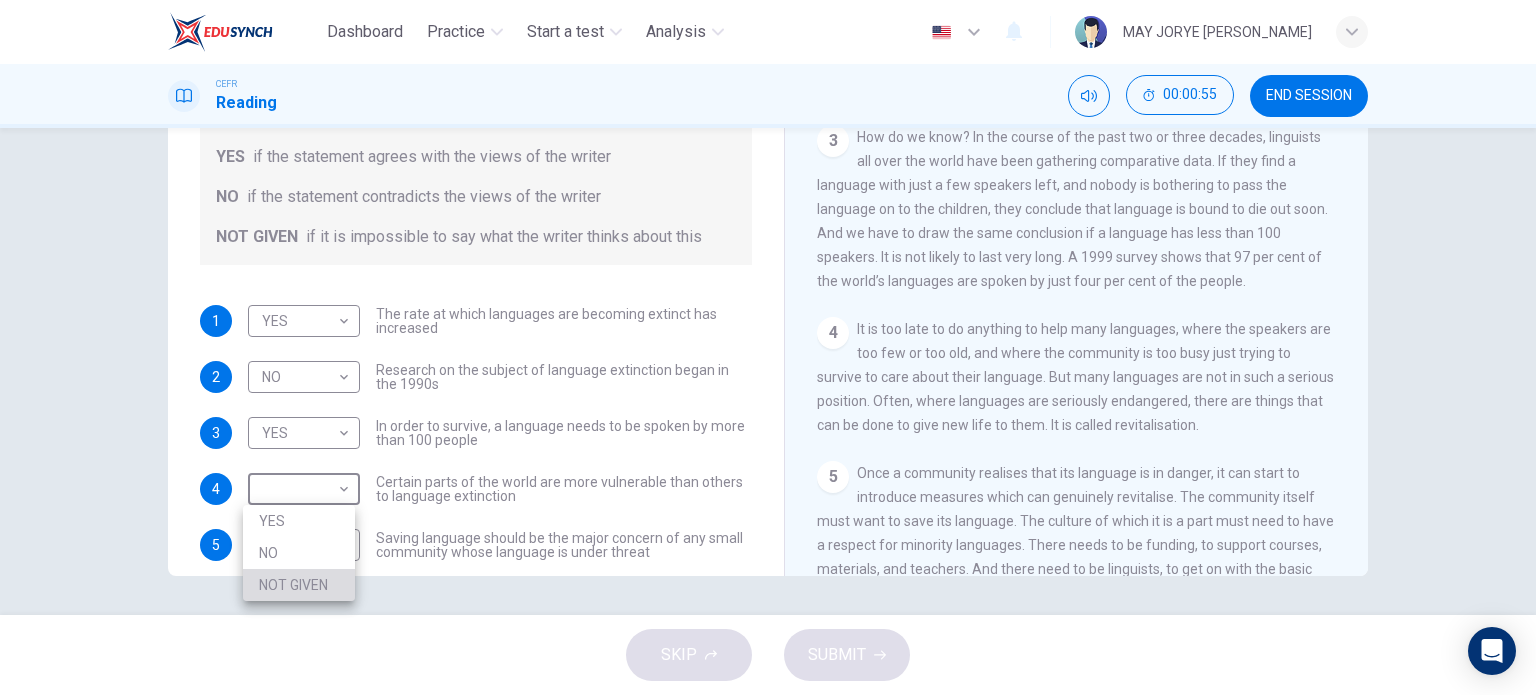 click on "NOT GIVEN" at bounding box center [299, 585] 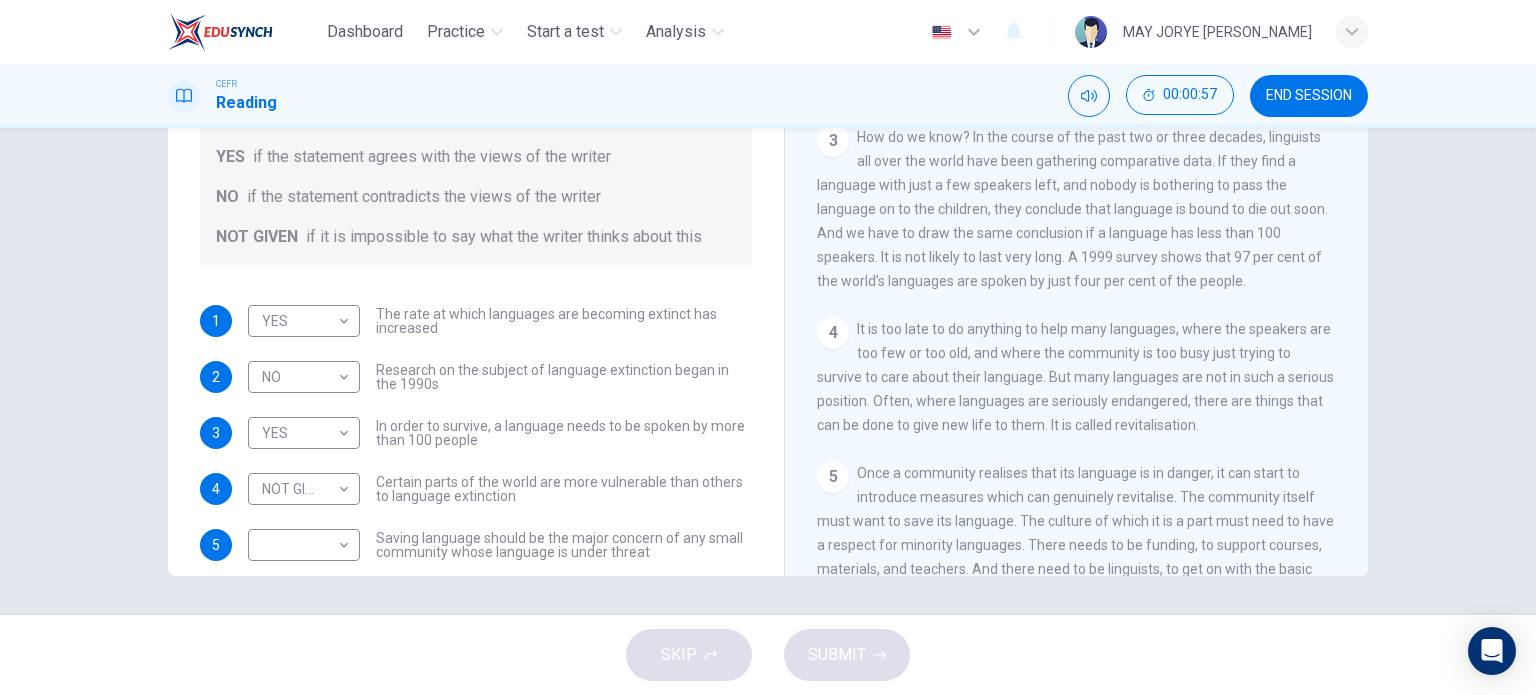 click on "Questions 1 - 5 Do the following statements agree with the views of the writer in the Passage?  In the boxes below, write YES if the statement agrees with the views of the writer NO if the statement contradicts the views of the writer NOT GIVEN if it is impossible to say what the writer thinks about this 1 YES YES ​ The rate at which languages are becoming extinct has increased 2 NO NO ​ Research on the subject of language extinction began in the 1990s 3 YES YES ​ In order to survive, a language needs to be spoken by more than 100 people 4 NOT GIVEN NOT GIVEN ​ Certain parts of the world are more vulnerable than others to language extinction 5 ​ ​ Saving language should be the major concern of any small community whose language is under threat" at bounding box center (476, 241) 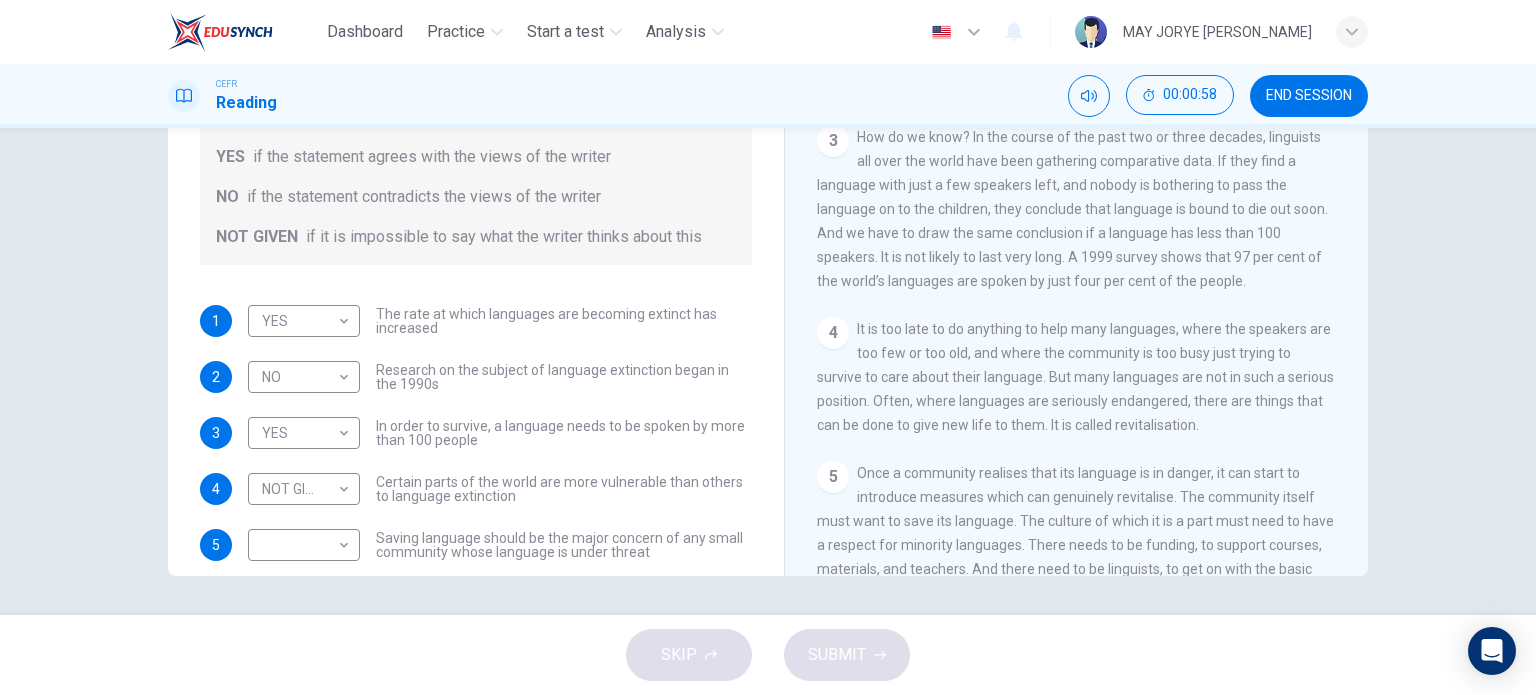 drag, startPoint x: 745, startPoint y: 505, endPoint x: 748, endPoint y: 531, distance: 26.172504 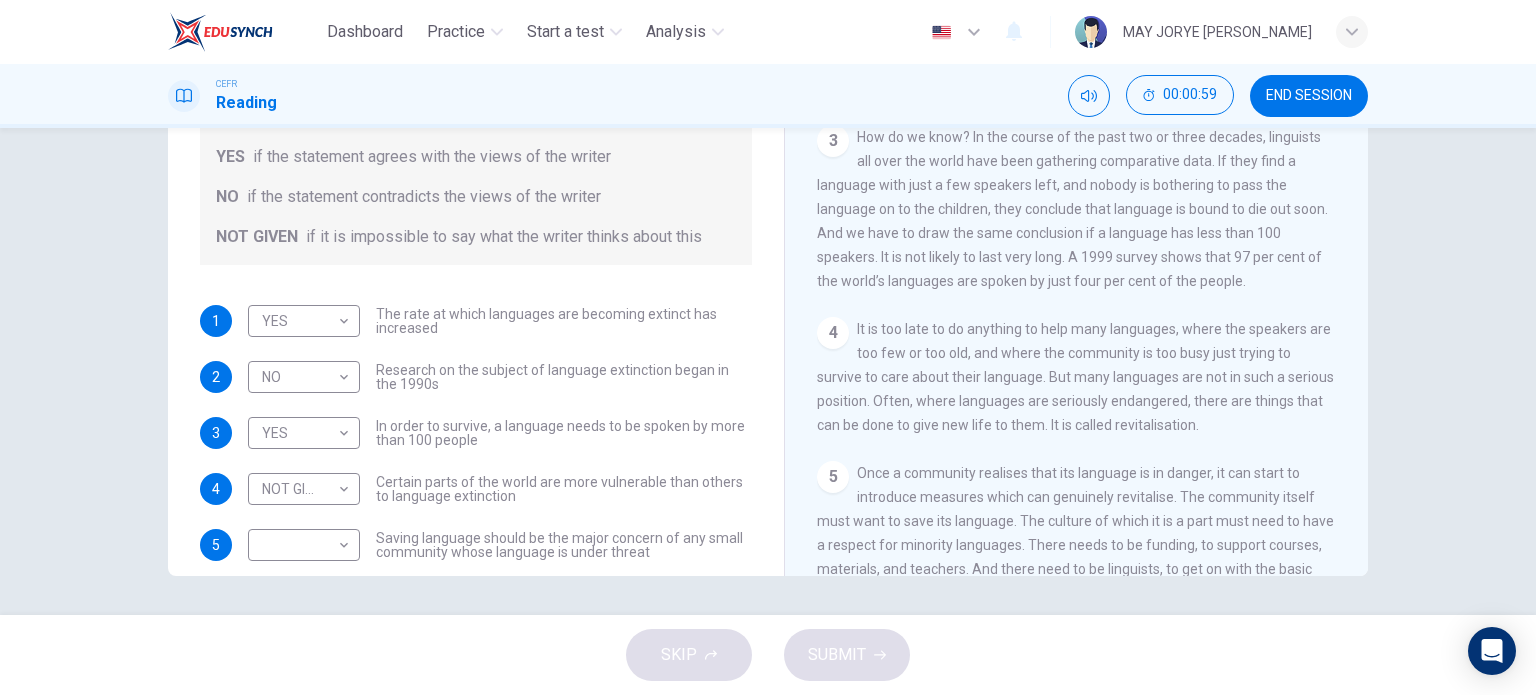 click on "Questions 1 - 5 Do the following statements agree with the views of the writer in the Passage?  In the boxes below, write YES if the statement agrees with the views of the writer NO if the statement contradicts the views of the writer NOT GIVEN if it is impossible to say what the writer thinks about this 1 YES YES ​ The rate at which languages are becoming extinct has increased 2 NO NO ​ Research on the subject of language extinction began in the 1990s 3 YES YES ​ In order to survive, a language needs to be spoken by more than 100 people 4 NOT GIVEN NOT GIVEN ​ Certain parts of the world are more vulnerable than others to language extinction 5 ​ ​ Saving language should be the major concern of any small community whose language is under threat" at bounding box center (476, 241) 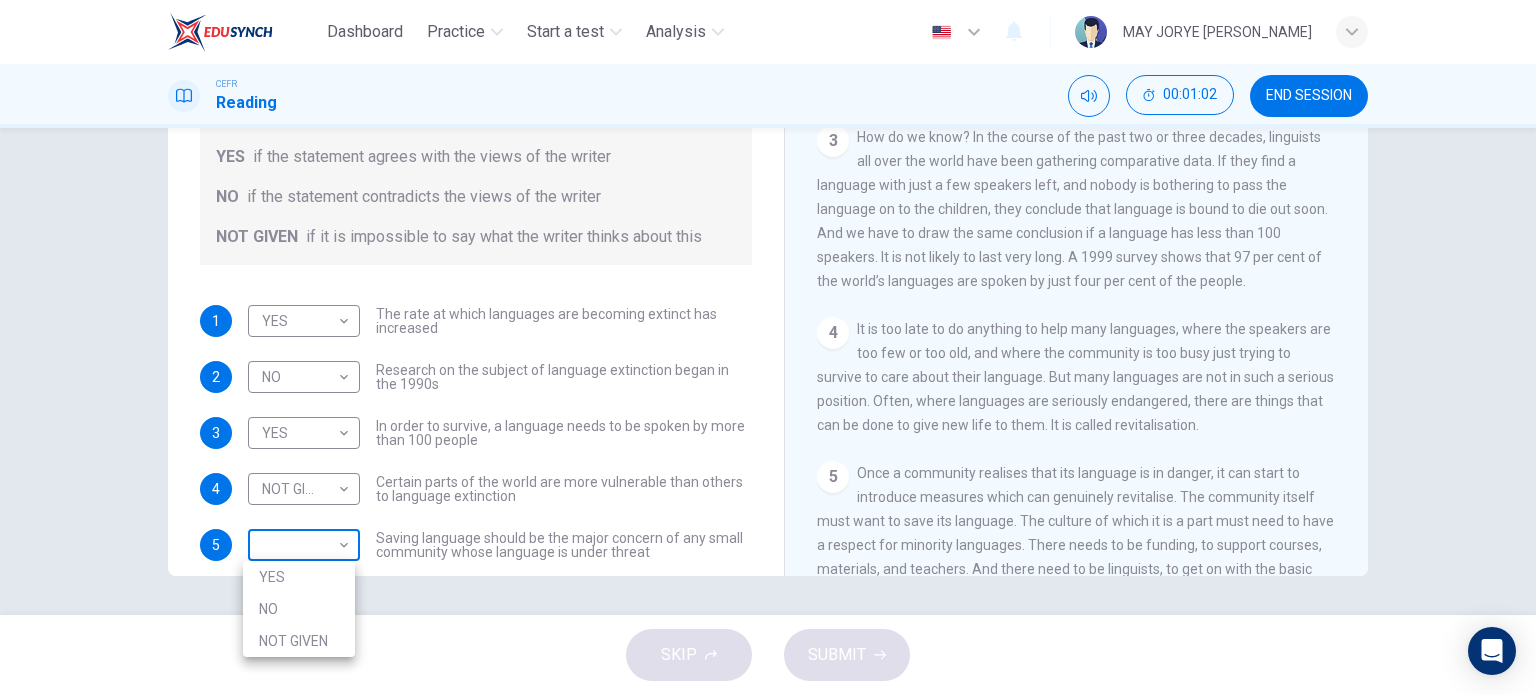 click on "Dashboard Practice Start a test Analysis English en ​ MAY JORYE JOAN GODON CEFR Reading 00:01:02 END SESSION Questions 1 - 5 Do the following statements agree with the views of the writer in the Passage?  In the boxes below, write YES if the statement agrees with the views of the writer NO if the statement contradicts the views of the writer NOT GIVEN if it is impossible to say what the writer thinks about this 1 YES YES ​ The rate at which languages are becoming extinct has increased 2 NO NO ​ Research on the subject of language extinction began in the 1990s 3 YES YES ​ In order to survive, a language needs to be spoken by more than 100 people 4 NOT GIVEN NOT GIVEN ​ Certain parts of the world are more vulnerable than others to language extinction 5 ​ ​ Saving language should be the major concern of any small community whose language is under threat Saving Language CLICK TO ZOOM Click to Zoom 1 2 3 4 5 6 7 8 9 10 11 12 SKIP SUBMIT Dashboard Practice Start a test Analysis Notifications 2025" at bounding box center [768, 347] 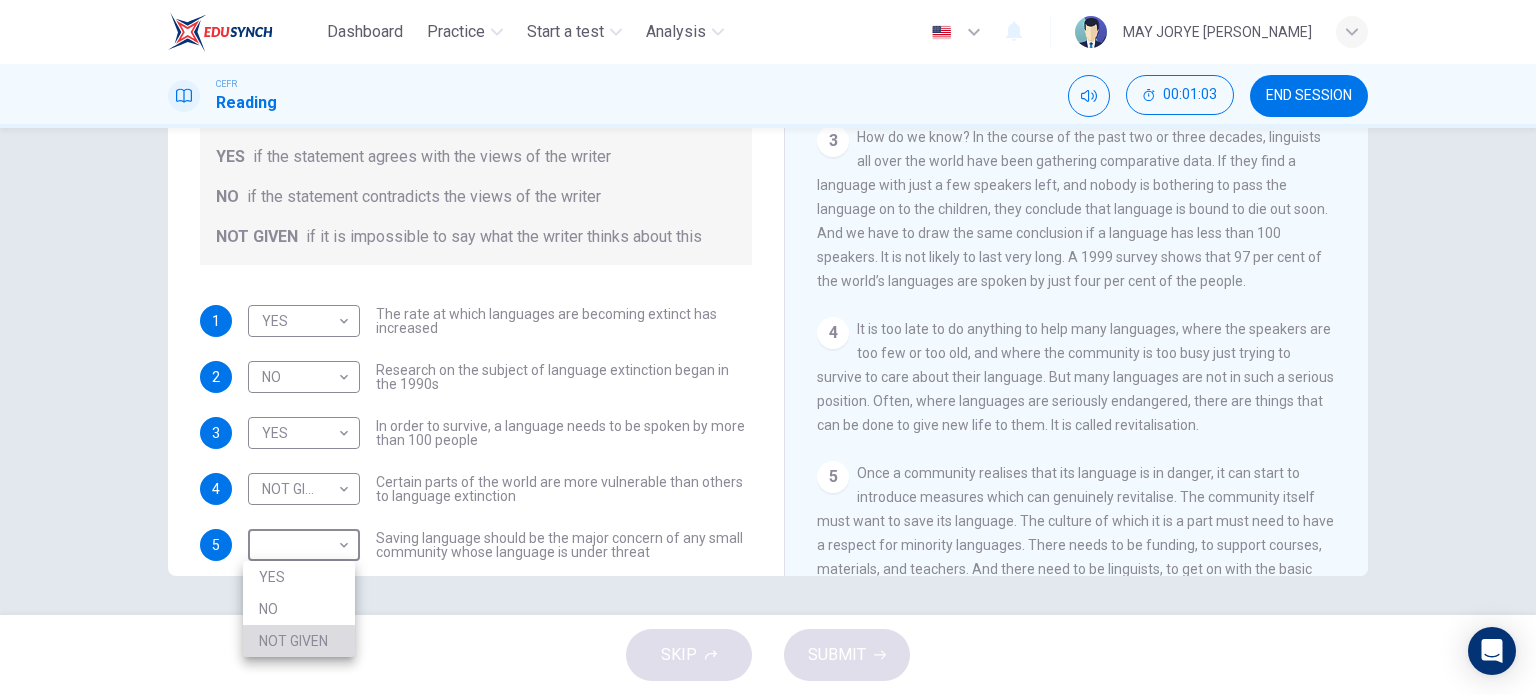 click on "NOT GIVEN" at bounding box center (299, 641) 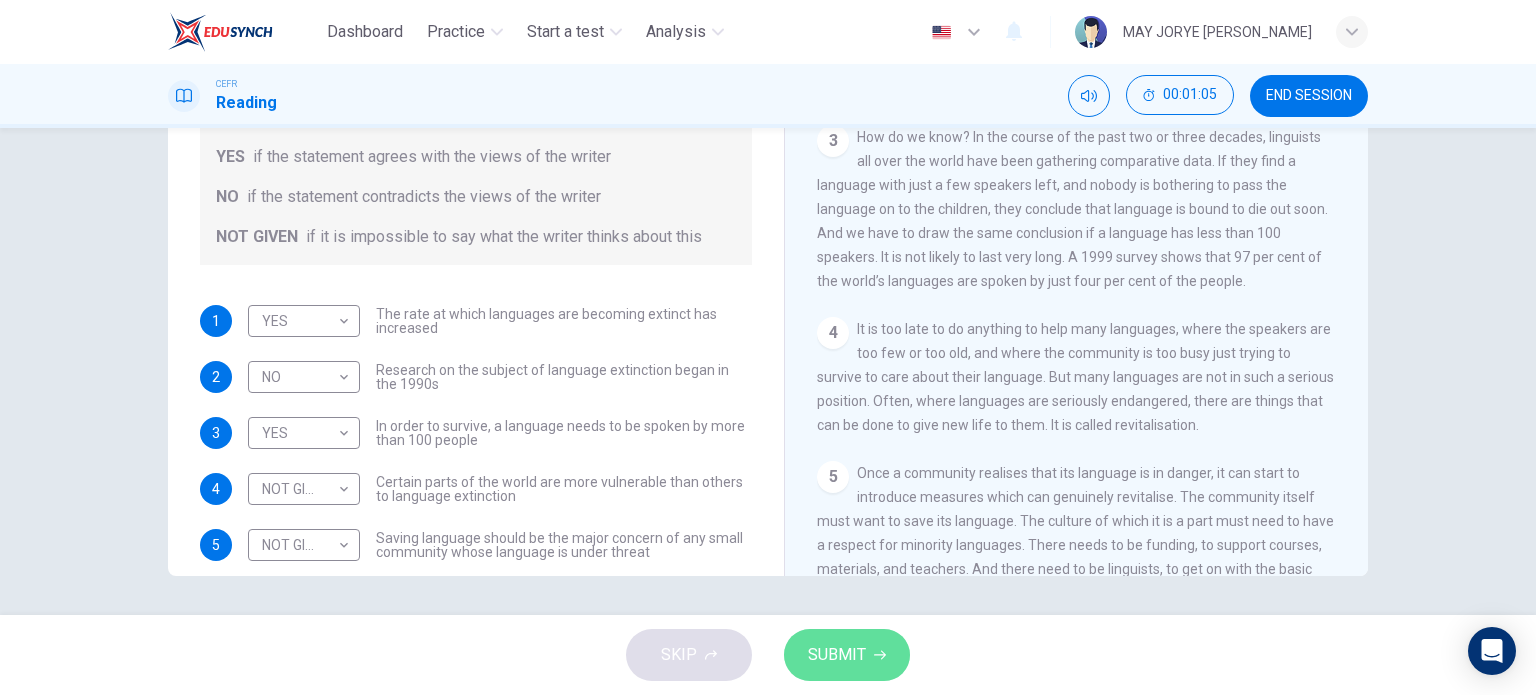 click on "SUBMIT" at bounding box center (847, 655) 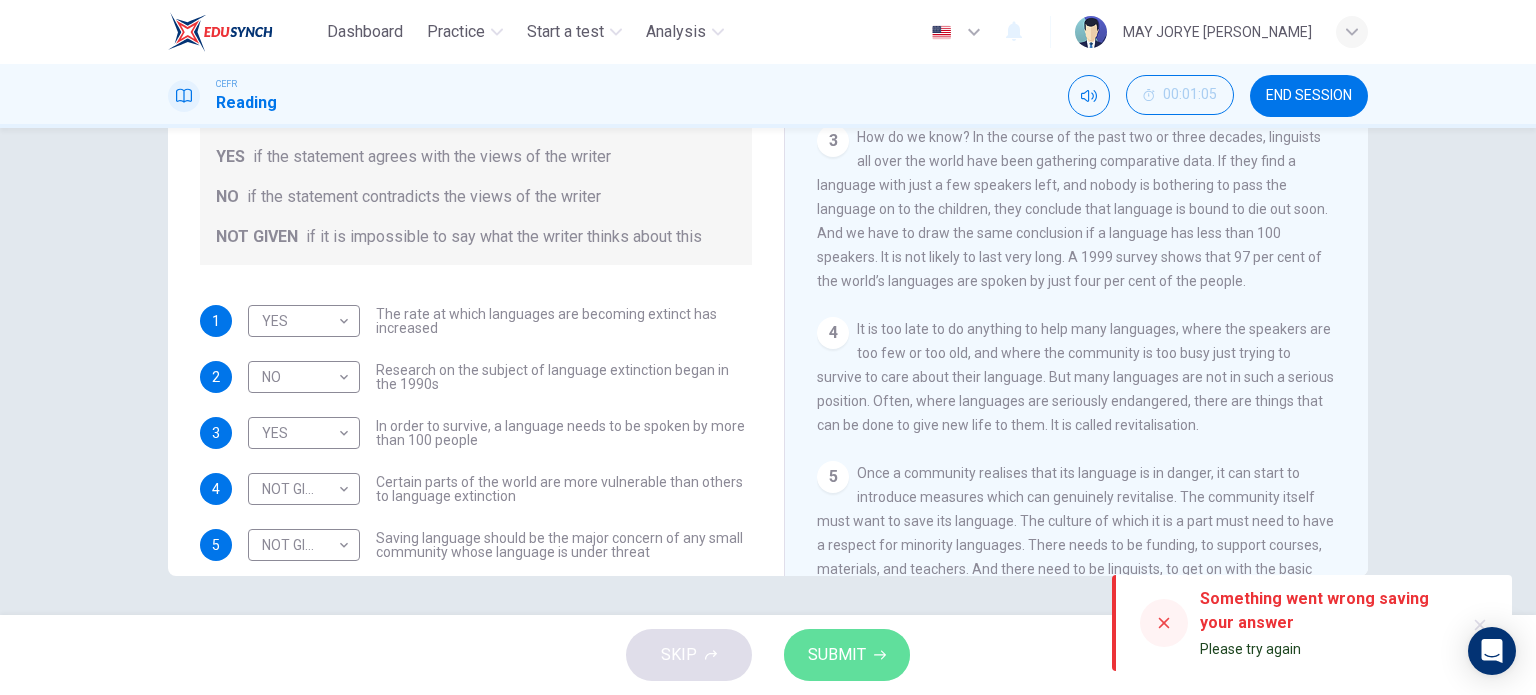 click on "SUBMIT" at bounding box center [847, 655] 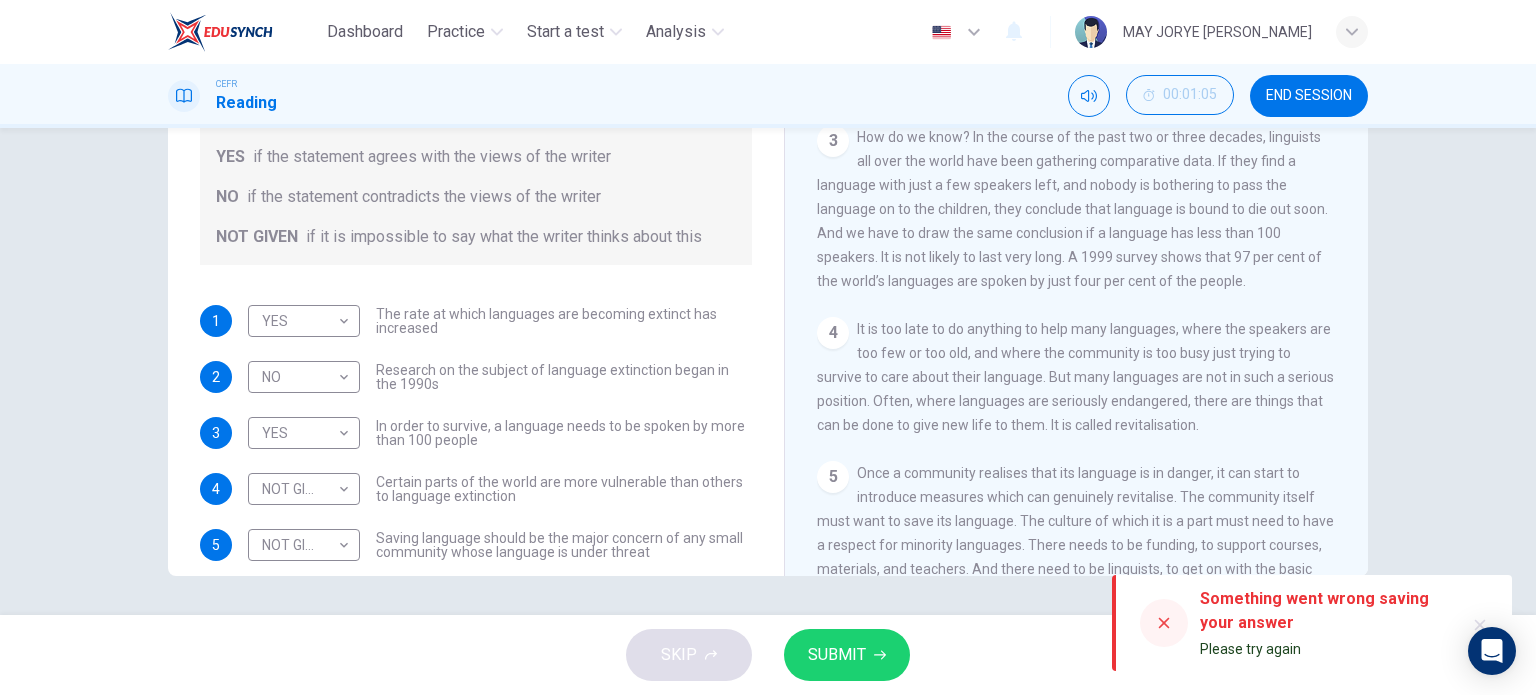 click 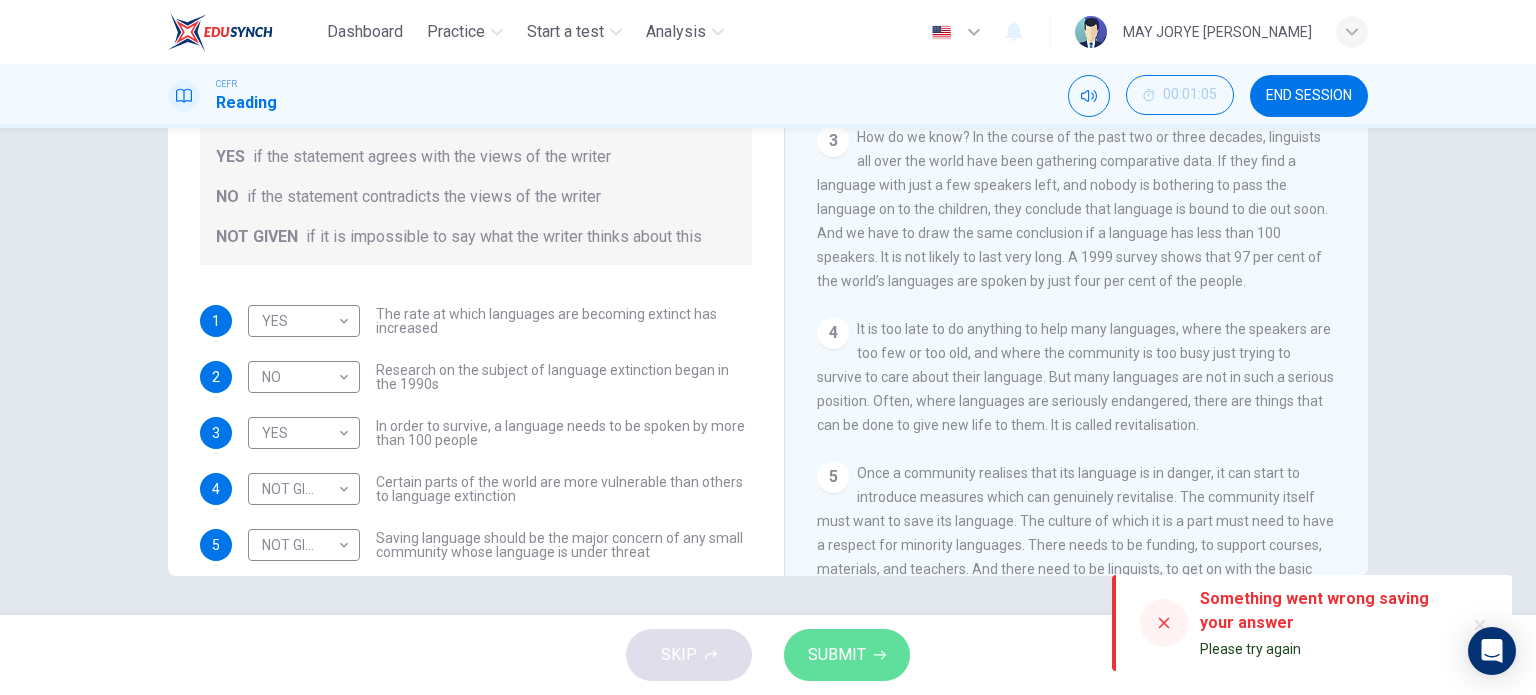 click on "SUBMIT" at bounding box center (837, 655) 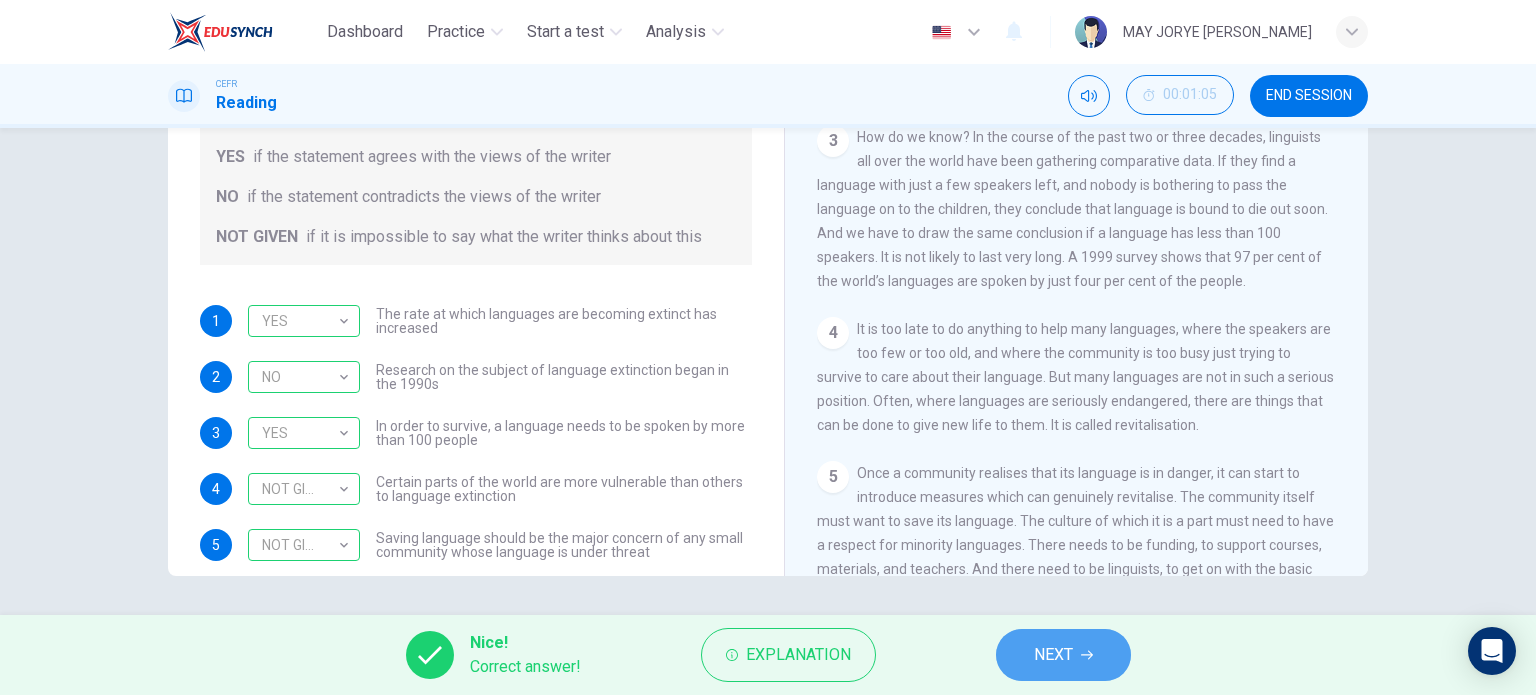 click on "NEXT" at bounding box center [1063, 655] 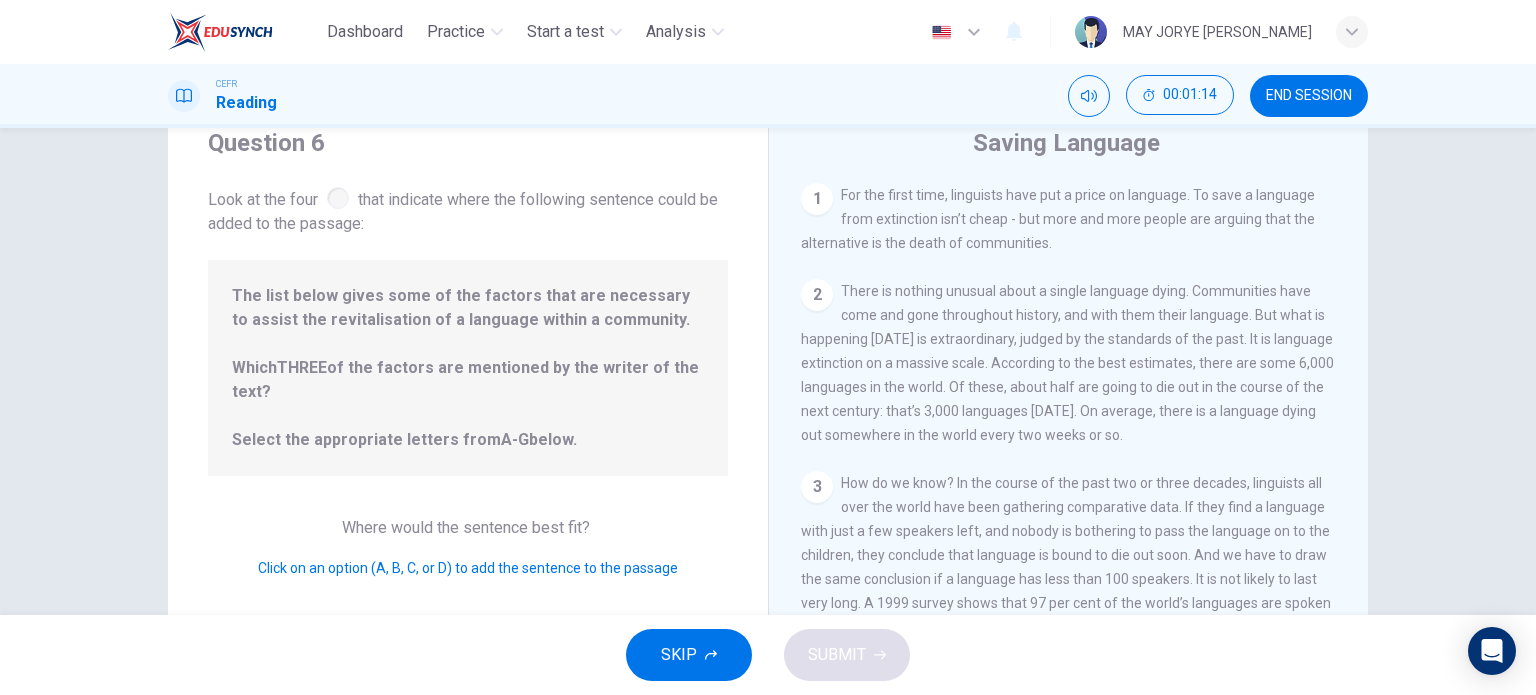 scroll, scrollTop: 88, scrollLeft: 0, axis: vertical 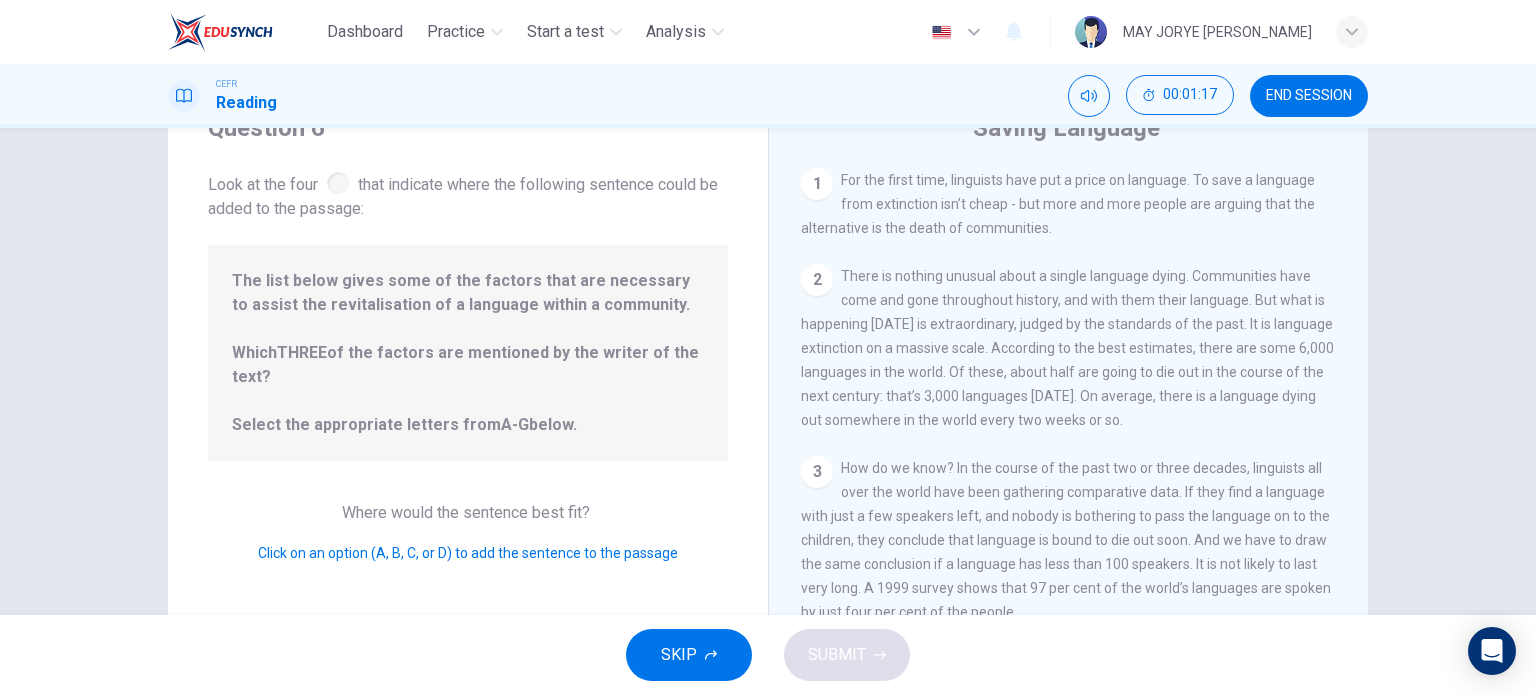 drag, startPoint x: 1001, startPoint y: 401, endPoint x: 768, endPoint y: 391, distance: 233.2145 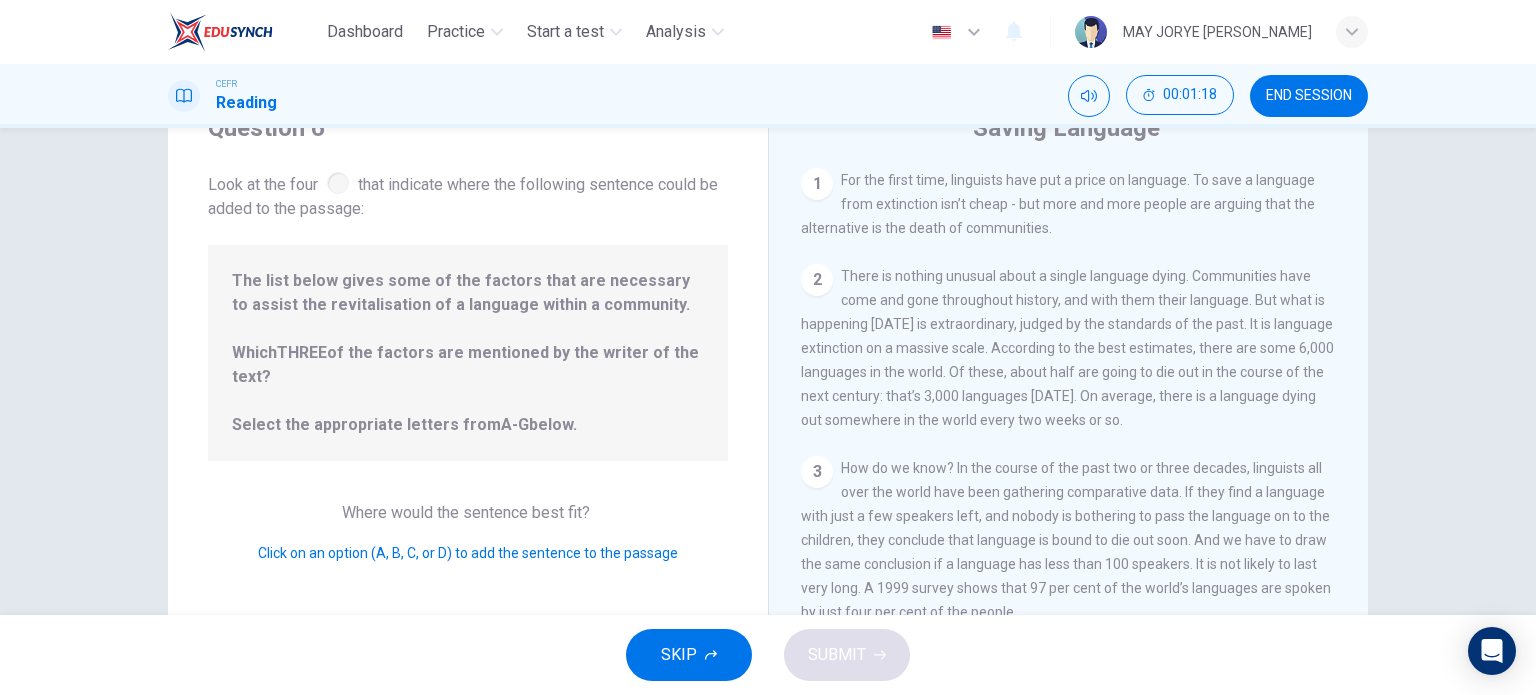 click on "Question 6 Look at the four     that indicate where the following sentence could be added to the passage: The list below gives some of the factors that are necessary to assist the revitalisation of a language within a community.
Which  THREE  of the factors are mentioned by the writer of the text?
Select the appropriate letters from  A-G  below. Where would the sentence best fit?   Click on an option (A, B, C, or D) to add the sentence to the passage Saving Language 1 For the first time, linguists have put a price on language. To save a language from extinction isn’t cheap - but more and more people are arguing that the alternative is the death of communities. 2 3 4 5 6 7 There are some famous cases which illustrate what can be done. Welsh, alone among the Celtic languages, is not only stopping its steady decline towards extinction but showing signs of real growth. Two Language Acts protect the status of Welsh now, and its presence is increasingly in evidence wherever you travel in Wales. 8 9 10 11 12" at bounding box center (768, 427) 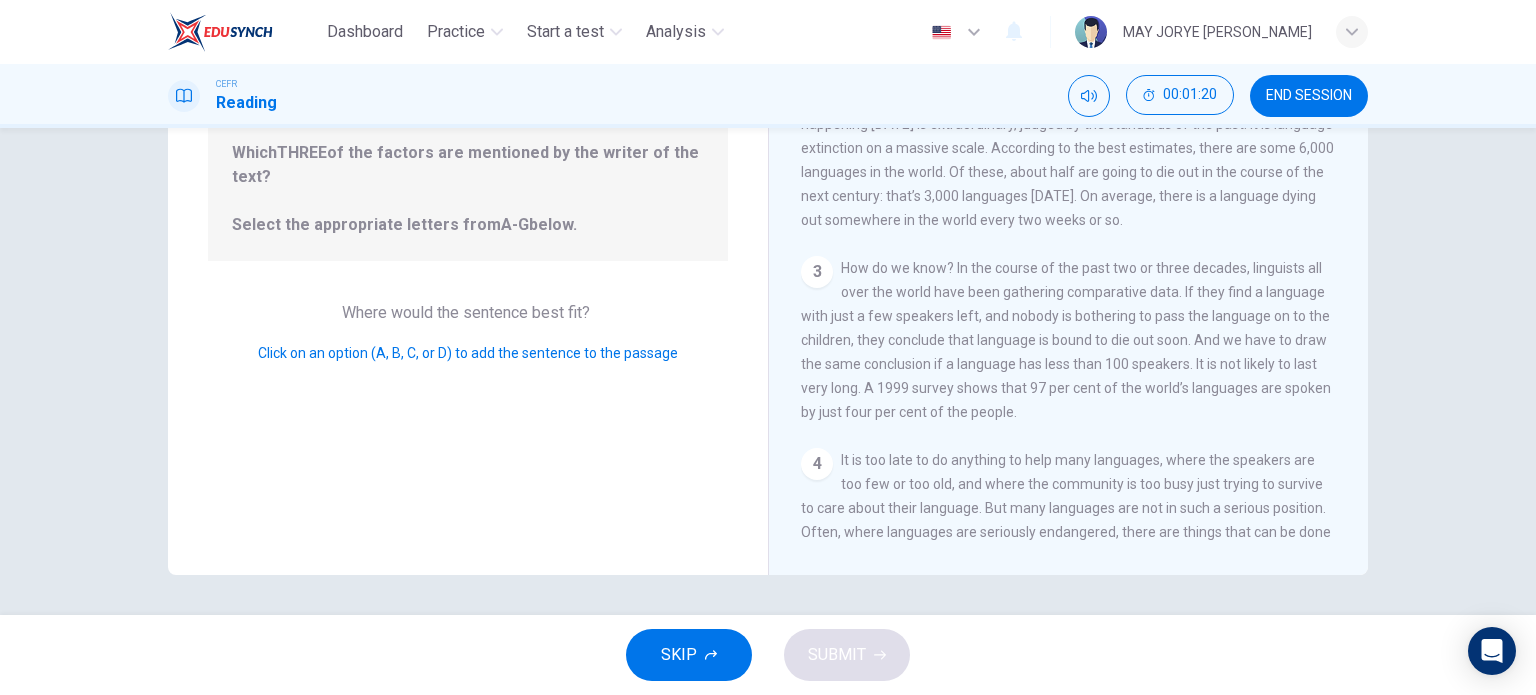 scroll, scrollTop: 285, scrollLeft: 0, axis: vertical 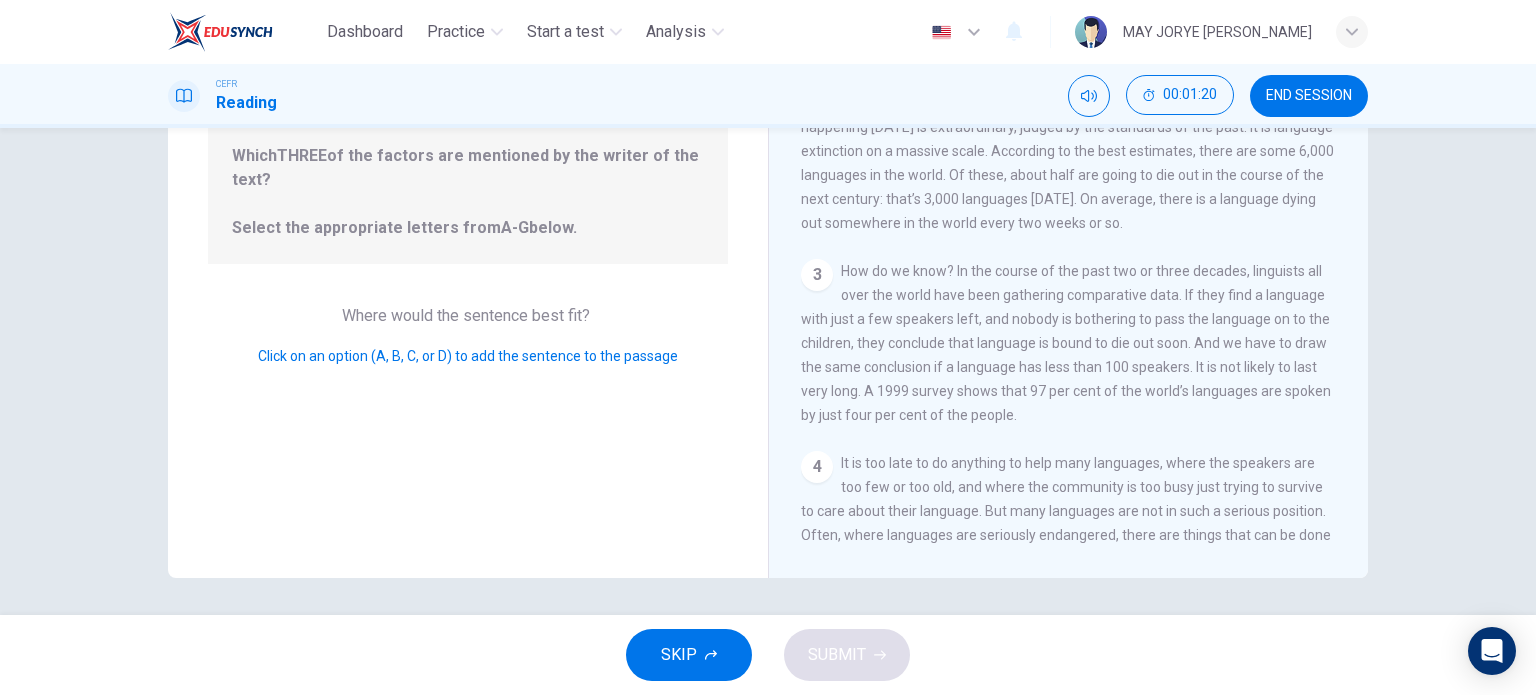drag, startPoint x: 1502, startPoint y: 371, endPoint x: 1492, endPoint y: 265, distance: 106.47065 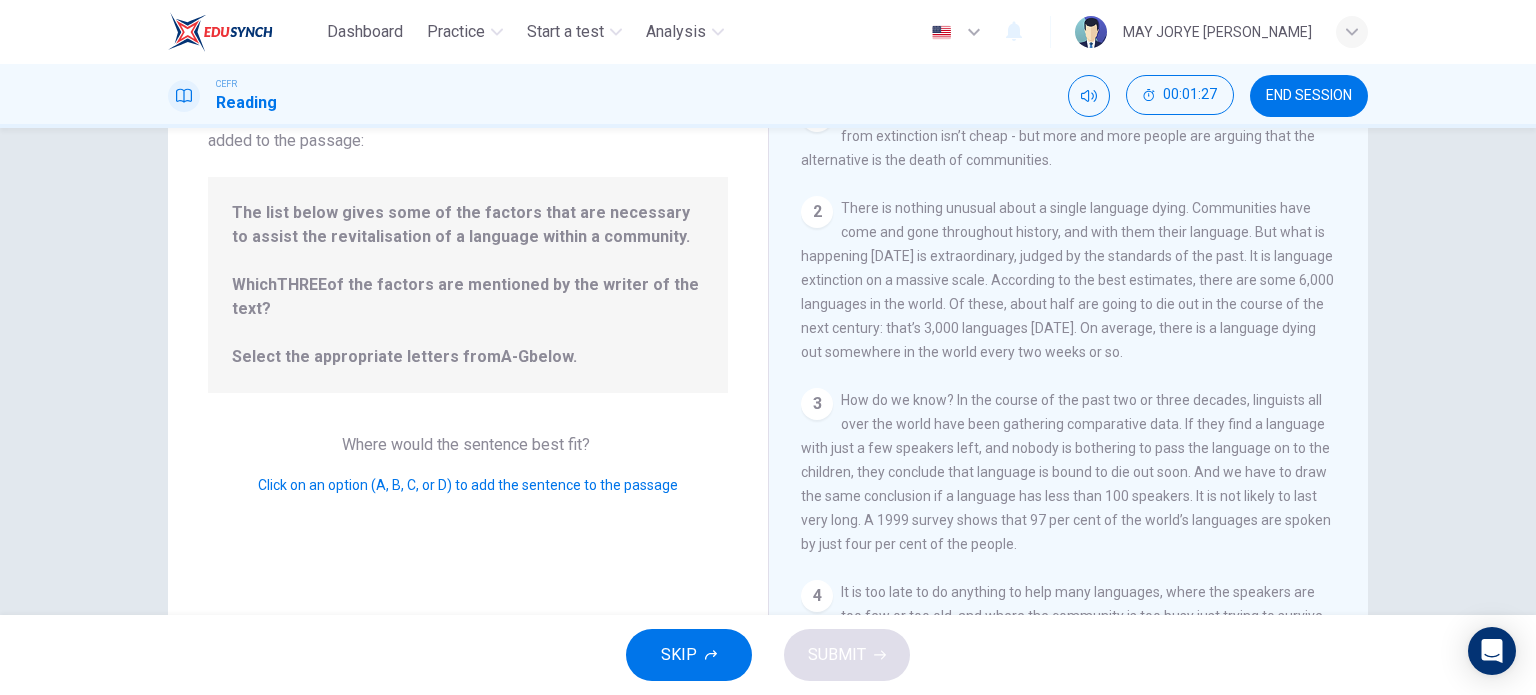 scroll, scrollTop: 156, scrollLeft: 0, axis: vertical 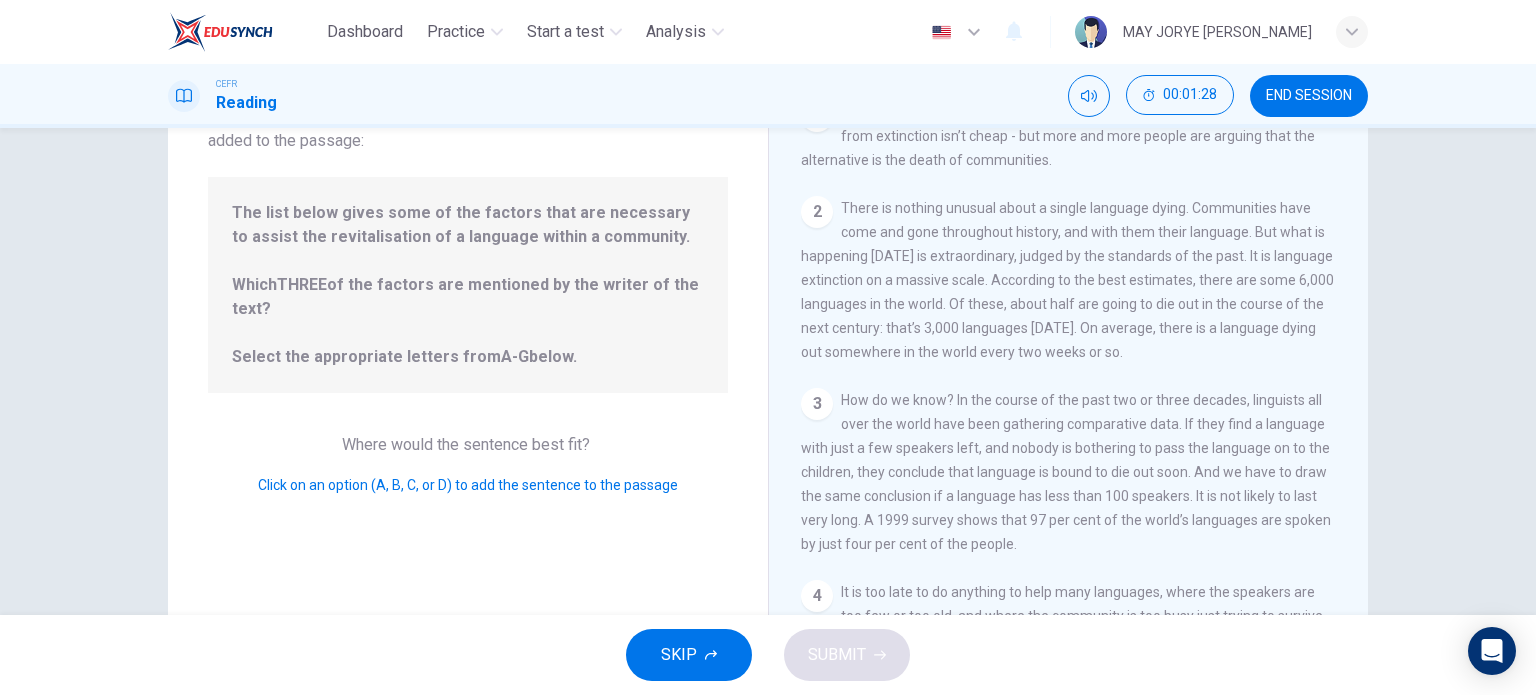 drag, startPoint x: 1522, startPoint y: 305, endPoint x: 1529, endPoint y: 255, distance: 50.48762 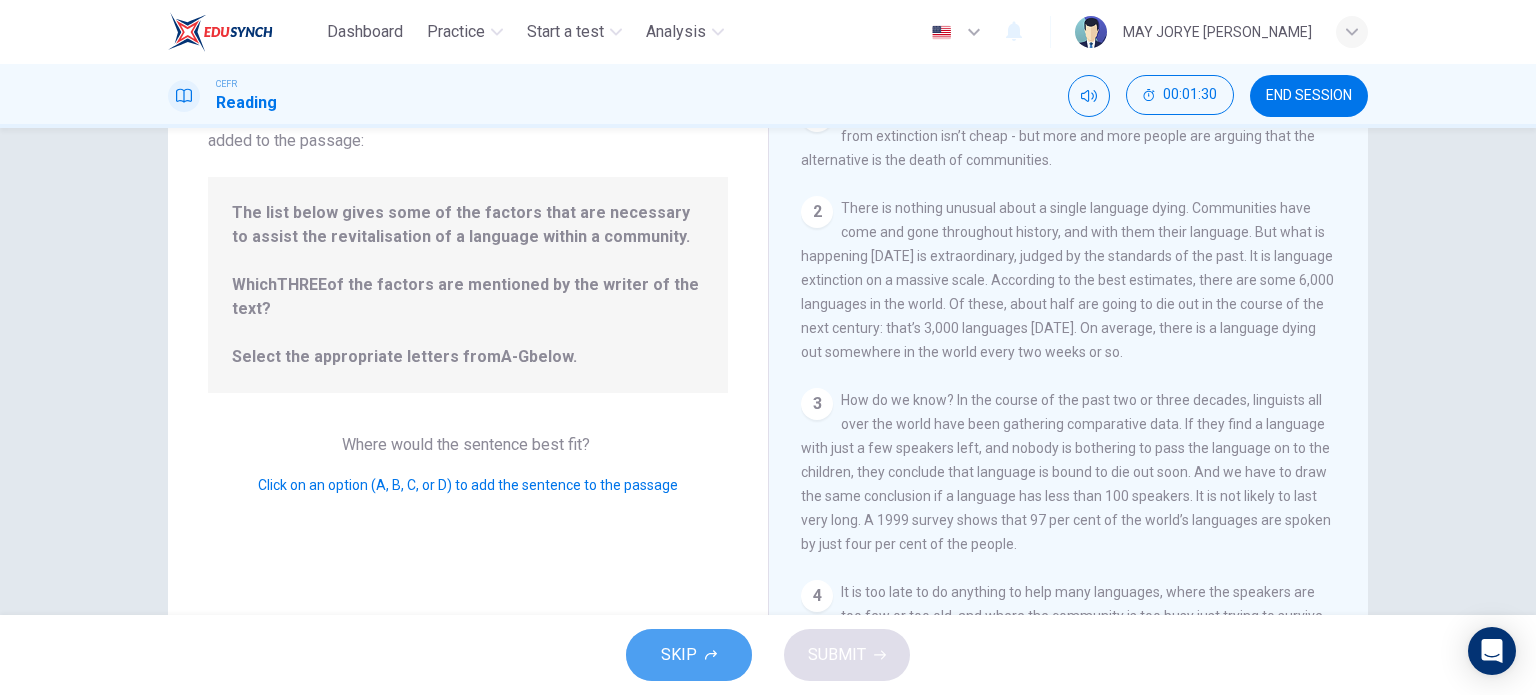 click on "SKIP" at bounding box center [679, 655] 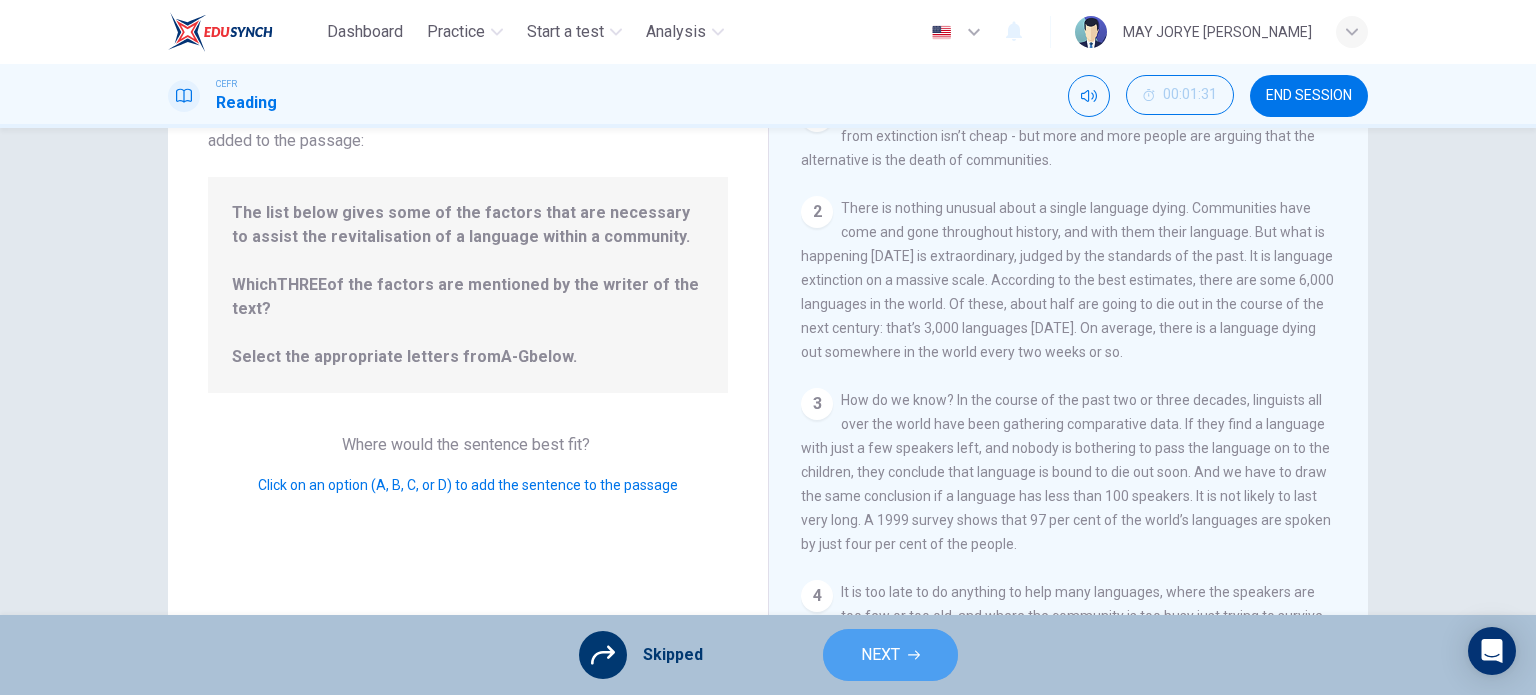 click on "NEXT" at bounding box center (890, 655) 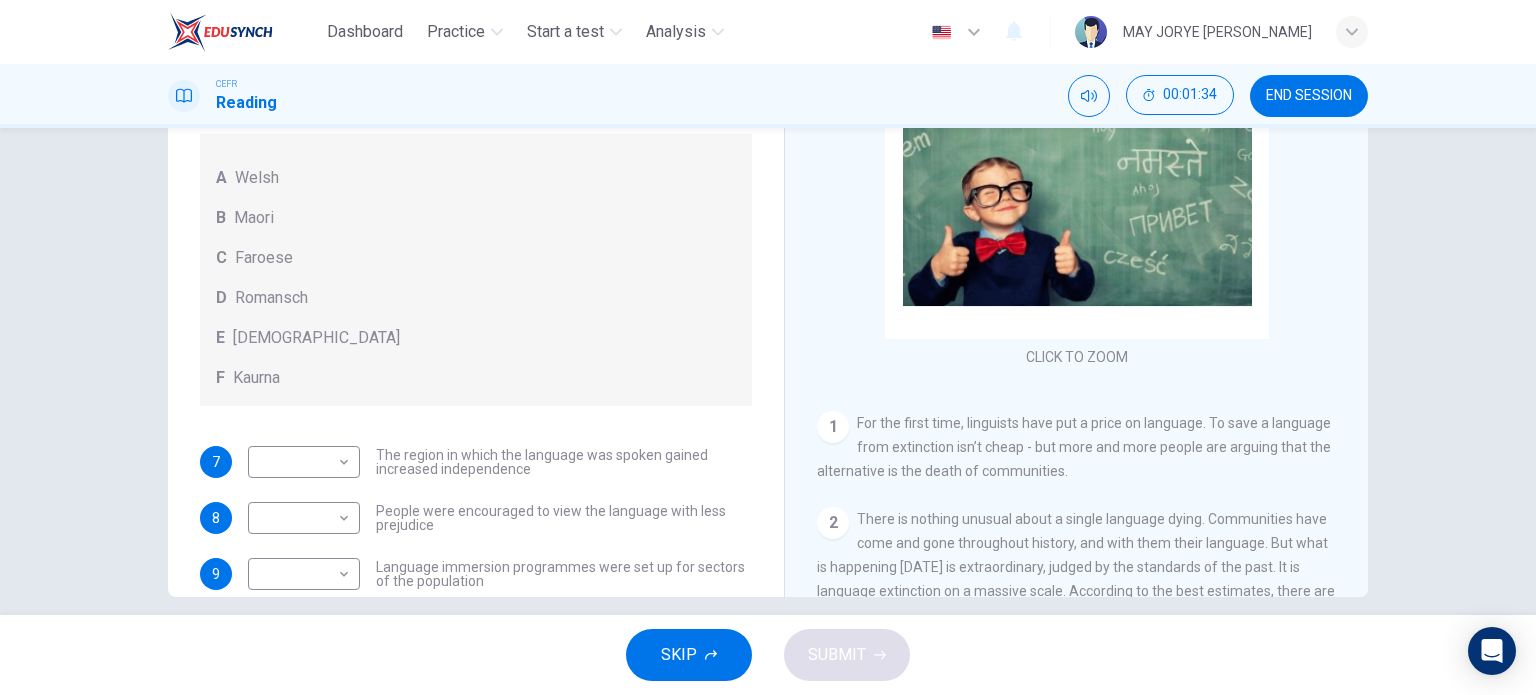 scroll, scrollTop: 288, scrollLeft: 0, axis: vertical 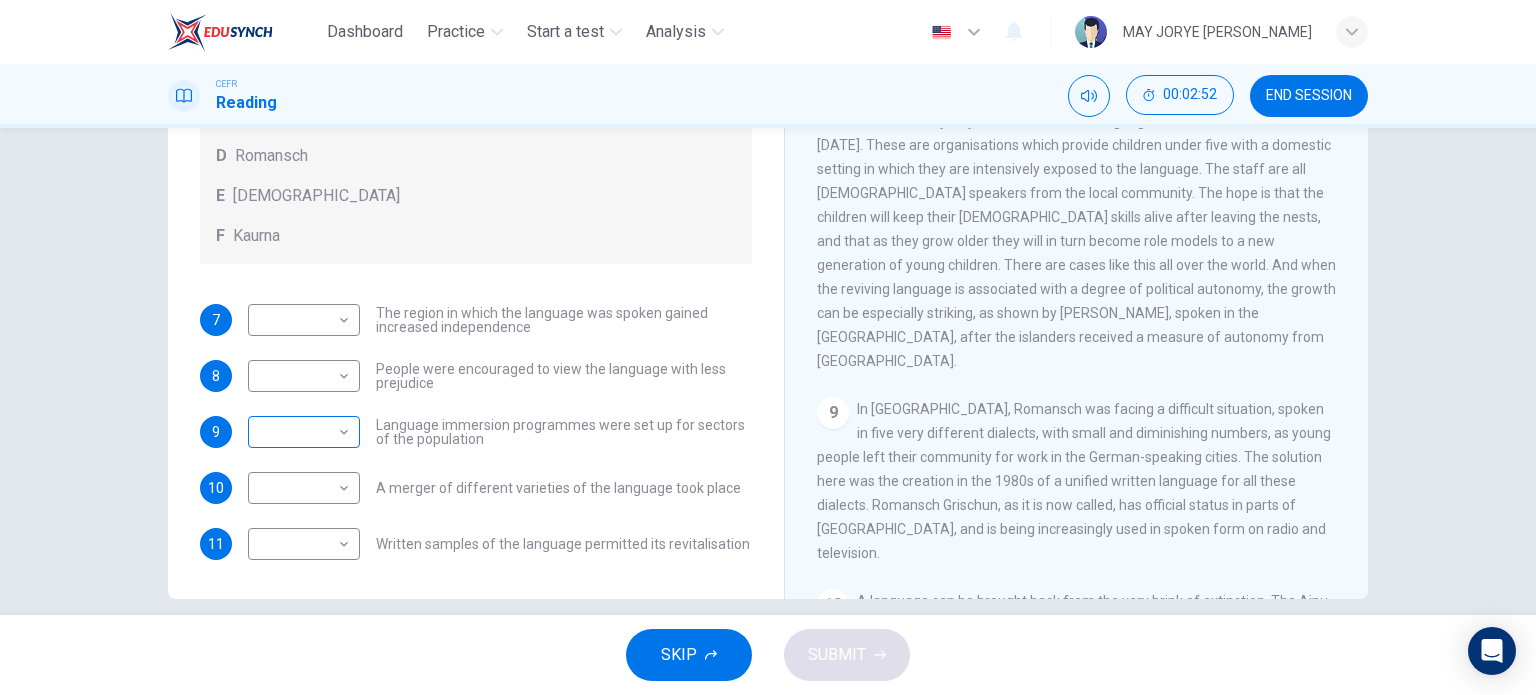 click on "Dashboard Practice Start a test Analysis English en ​ MAY JORYE JOAN GODON CEFR Reading 00:02:52 END SESSION Questions 7 - 11 Match the languages  A-F  with the statements below which describe how a language was saved.
Write your answers in the boxes below. A Welsh B Maori C Faroese D Romansch E Ainu F Kaurna 7 ​ ​ The region in which the language was spoken gained increased independence 8 ​ ​ People were encouraged to view the language with less prejudice 9 ​ ​ Language immersion programmes were set up for sectors of the population 10 ​ ​ A merger of different varieties of the language took place 11 ​ ​ Written samples of the language permitted its revitalisation Saving Language CLICK TO ZOOM Click to Zoom 1 For the first time, linguists have put a price on language. To save a language from extinction isn’t cheap - but more and more people are arguing that the alternative is the death of communities. 2 3 4 5 6 7 8 9 10 11 12 SKIP SUBMIT Dashboard Practice Start a test Analysis 2025" at bounding box center [768, 347] 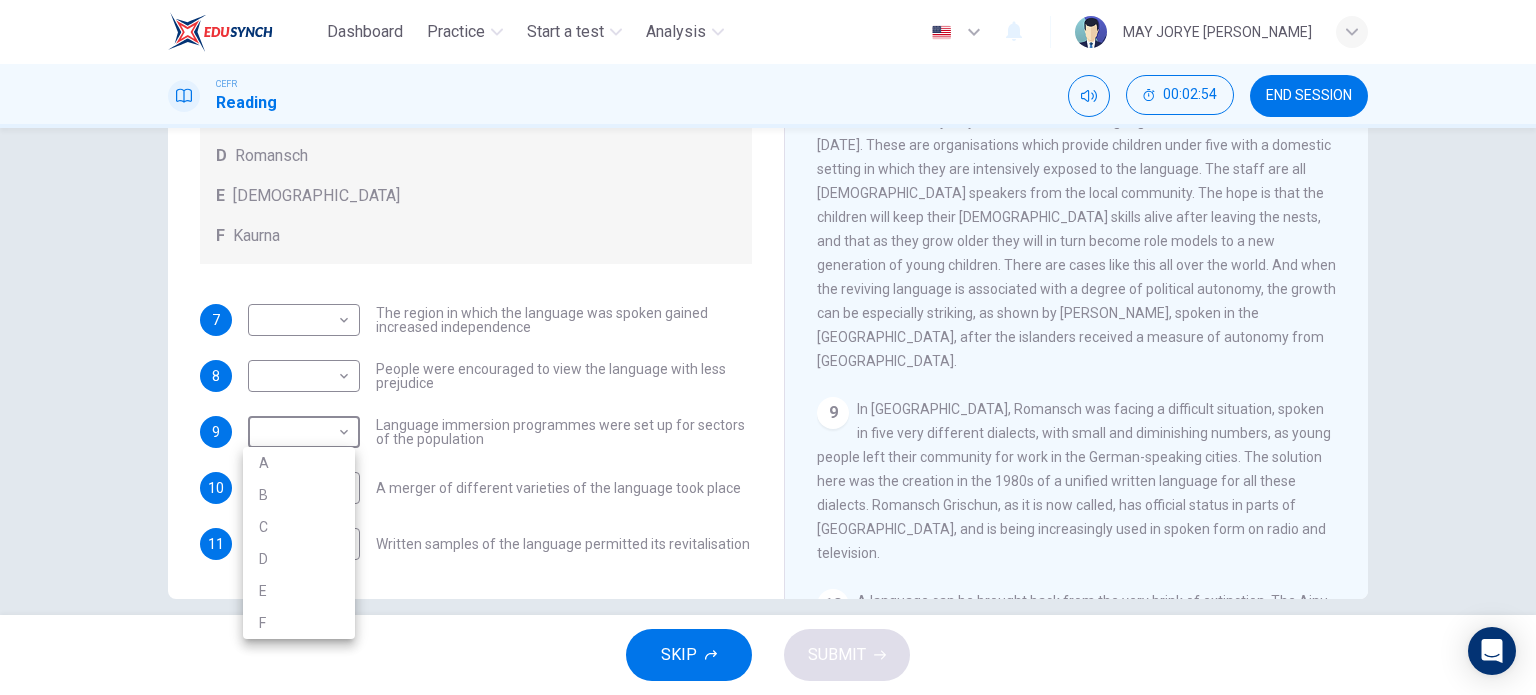 click at bounding box center (768, 347) 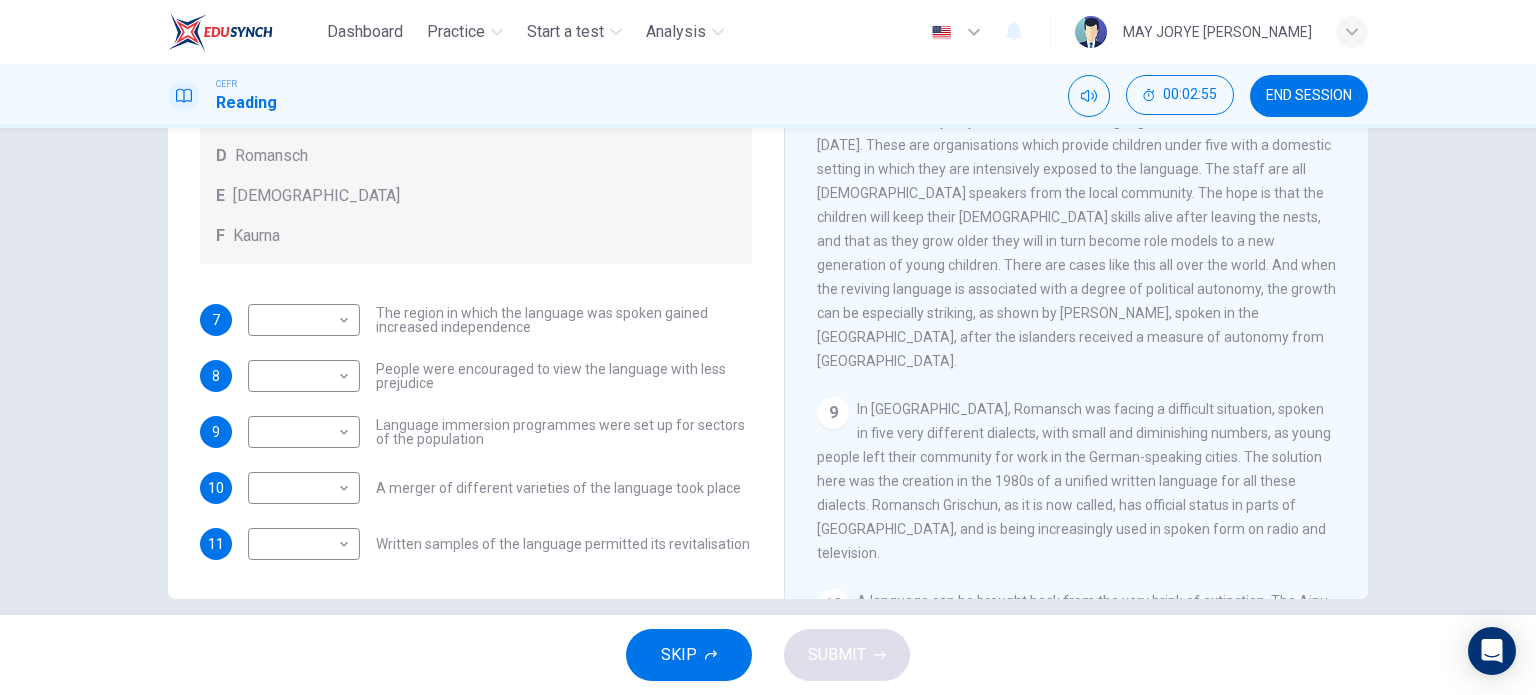 click on "A B C D E F" at bounding box center (768, 347) 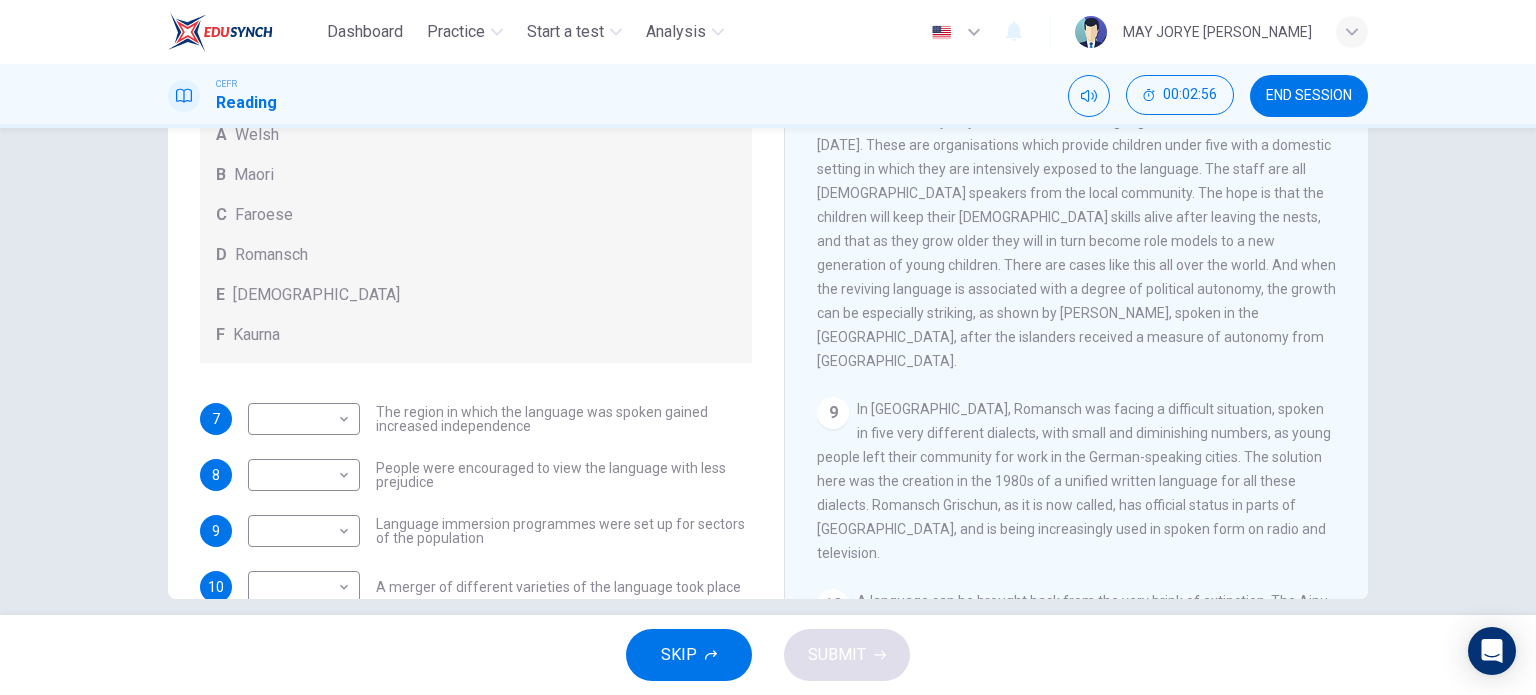 scroll, scrollTop: 30, scrollLeft: 0, axis: vertical 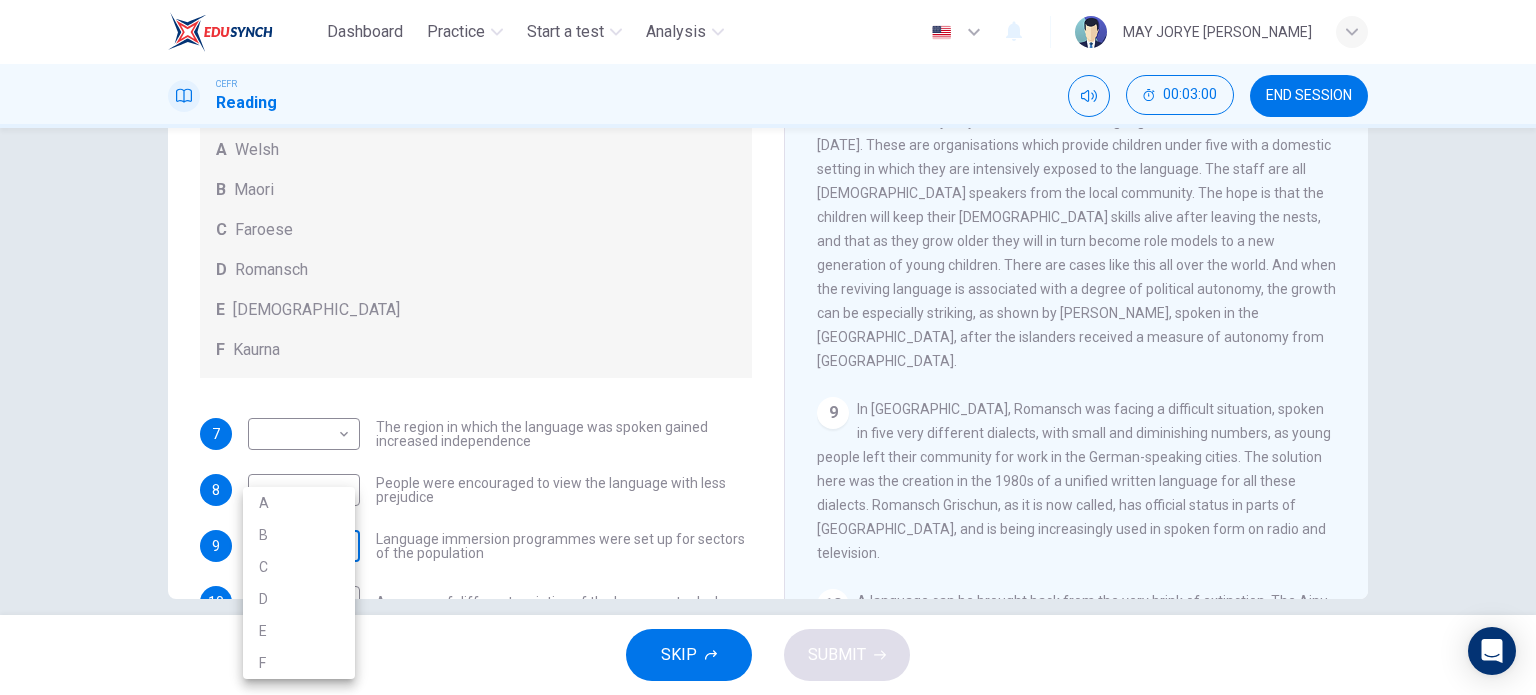 click on "Dashboard Practice Start a test Analysis English en ​ MAY JORYE JOAN GODON CEFR Reading 00:03:00 END SESSION Questions 7 - 11 Match the languages  A-F  with the statements below which describe how a language was saved.
Write your answers in the boxes below. A Welsh B Maori C Faroese D Romansch E Ainu F Kaurna 7 ​ ​ The region in which the language was spoken gained increased independence 8 ​ ​ People were encouraged to view the language with less prejudice 9 ​ ​ Language immersion programmes were set up for sectors of the population 10 ​ ​ A merger of different varieties of the language took place 11 ​ ​ Written samples of the language permitted its revitalisation Saving Language CLICK TO ZOOM Click to Zoom 1 For the first time, linguists have put a price on language. To save a language from extinction isn’t cheap - but more and more people are arguing that the alternative is the death of communities. 2 3 4 5 6 7 8 9 10 11 12 SKIP SUBMIT Dashboard Practice Start a test Analysis 2025" at bounding box center [768, 347] 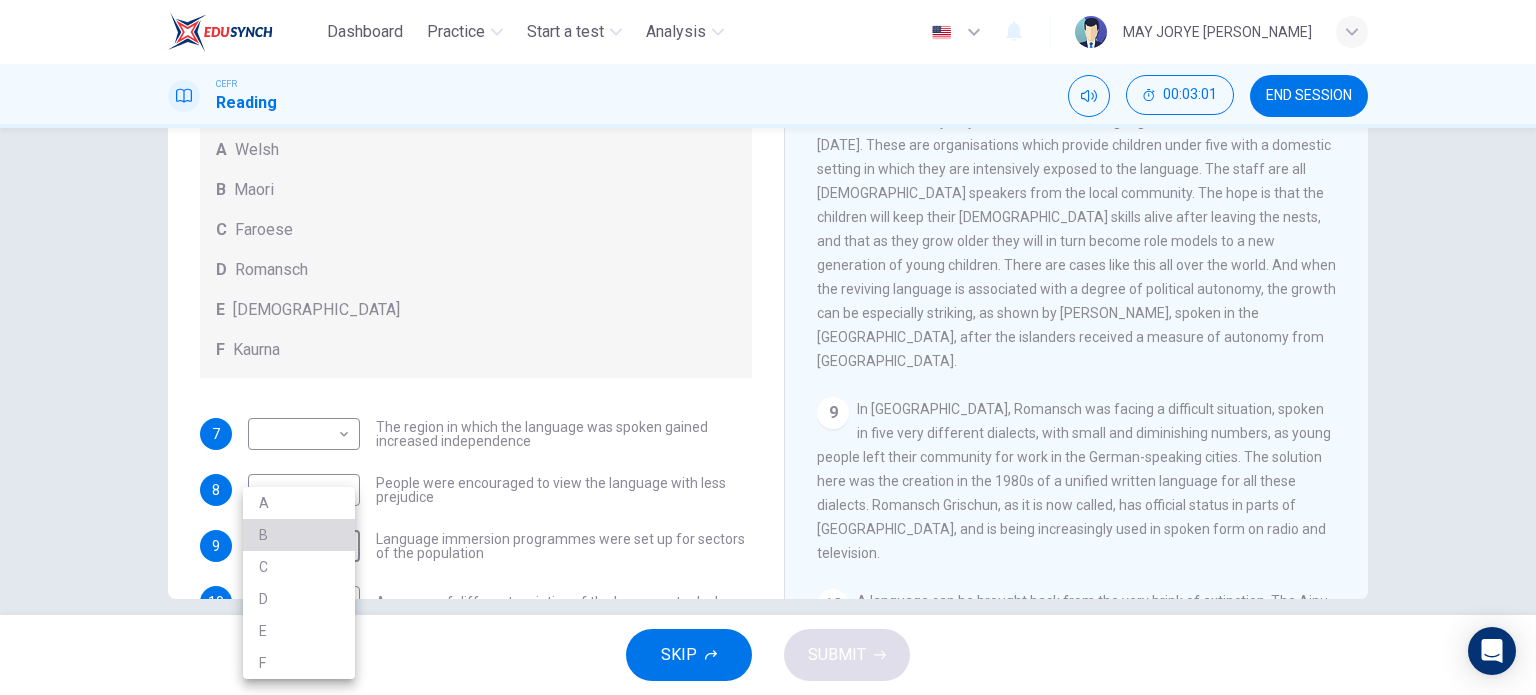 click on "B" at bounding box center (299, 535) 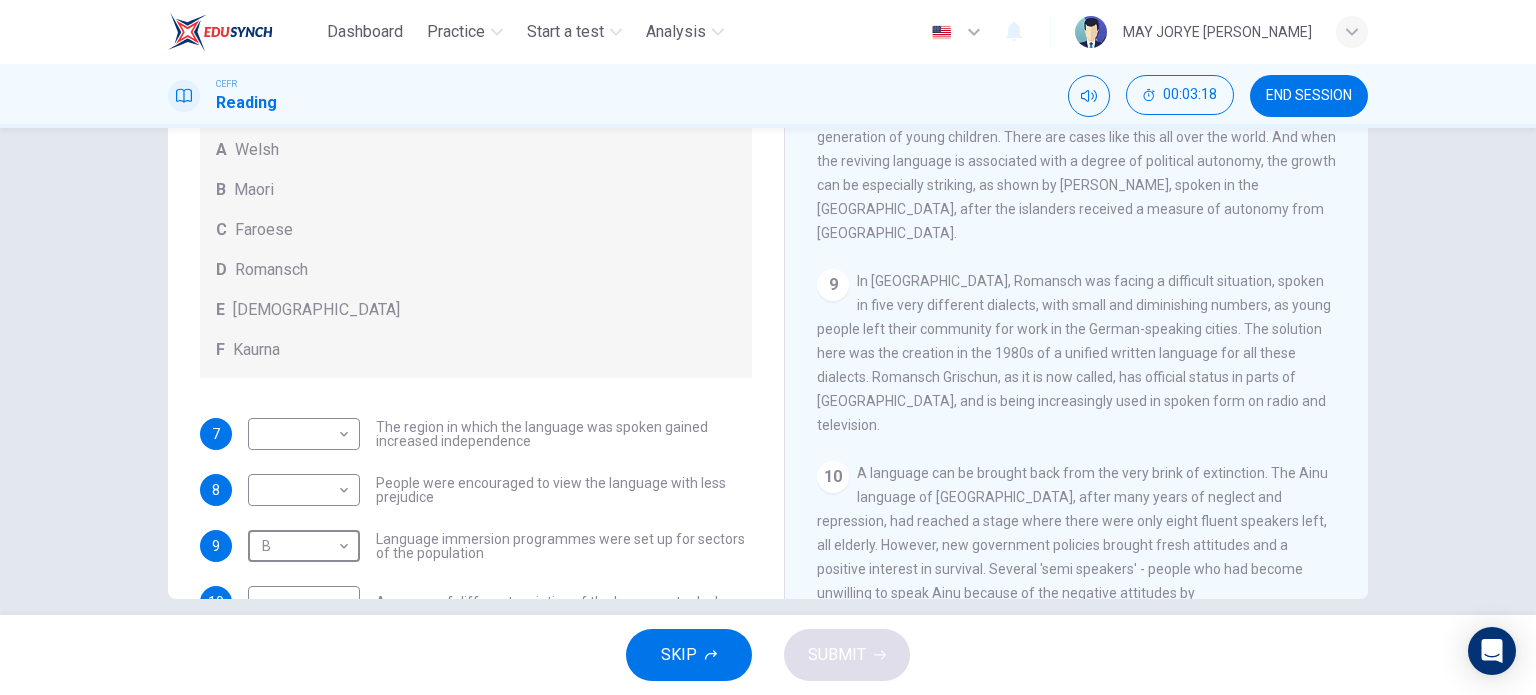 scroll, scrollTop: 1692, scrollLeft: 0, axis: vertical 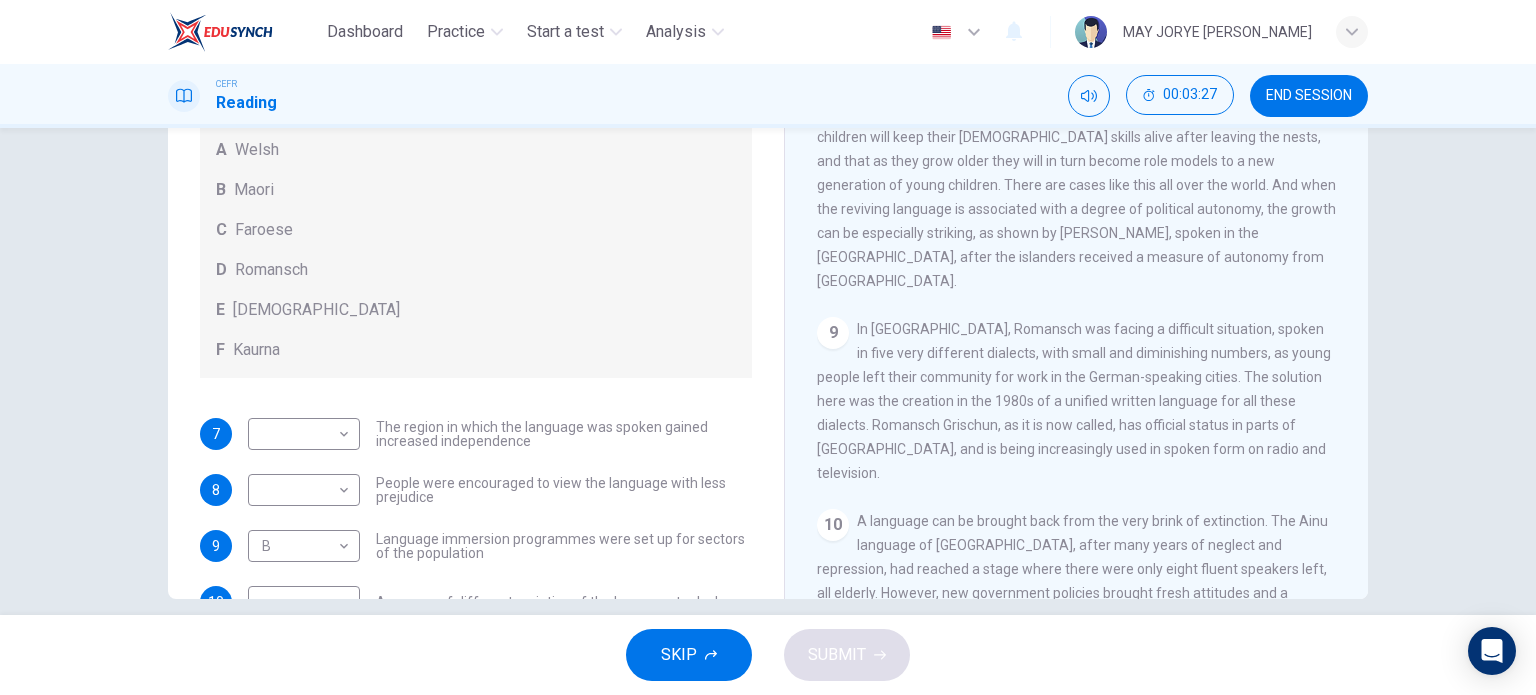 drag, startPoint x: 751, startPoint y: 457, endPoint x: 760, endPoint y: 467, distance: 13.453624 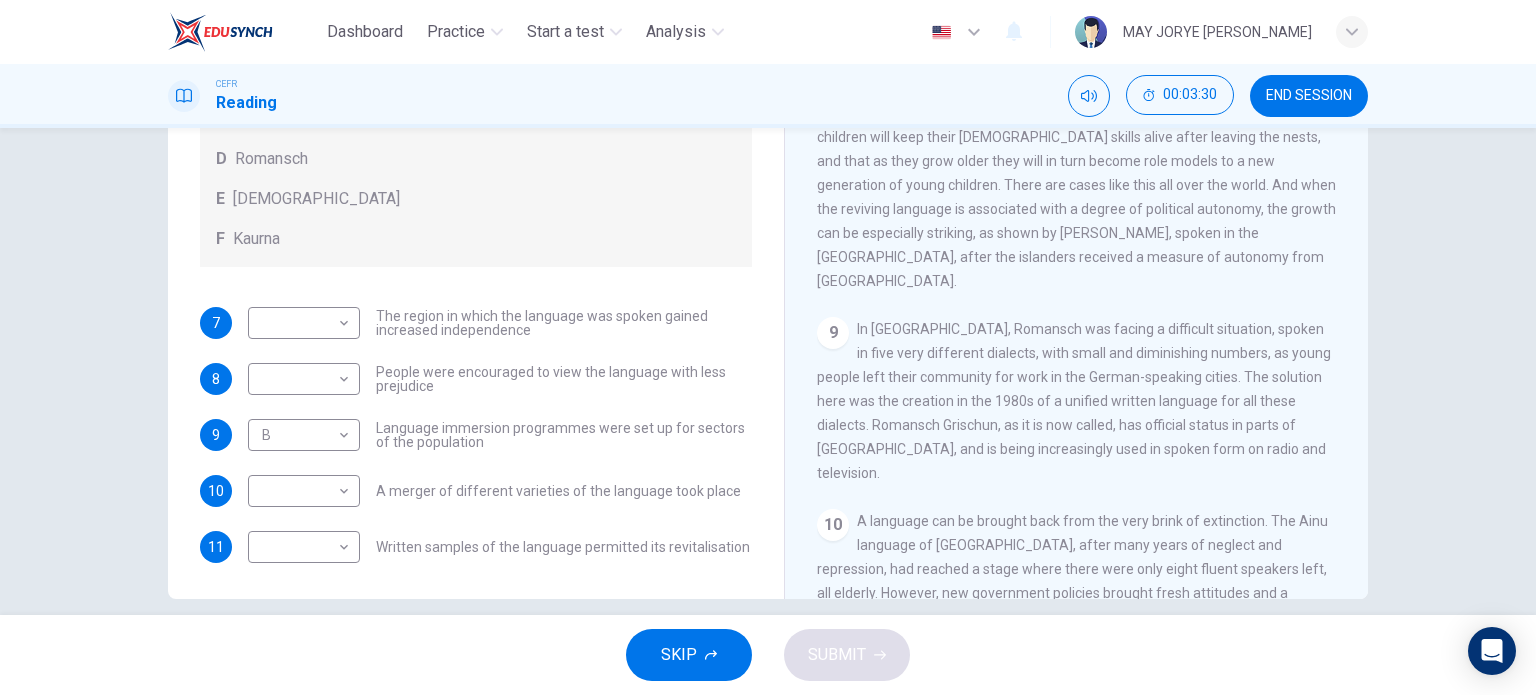 scroll, scrollTop: 144, scrollLeft: 0, axis: vertical 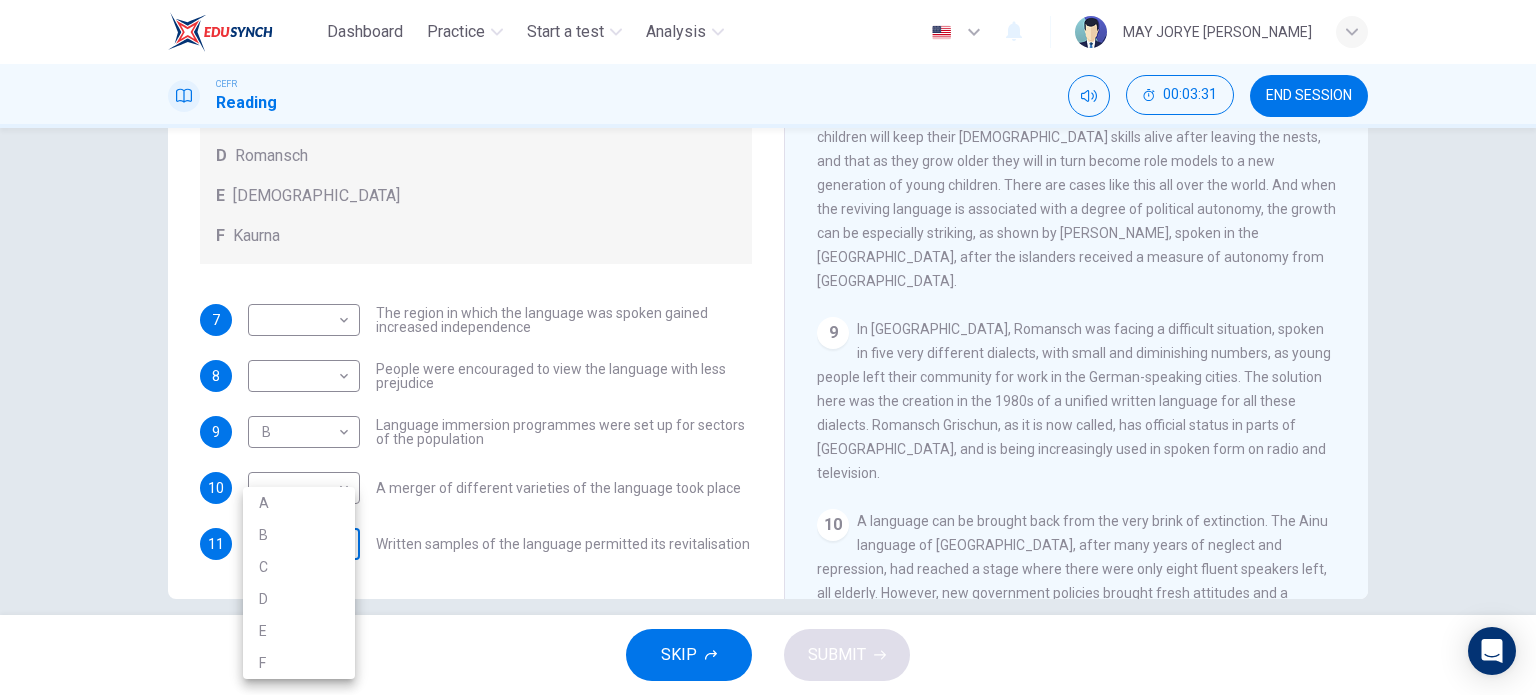 click on "Dashboard Practice Start a test Analysis English en ​ MAY JORYE JOAN GODON CEFR Reading 00:03:31 END SESSION Questions 7 - 11 Match the languages  A-F  with the statements below which describe how a language was saved.
Write your answers in the boxes below. A Welsh B Maori C Faroese D Romansch E Ainu F Kaurna 7 ​ ​ The region in which the language was spoken gained increased independence 8 ​ ​ People were encouraged to view the language with less prejudice 9 B B ​ Language immersion programmes were set up for sectors of the population 10 ​ ​ A merger of different varieties of the language took place 11 ​ ​ Written samples of the language permitted its revitalisation Saving Language CLICK TO ZOOM Click to Zoom 1 For the first time, linguists have put a price on language. To save a language from extinction isn’t cheap - but more and more people are arguing that the alternative is the death of communities. 2 3 4 5 6 7 8 9 10 11 12 SKIP SUBMIT Dashboard Practice Start a test Analysis 2025" at bounding box center (768, 347) 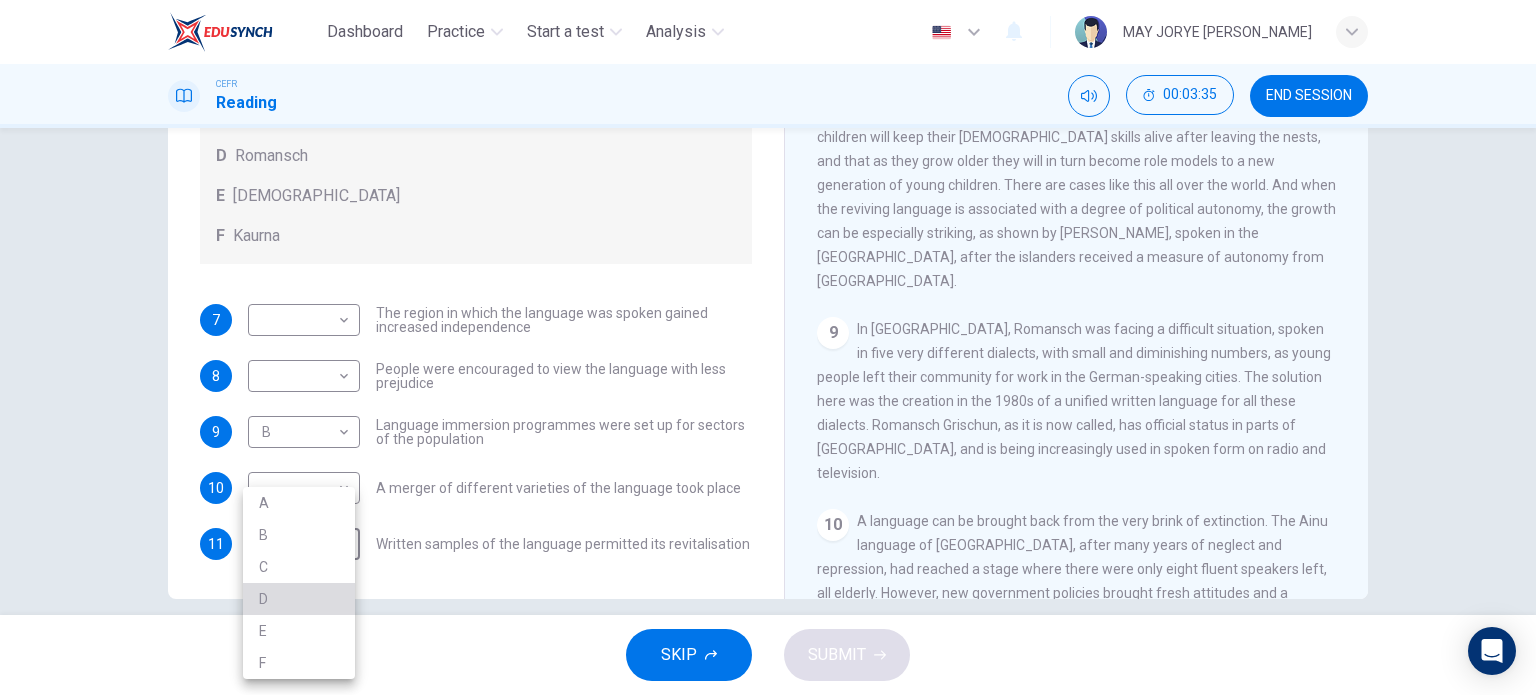 click on "D" at bounding box center (299, 599) 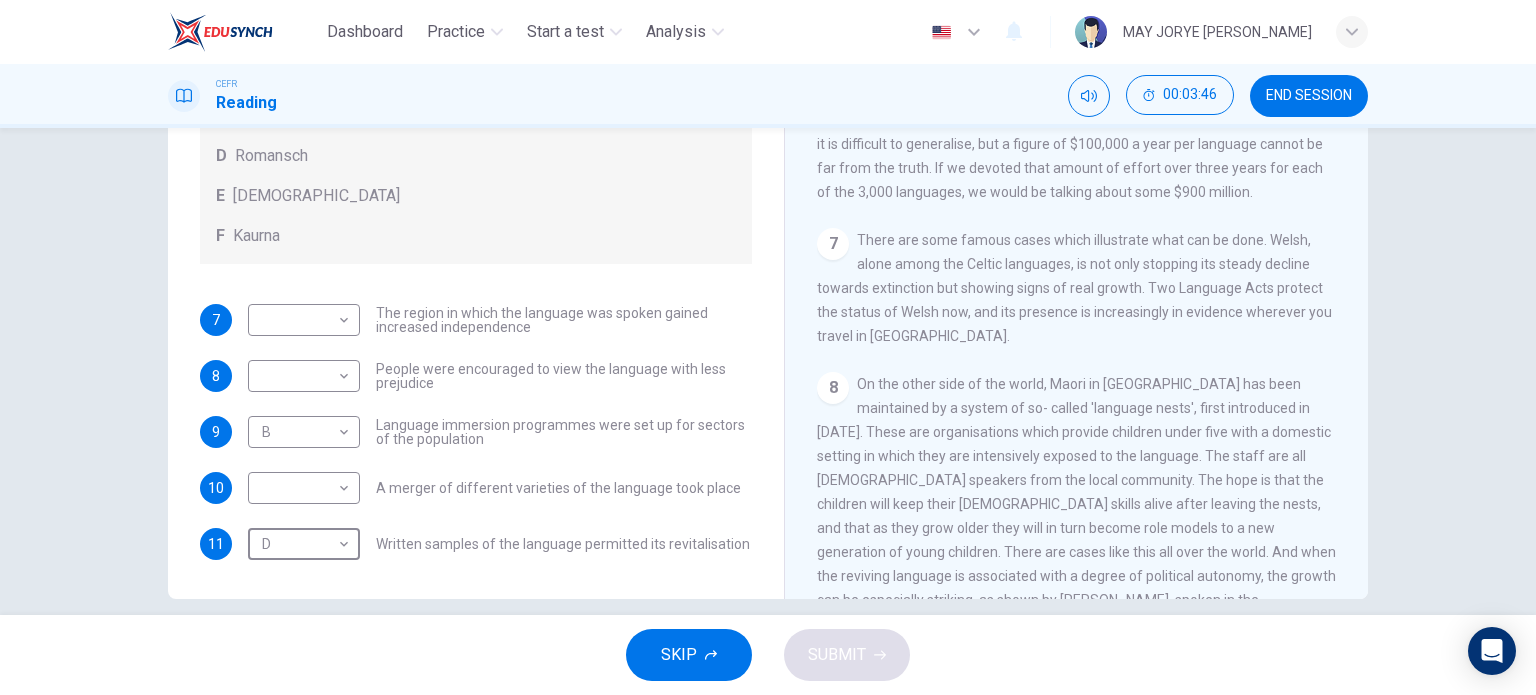 scroll, scrollTop: 1273, scrollLeft: 0, axis: vertical 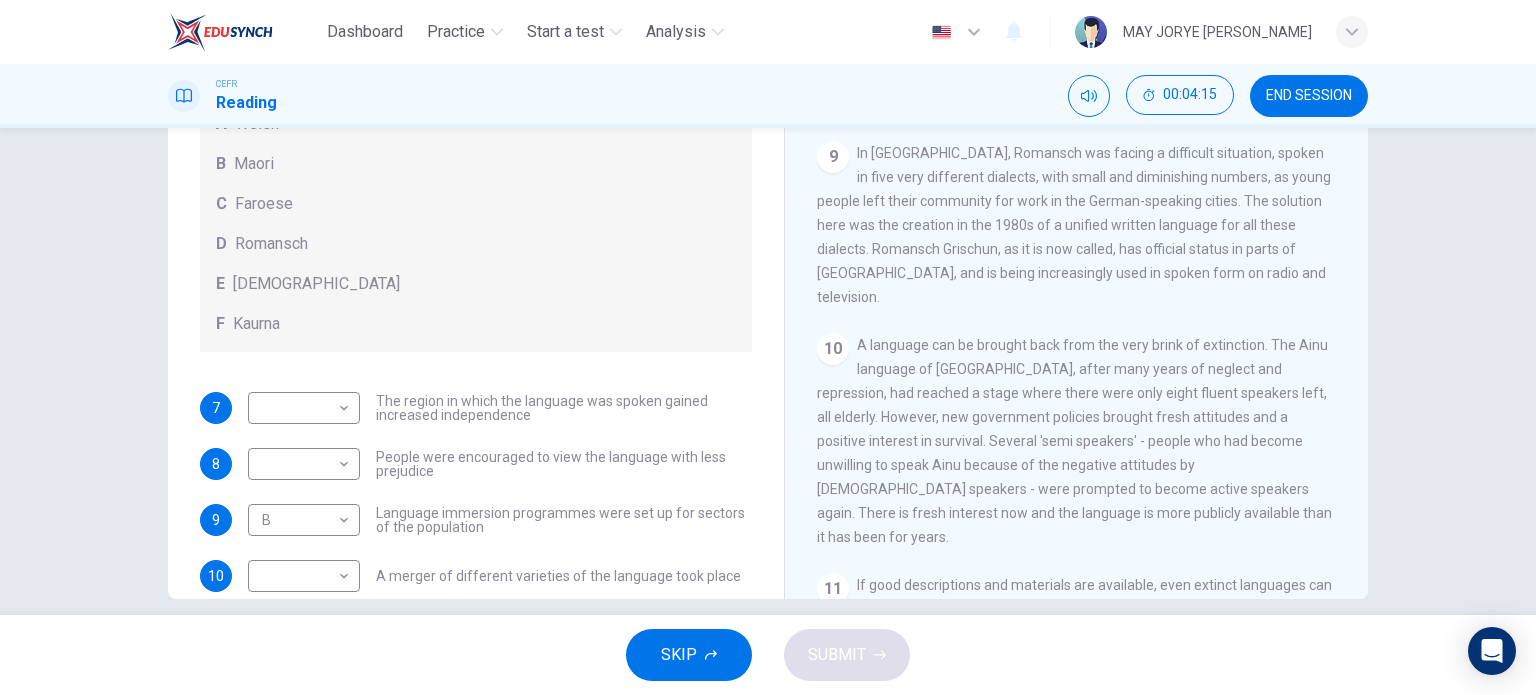 click on "CLICK TO ZOOM Click to Zoom 1 For the first time, linguists have put a price on language. To save a language from extinction isn’t cheap - but more and more people are arguing that the alternative is the death of communities. 2 There is nothing unusual about a single language dying. Communities have come and gone throughout history, and with them their language. But what is happening today is extraordinary, judged by the standards of the past. It is language extinction on a massive scale. According to the best estimates, there are some 6,000 languages in the world. Of these, about half are going to die out in the course of the next century: that’s 3,000 languages in 1,200 months. On average, there is a language dying out somewhere in the world every two weeks or so. 3 4 5 6 7 8 9 10 11 12" at bounding box center [1090, 295] 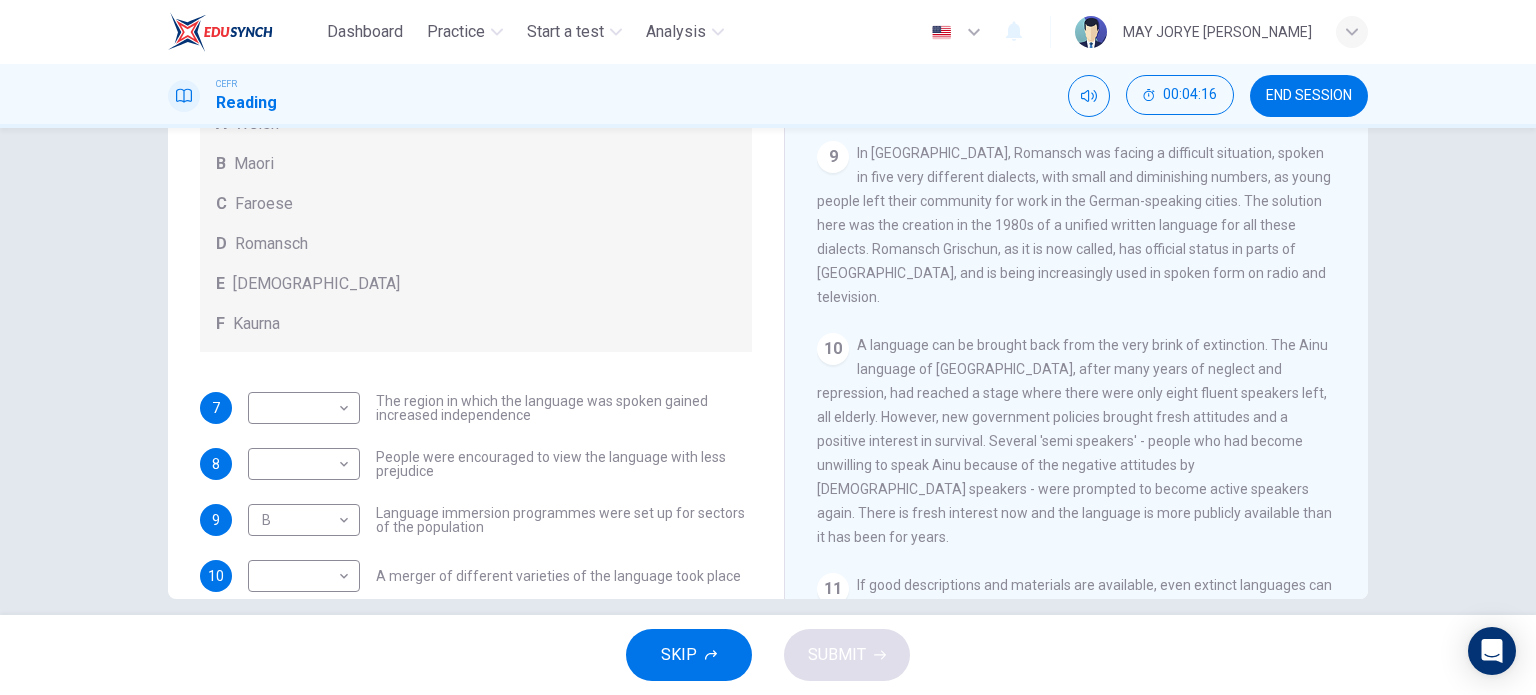 drag, startPoint x: 1357, startPoint y: 433, endPoint x: 1356, endPoint y: 455, distance: 22.022715 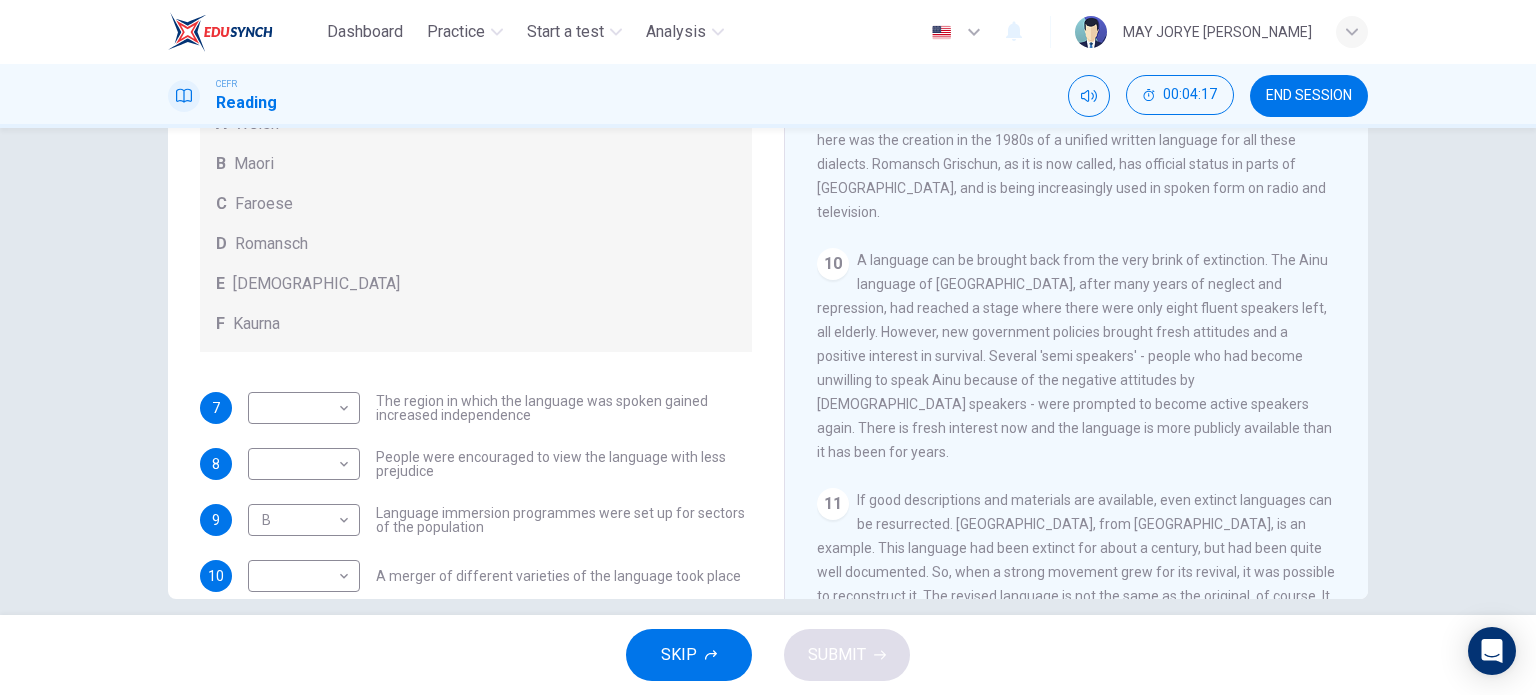 scroll, scrollTop: 1932, scrollLeft: 0, axis: vertical 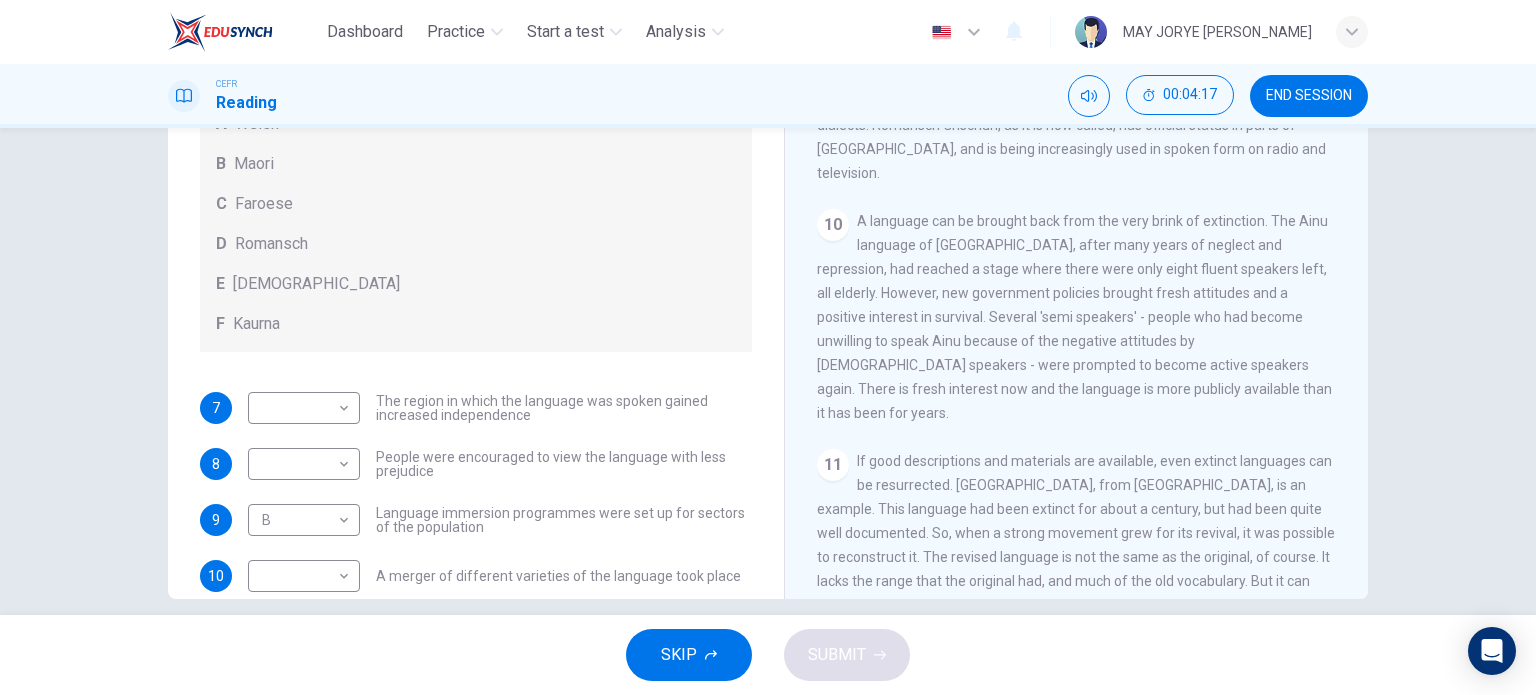 drag, startPoint x: 1356, startPoint y: 455, endPoint x: 1354, endPoint y: 482, distance: 27.073973 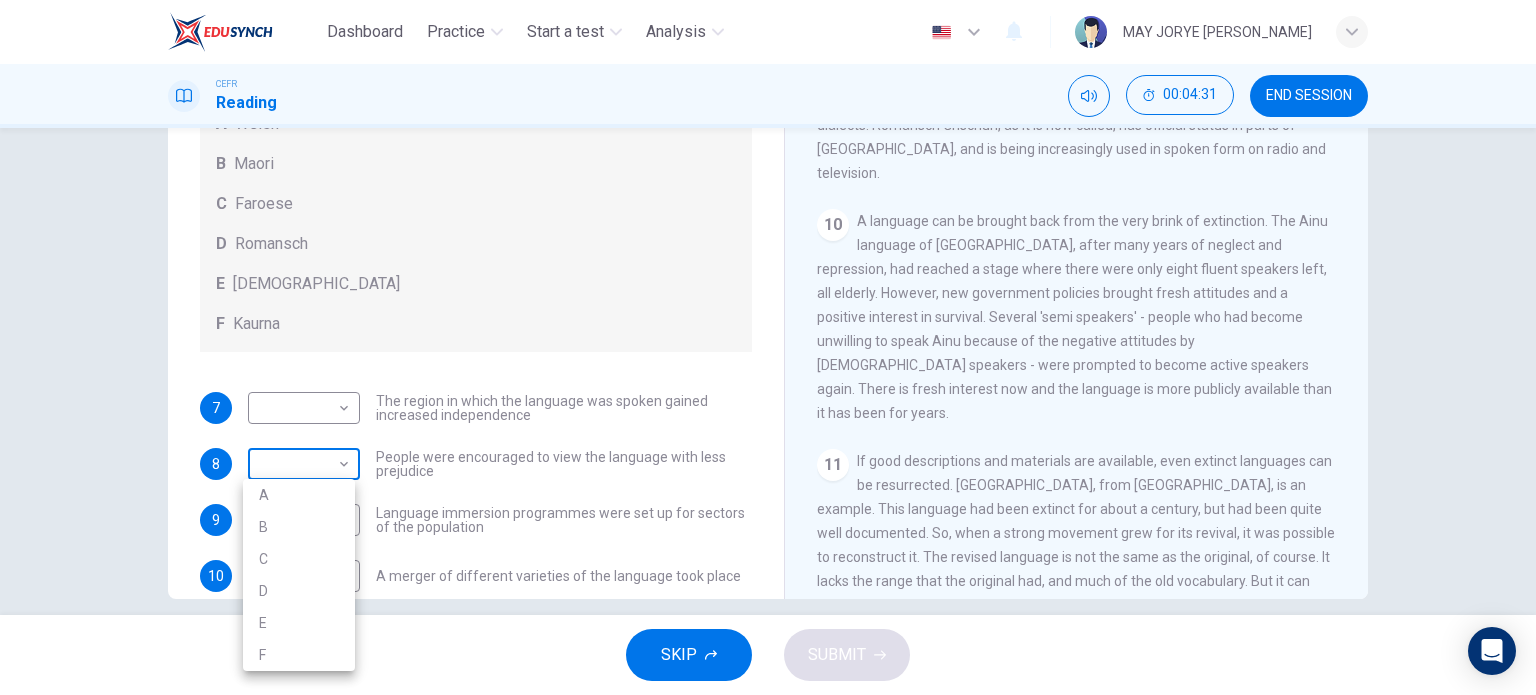 click on "Dashboard Practice Start a test Analysis English en ​ MAY JORYE JOAN GODON CEFR Reading 00:04:31 END SESSION Questions 7 - 11 Match the languages  A-F  with the statements below which describe how a language was saved.
Write your answers in the boxes below. A Welsh B Maori C Faroese D Romansch E Ainu F Kaurna 7 ​ ​ The region in which the language was spoken gained increased independence 8 ​ ​ People were encouraged to view the language with less prejudice 9 B B ​ Language immersion programmes were set up for sectors of the population 10 ​ ​ A merger of different varieties of the language took place 11 D D ​ Written samples of the language permitted its revitalisation Saving Language CLICK TO ZOOM Click to Zoom 1 For the first time, linguists have put a price on language. To save a language from extinction isn’t cheap - but more and more people are arguing that the alternative is the death of communities. 2 3 4 5 6 7 8 9 10 11 12 SKIP SUBMIT Dashboard Practice Start a test Analysis 2025" at bounding box center (768, 347) 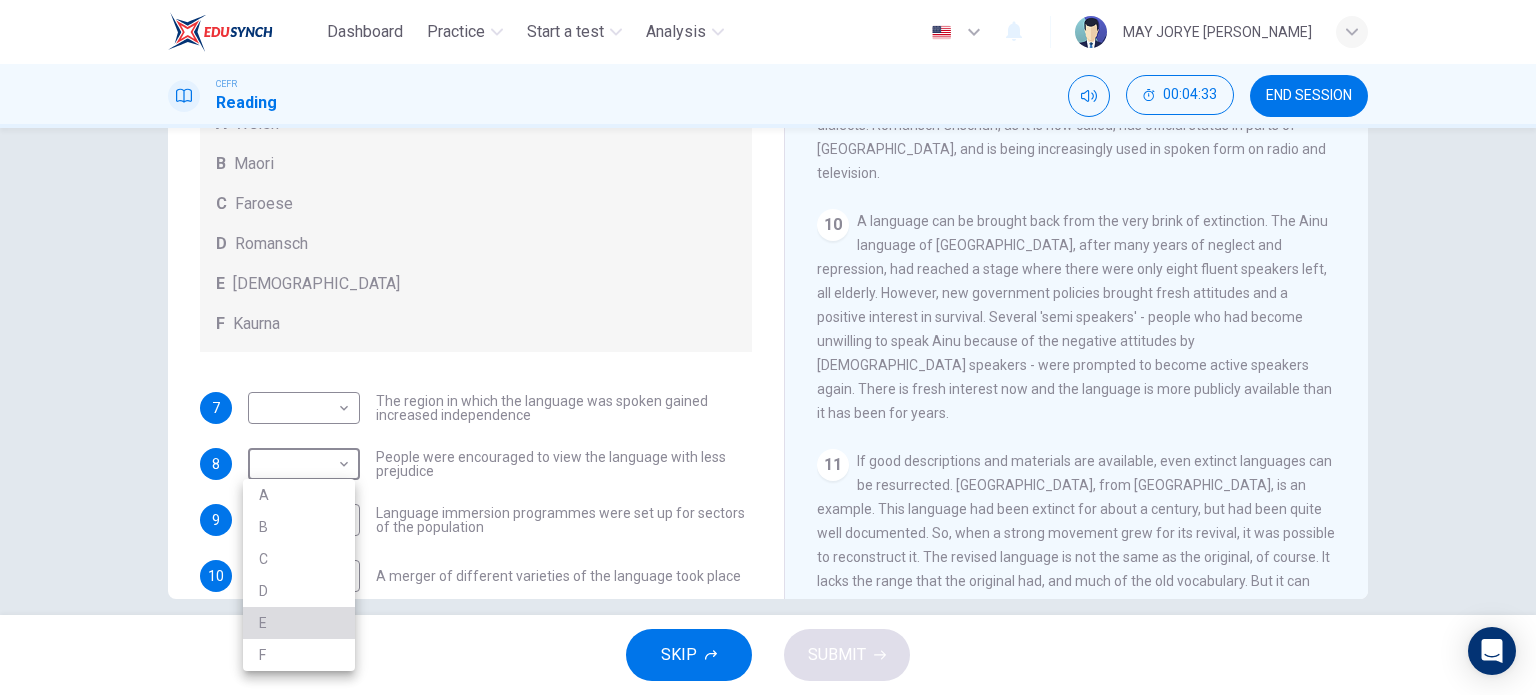 click on "E" at bounding box center [299, 623] 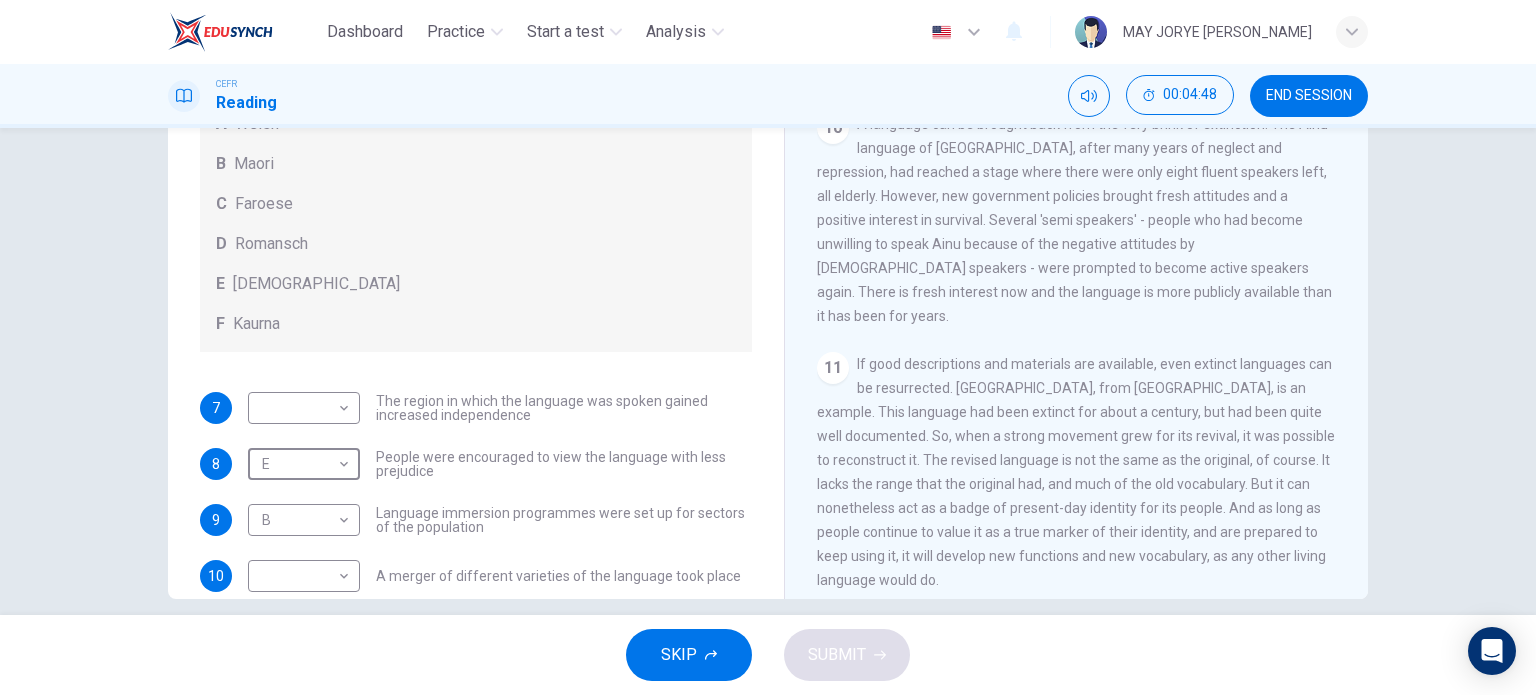 scroll, scrollTop: 2048, scrollLeft: 0, axis: vertical 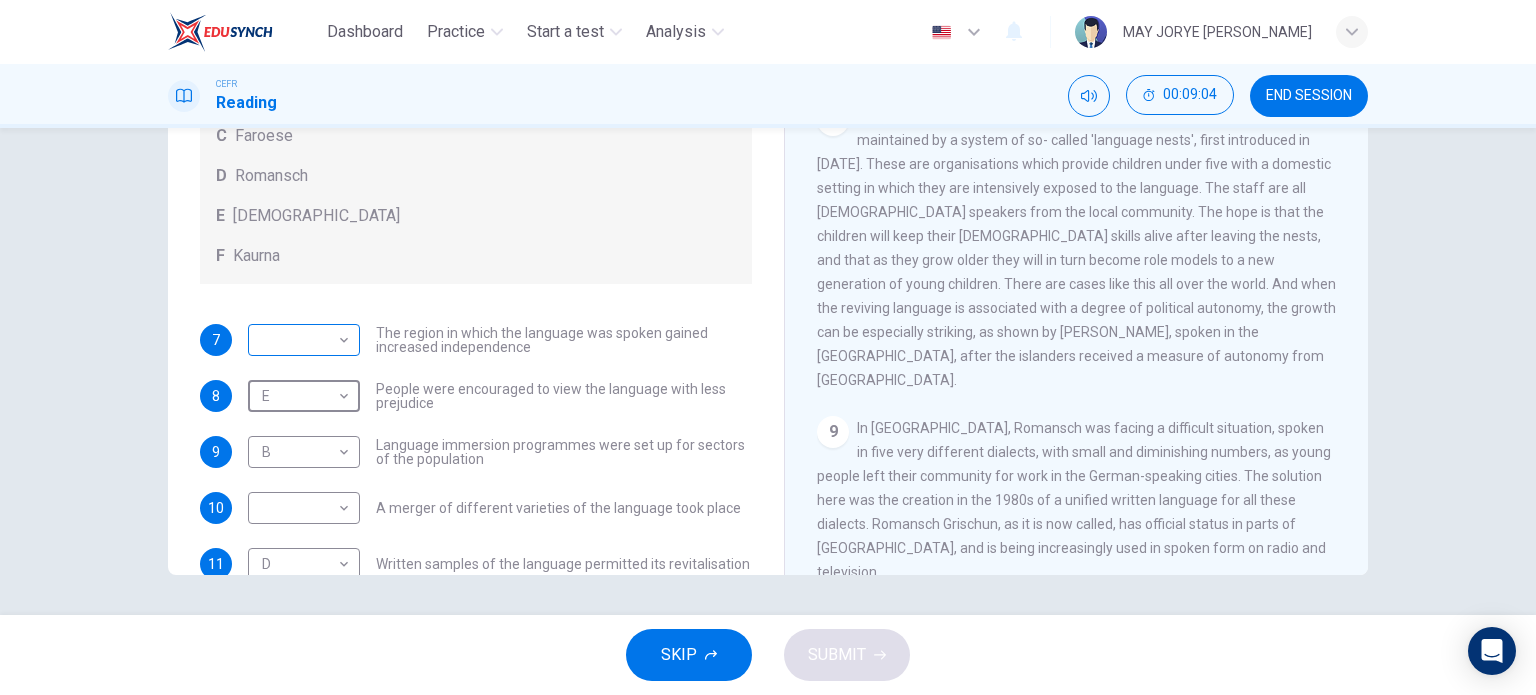 click on "Dashboard Practice Start a test Analysis English en ​ MAY JORYE JOAN GODON CEFR Reading 00:09:04 END SESSION Questions 7 - 11 Match the languages  A-F  with the statements below which describe how a language was saved.
Write your answers in the boxes below. A Welsh B Maori C Faroese D Romansch E Ainu F Kaurna 7 ​ ​ The region in which the language was spoken gained increased independence 8 E E ​ People were encouraged to view the language with less prejudice 9 B B ​ Language immersion programmes were set up for sectors of the population 10 ​ ​ A merger of different varieties of the language took place 11 D D ​ Written samples of the language permitted its revitalisation Saving Language CLICK TO ZOOM Click to Zoom 1 For the first time, linguists have put a price on language. To save a language from extinction isn’t cheap - but more and more people are arguing that the alternative is the death of communities. 2 3 4 5 6 7 8 9 10 11 12 SKIP SUBMIT Dashboard Practice Start a test Analysis 2025" at bounding box center [768, 347] 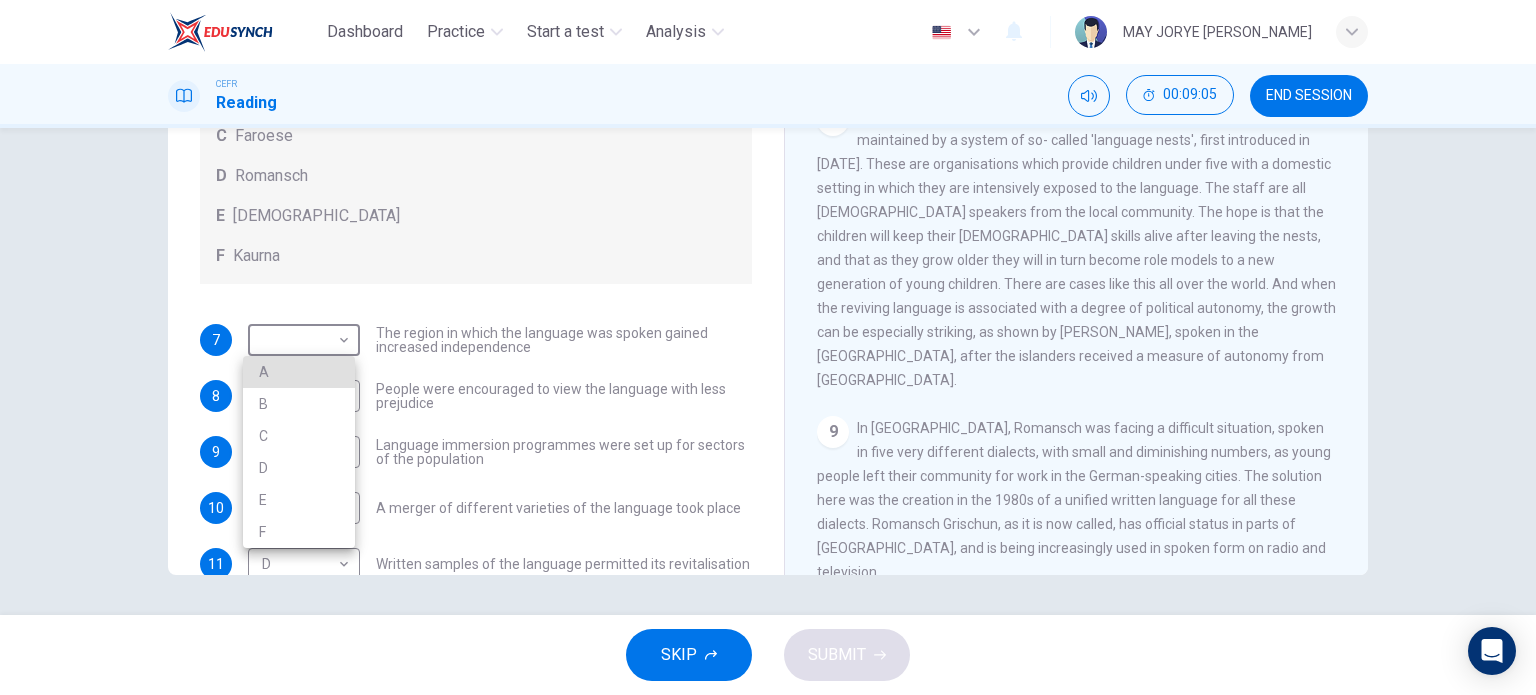 click on "C" at bounding box center [299, 436] 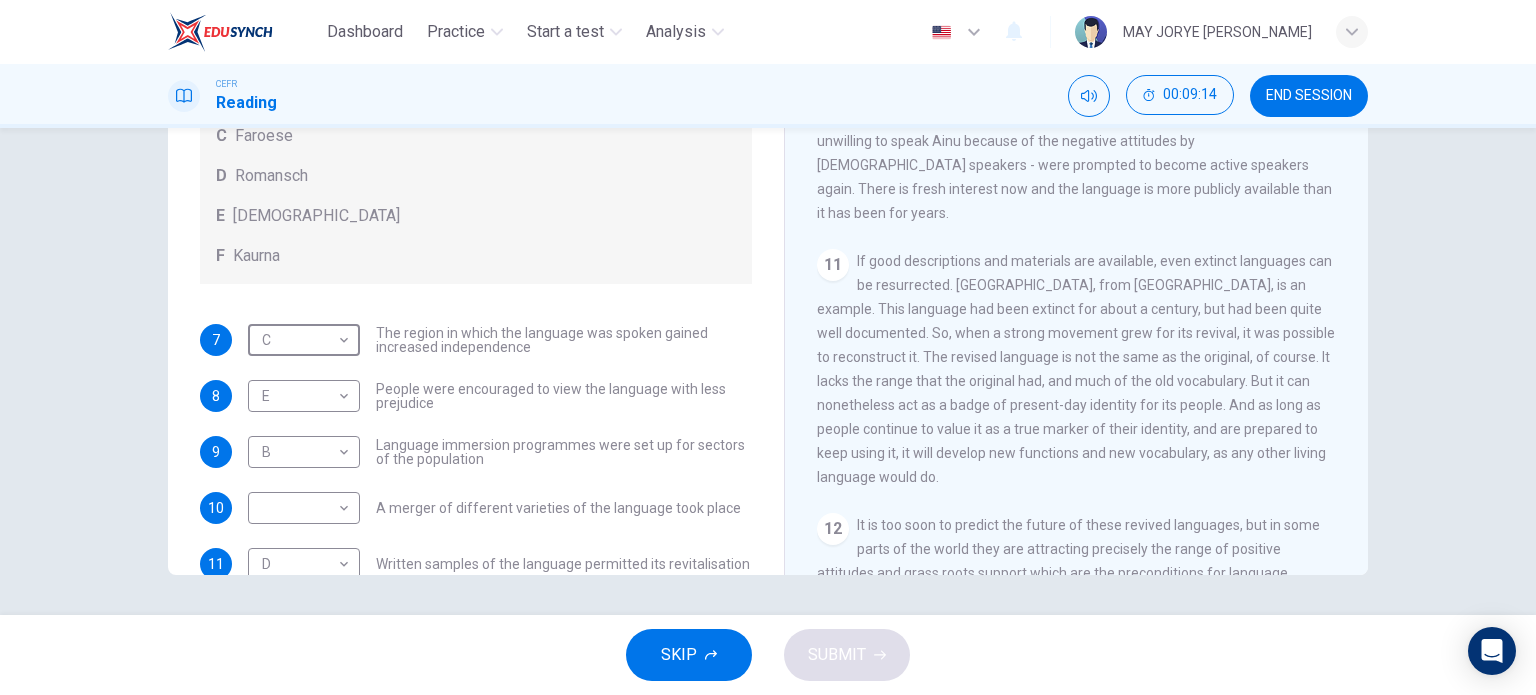 scroll, scrollTop: 2109, scrollLeft: 0, axis: vertical 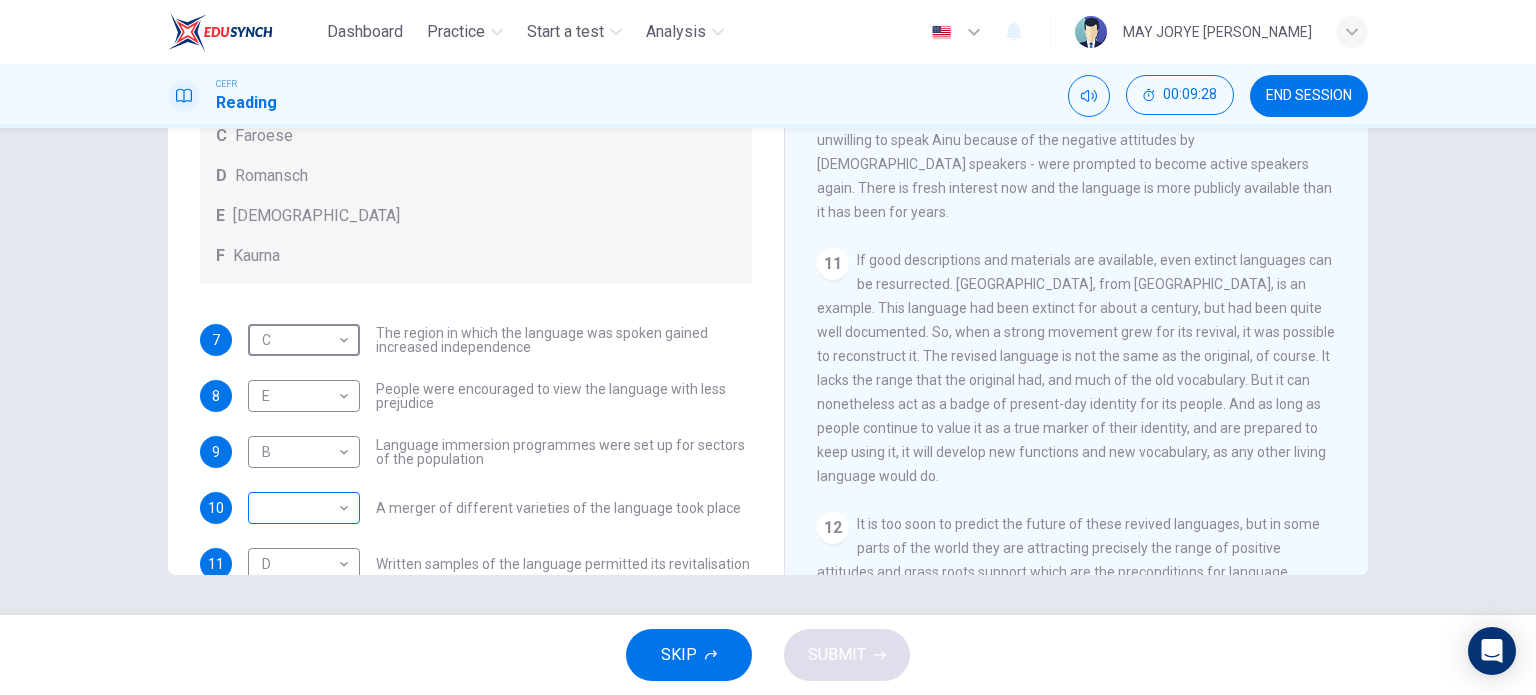 click on "Dashboard Practice Start a test Analysis English en ​ MAY JORYE JOAN GODON CEFR Reading 00:09:28 END SESSION Questions 7 - 11 Match the languages  A-F  with the statements below which describe how a language was saved.
Write your answers in the boxes below. A Welsh B Maori C Faroese D Romansch E Ainu F Kaurna 7 C C ​ The region in which the language was spoken gained increased independence 8 E E ​ People were encouraged to view the language with less prejudice 9 B B ​ Language immersion programmes were set up for sectors of the population 10 ​ ​ A merger of different varieties of the language took place 11 D D ​ Written samples of the language permitted its revitalisation Saving Language CLICK TO ZOOM Click to Zoom 1 For the first time, linguists have put a price on language. To save a language from extinction isn’t cheap - but more and more people are arguing that the alternative is the death of communities. 2 3 4 5 6 7 8 9 10 11 12 SKIP SUBMIT Dashboard Practice Start a test Analysis 2025" at bounding box center [768, 347] 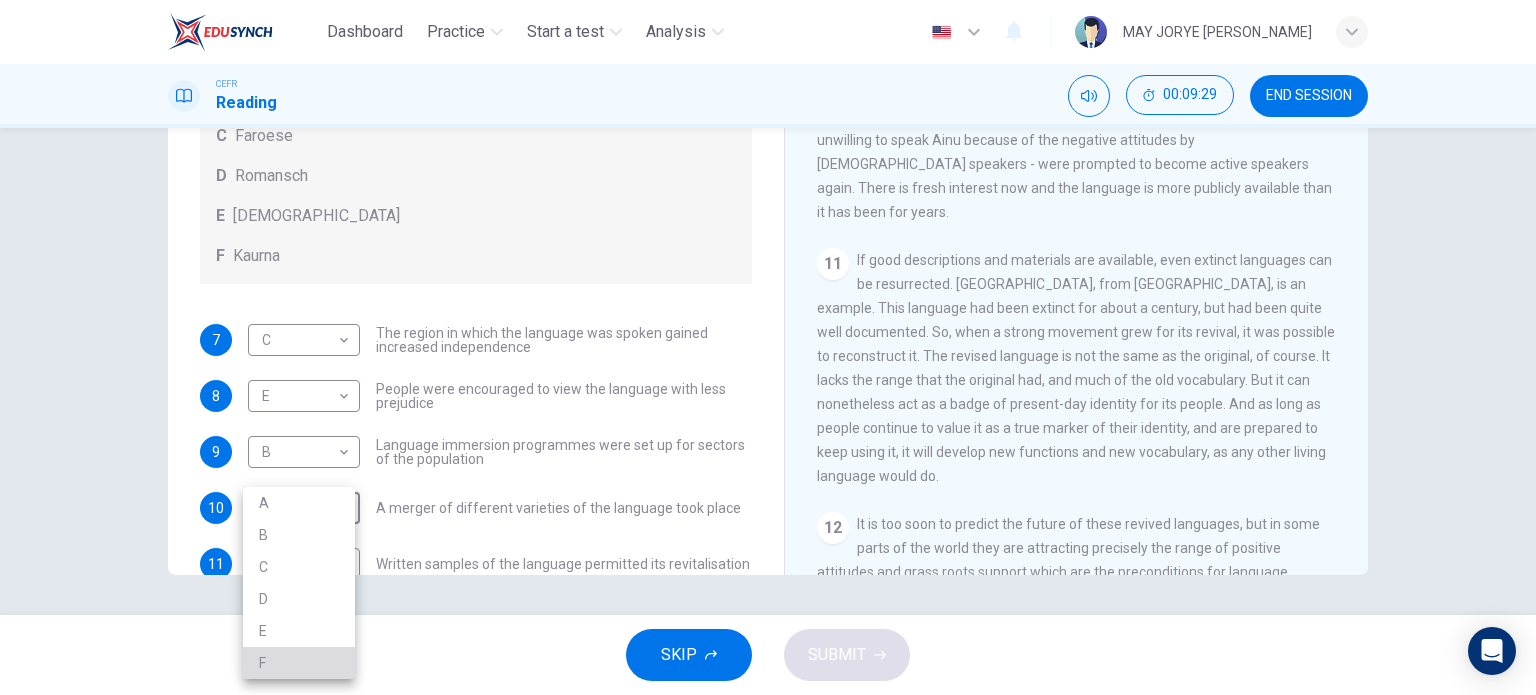 click on "F" at bounding box center [299, 663] 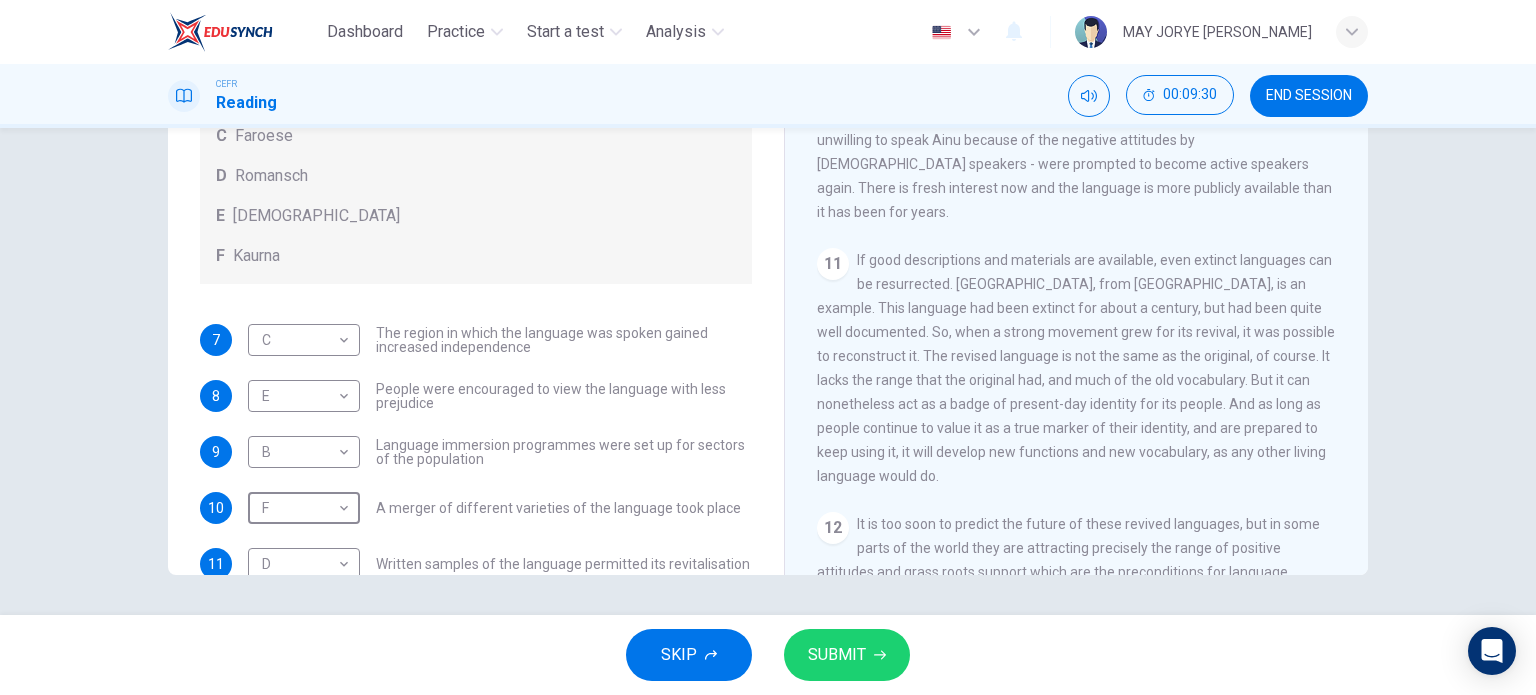 click on "SUBMIT" at bounding box center (837, 655) 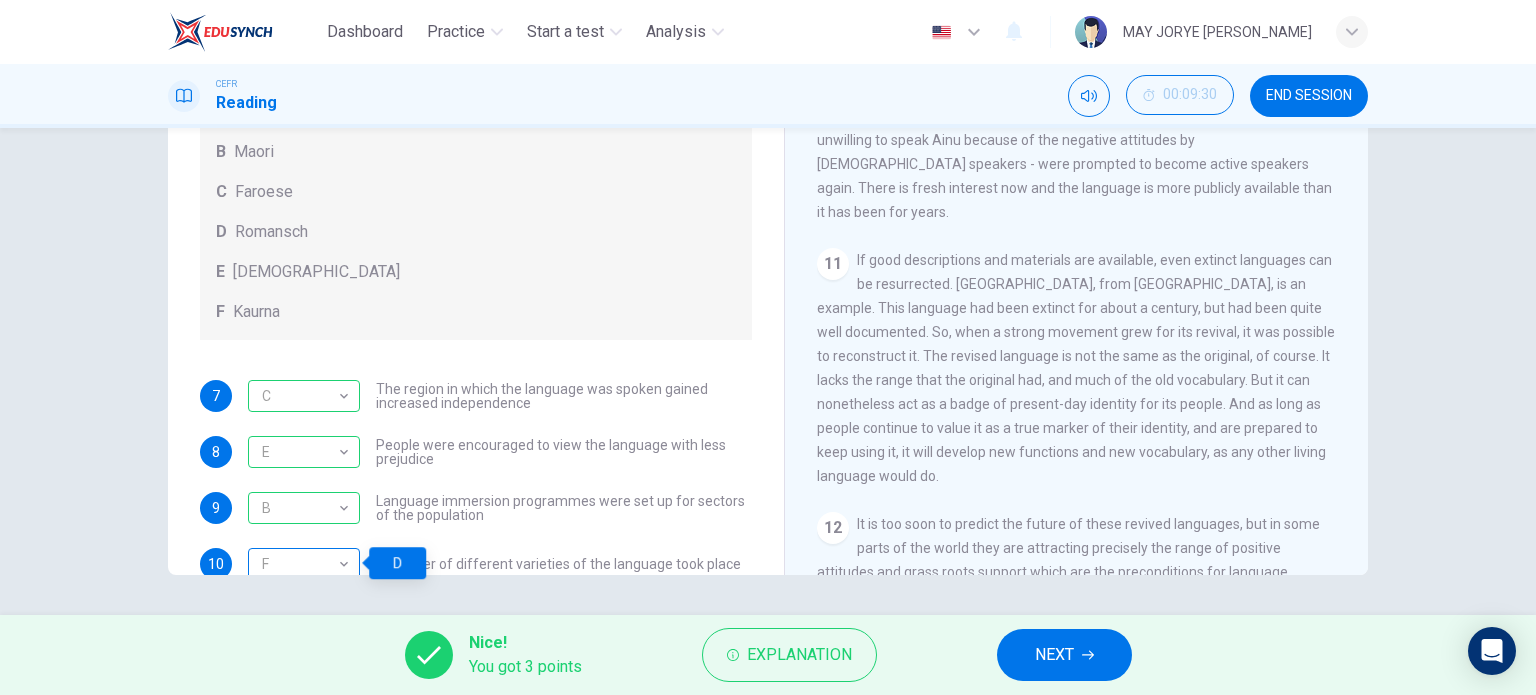 scroll, scrollTop: 144, scrollLeft: 0, axis: vertical 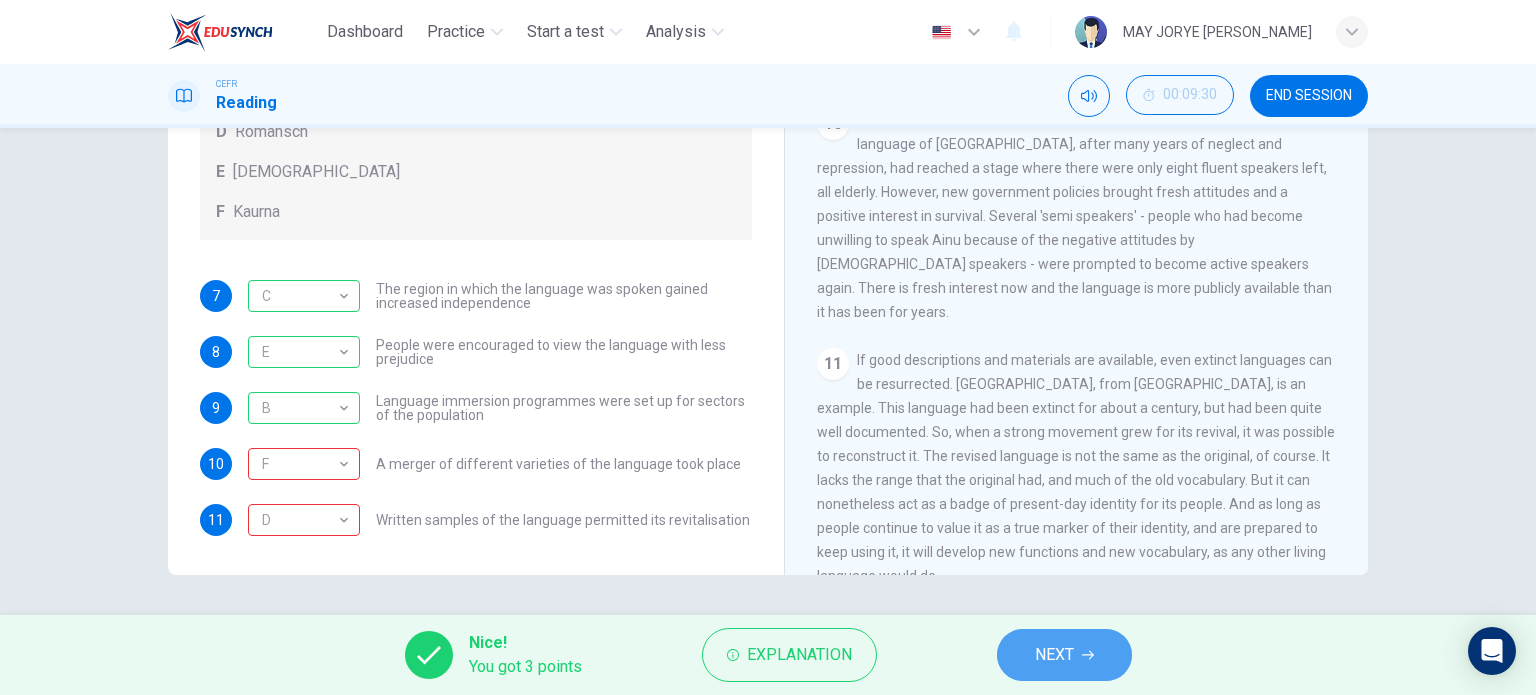 click on "NEXT" at bounding box center [1054, 655] 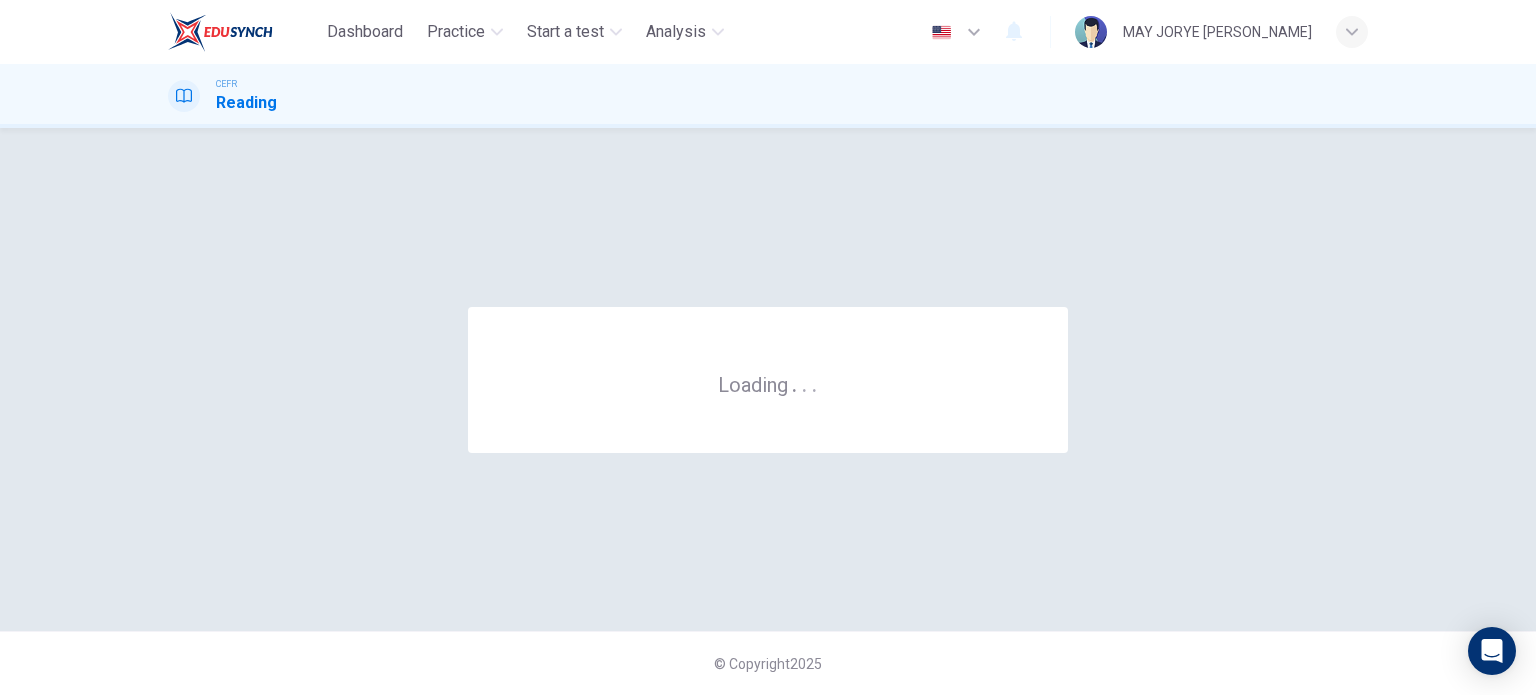 scroll, scrollTop: 0, scrollLeft: 0, axis: both 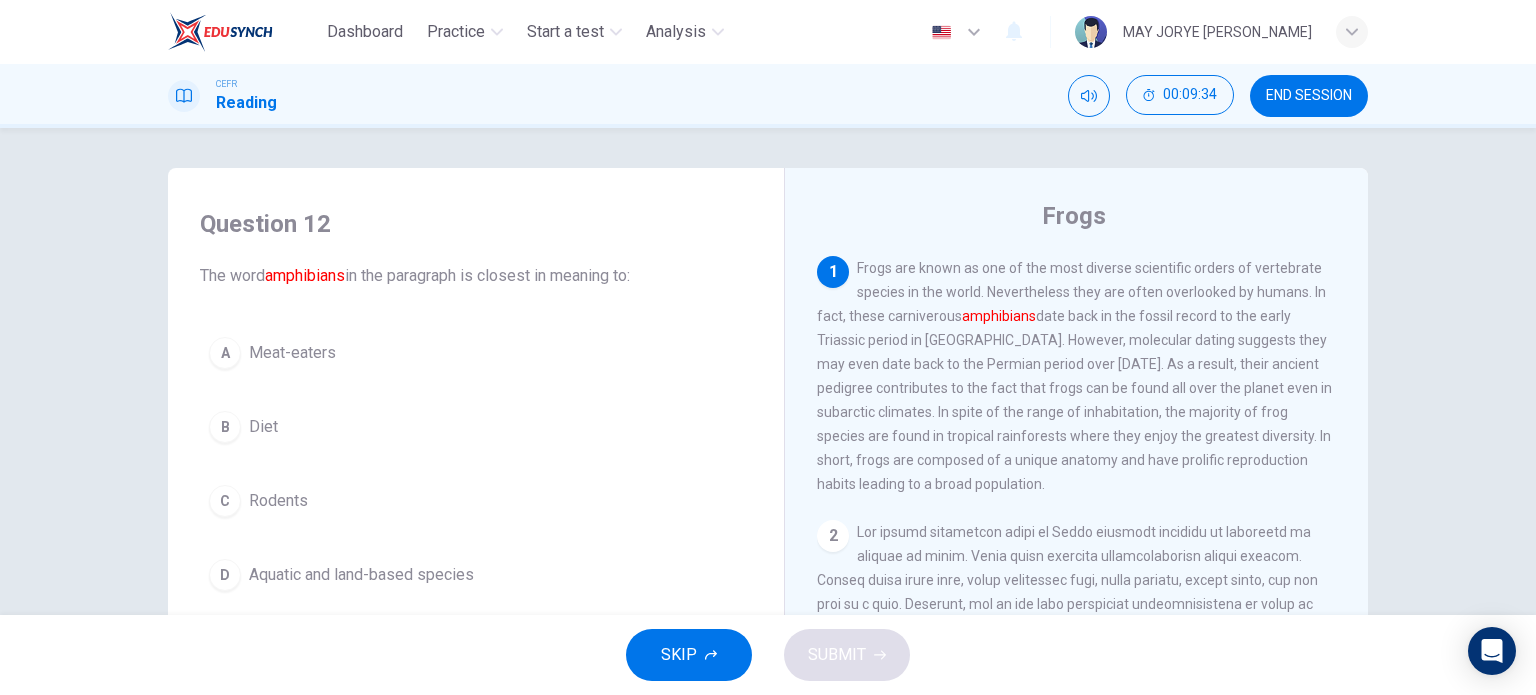 click on "END SESSION" at bounding box center (1309, 96) 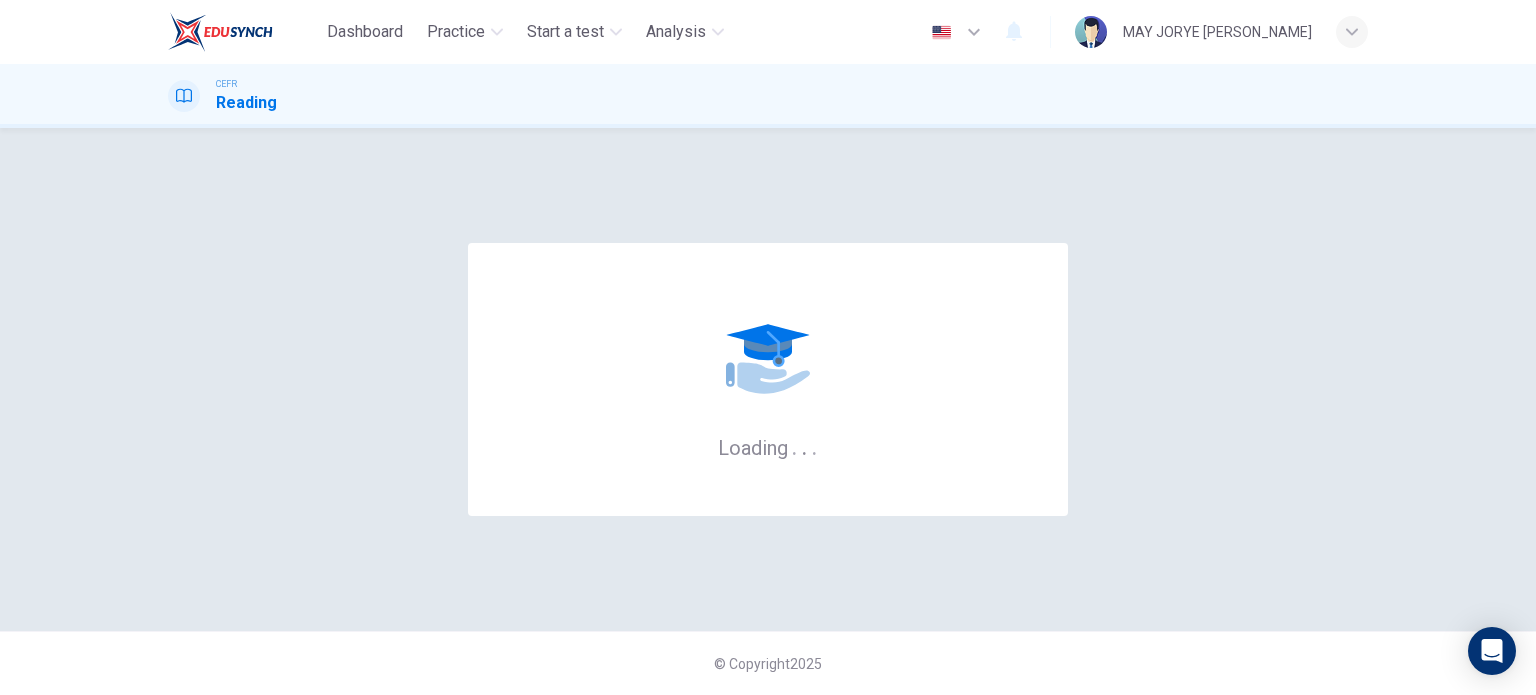 scroll, scrollTop: 0, scrollLeft: 0, axis: both 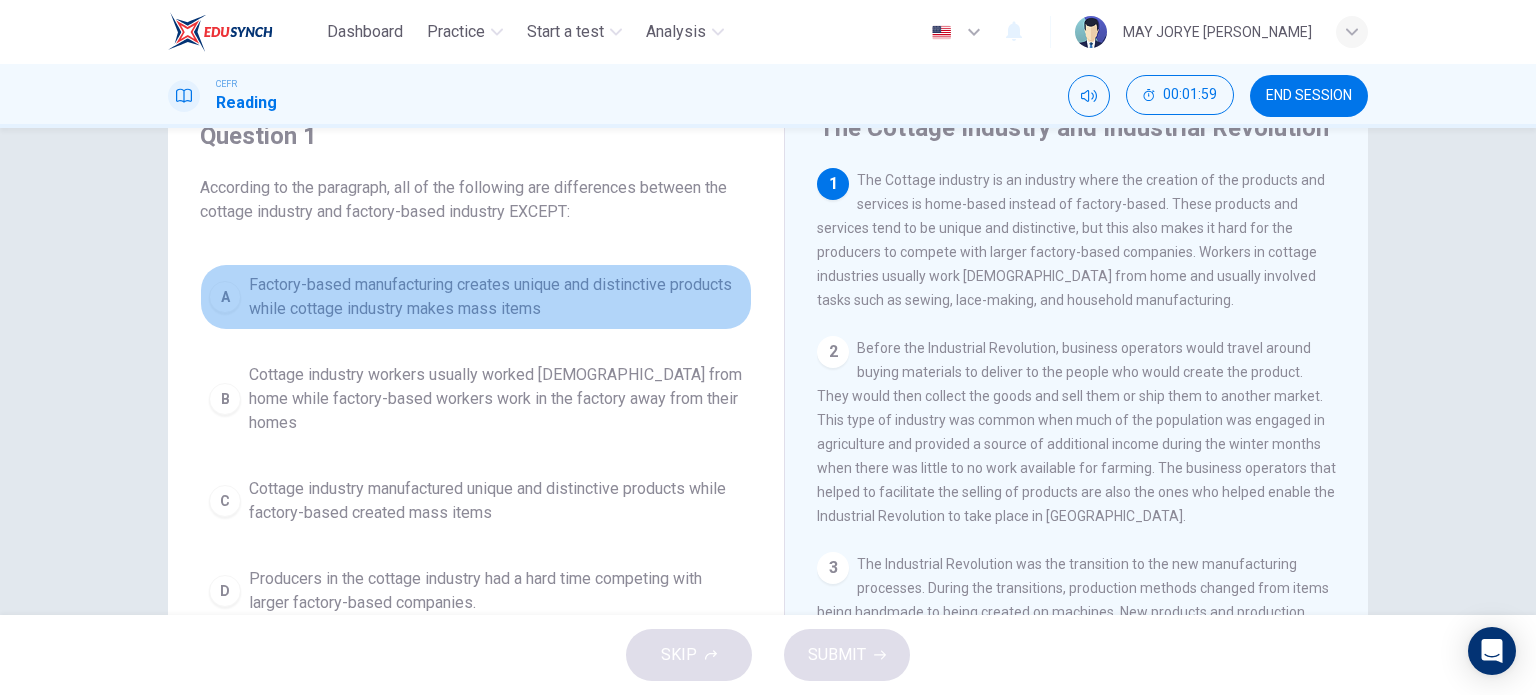 click on "A" at bounding box center [225, 297] 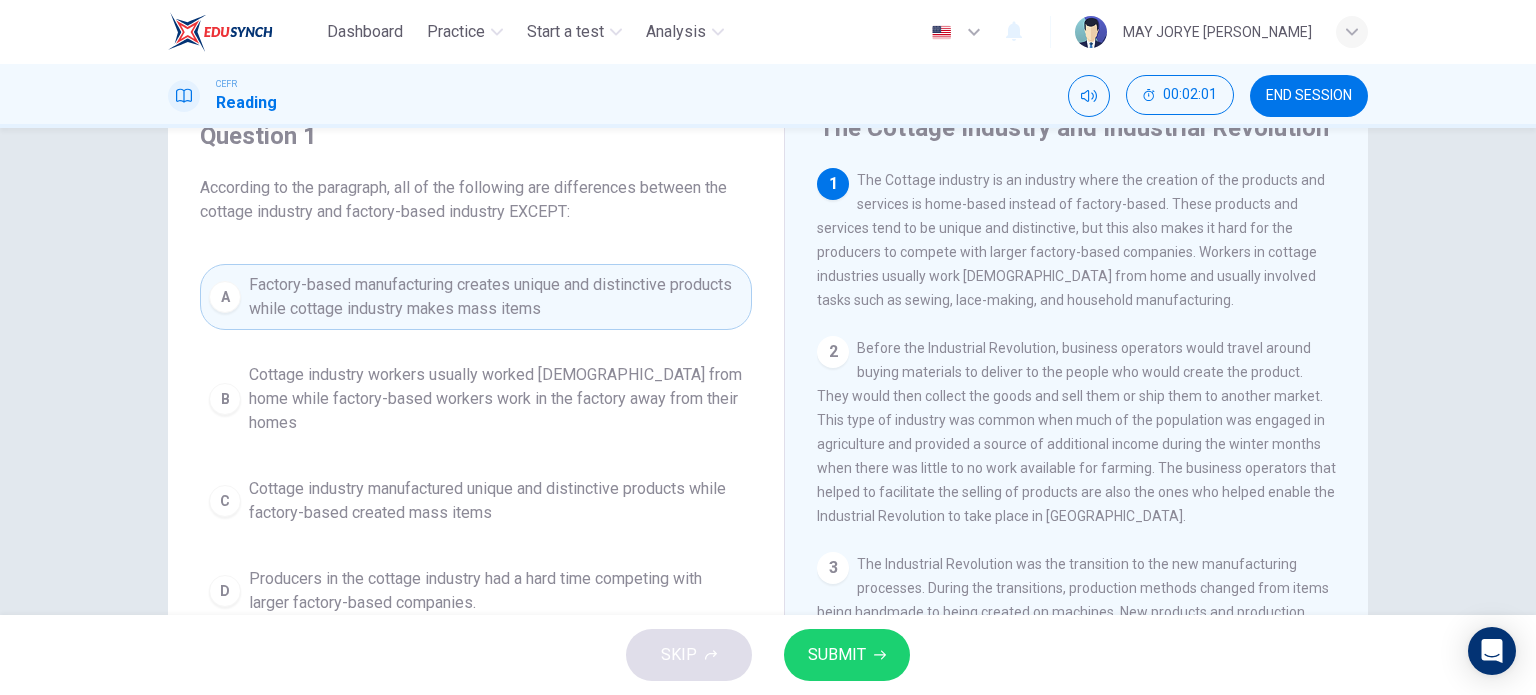 click on "SUBMIT" at bounding box center [837, 655] 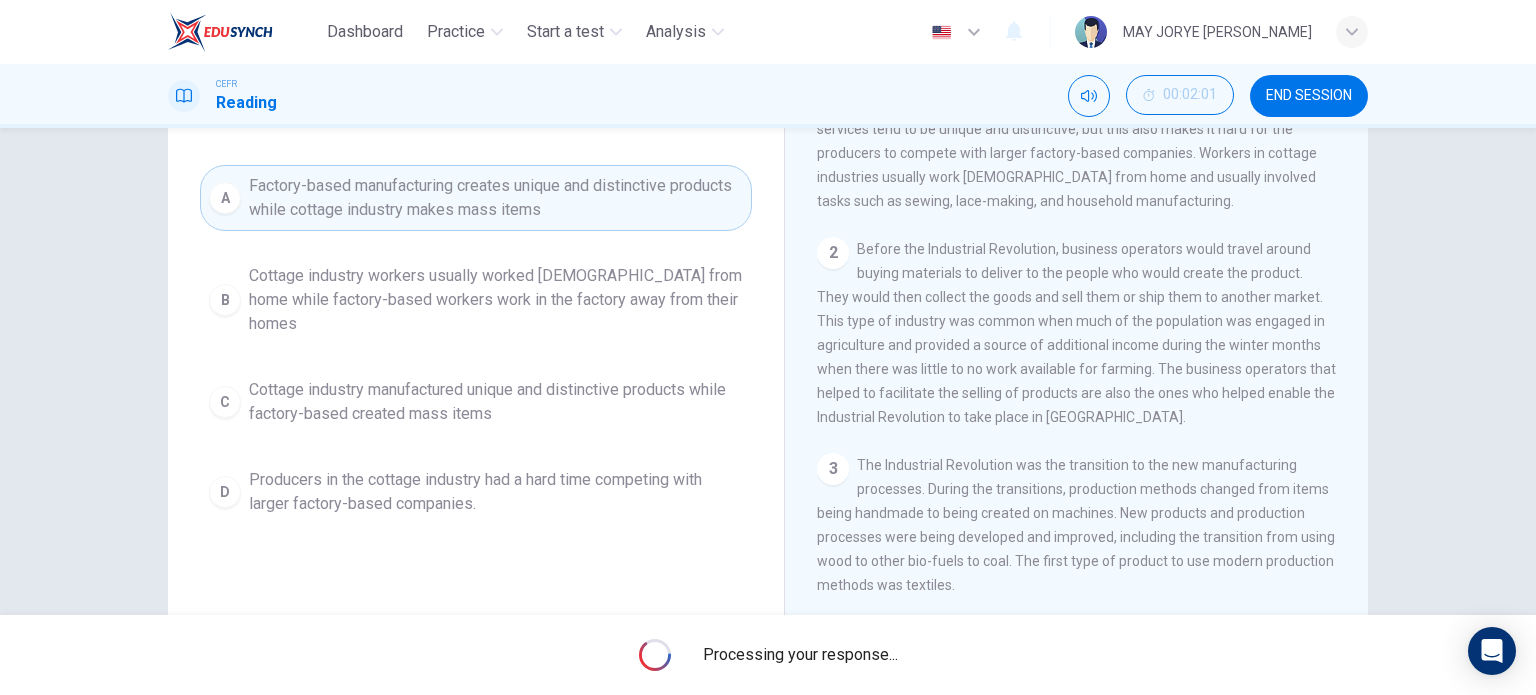 scroll, scrollTop: 188, scrollLeft: 0, axis: vertical 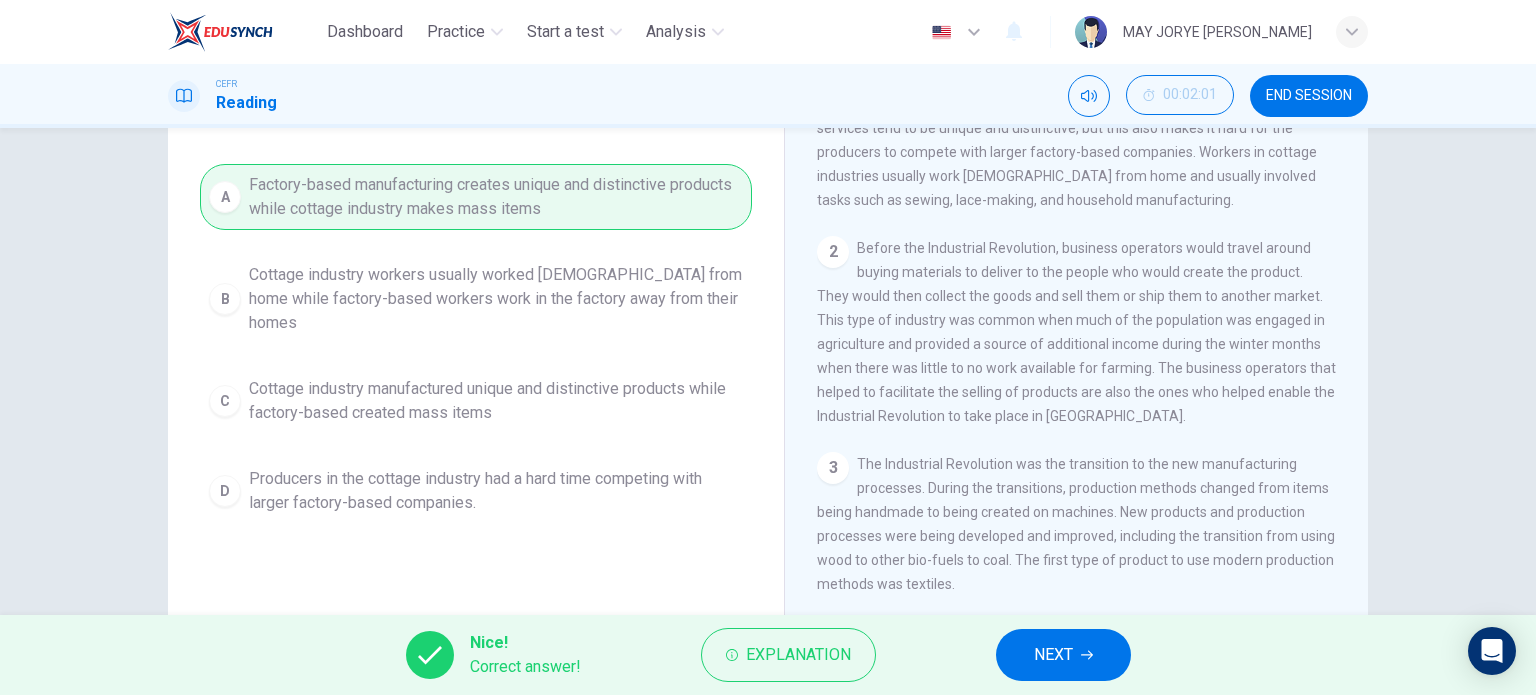 click on "NEXT" at bounding box center [1063, 655] 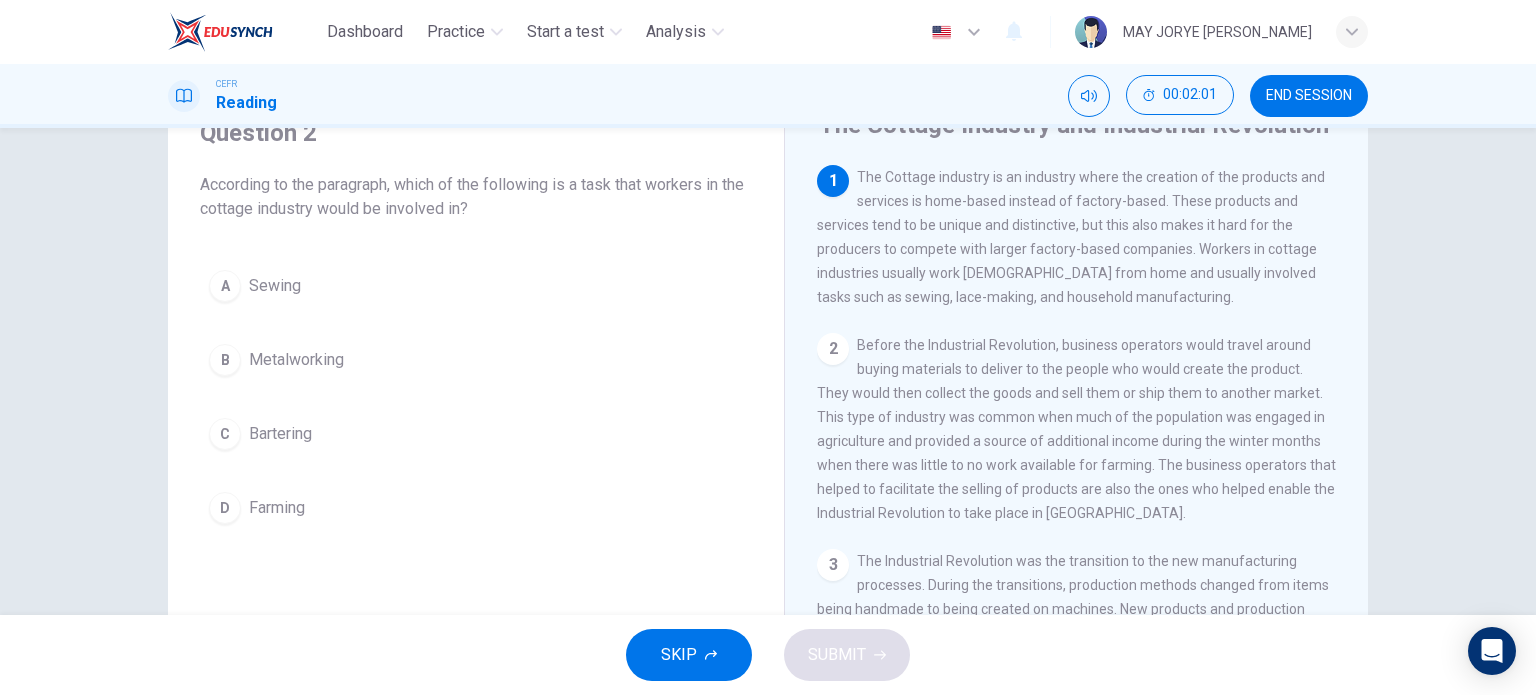 scroll, scrollTop: 88, scrollLeft: 0, axis: vertical 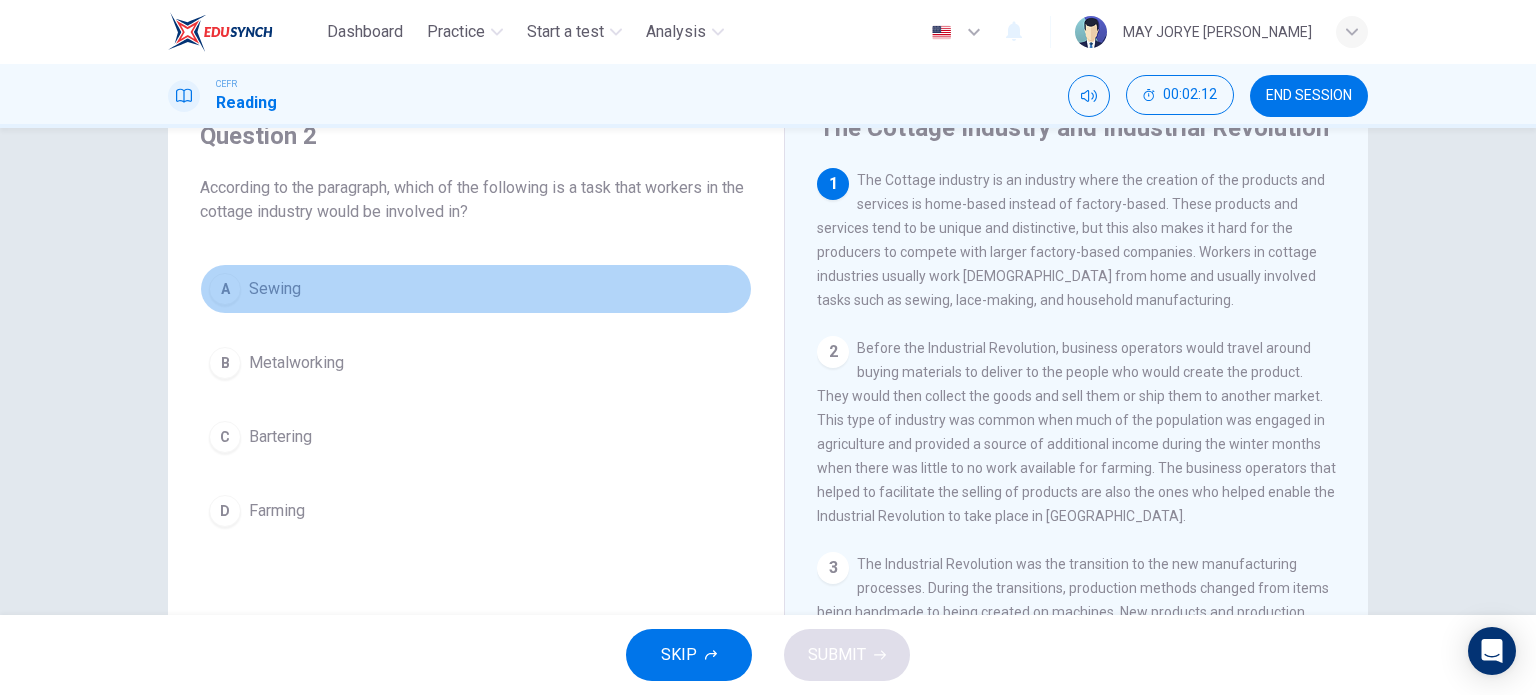 click on "Sewing" at bounding box center [275, 289] 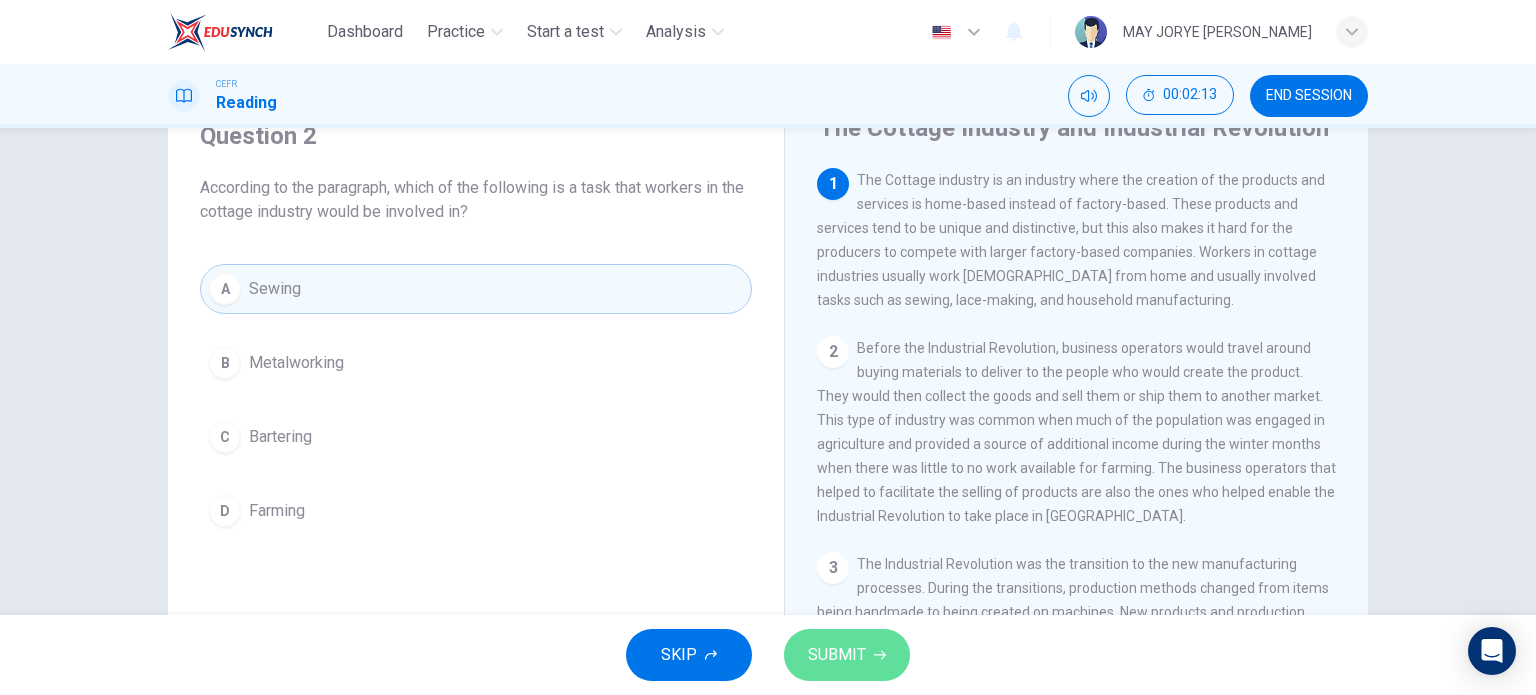 click on "SUBMIT" at bounding box center (847, 655) 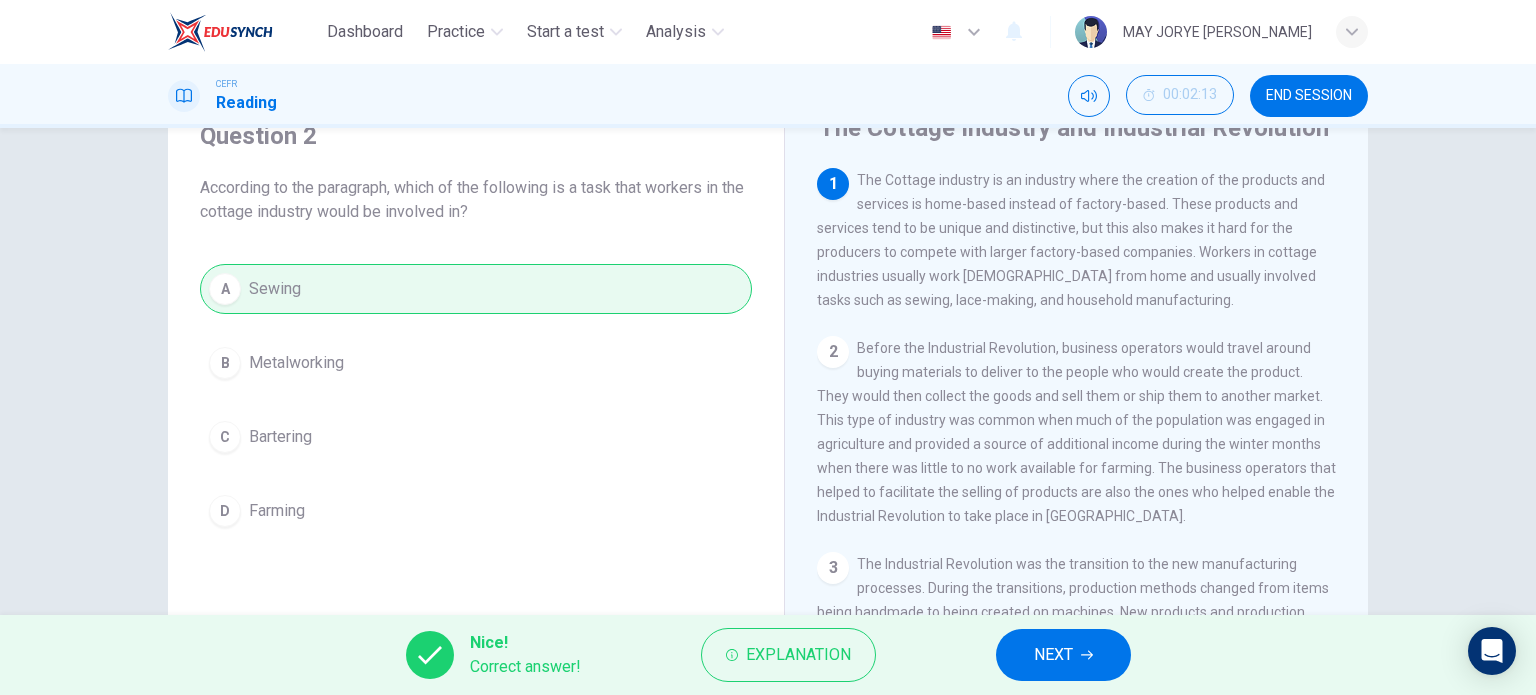 click on "NEXT" at bounding box center [1063, 655] 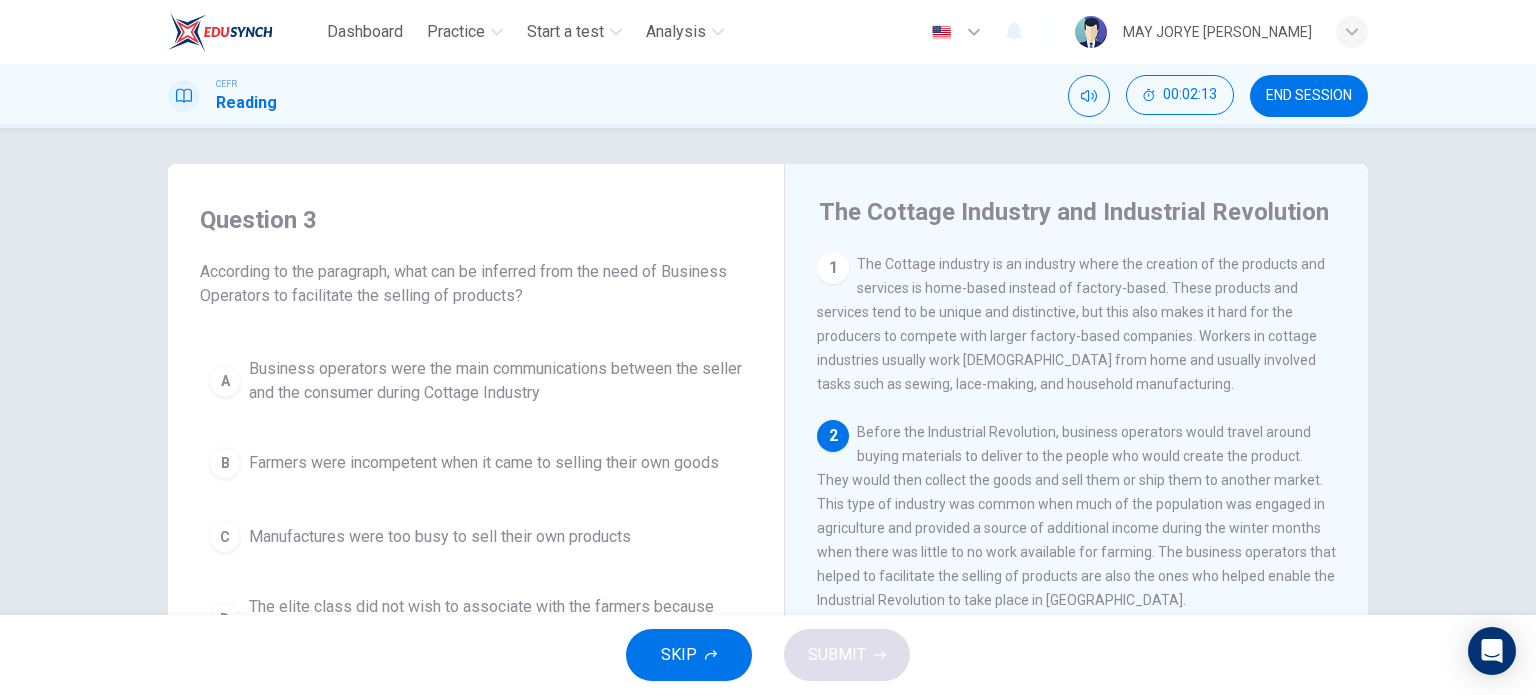 scroll, scrollTop: 0, scrollLeft: 0, axis: both 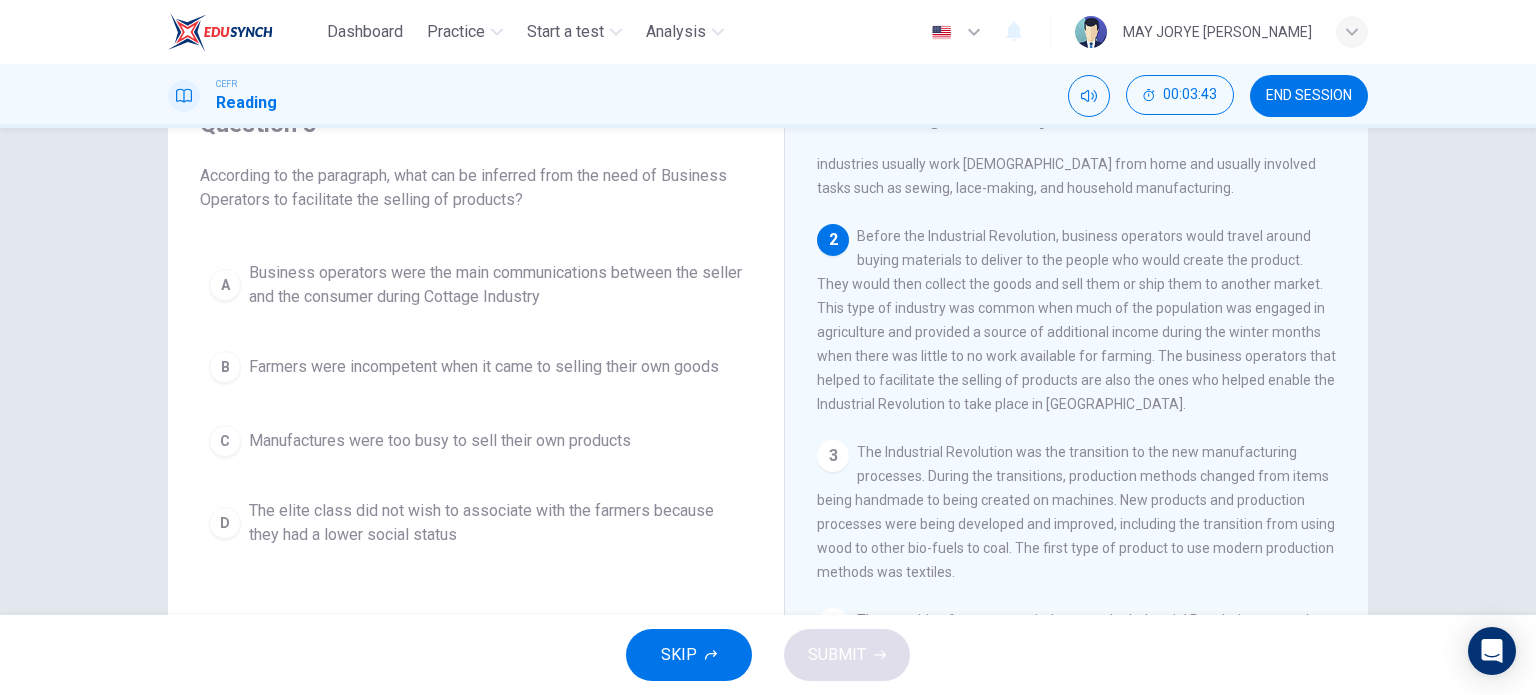 click on "Business operators were the main communications between the seller and the consumer during Cottage Industry" at bounding box center [496, 285] 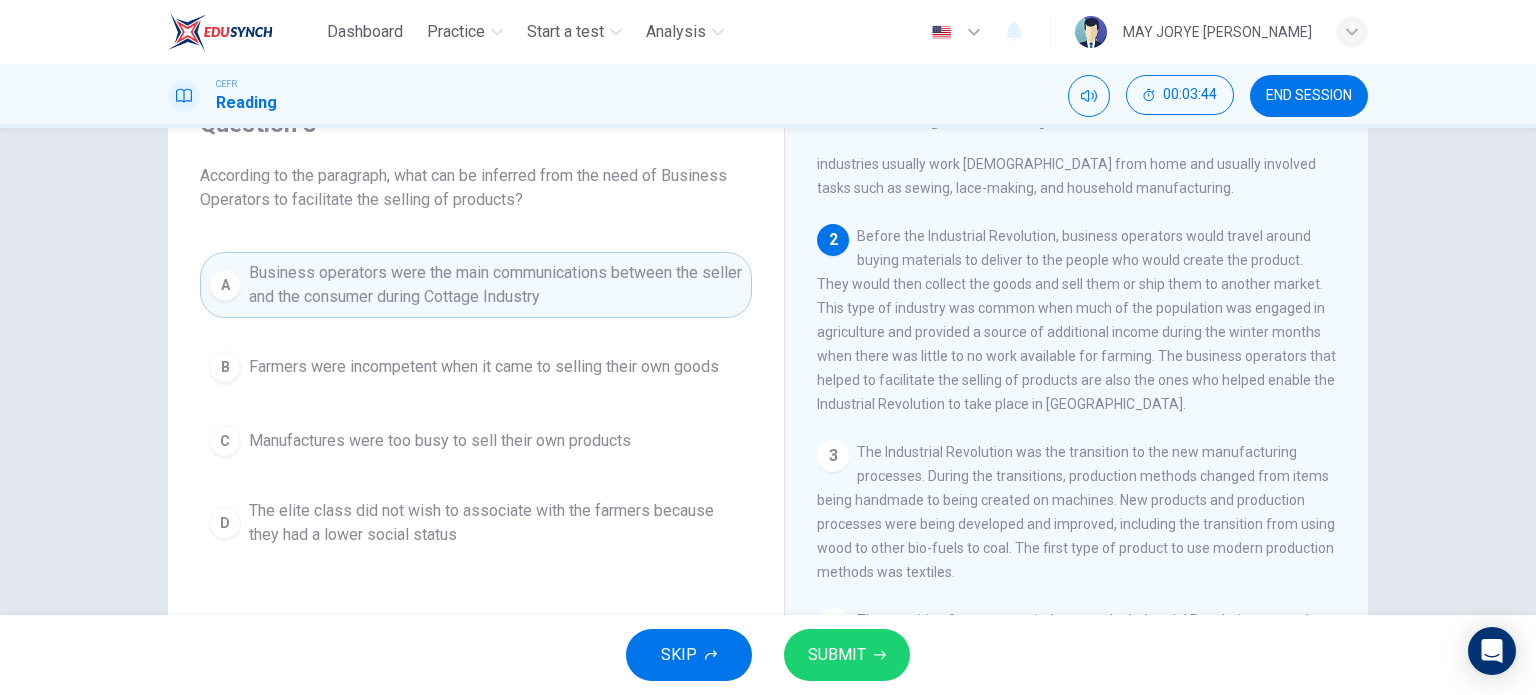 click on "SUBMIT" at bounding box center [847, 655] 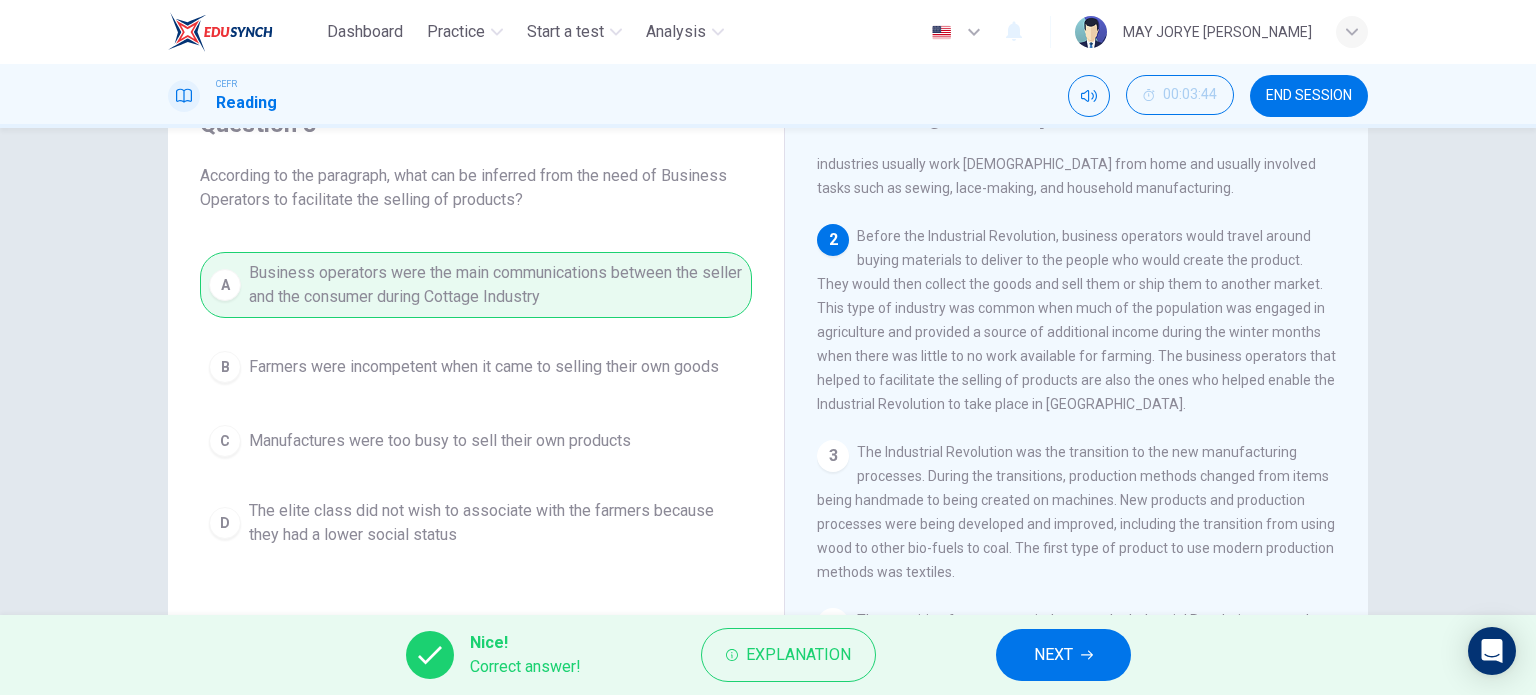 click on "NEXT" at bounding box center (1063, 655) 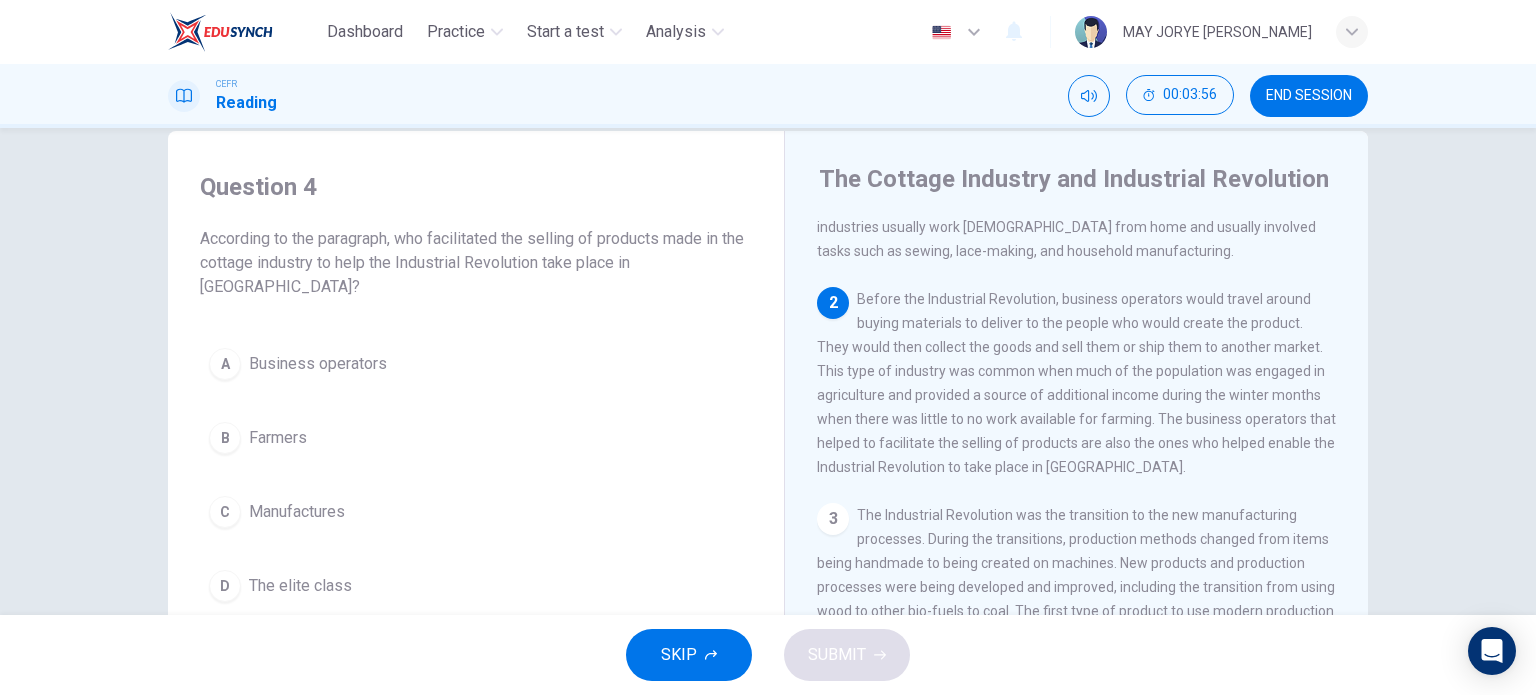 scroll, scrollTop: 100, scrollLeft: 0, axis: vertical 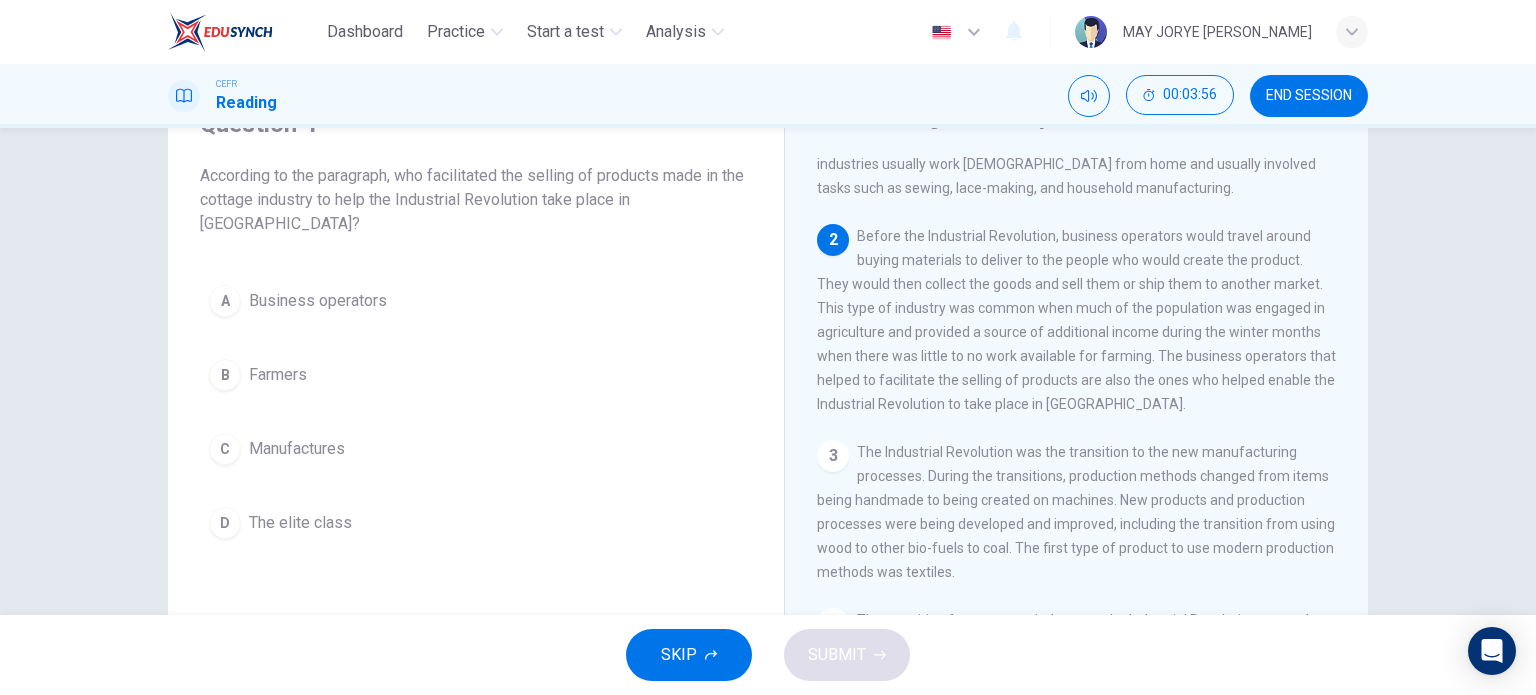 click on "A Business operators" at bounding box center (476, 301) 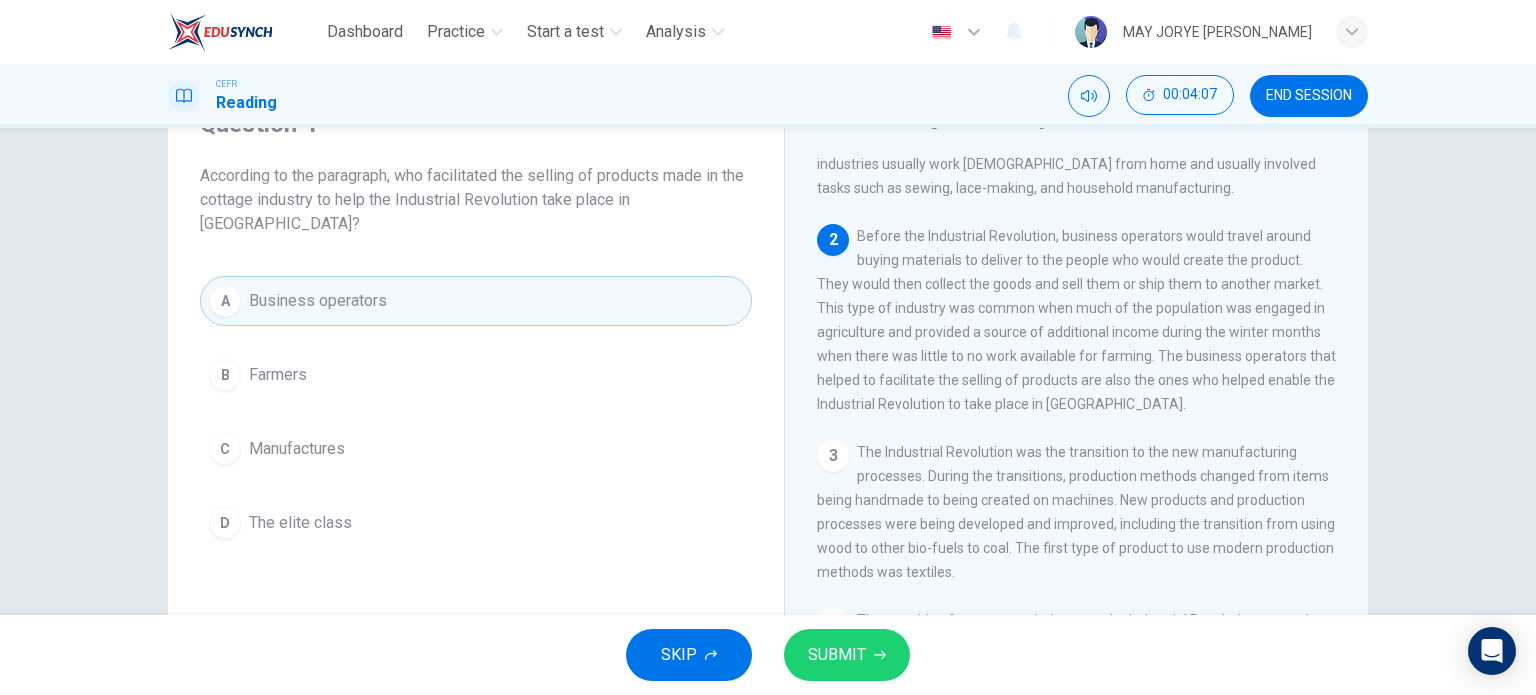 click on "SUBMIT" at bounding box center [837, 655] 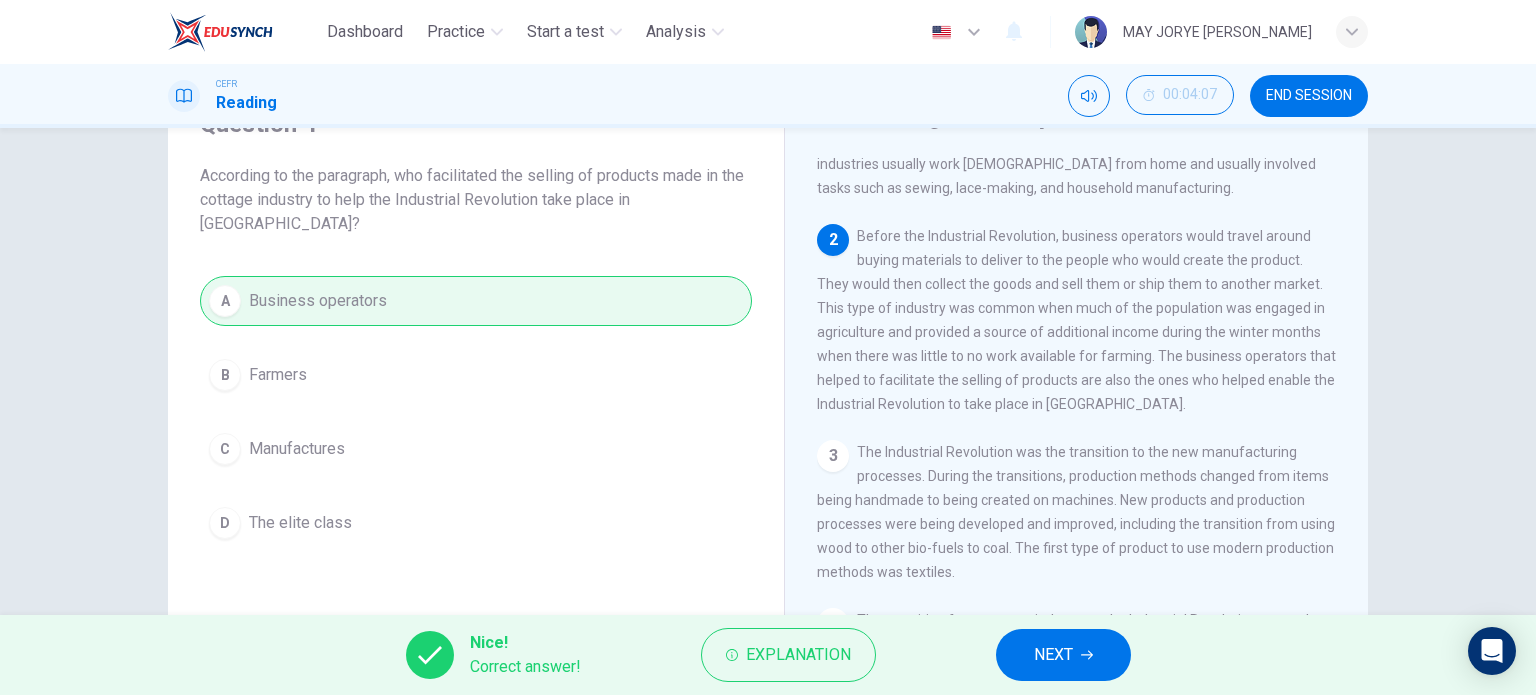click on "NEXT" at bounding box center [1053, 655] 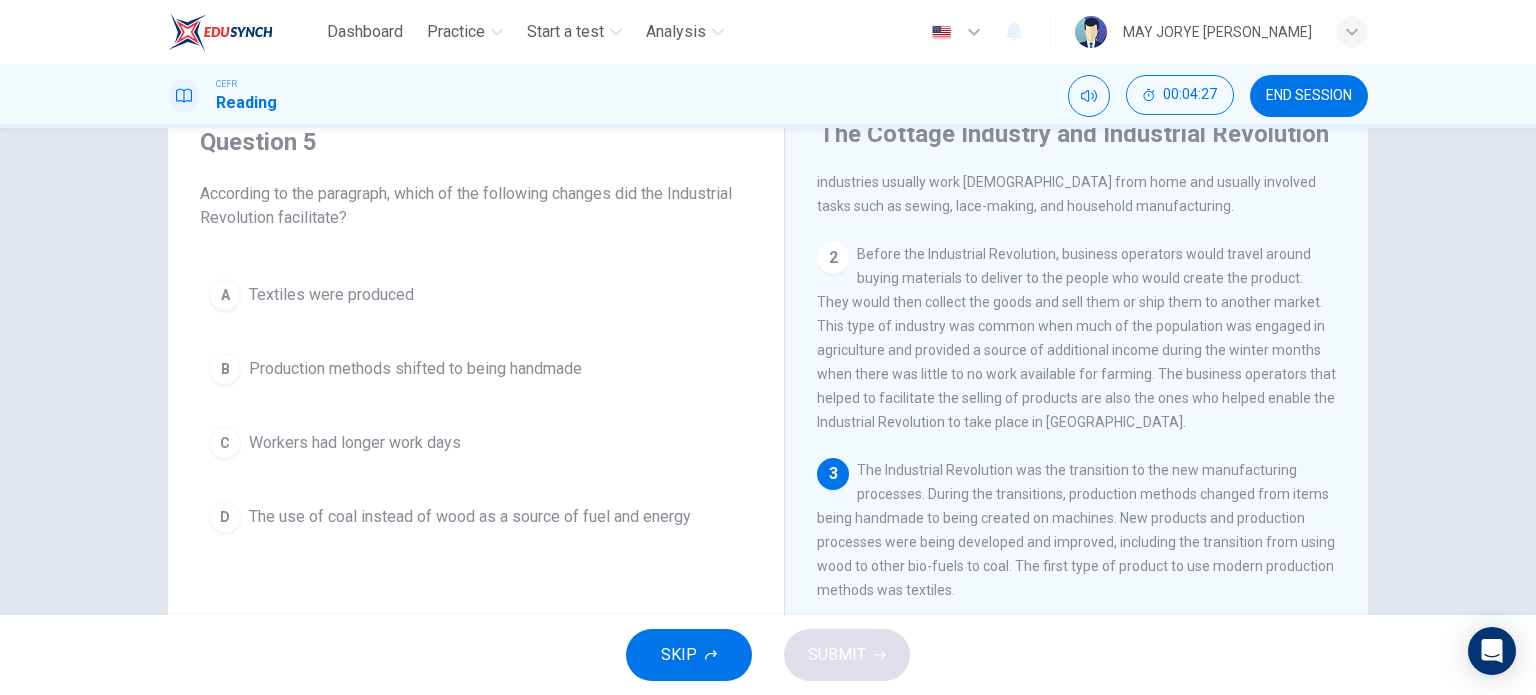scroll, scrollTop: 100, scrollLeft: 0, axis: vertical 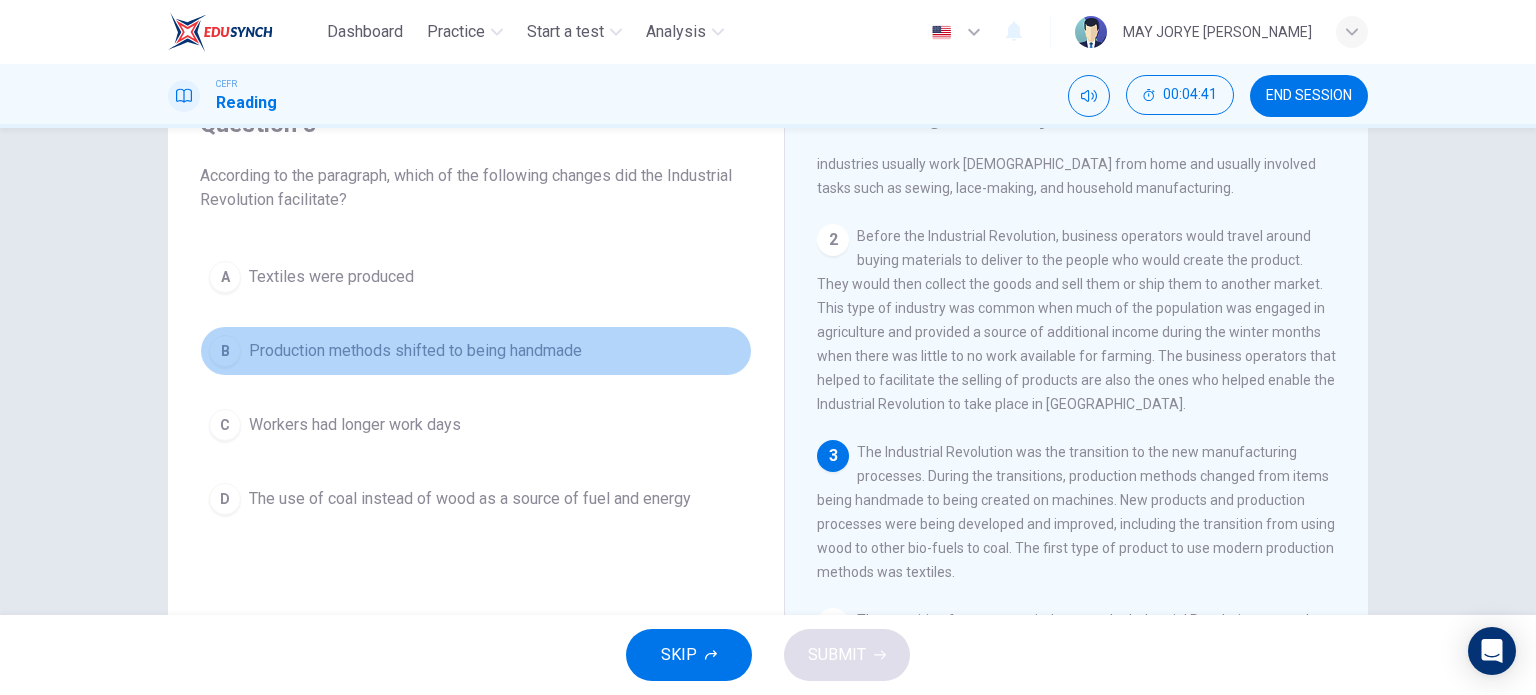 click on "Production methods shifted to being handmade" at bounding box center [415, 351] 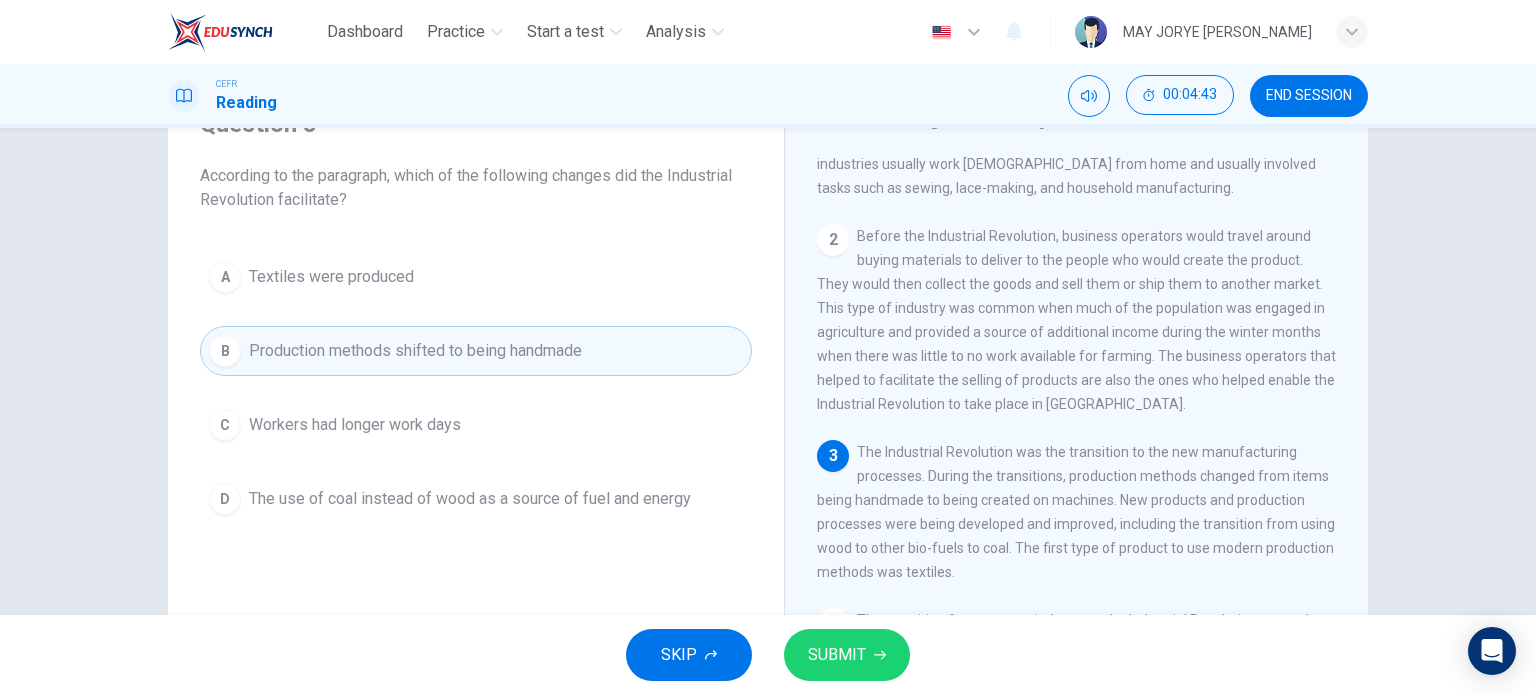click on "SUBMIT" at bounding box center [837, 655] 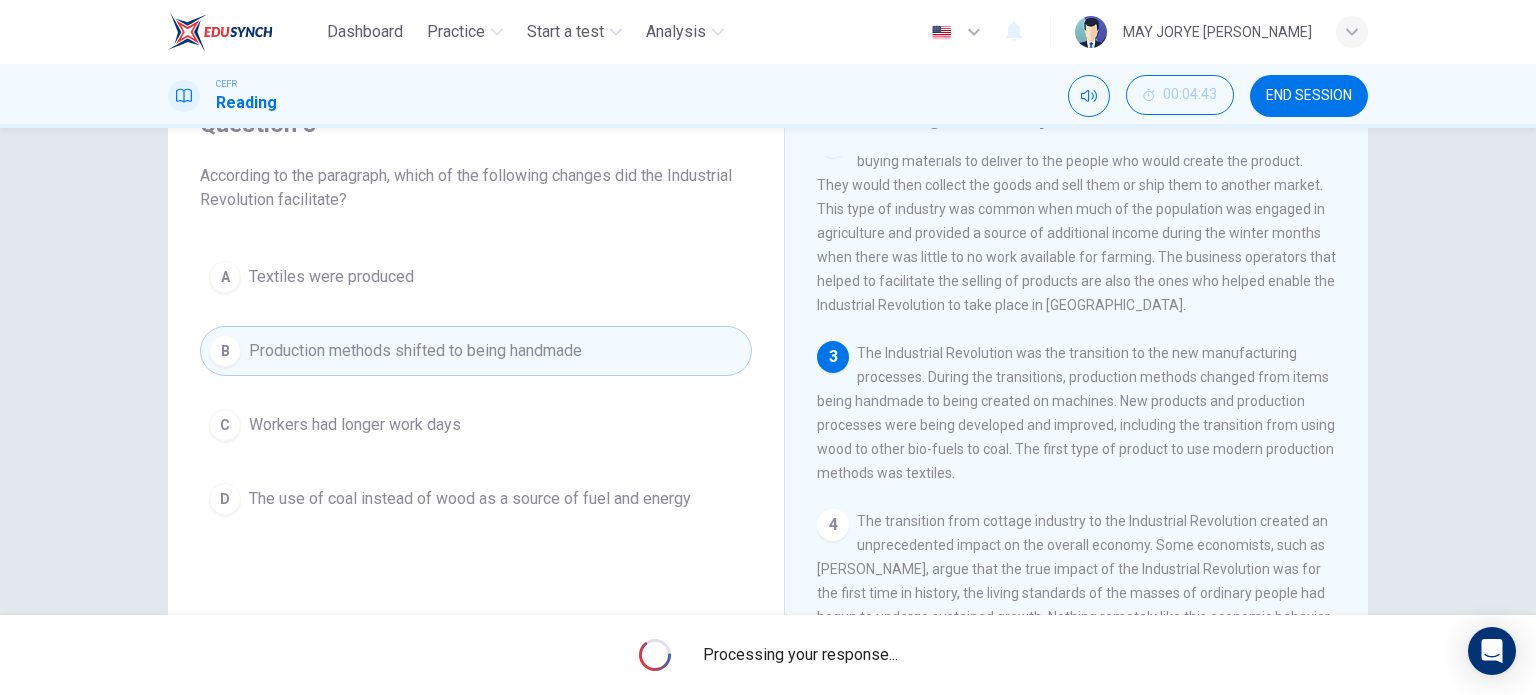 scroll, scrollTop: 200, scrollLeft: 0, axis: vertical 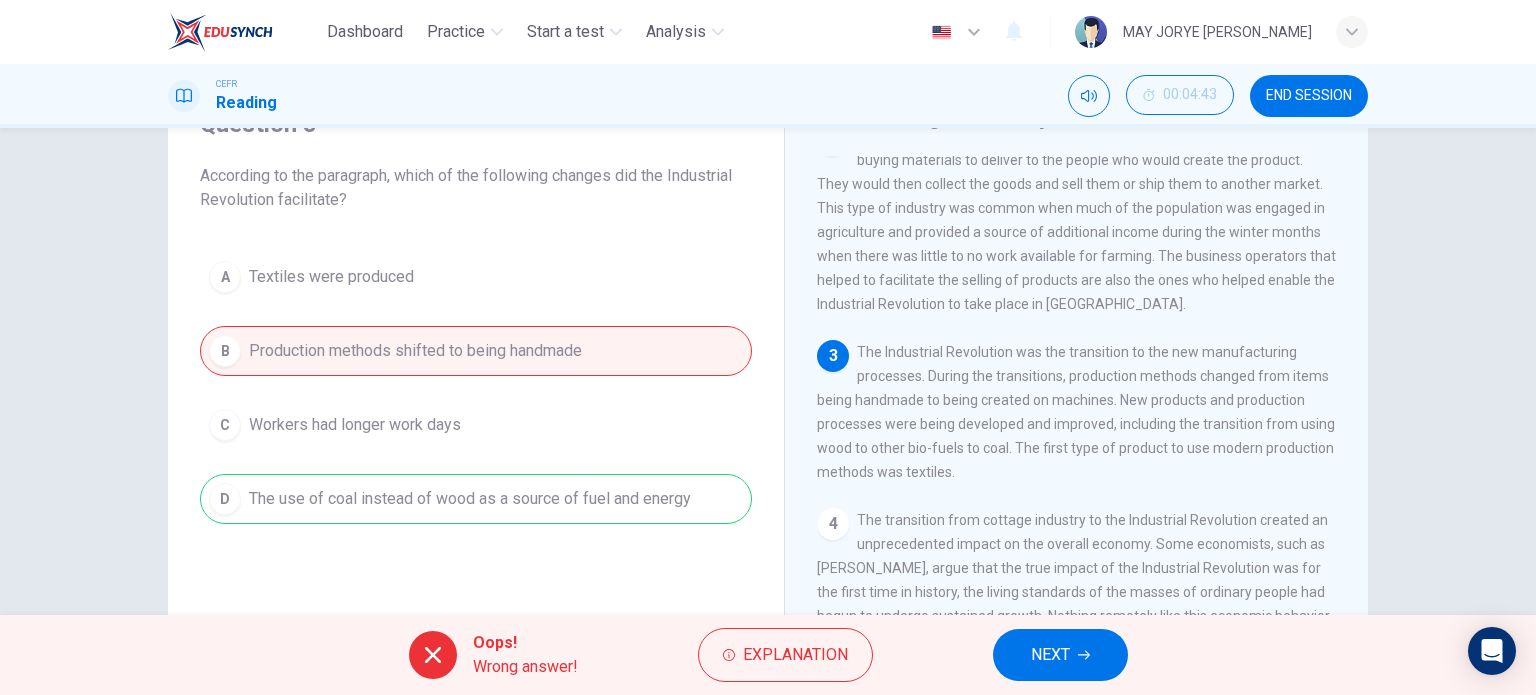 click on "NEXT" at bounding box center (1050, 655) 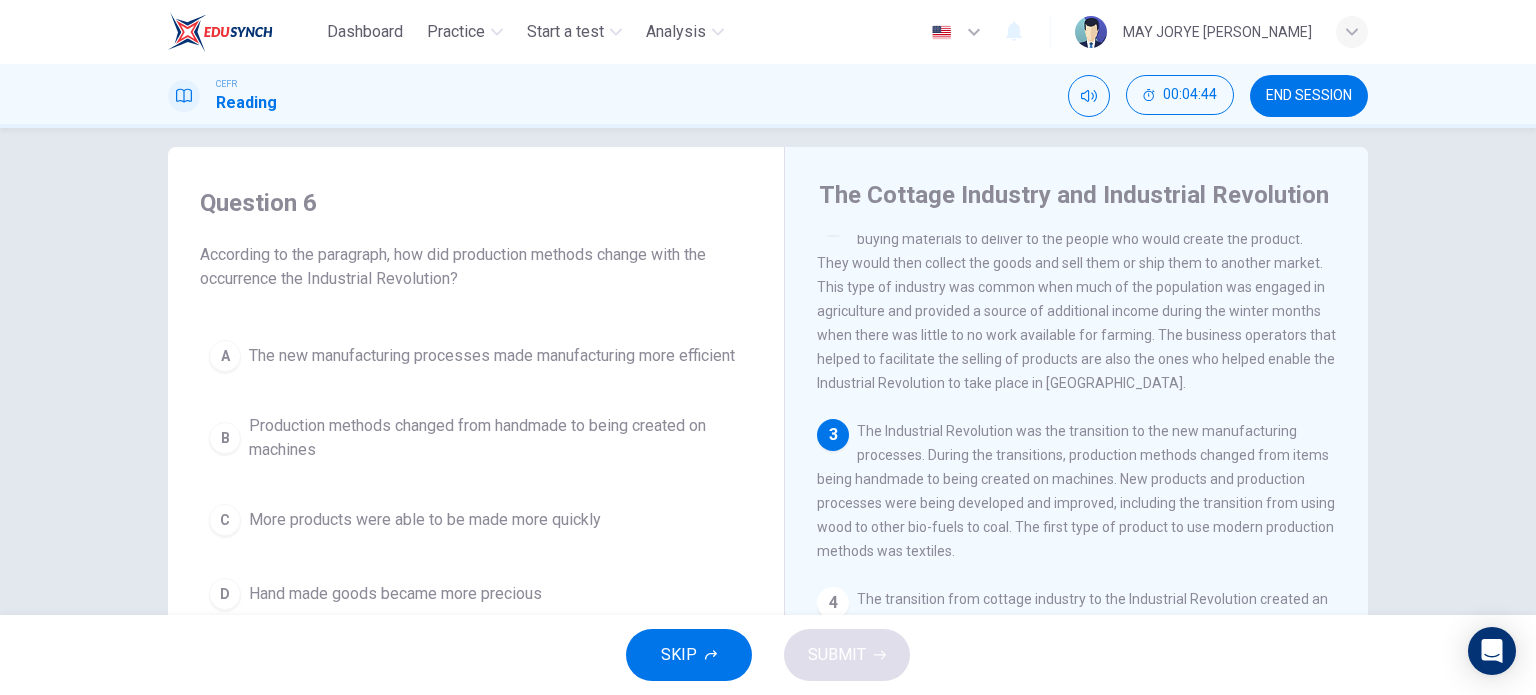 scroll, scrollTop: 0, scrollLeft: 0, axis: both 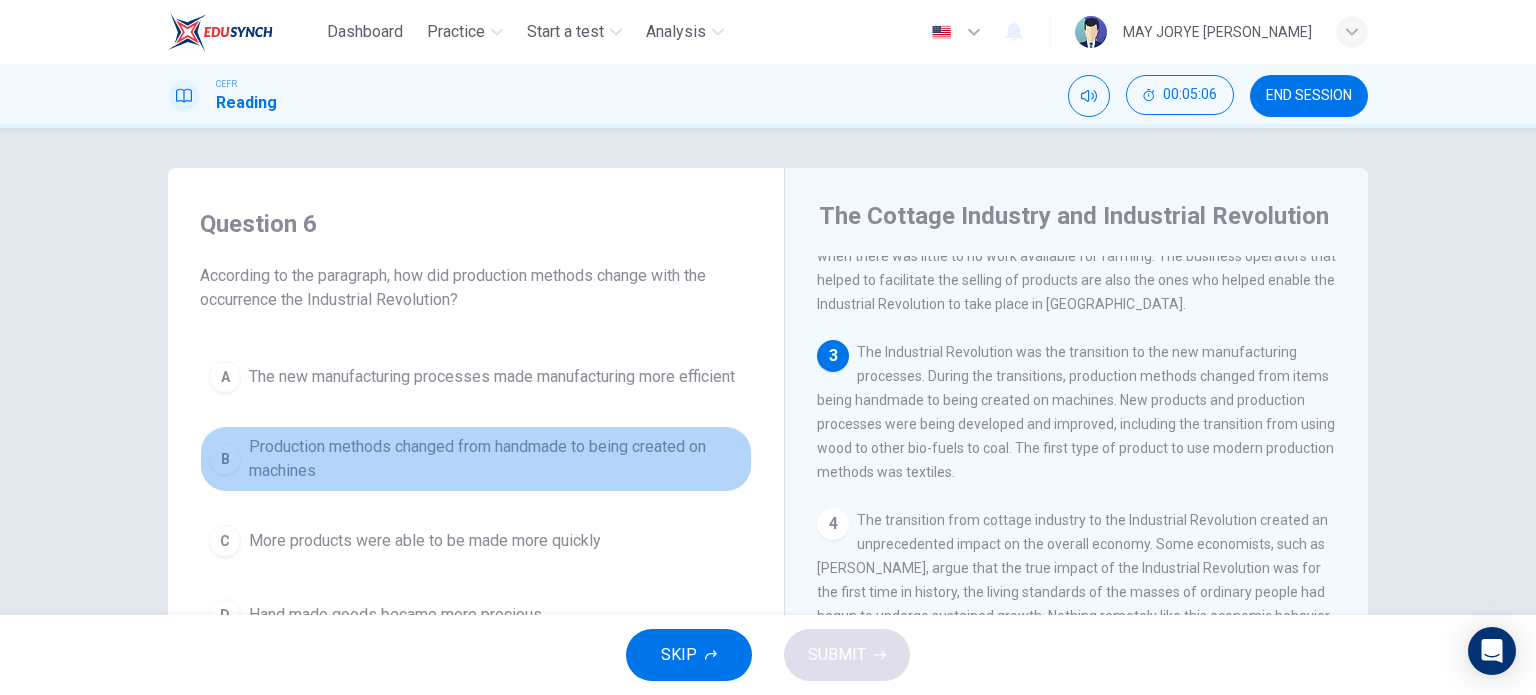 click on "Production methods changed from handmade to being created on machines" at bounding box center [496, 459] 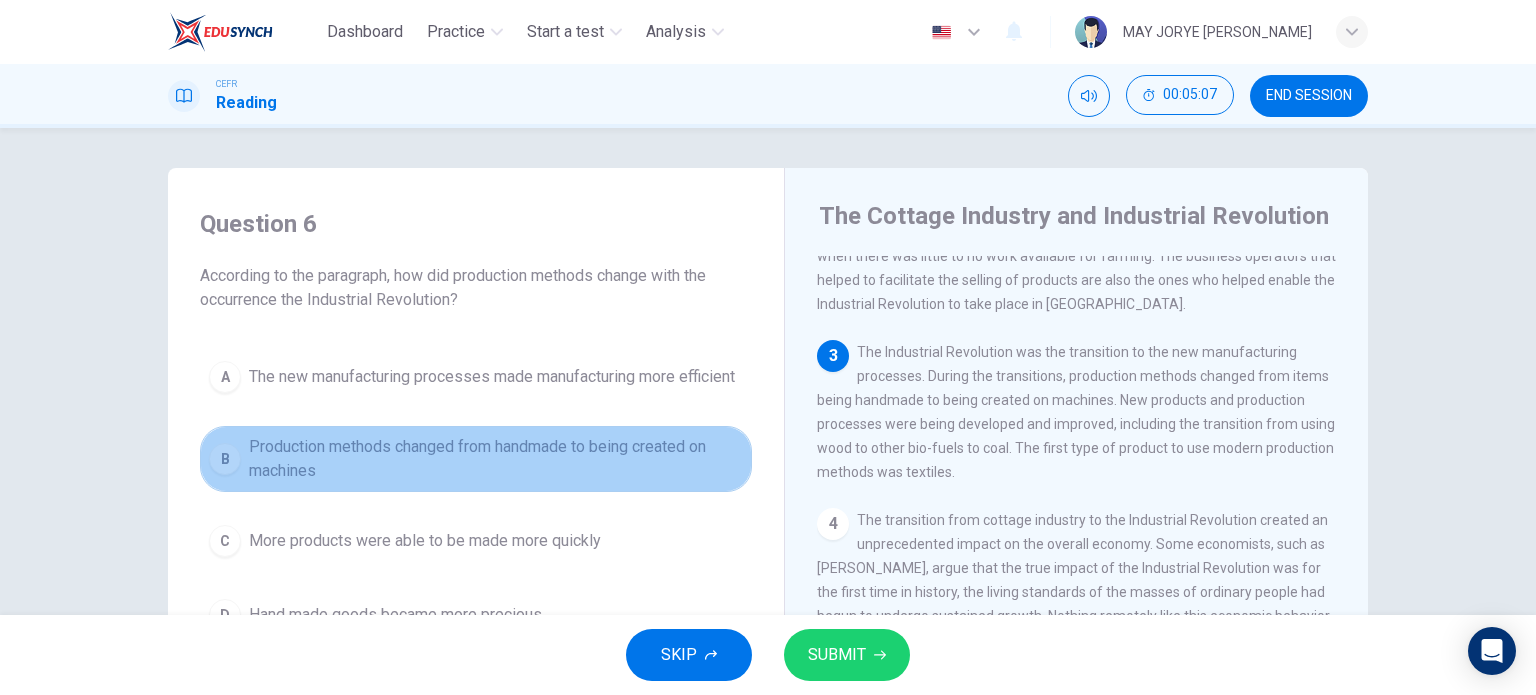 click on "Production methods changed from handmade to being created on machines" at bounding box center (496, 459) 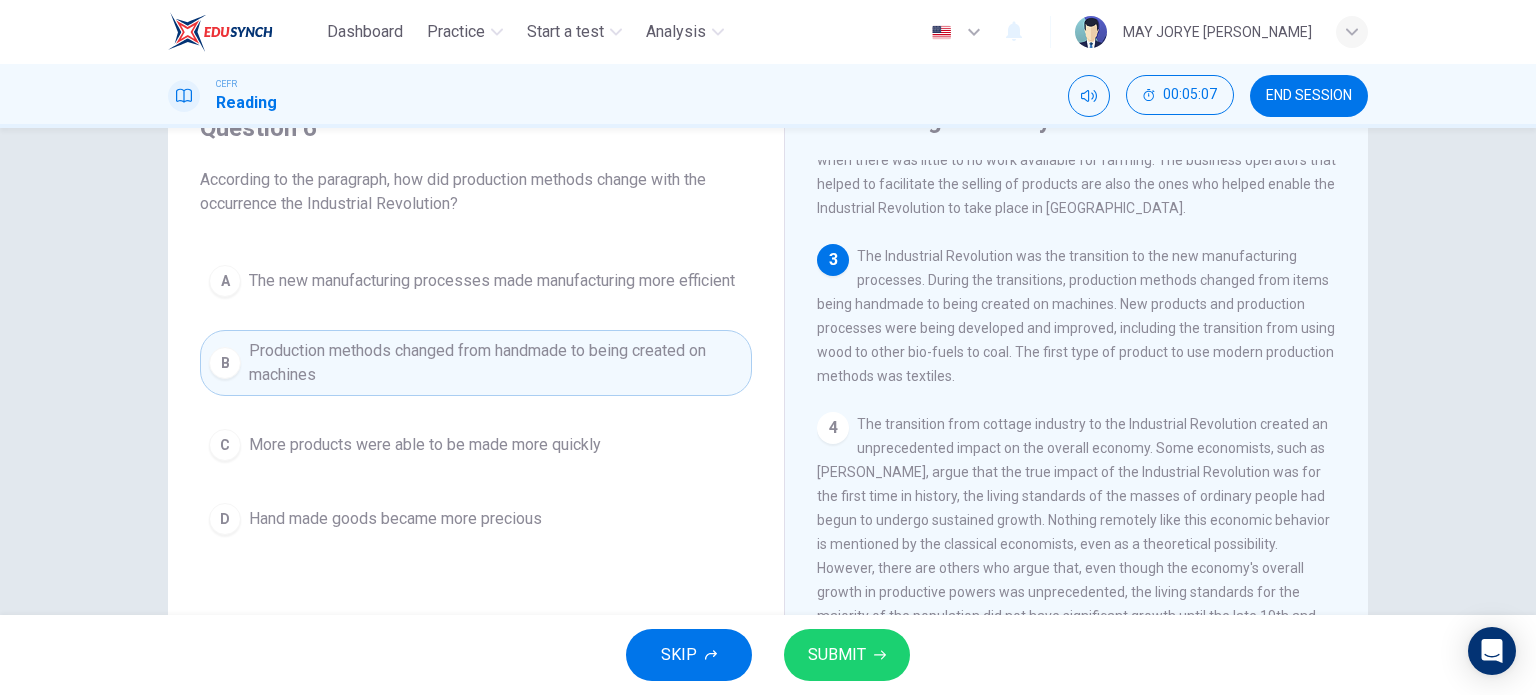 scroll, scrollTop: 100, scrollLeft: 0, axis: vertical 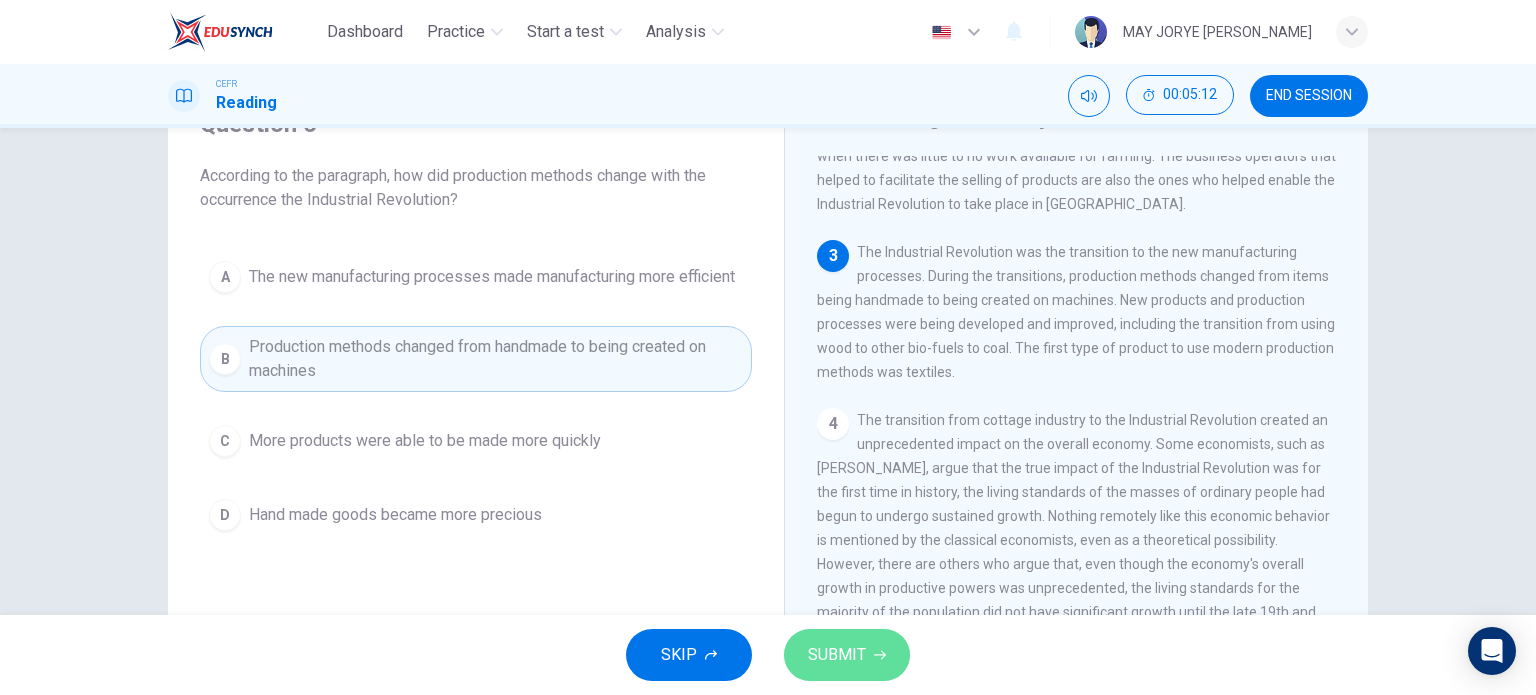 click on "SUBMIT" at bounding box center [847, 655] 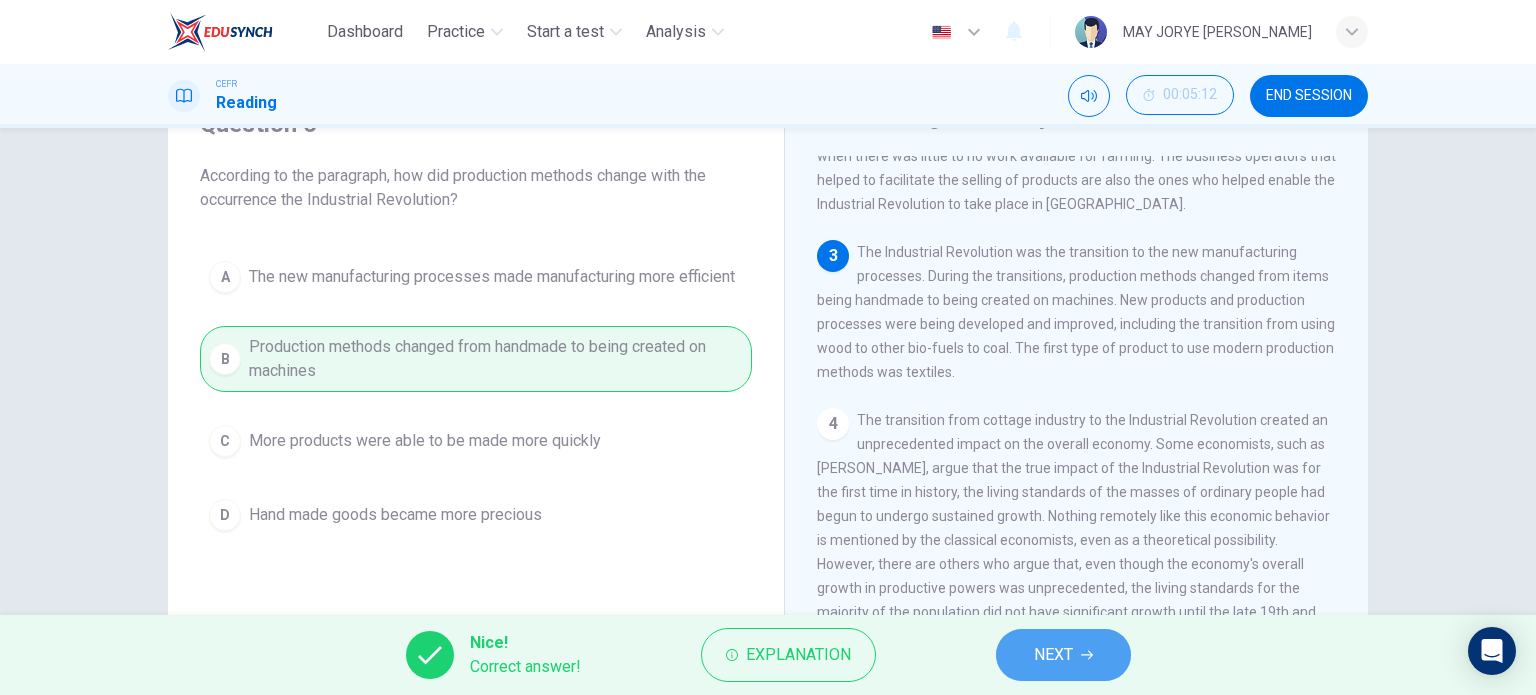 click on "NEXT" at bounding box center (1053, 655) 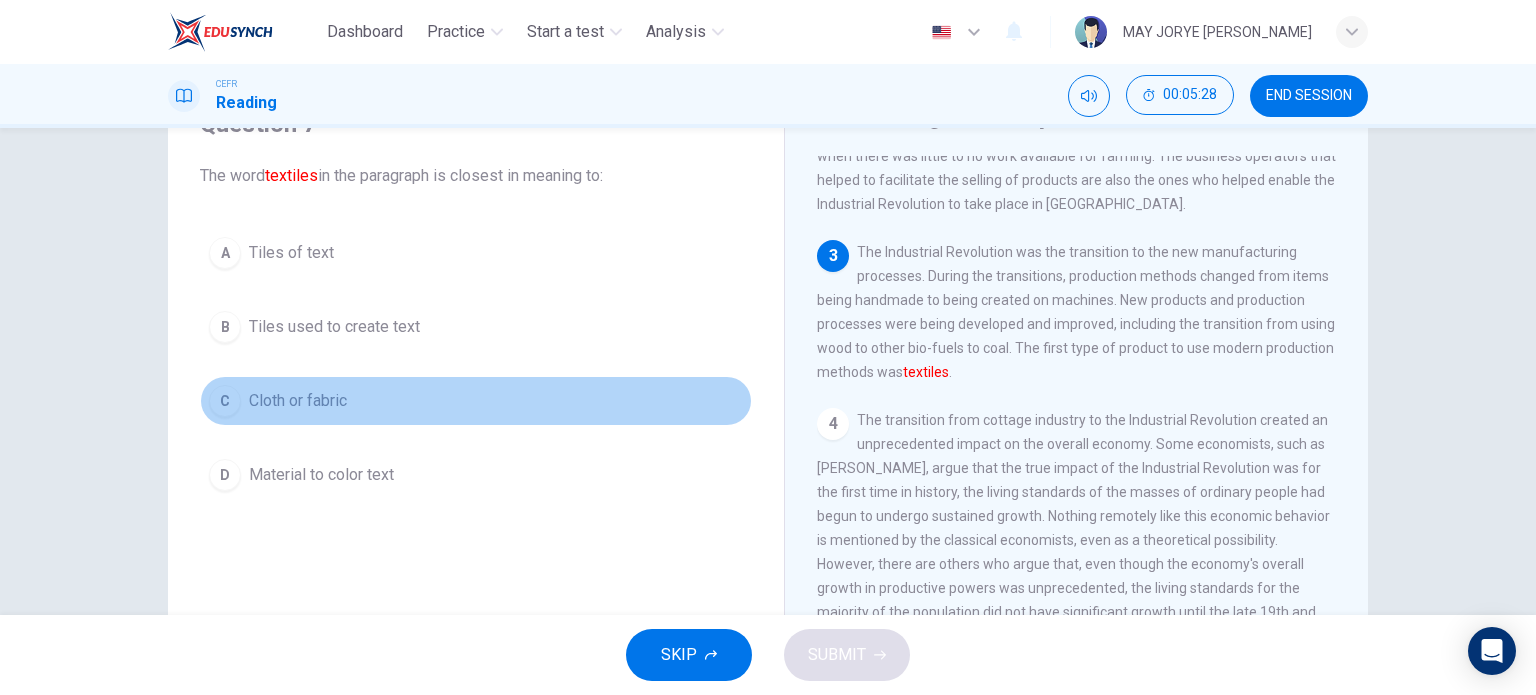 click on "Cloth or fabric" at bounding box center (298, 401) 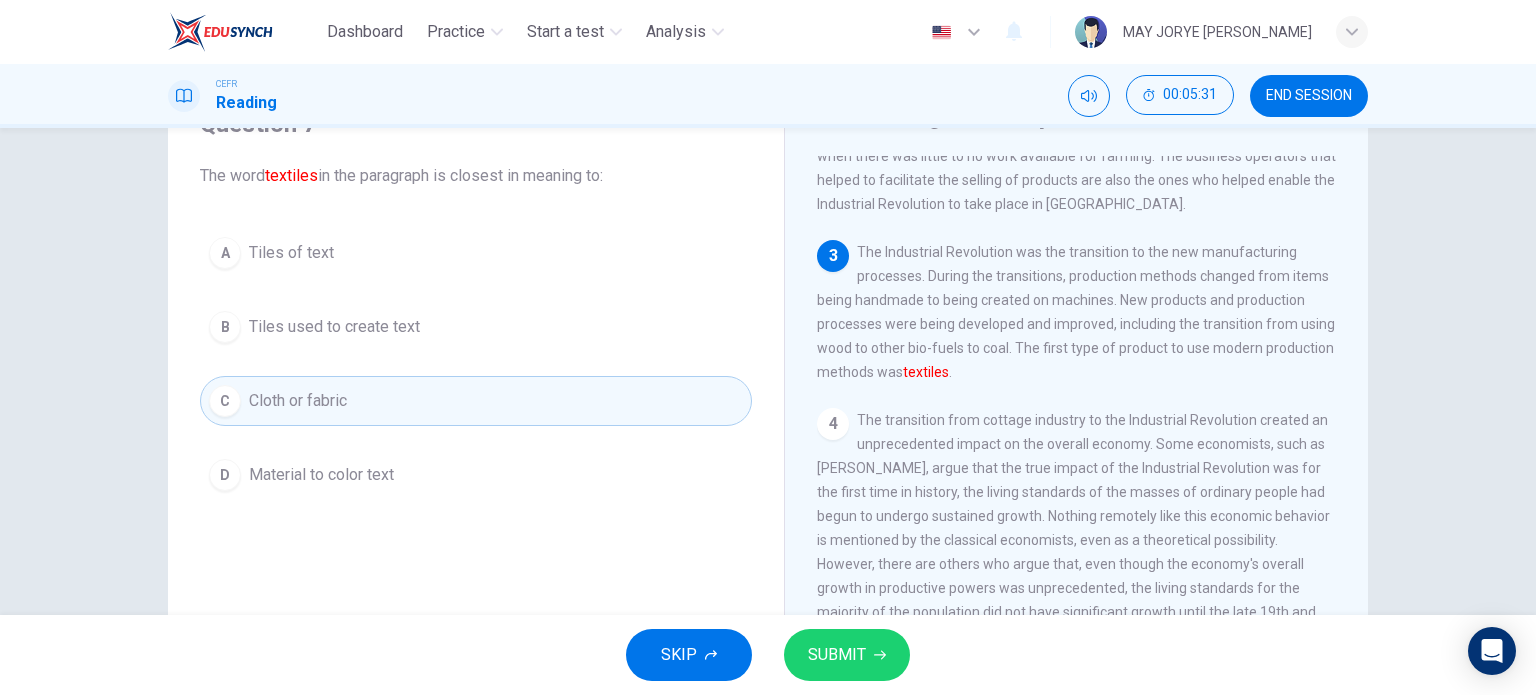 click on "SUBMIT" at bounding box center (837, 655) 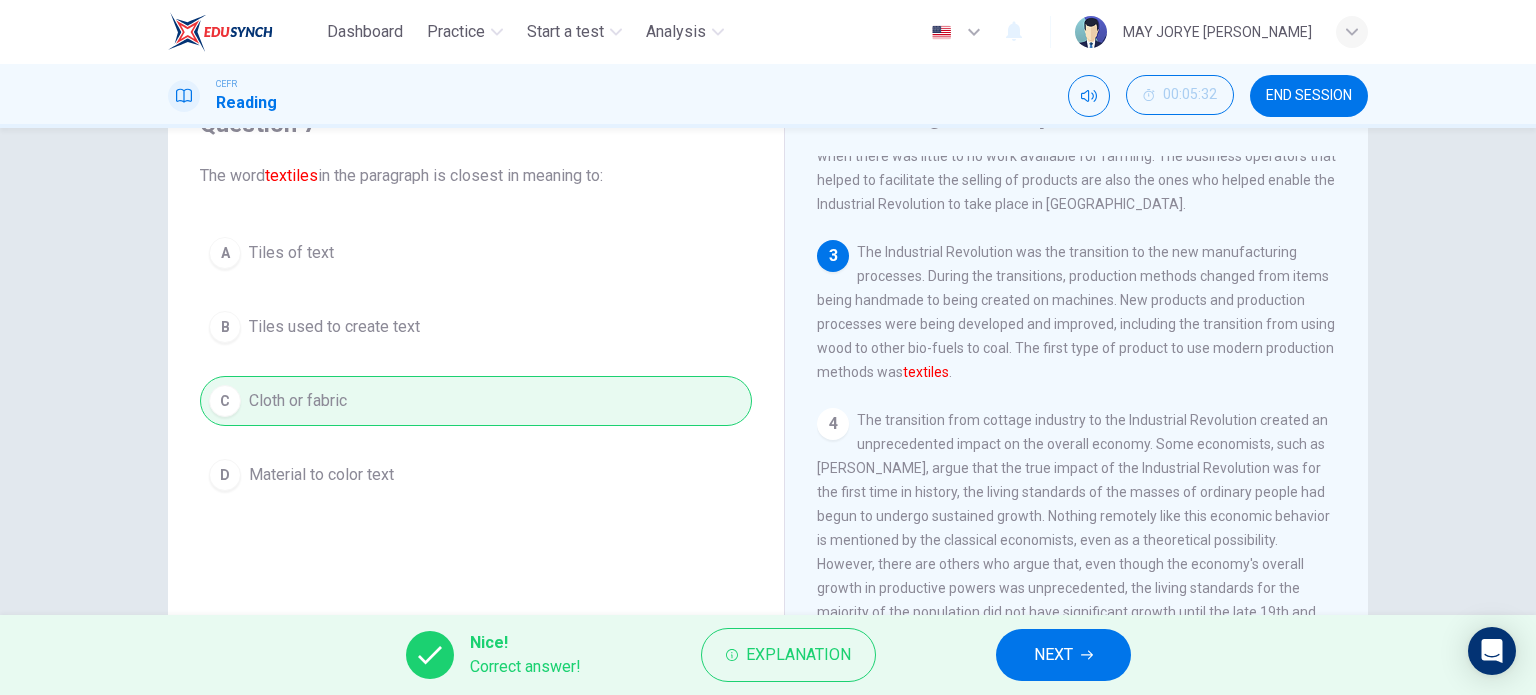 click on "NEXT" at bounding box center (1063, 655) 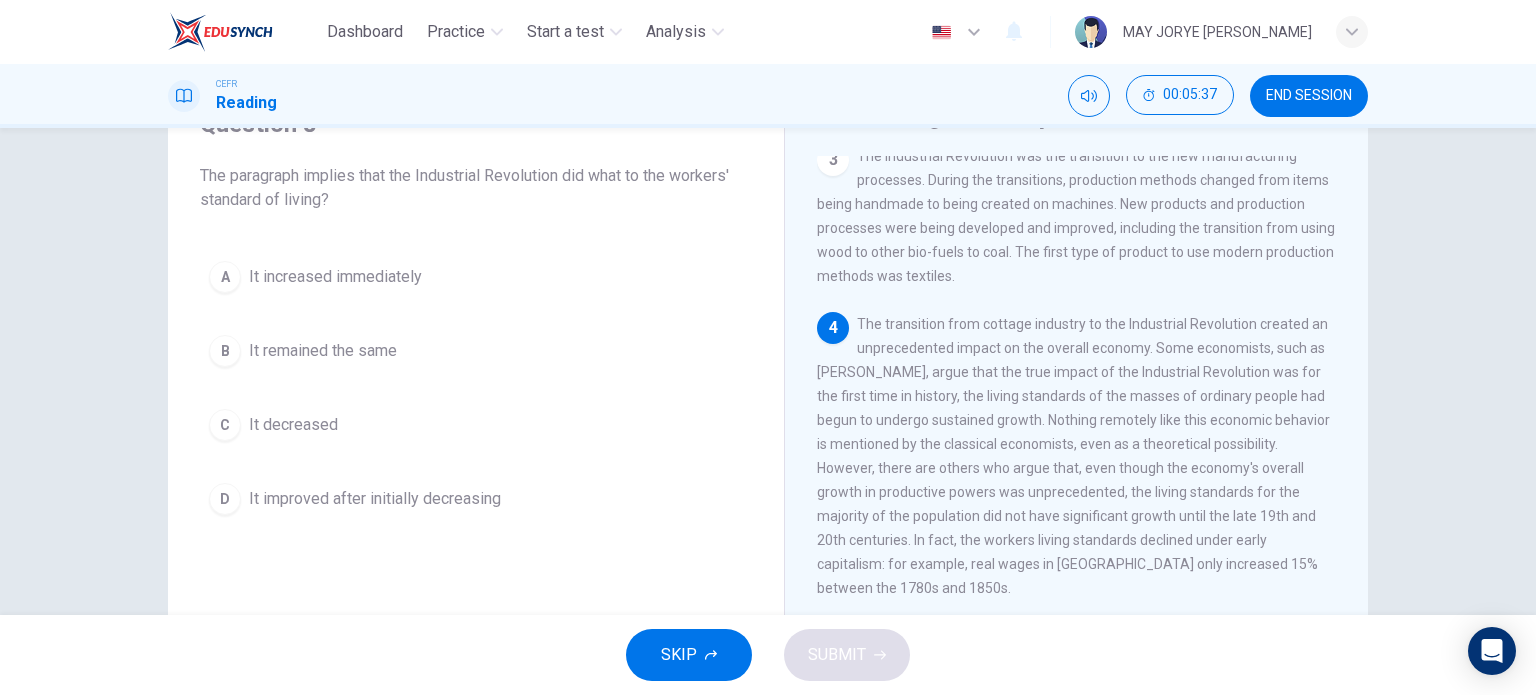 scroll, scrollTop: 400, scrollLeft: 0, axis: vertical 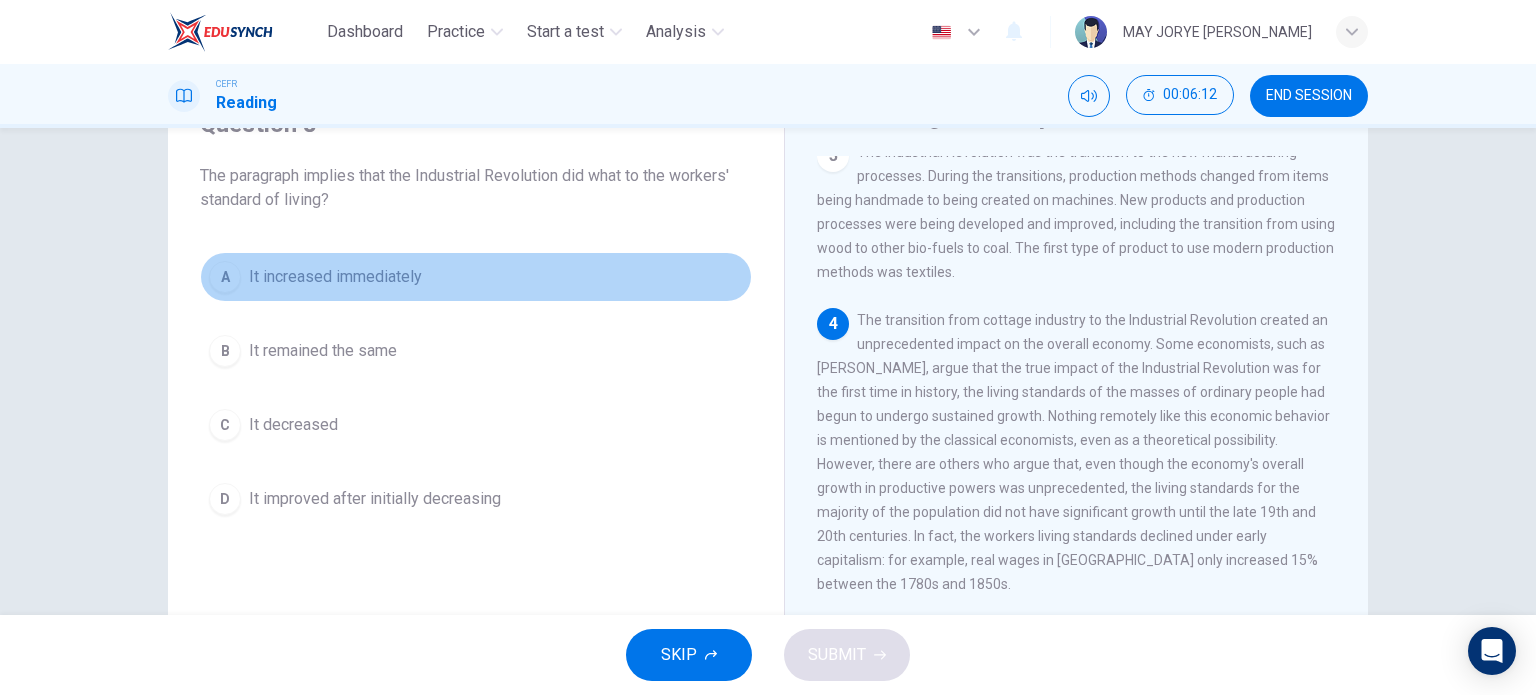 click on "A" at bounding box center (225, 277) 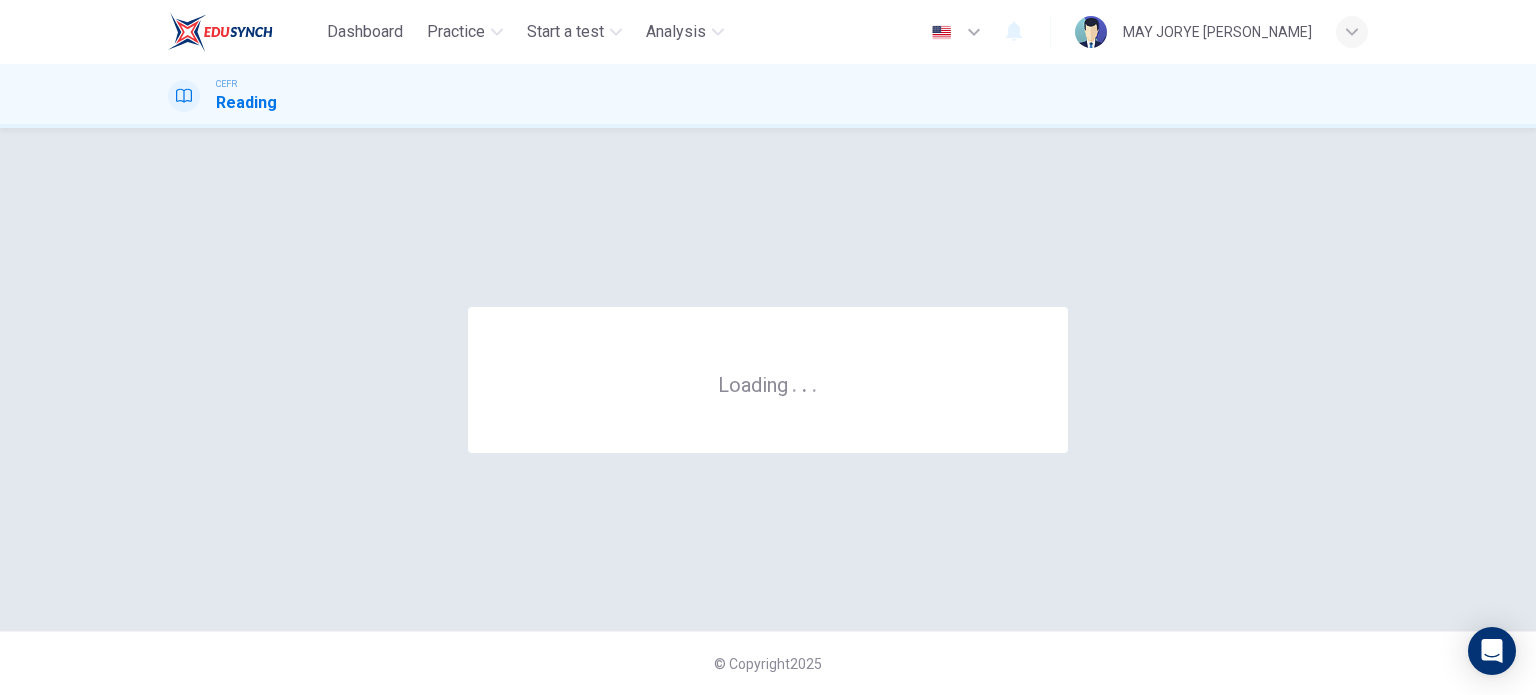 scroll, scrollTop: 0, scrollLeft: 0, axis: both 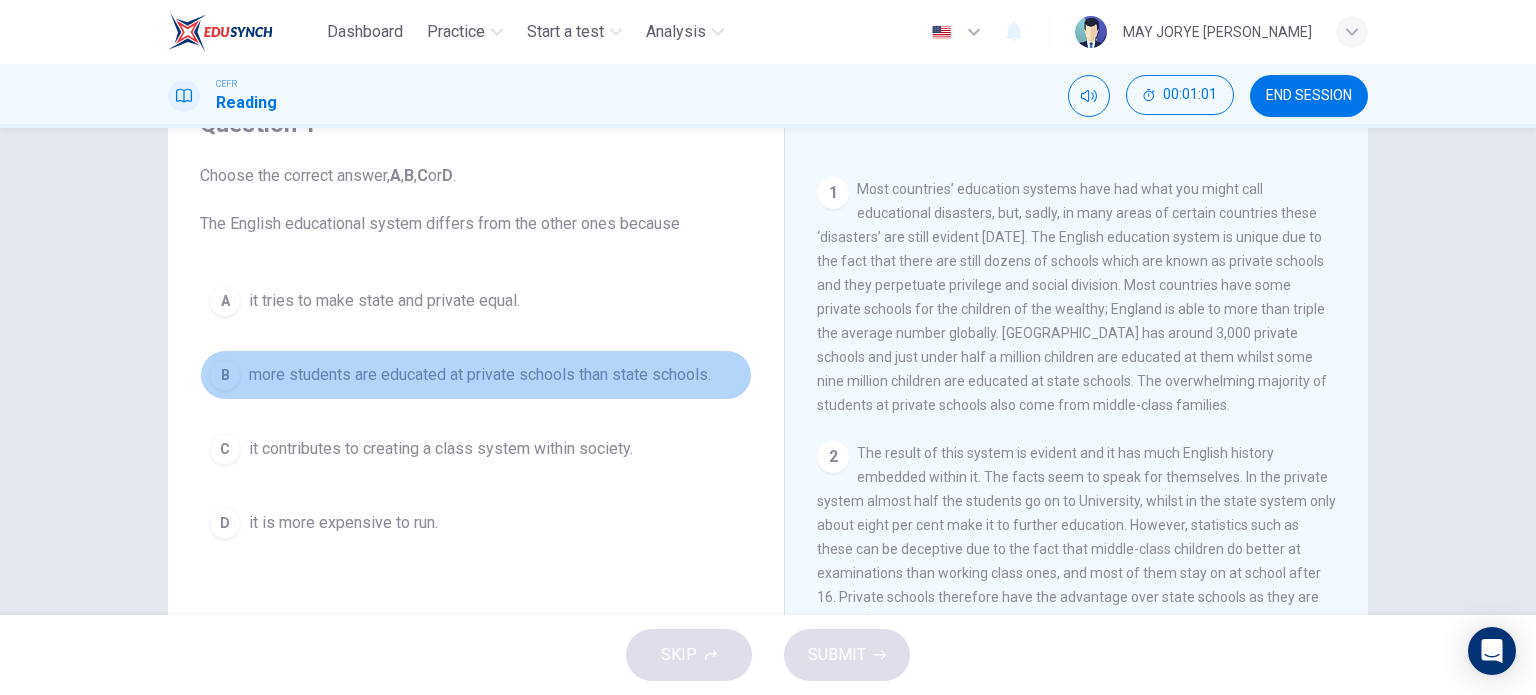 click on "more students are educated at private schools than state schools." at bounding box center [480, 375] 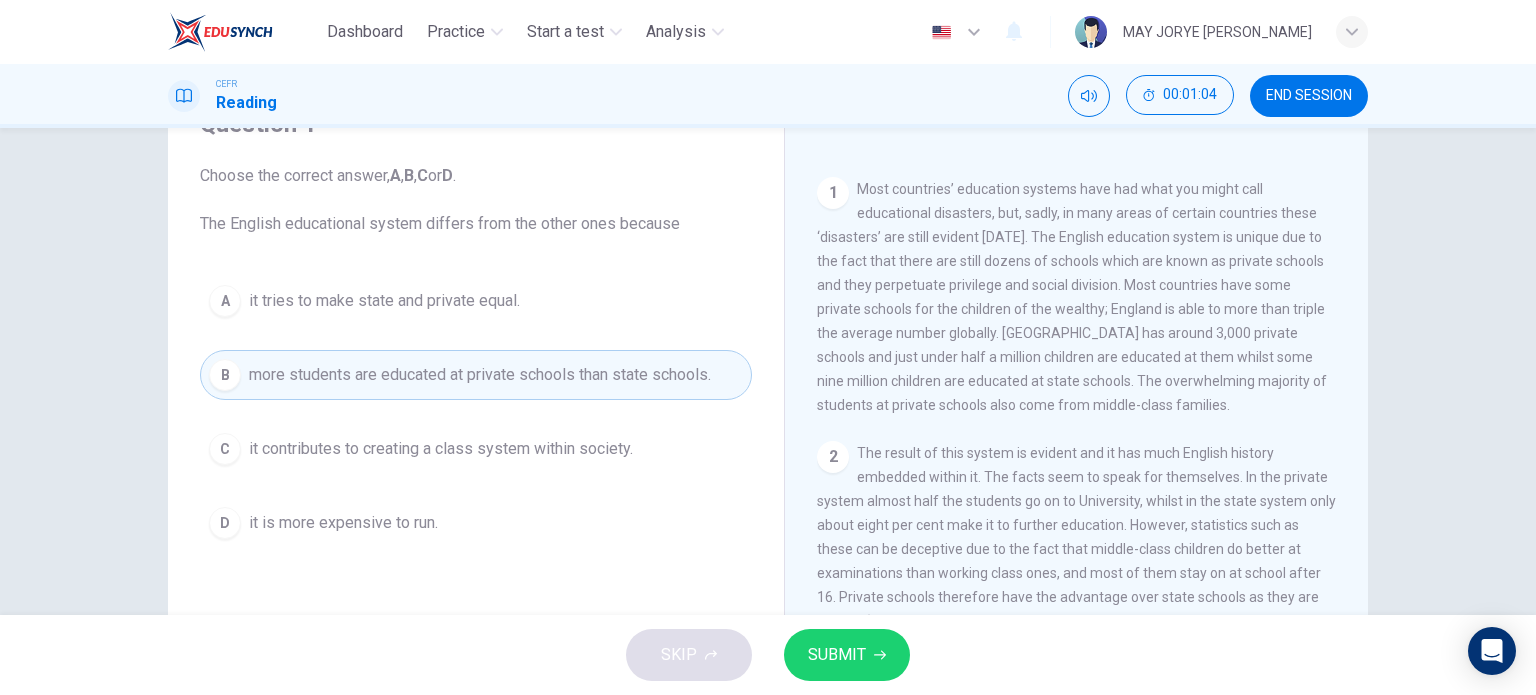 click on "SKIP SUBMIT" at bounding box center (768, 655) 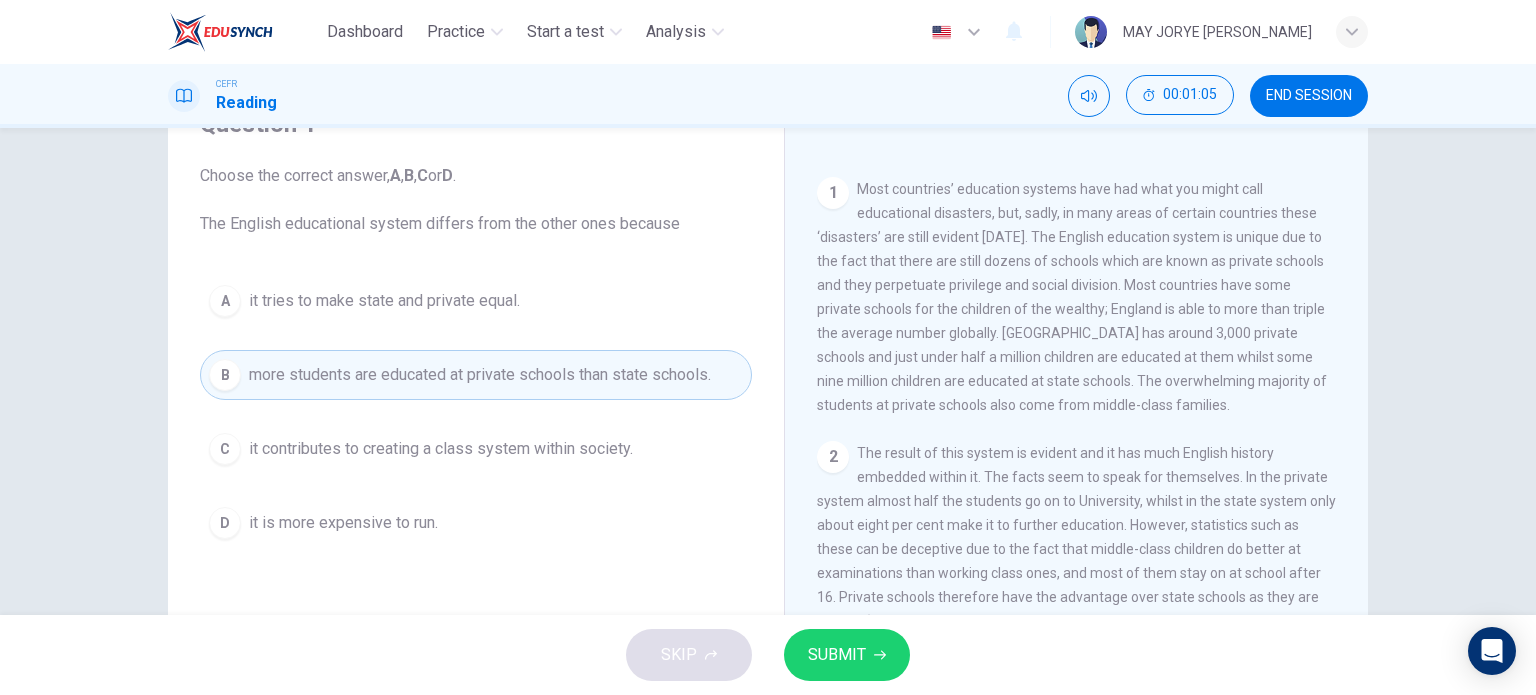click on "SUBMIT" at bounding box center [847, 655] 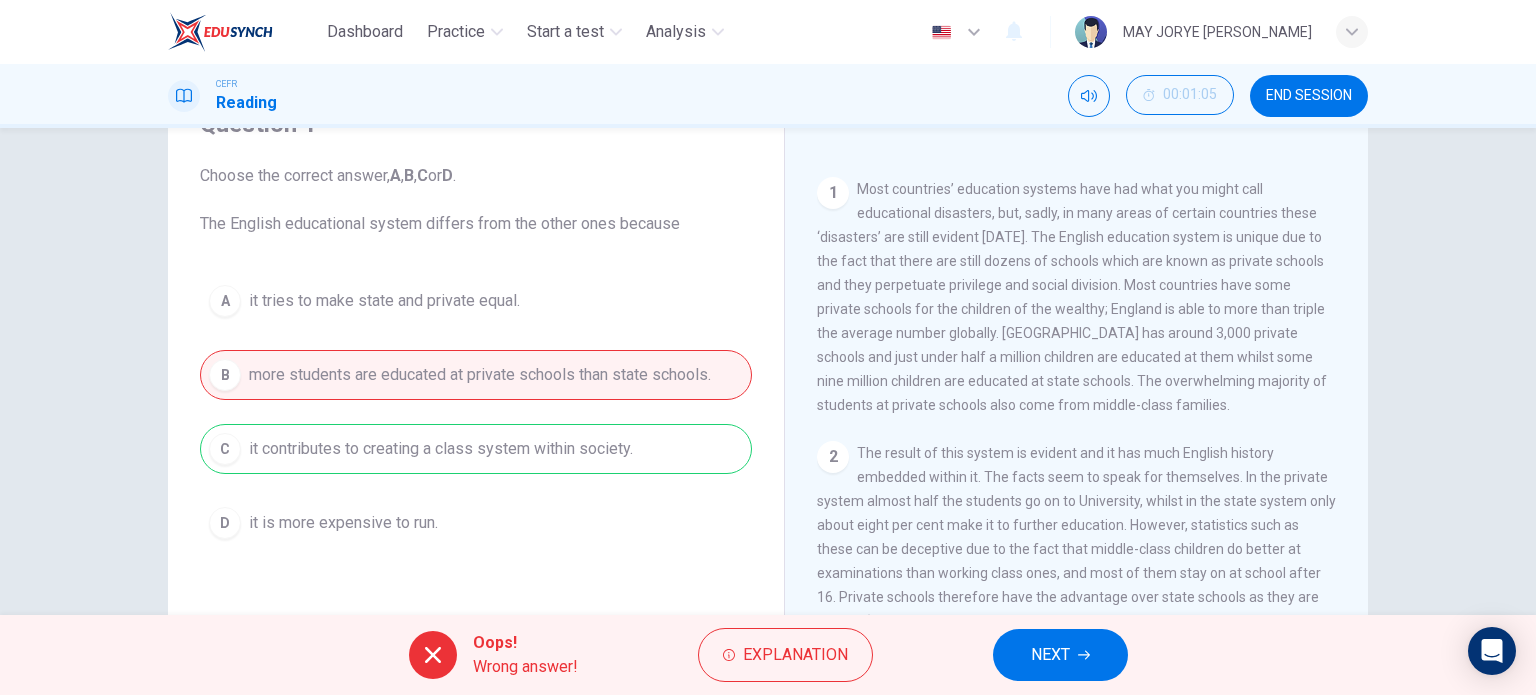 click on "NEXT" at bounding box center [1060, 655] 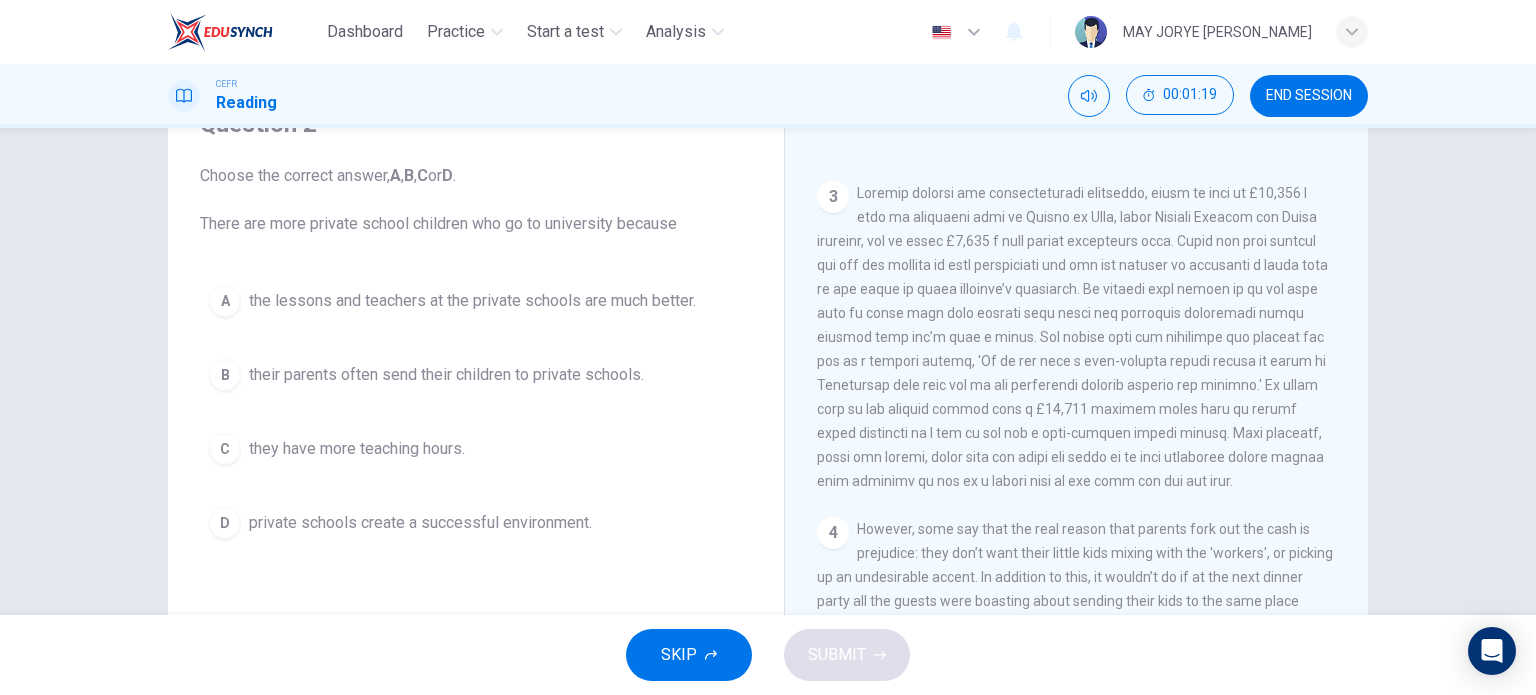 scroll, scrollTop: 500, scrollLeft: 0, axis: vertical 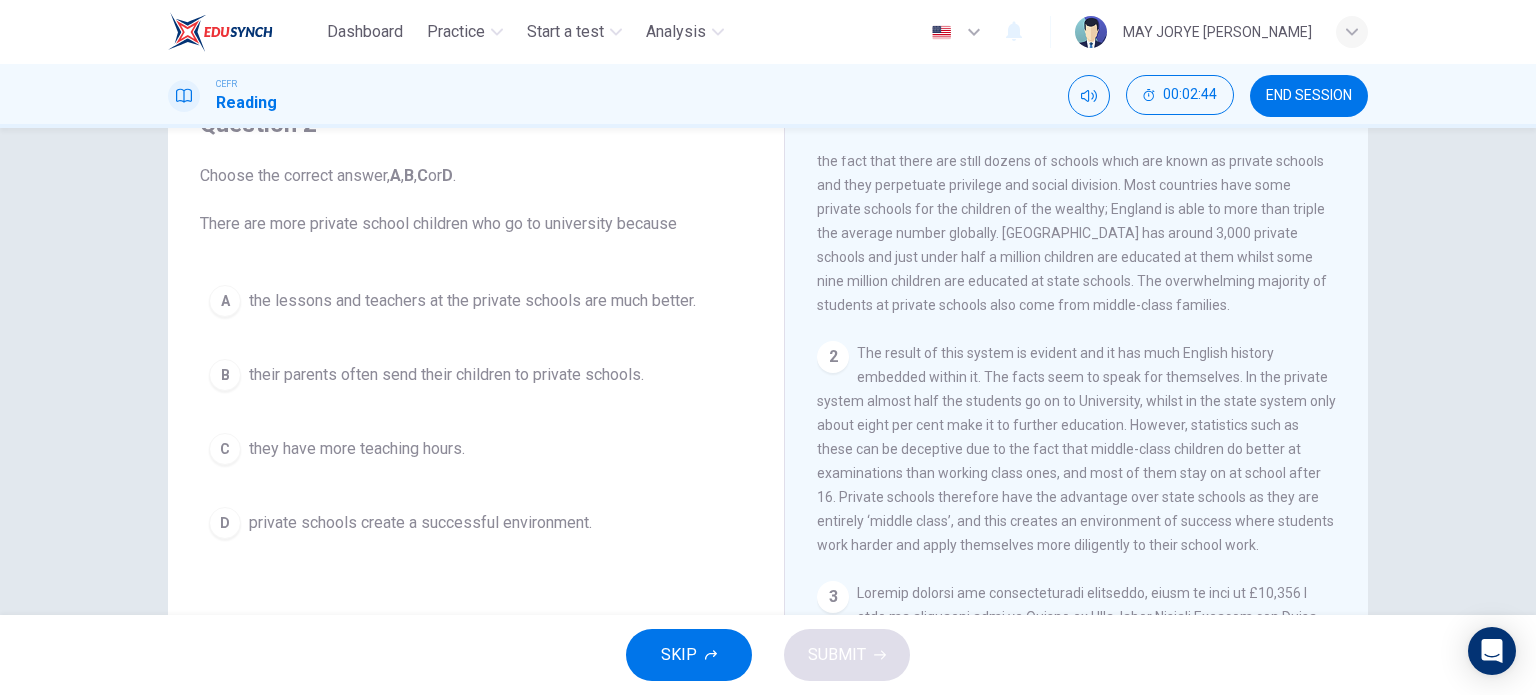 drag, startPoint x: 448, startPoint y: 511, endPoint x: 461, endPoint y: 509, distance: 13.152946 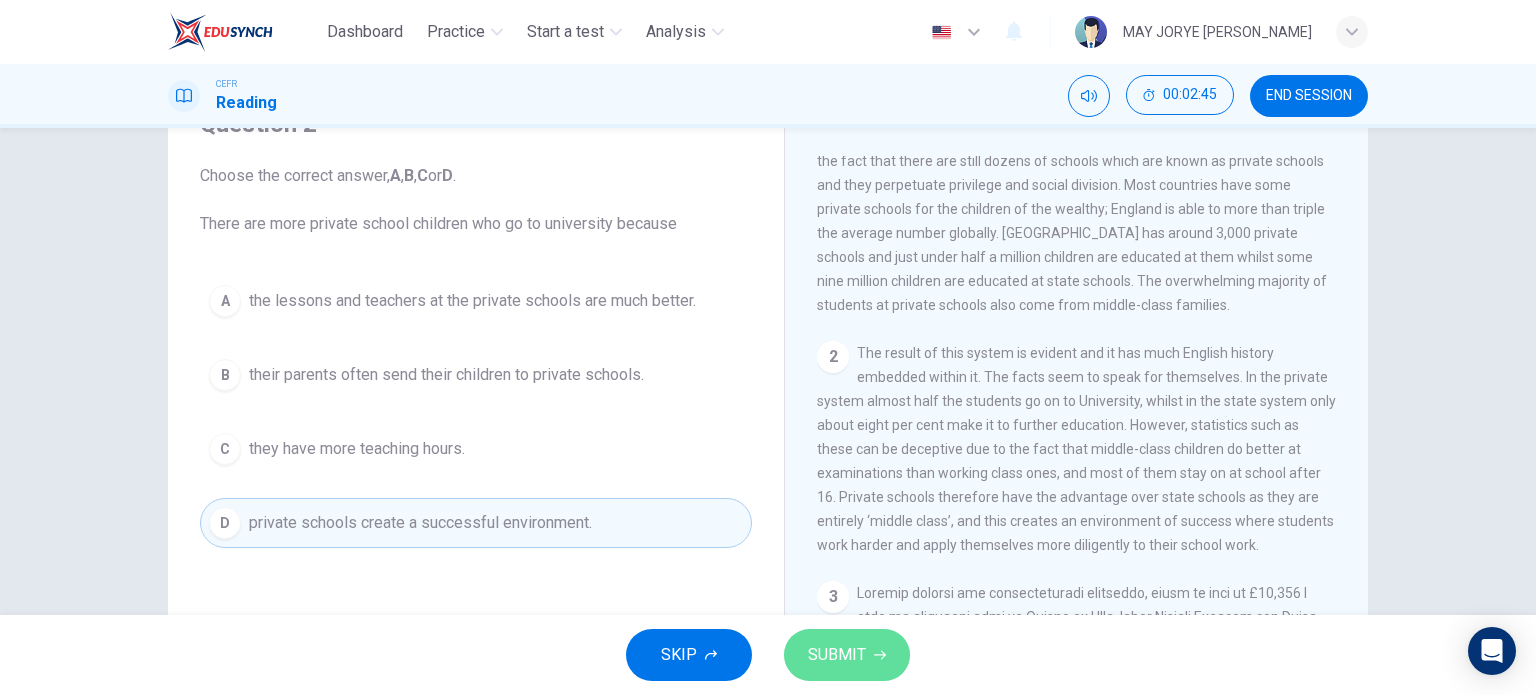 click on "SUBMIT" at bounding box center (847, 655) 